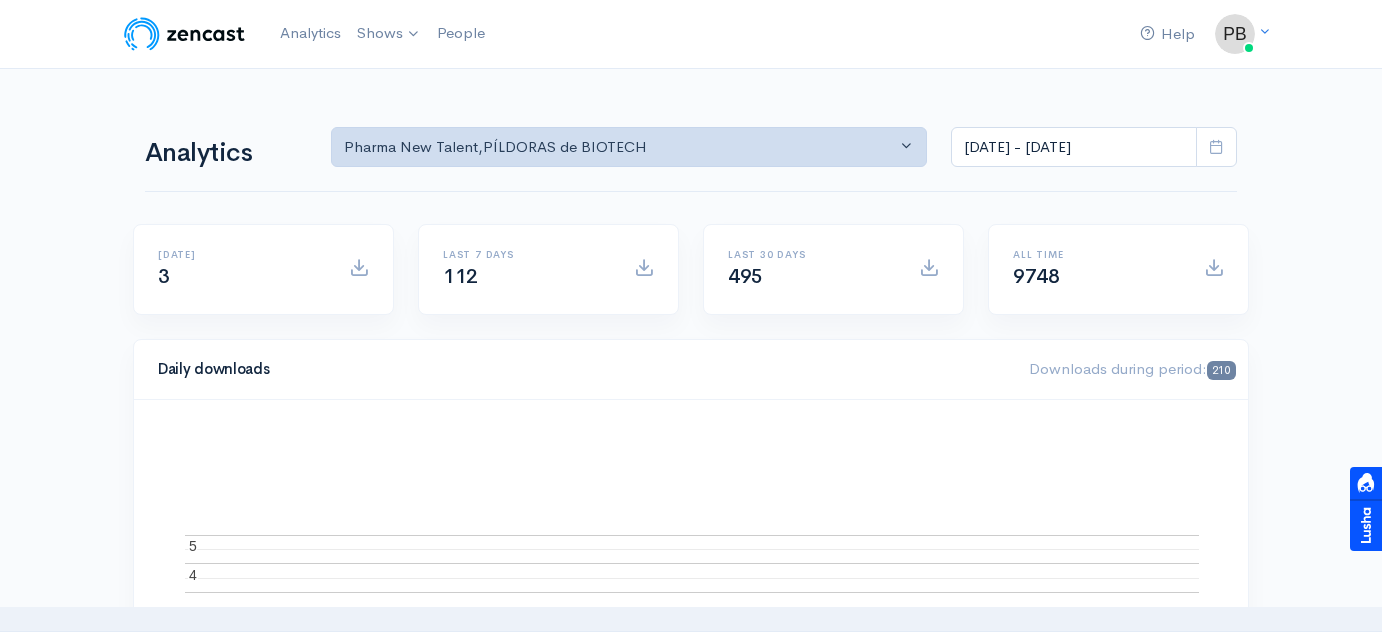 scroll, scrollTop: 0, scrollLeft: 0, axis: both 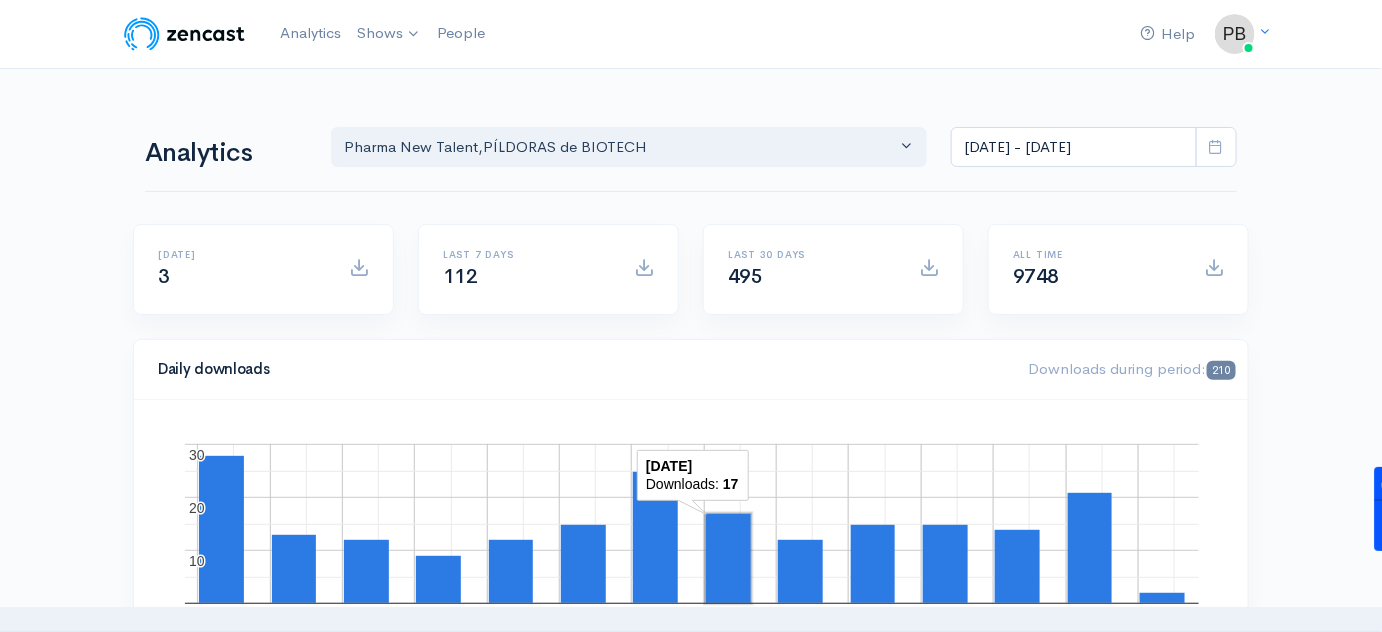 click at bounding box center [1216, 147] 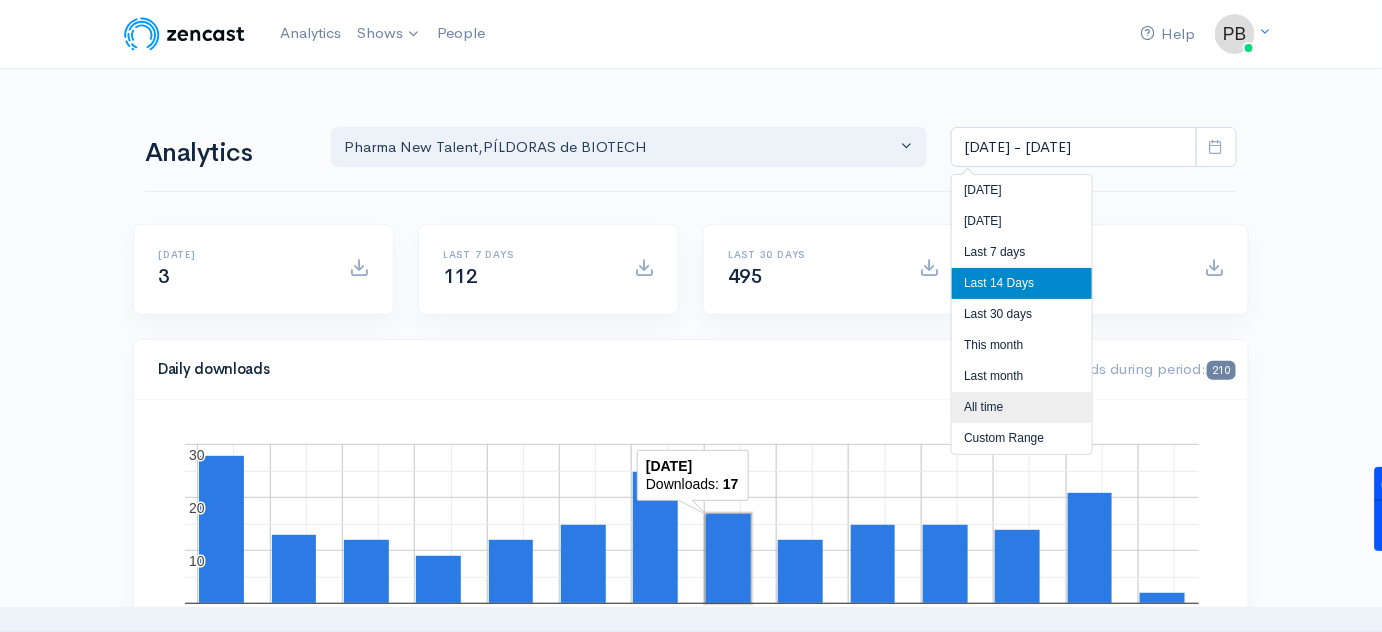 click on "All time" at bounding box center (1022, 407) 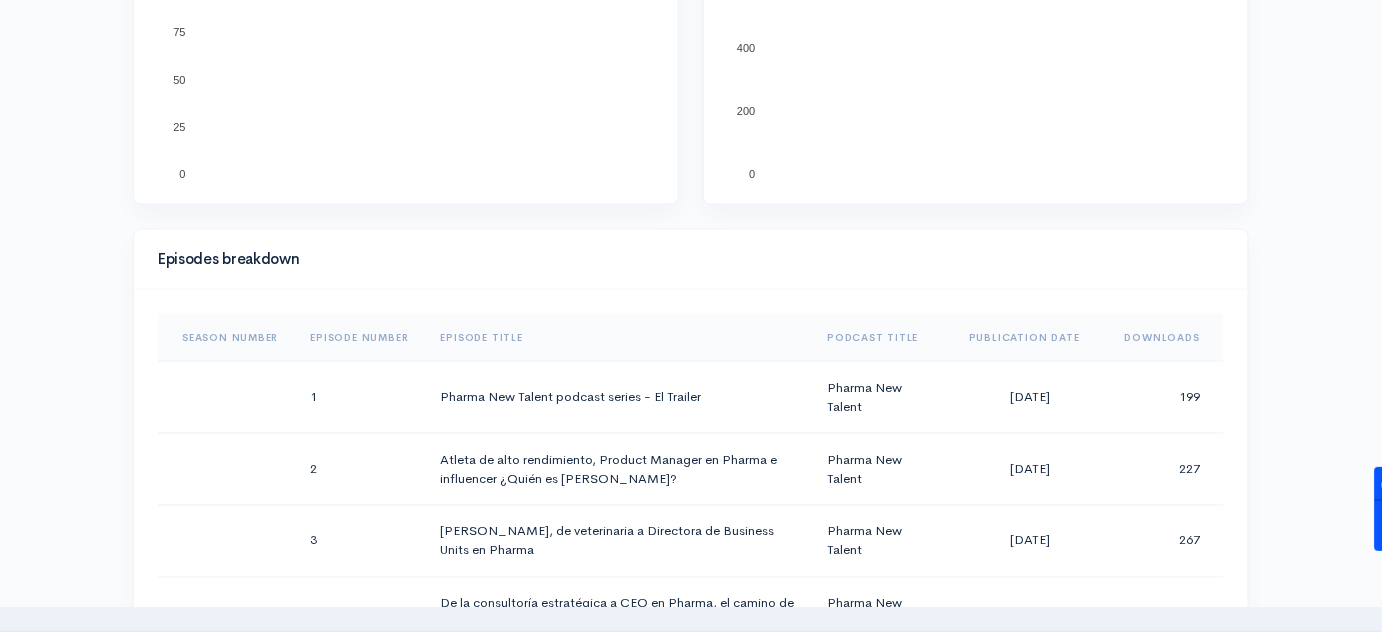 scroll, scrollTop: 909, scrollLeft: 0, axis: vertical 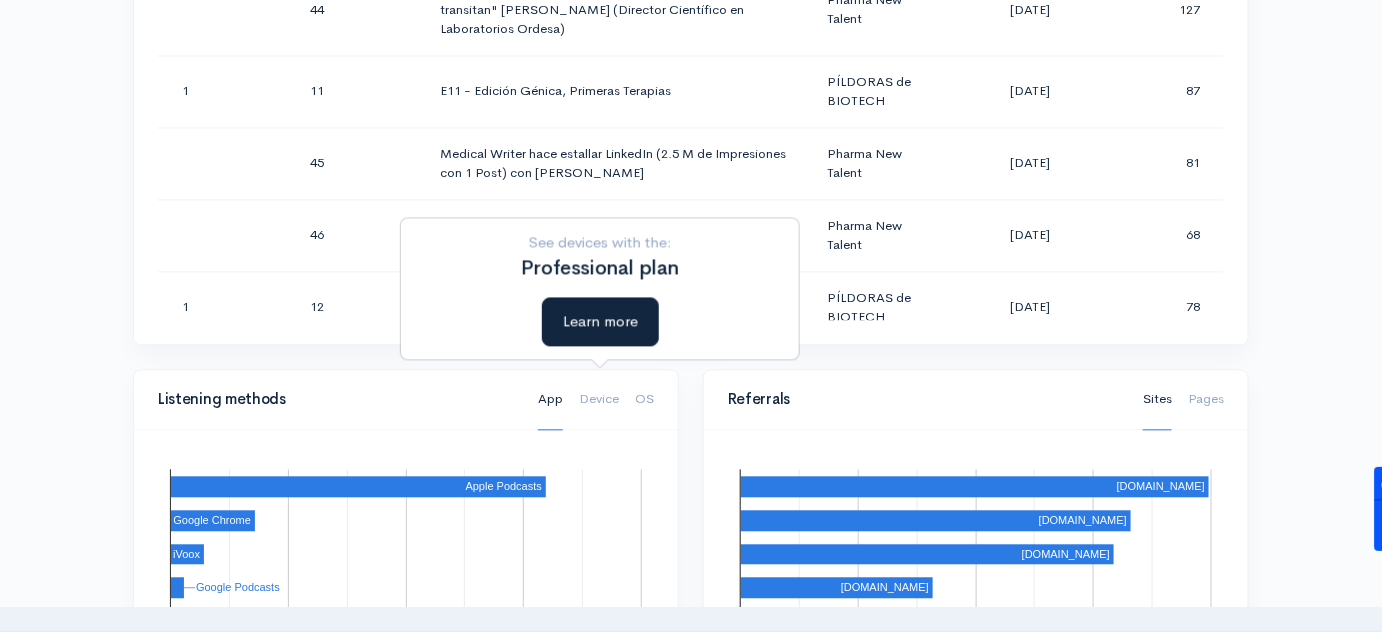 click on "Help
Notifications
View all
Your profile   Team settings     Default team   Current     Logout
Analytics
Shows
Pharma New Talent
PÍLDORAS de BIOTECH
Add a new show
People
Analytics
Pharma New Talent PÍLDORAS de BIOTECH Pharma New Talent ,  PÍLDORAS de BIOTECH     [DATE] - [DATE]
[DATE]
3
Last 7 days
112
Last 30 days
495
All time
9748
Daily downloads
9748   2023 2024 2025 A S O N D" at bounding box center (691, 145) 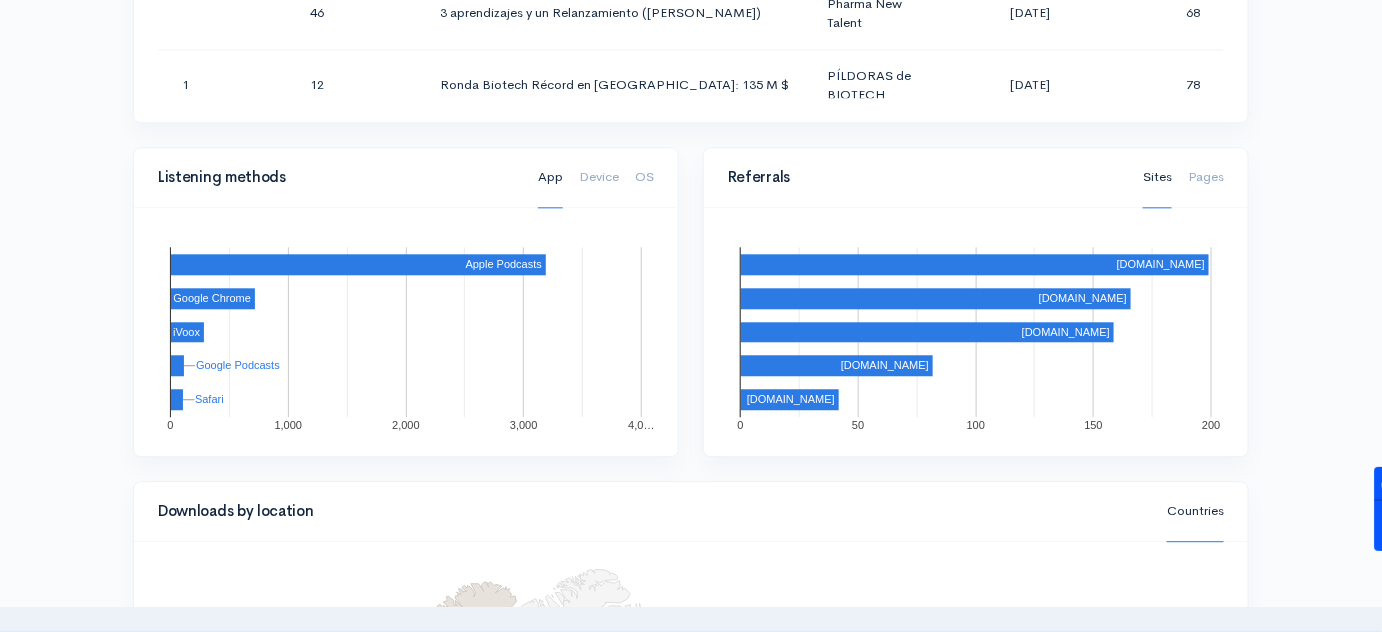 scroll, scrollTop: 1217, scrollLeft: 0, axis: vertical 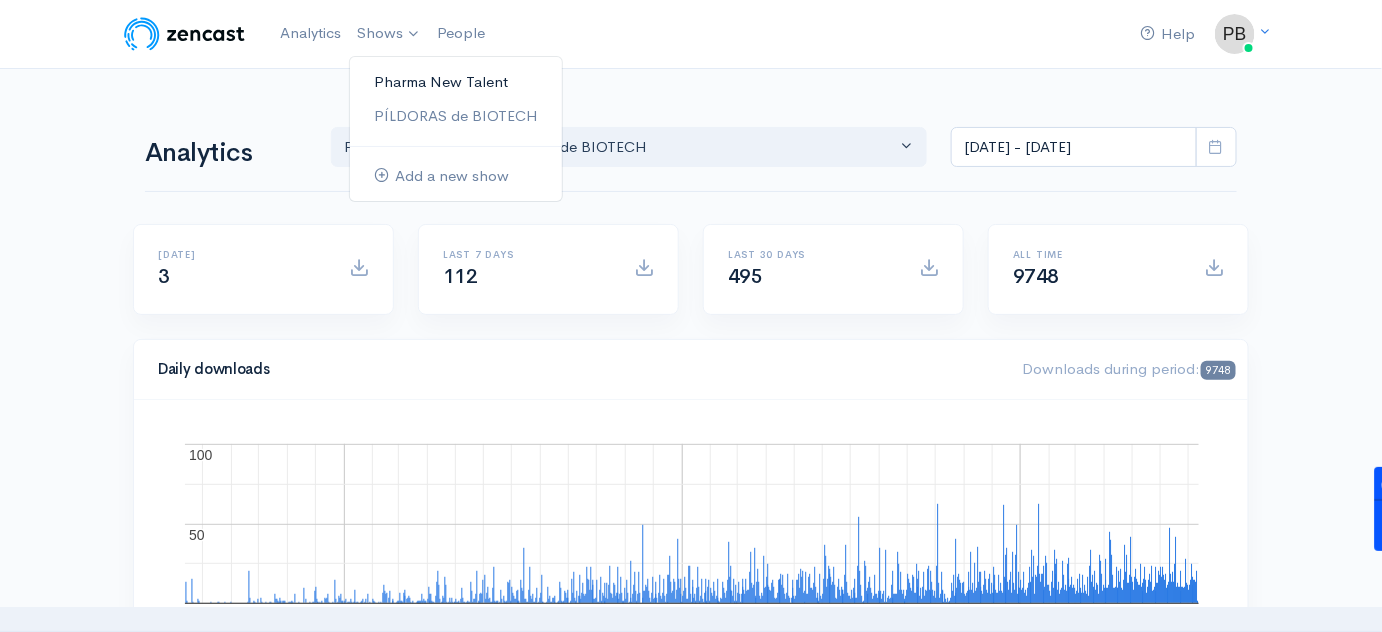 click on "Pharma New Talent" at bounding box center [456, 82] 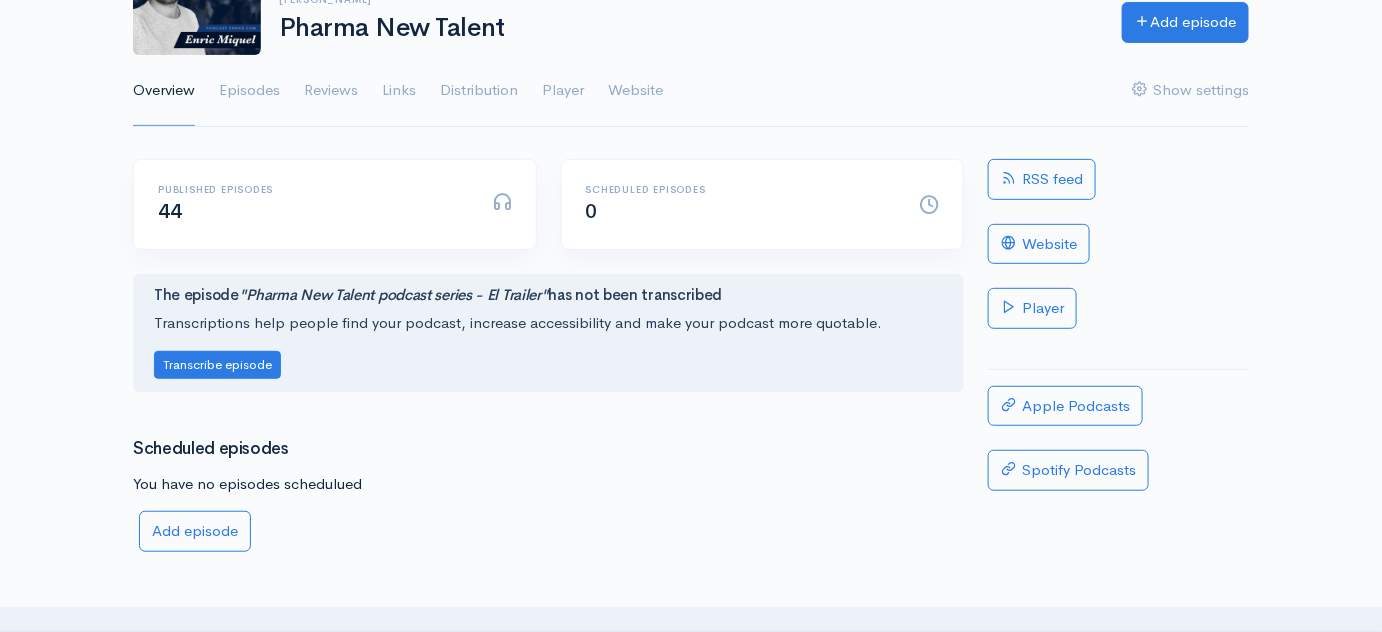 scroll, scrollTop: 31, scrollLeft: 0, axis: vertical 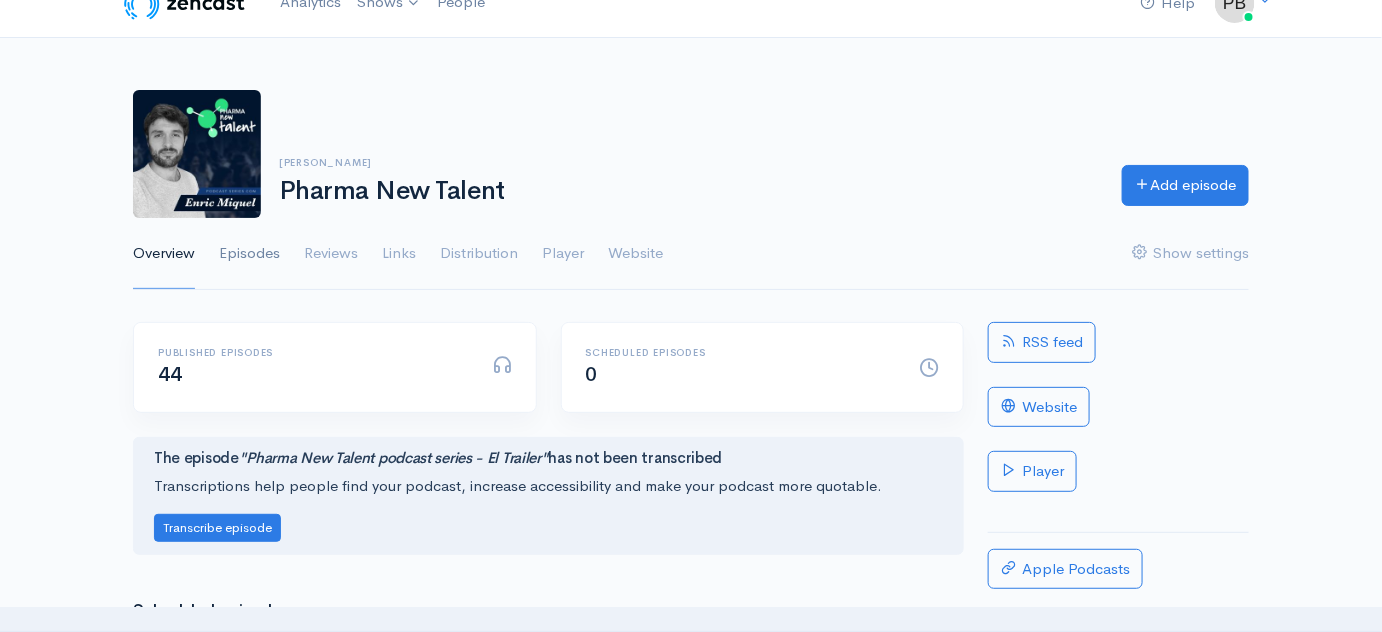 drag, startPoint x: 282, startPoint y: 291, endPoint x: 278, endPoint y: 276, distance: 15.524175 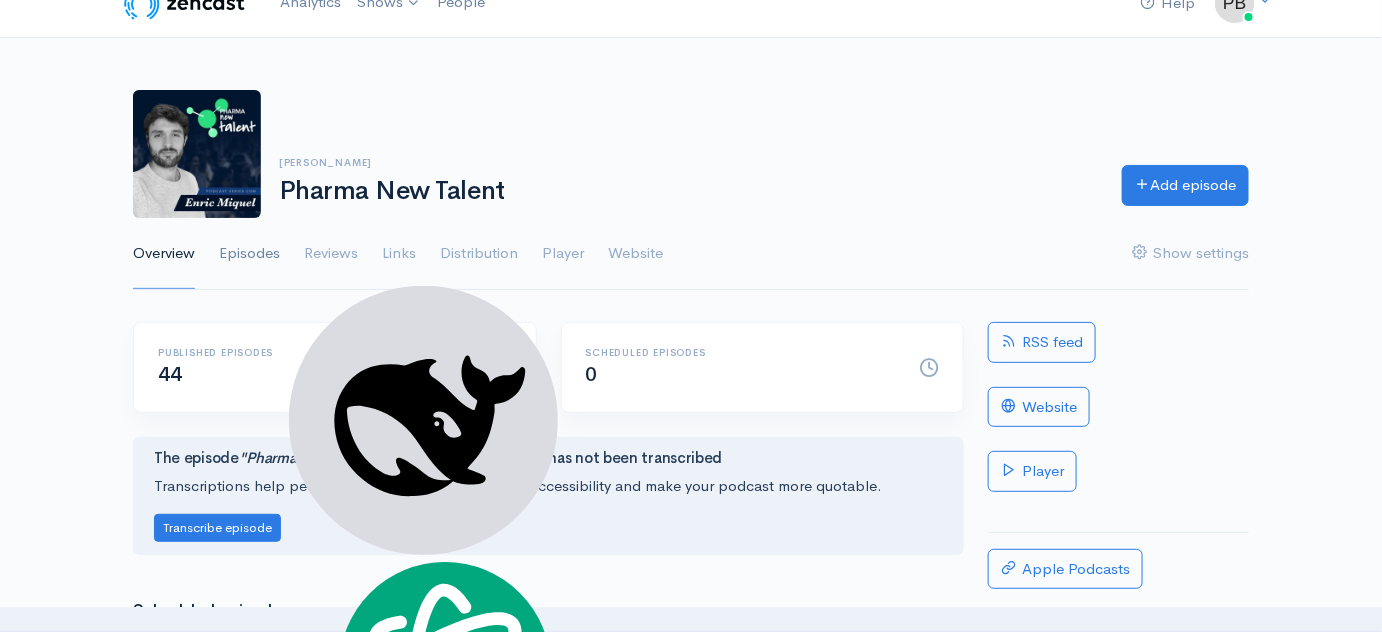click on "Episodes" at bounding box center [249, 254] 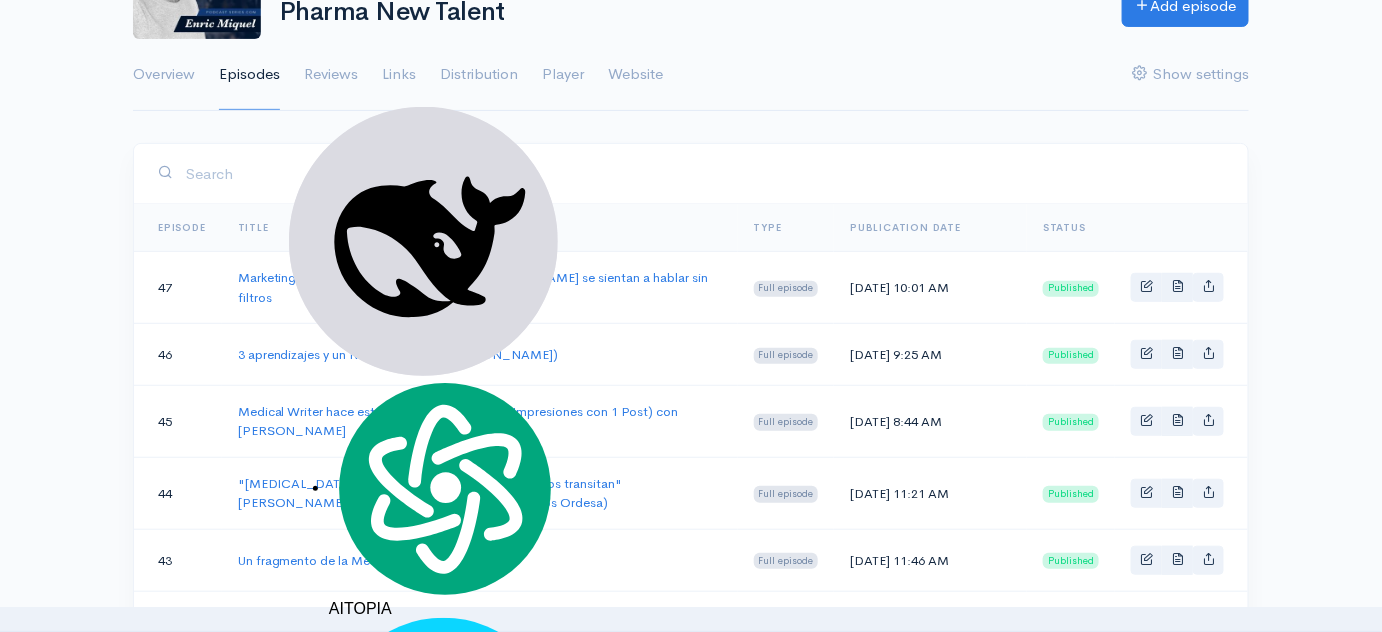 scroll, scrollTop: 272, scrollLeft: 0, axis: vertical 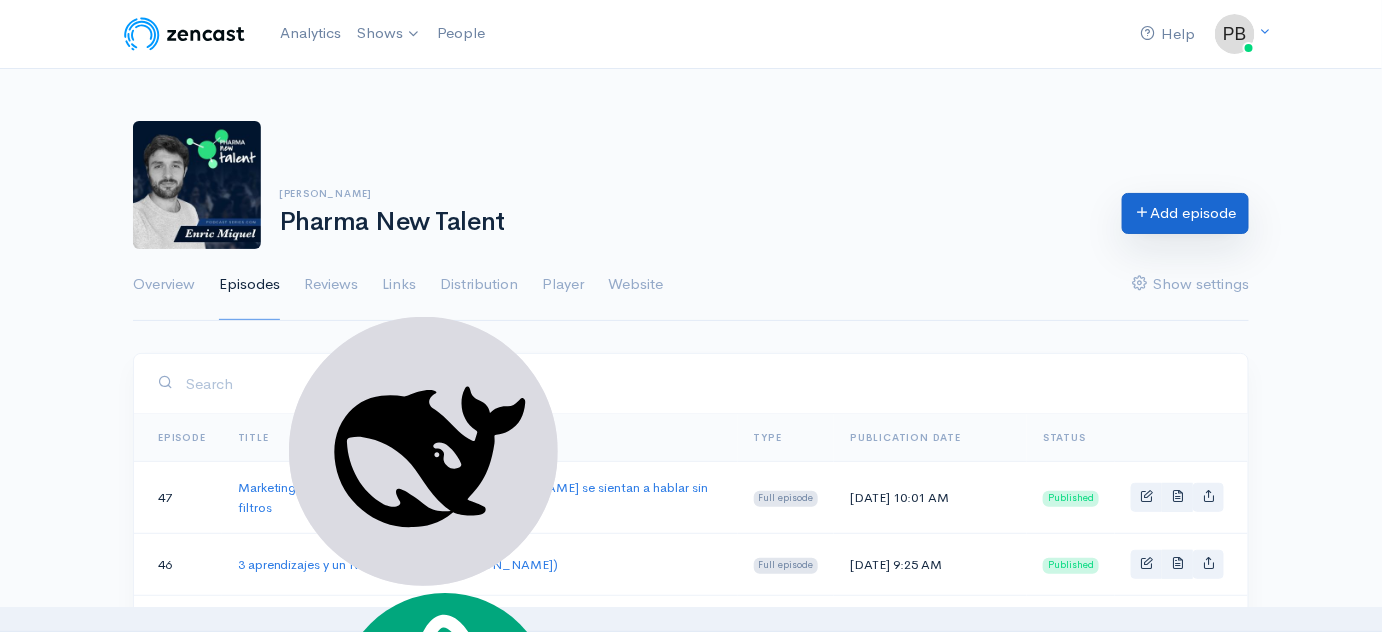 click on "Add episode" at bounding box center (1185, 213) 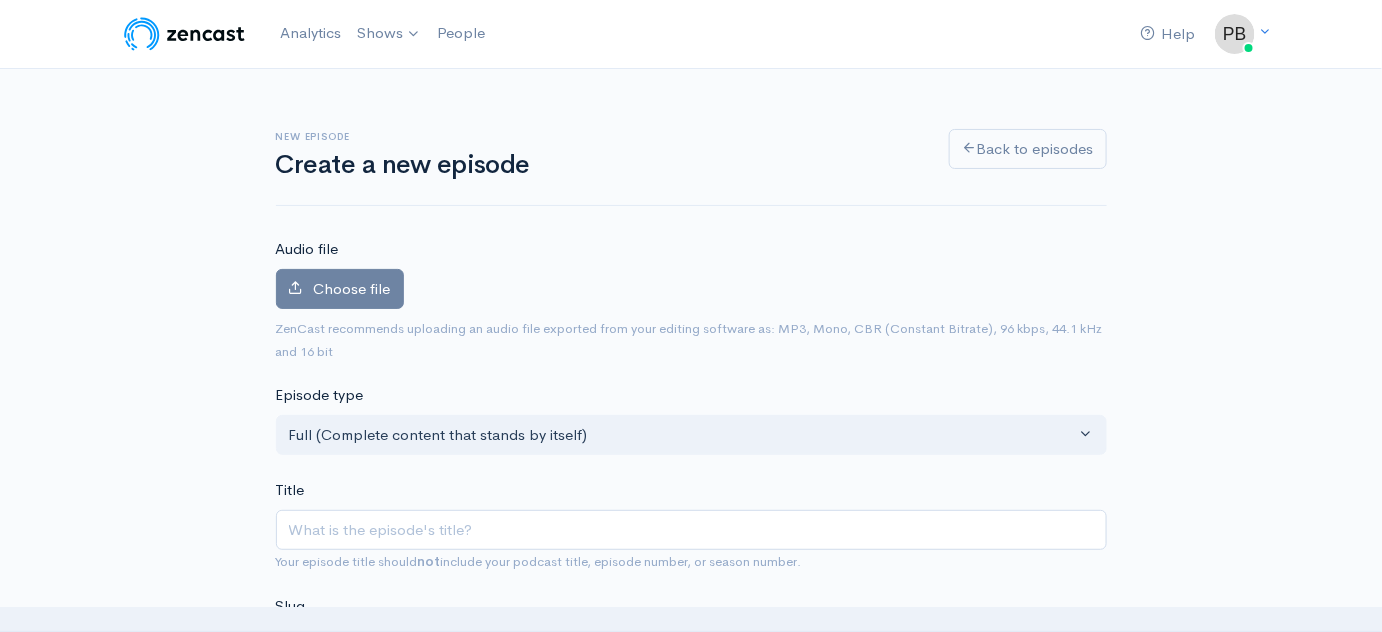 type on "M" 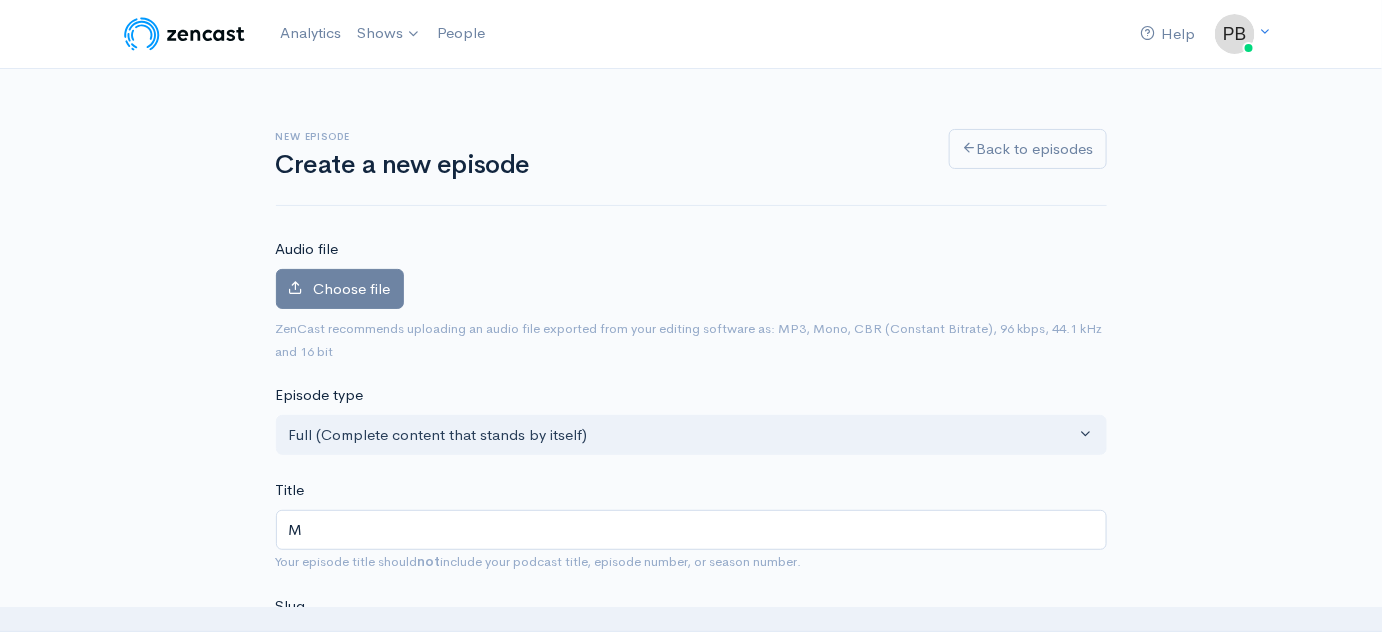 type on "m" 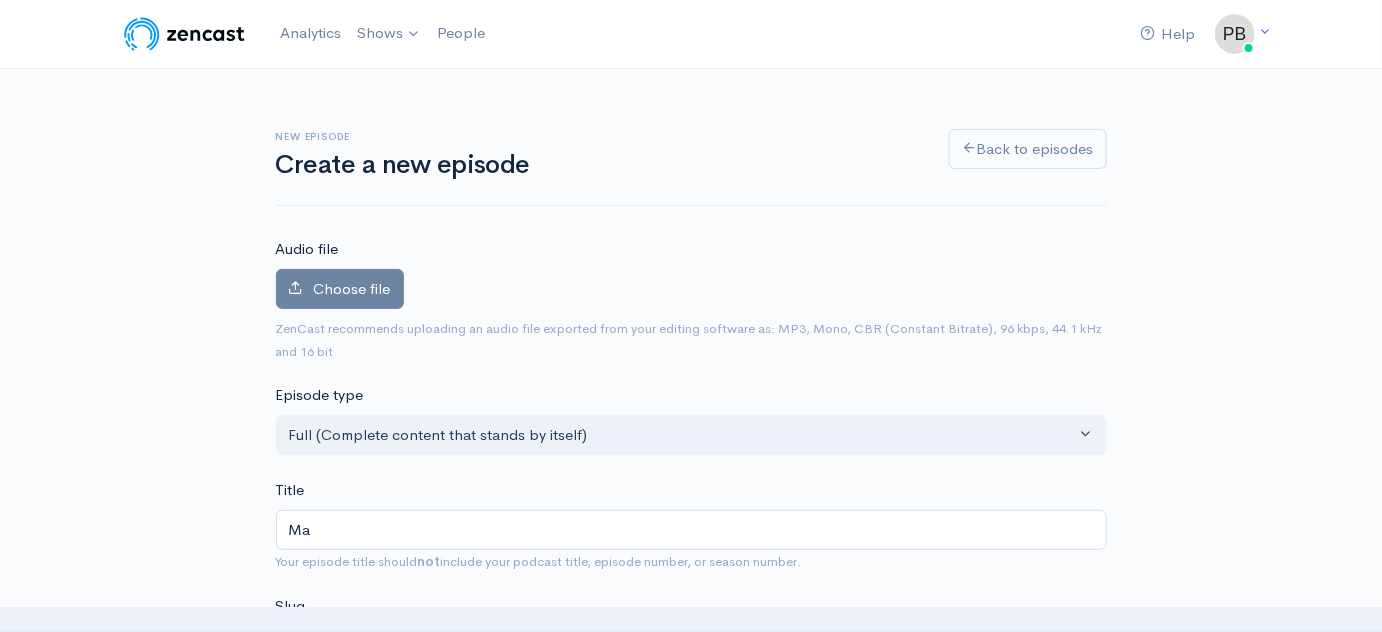 type on "ma" 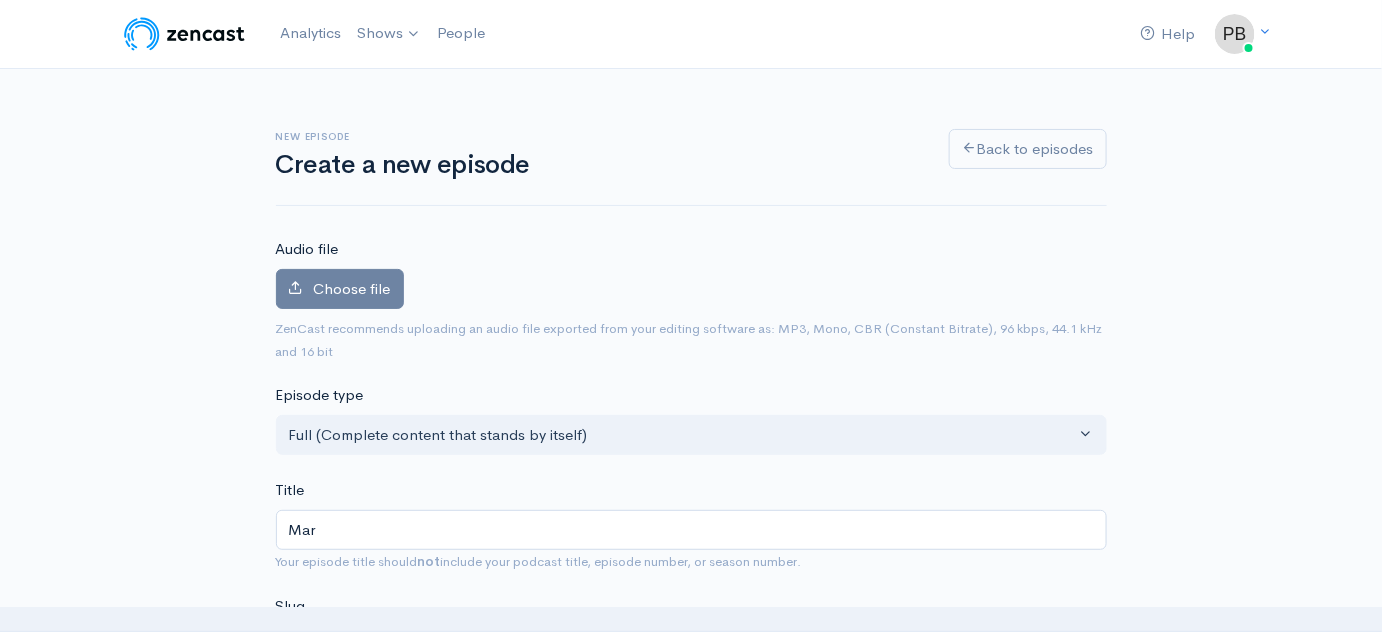 type on "mar" 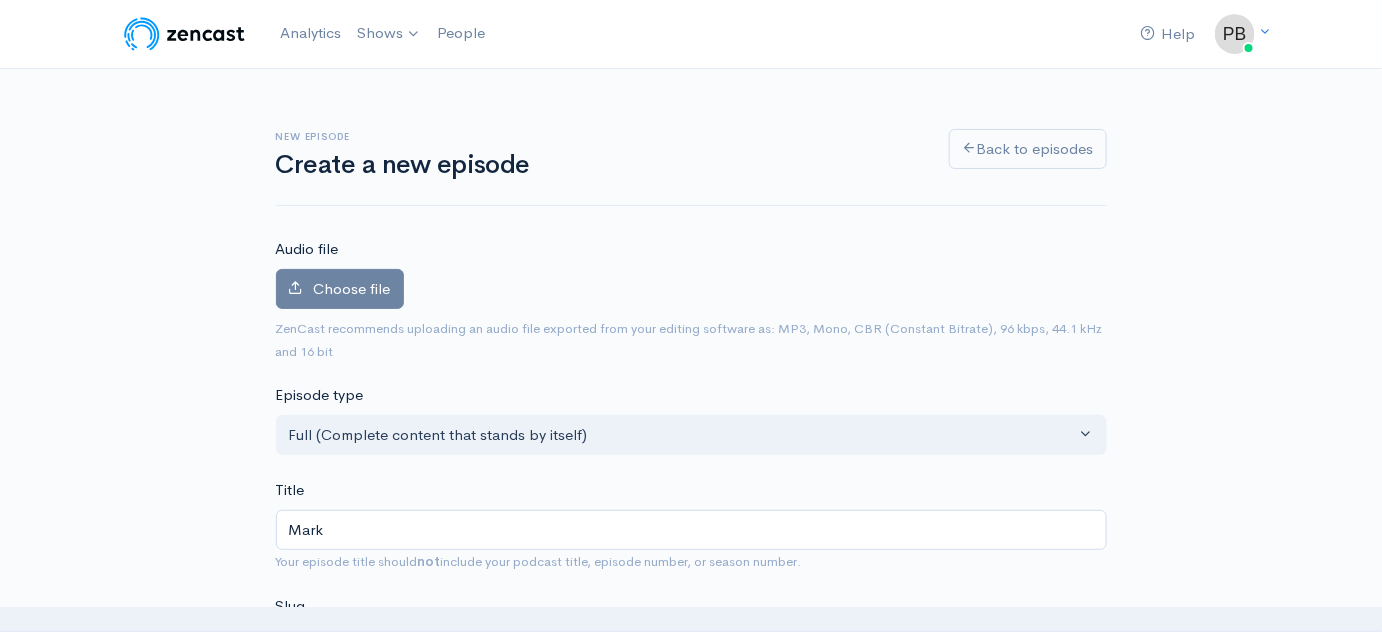 type on "mark" 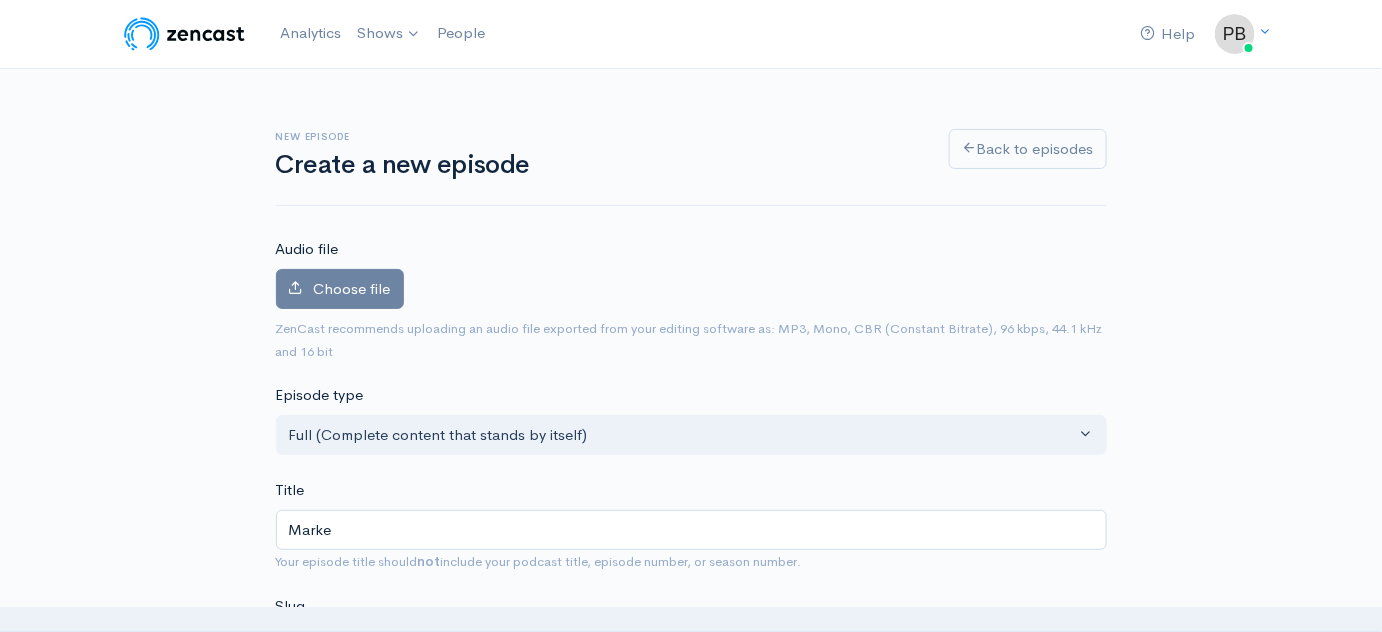 type on "marke" 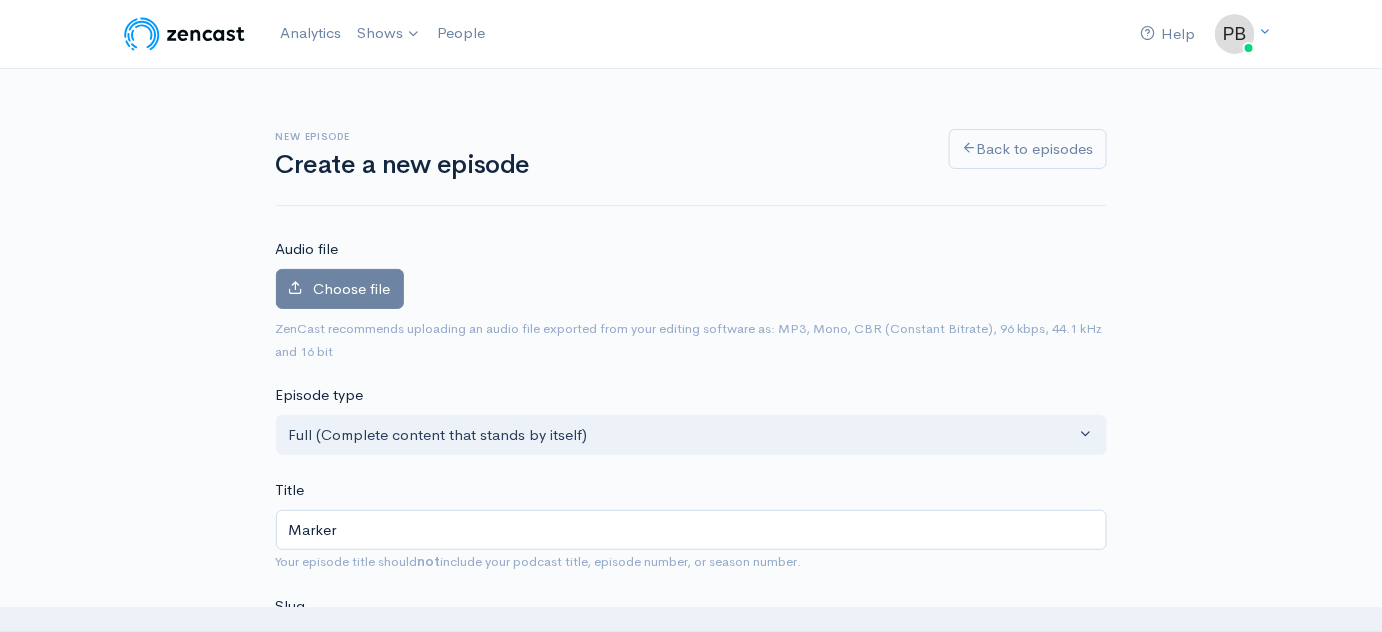 type on "marker" 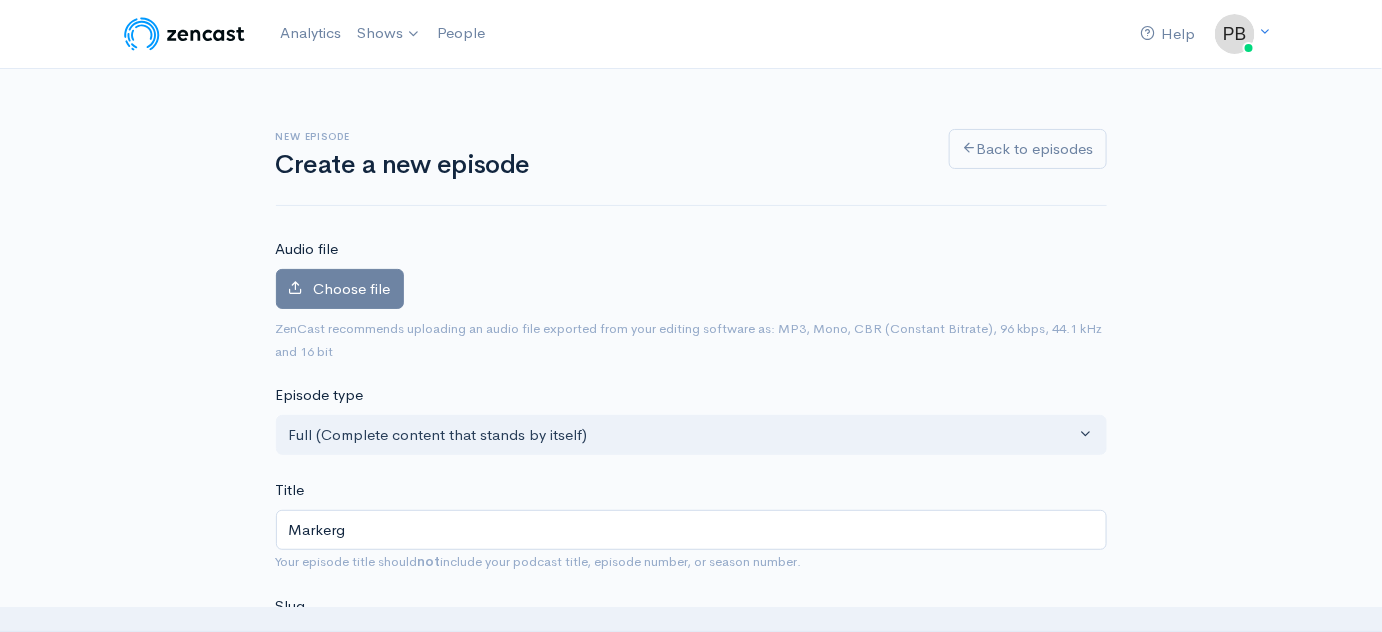 type on "Markergi" 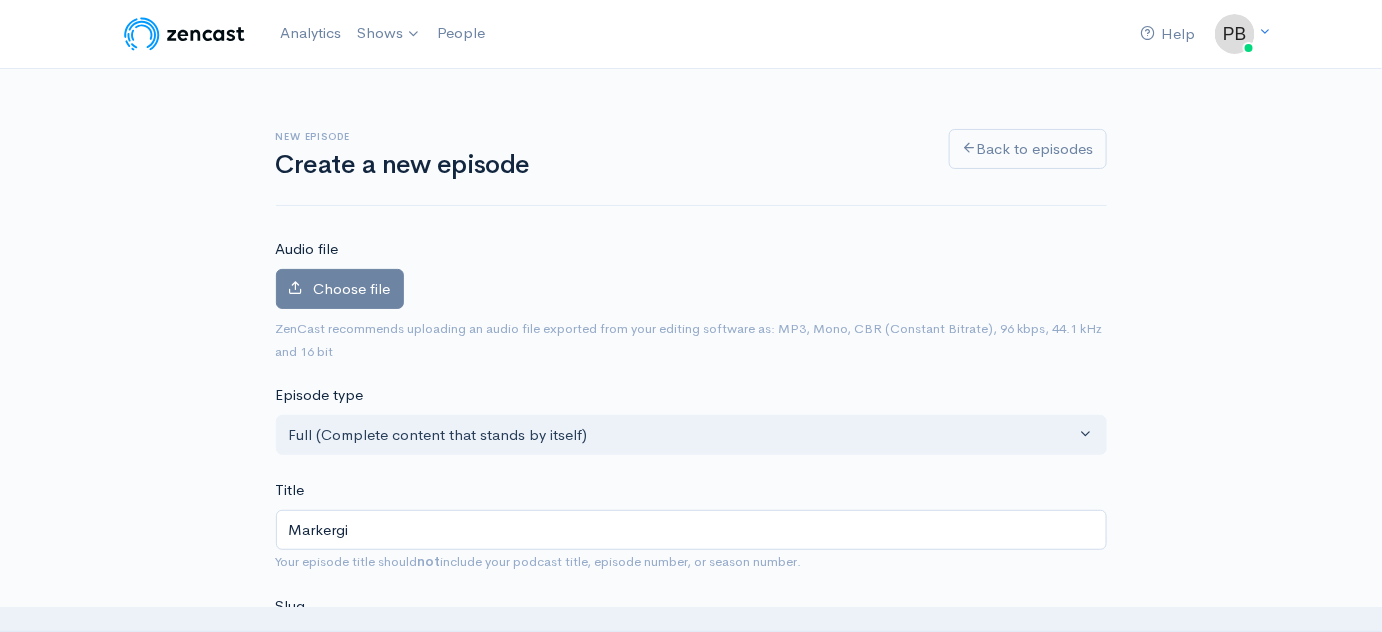 type on "markergi" 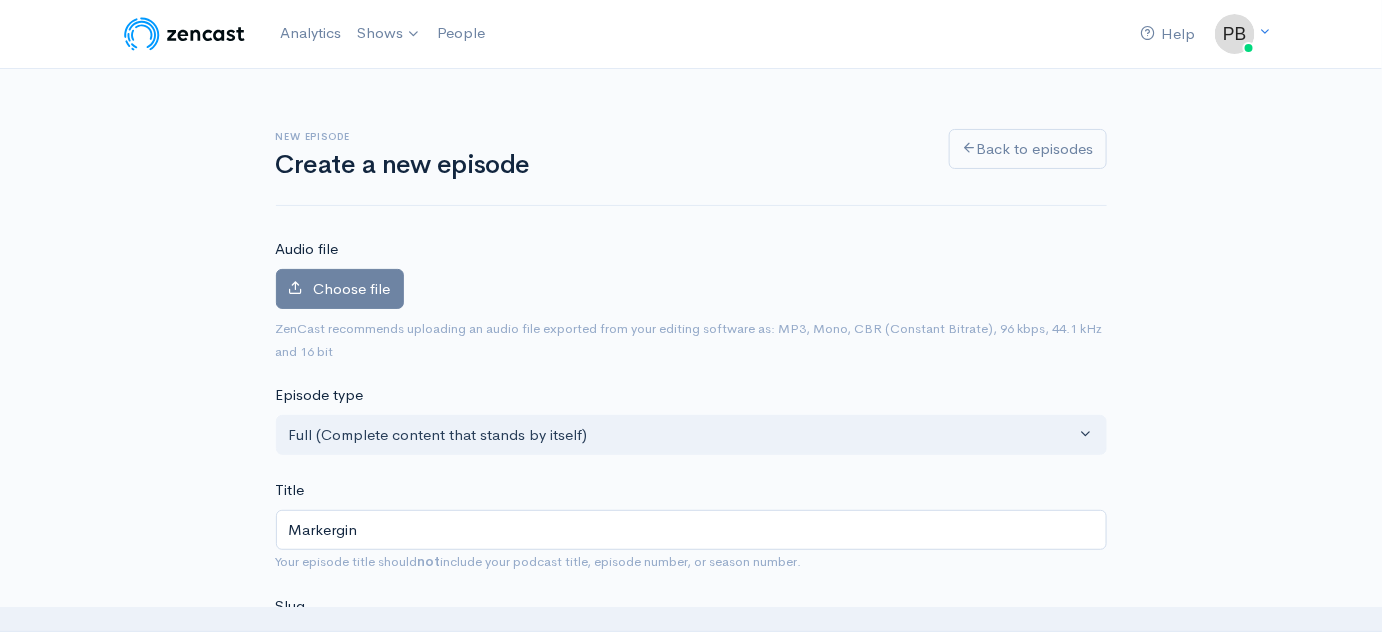 type on "markergin" 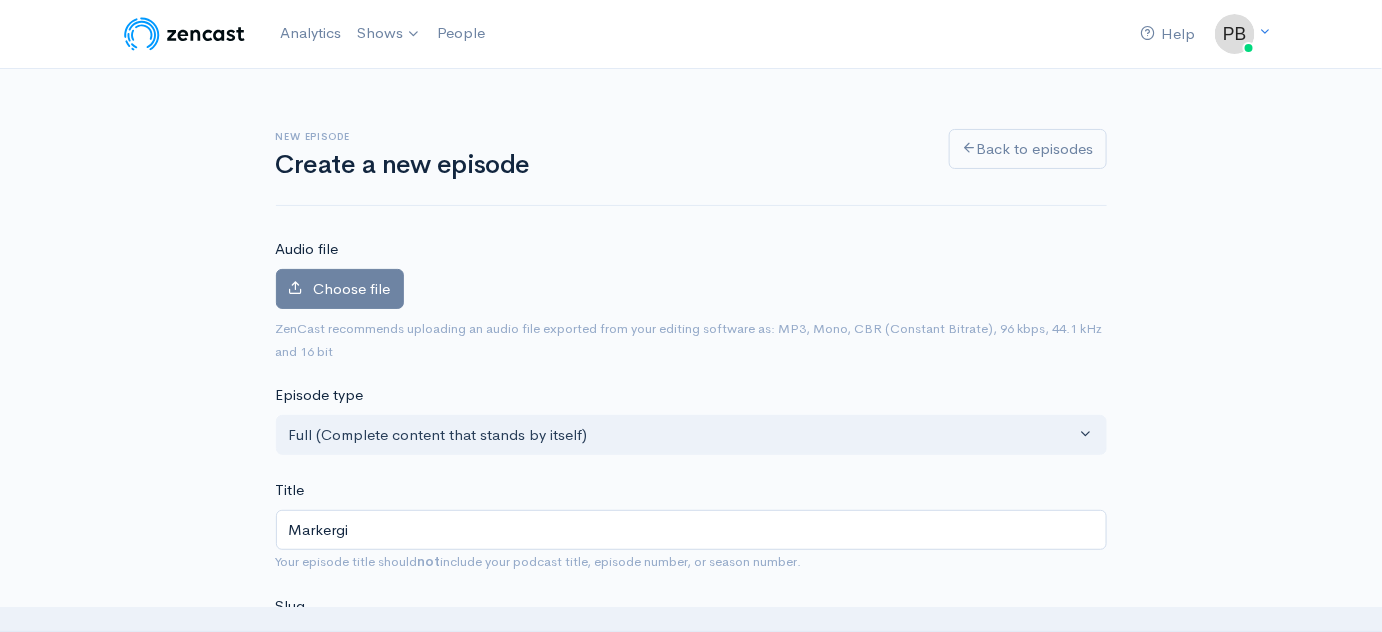 type on "markergi" 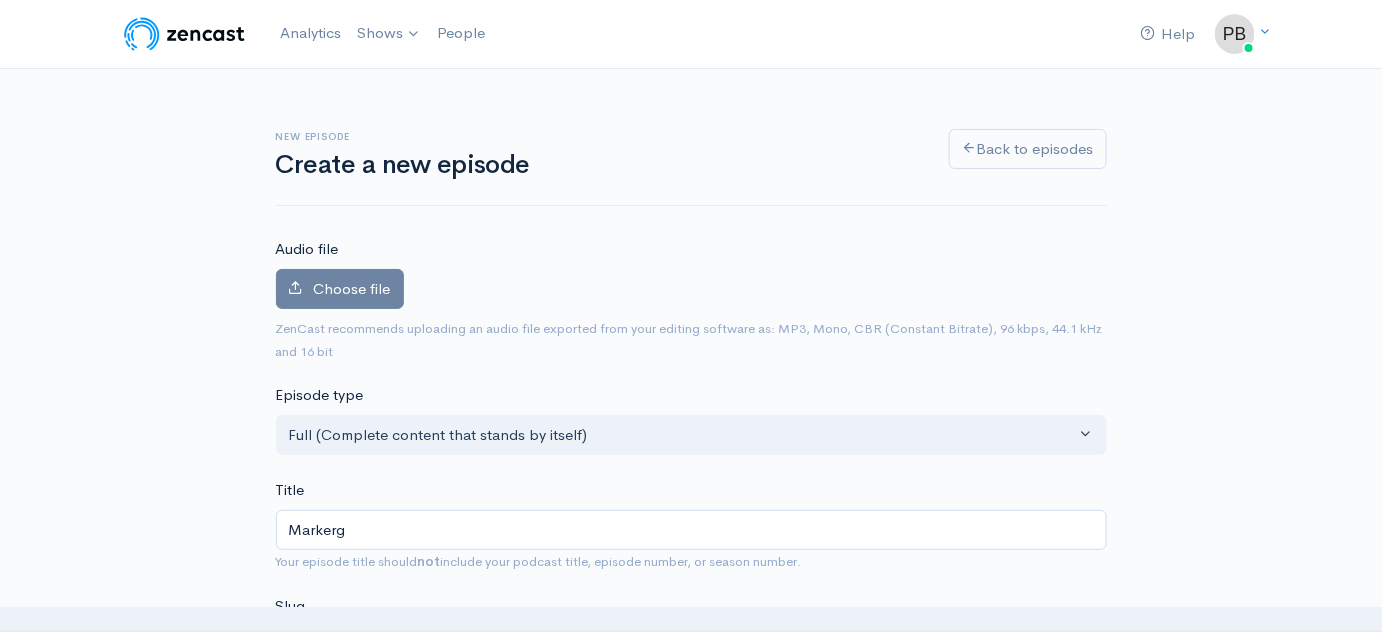 type on "markerg" 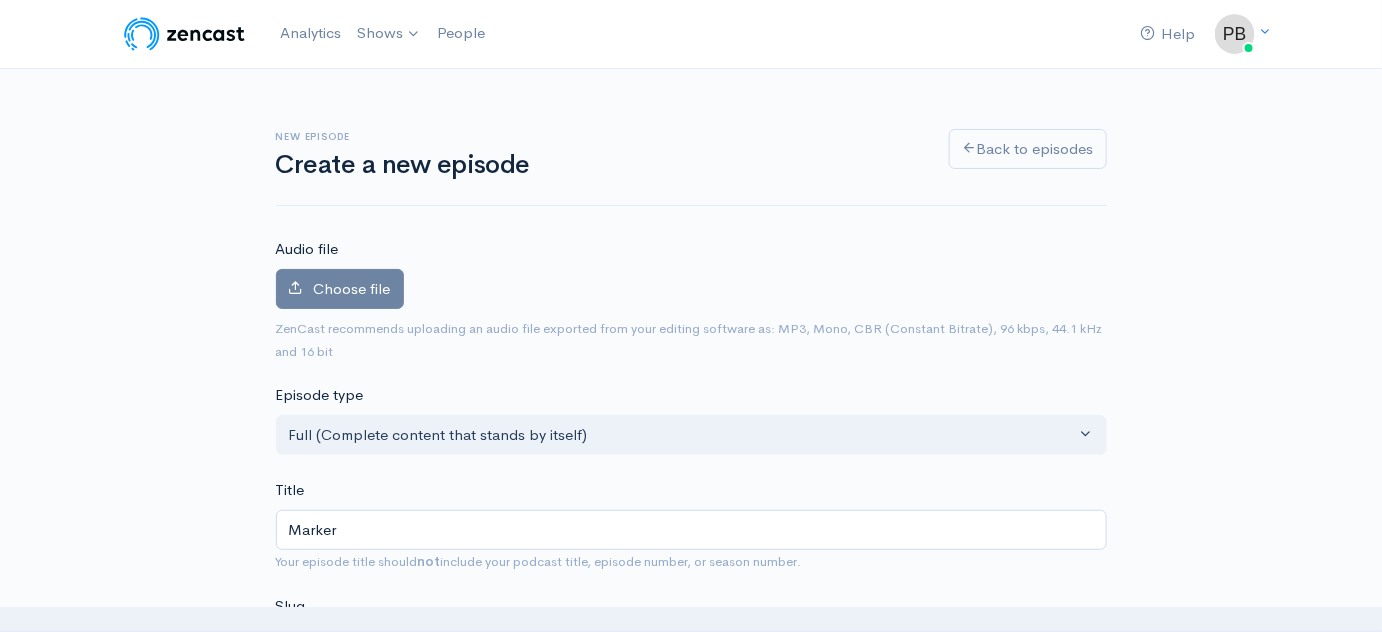 type on "marker" 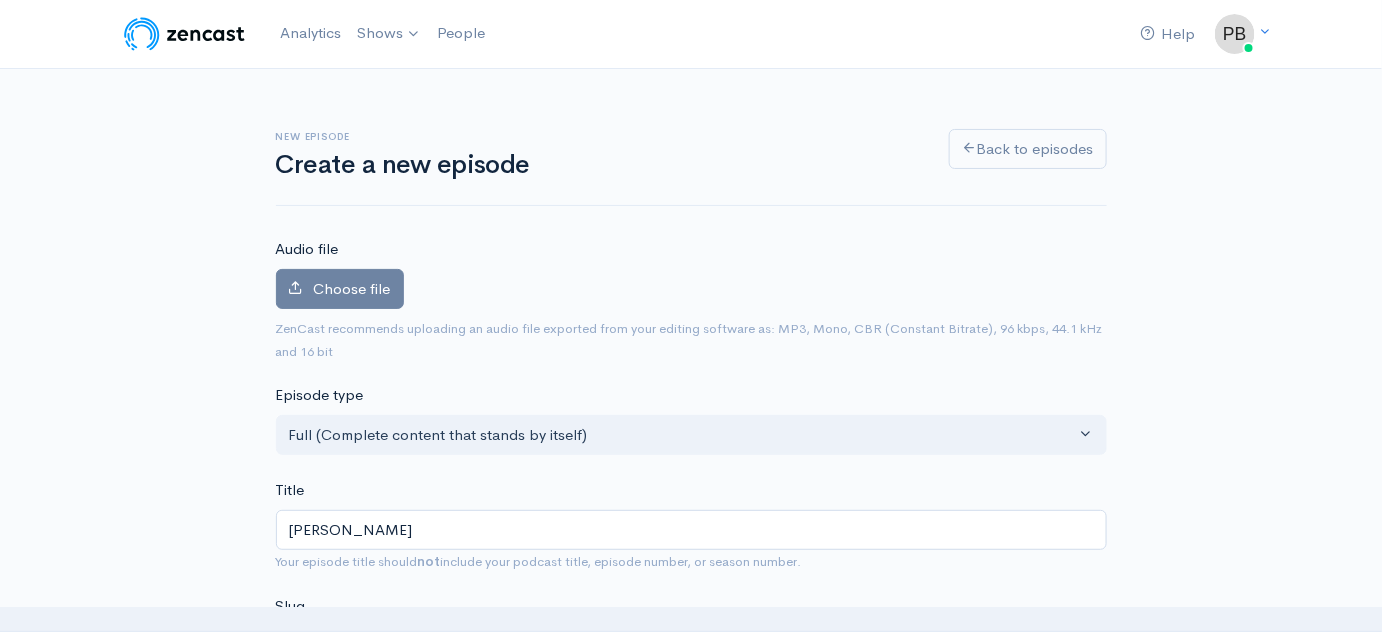 type on "[PERSON_NAME]" 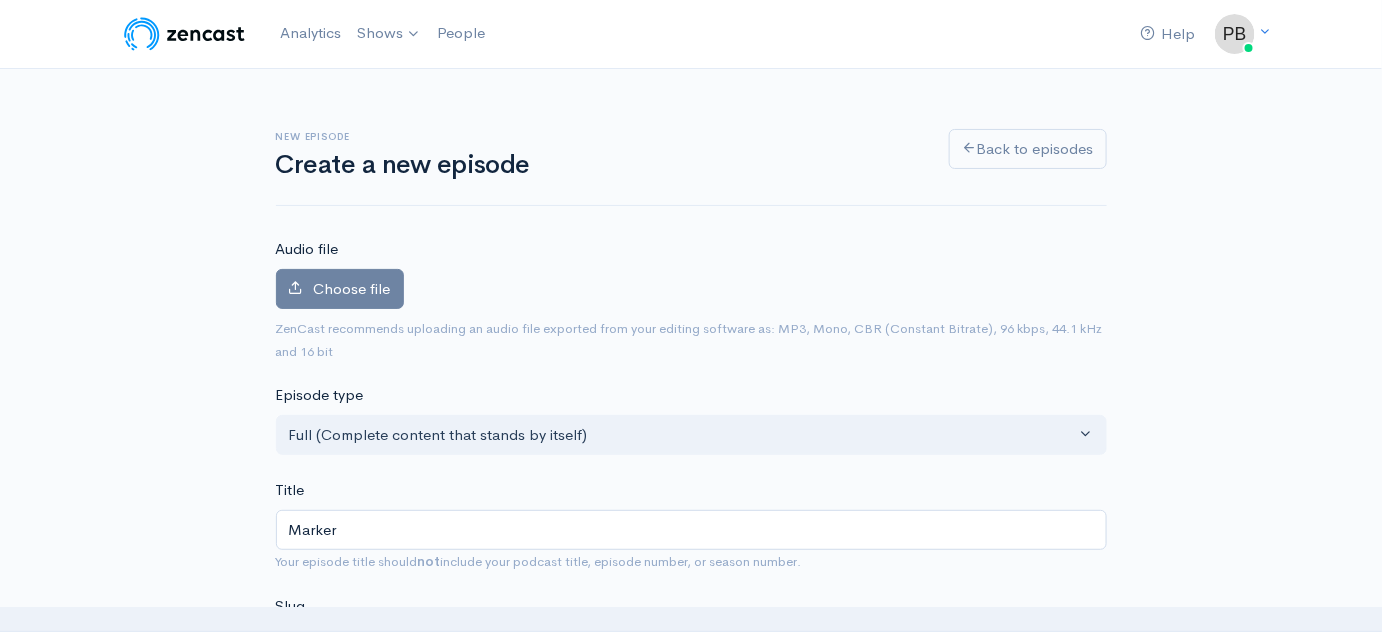 type on "marker" 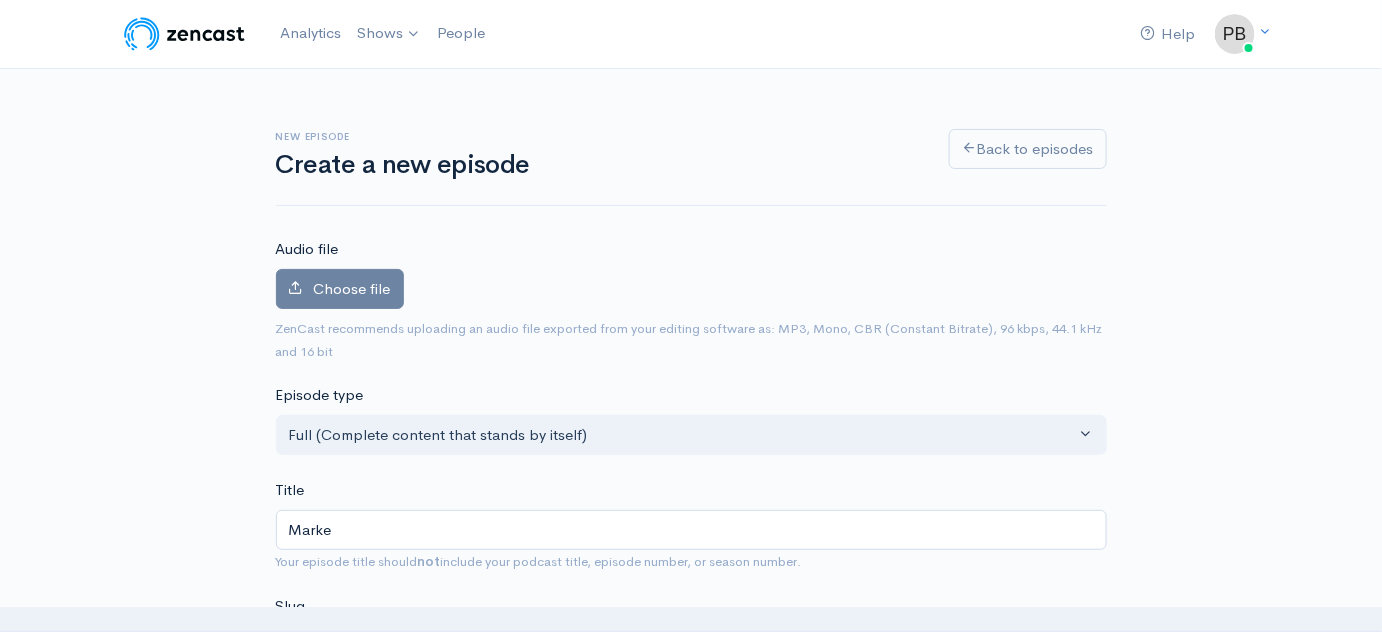 type on "marke" 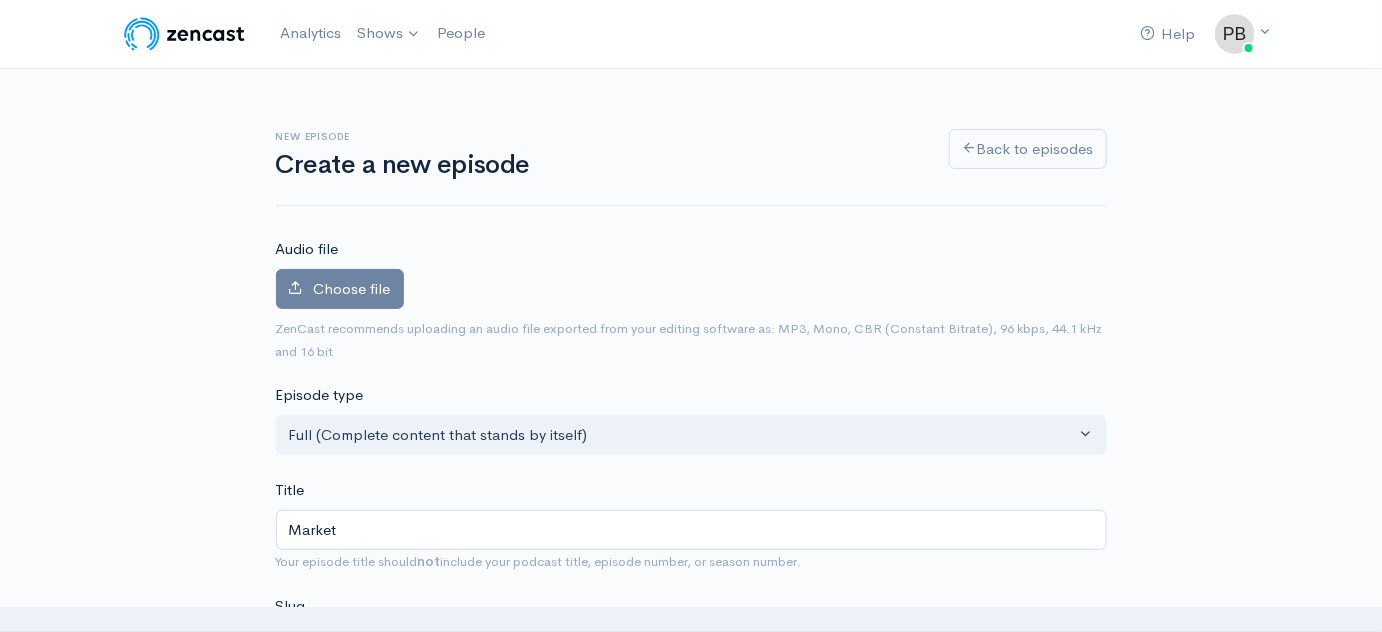 type on "market" 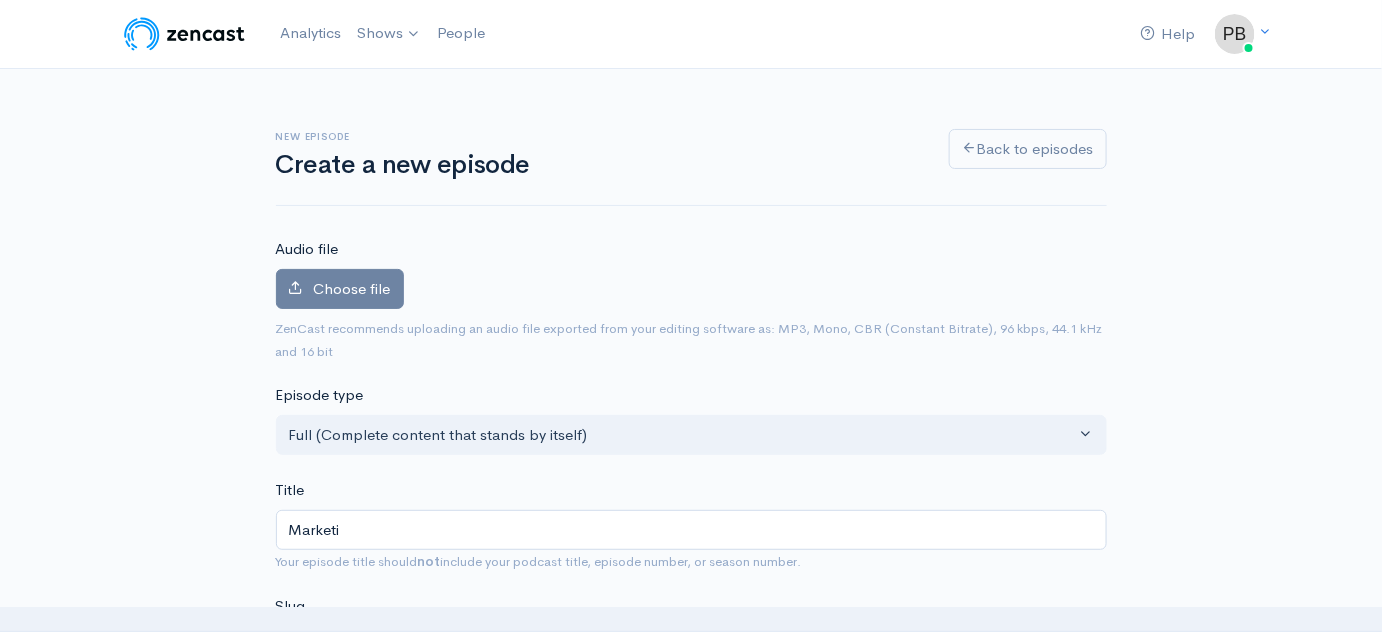 type on "Marketin" 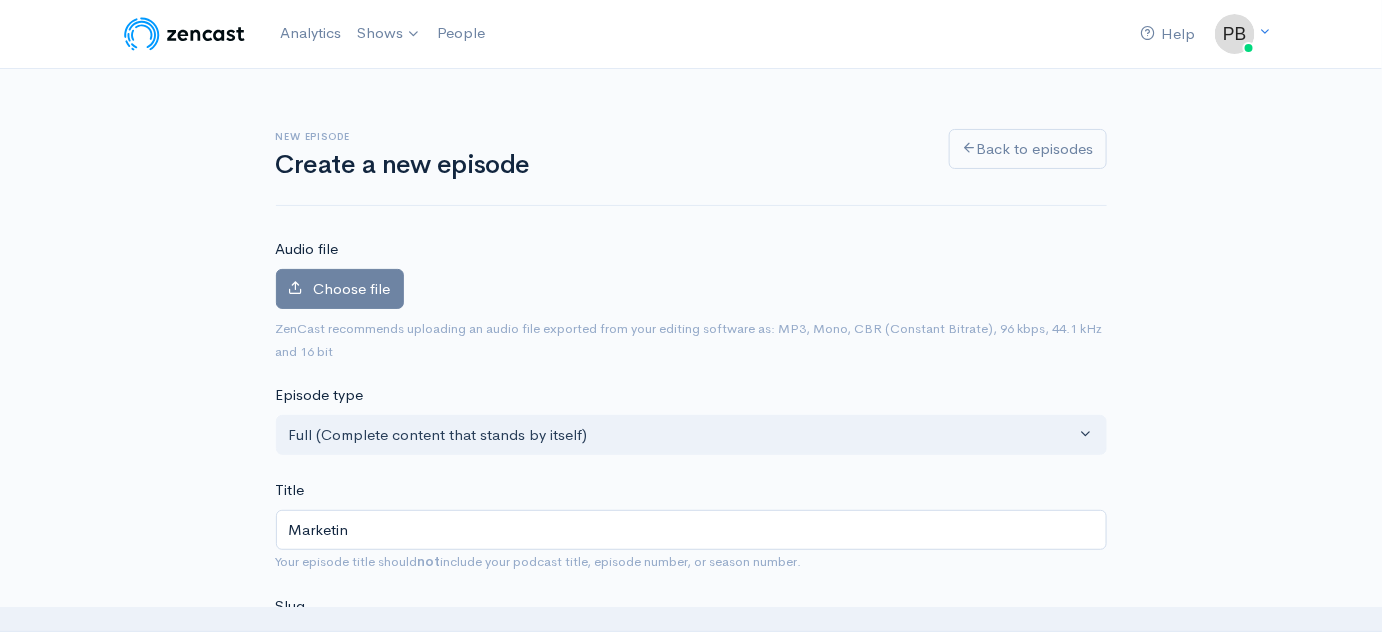 type on "marketin" 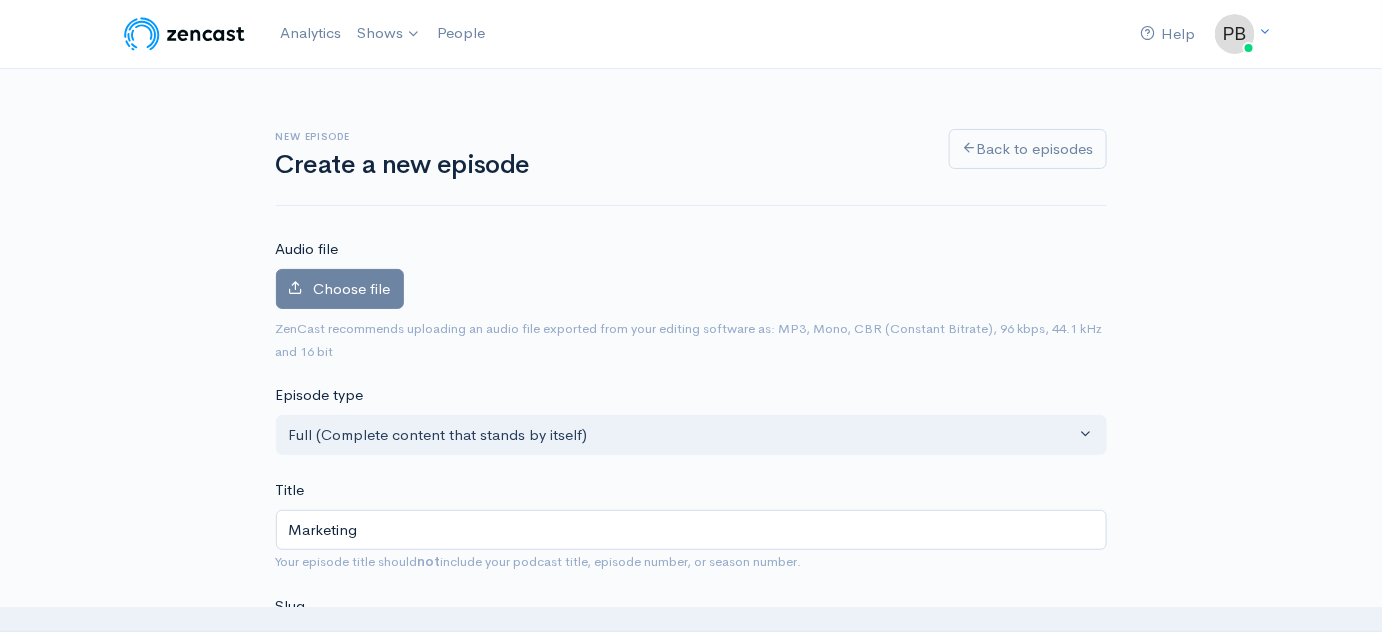 type on "marketing" 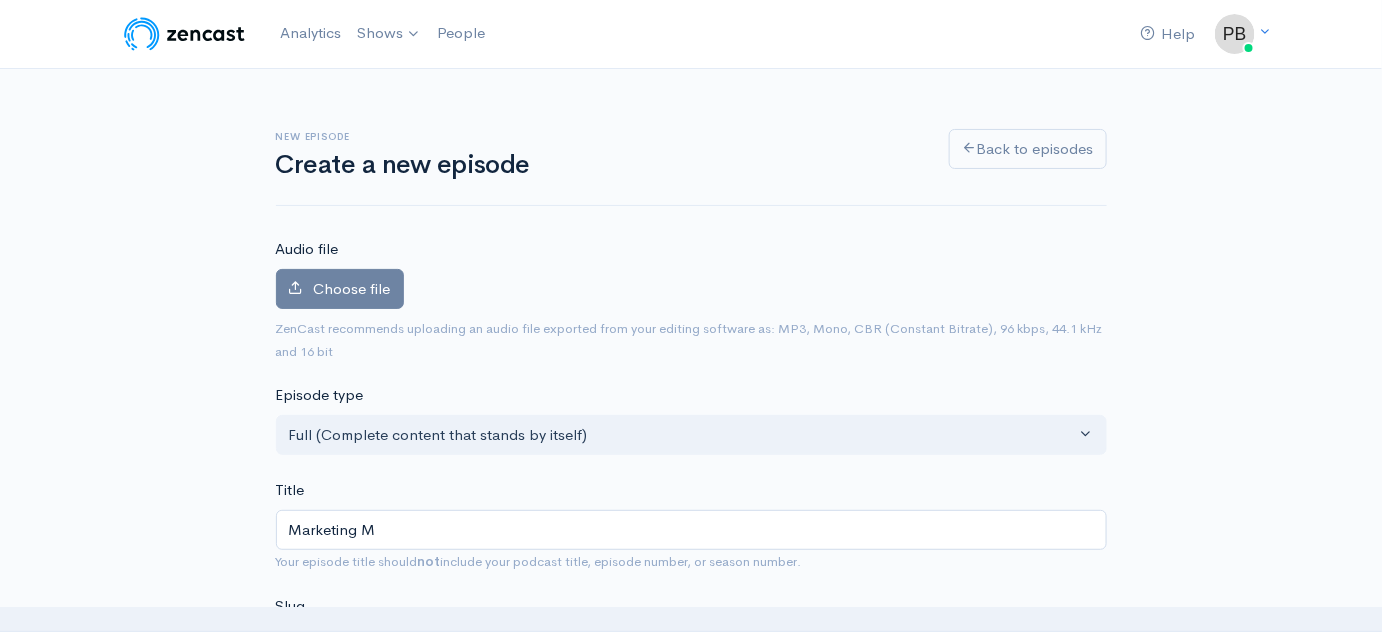 type on "marketing-m" 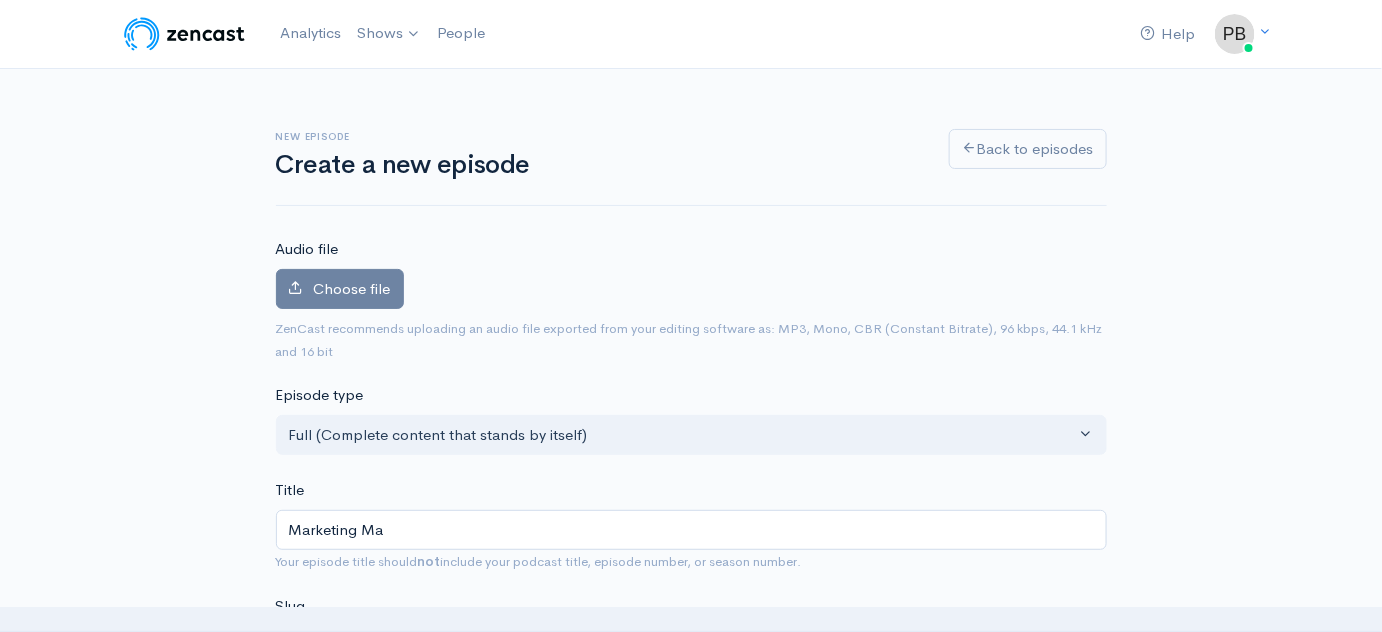 type on "Marketing Man" 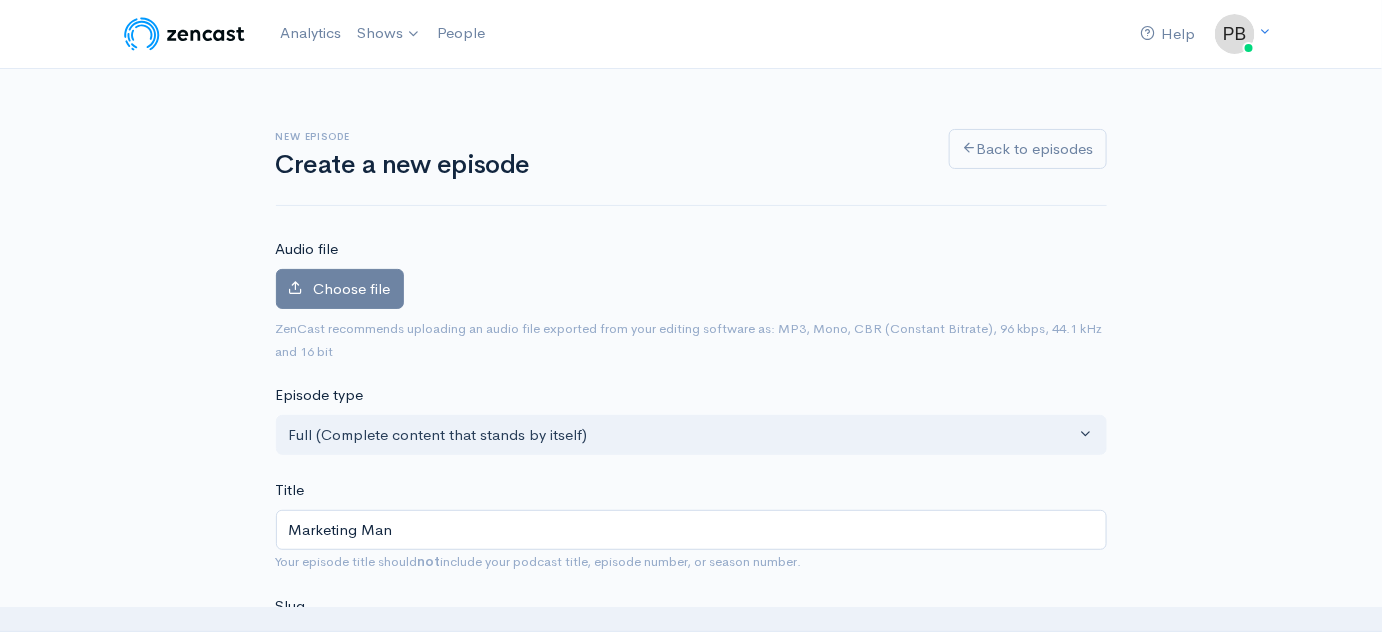 type on "marketing-man" 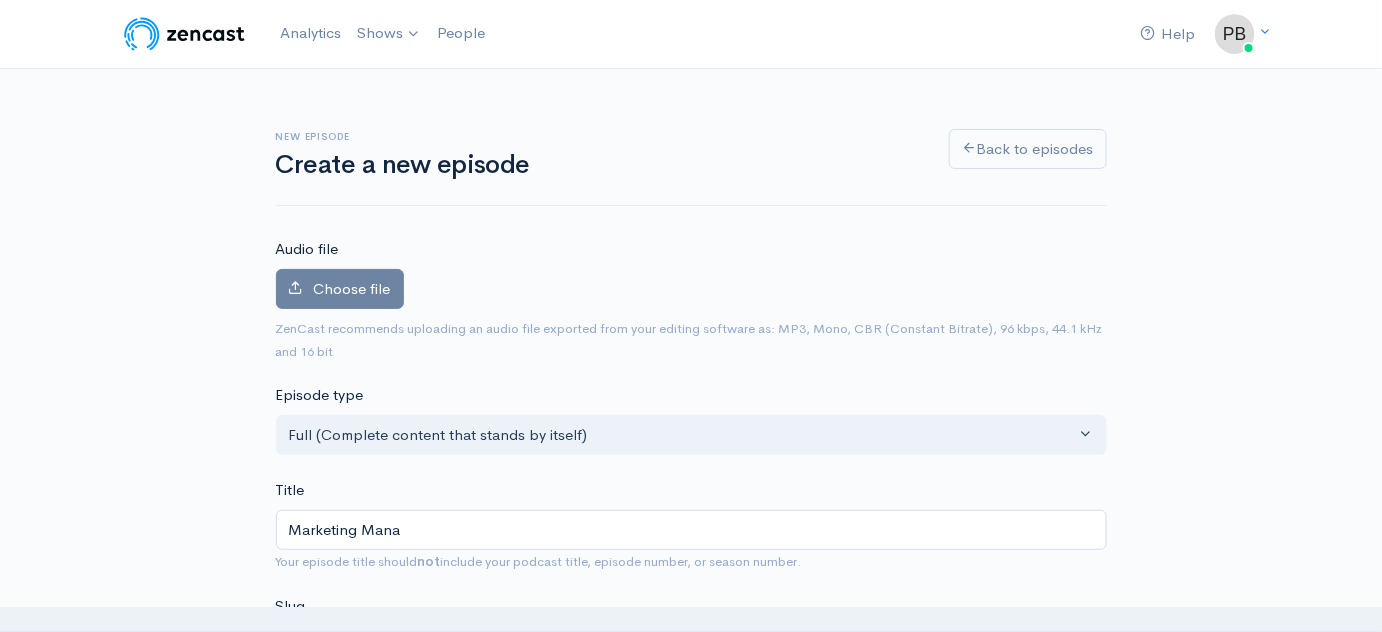 type on "marketing-mana" 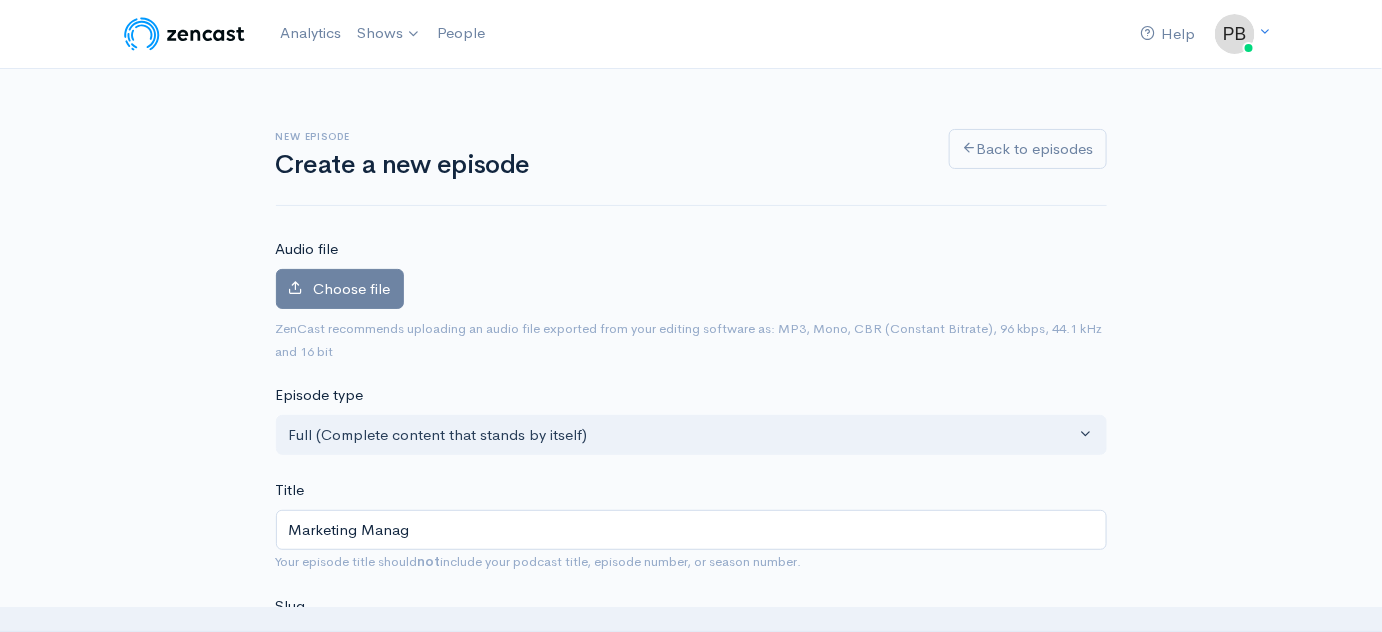 type on "marketing-manag" 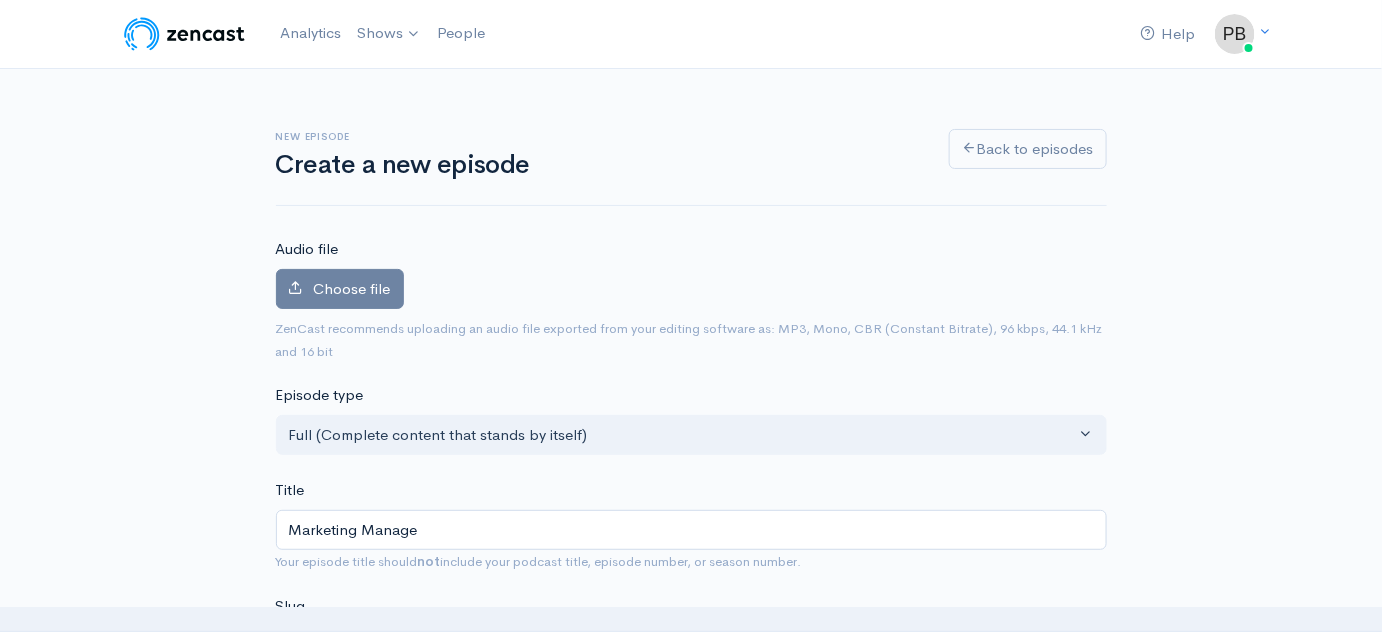 type on "Marketing Manager" 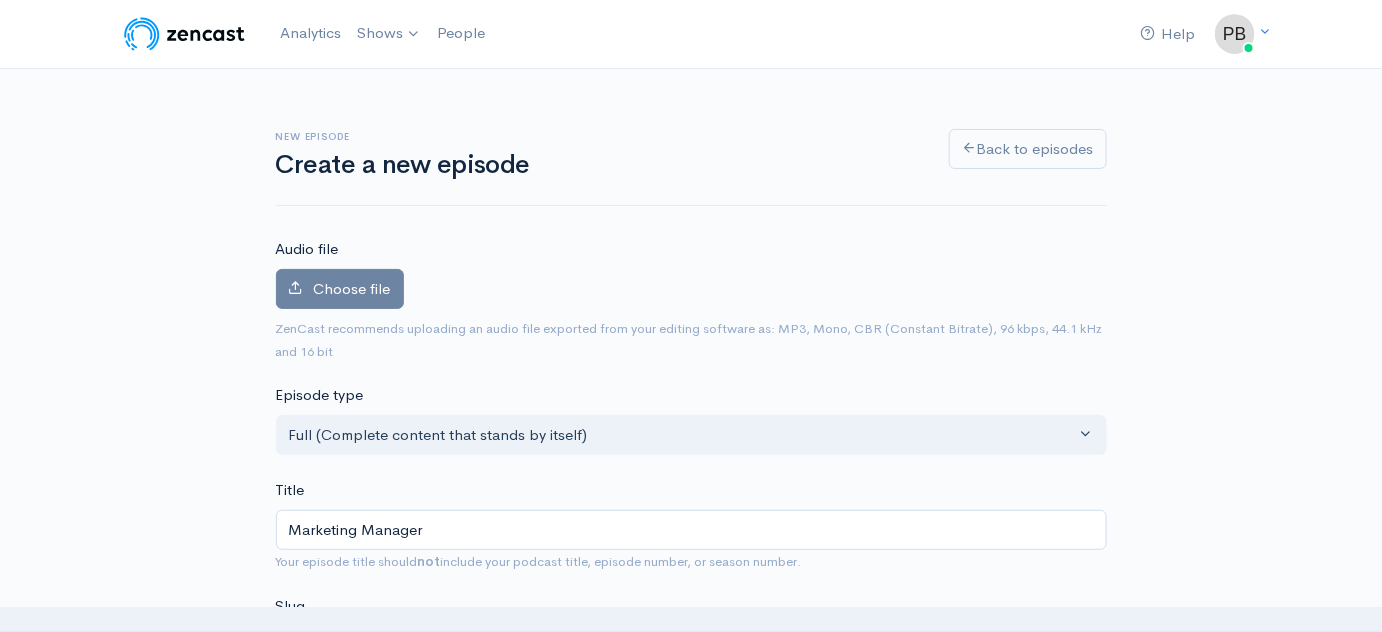 type on "marketing-manager" 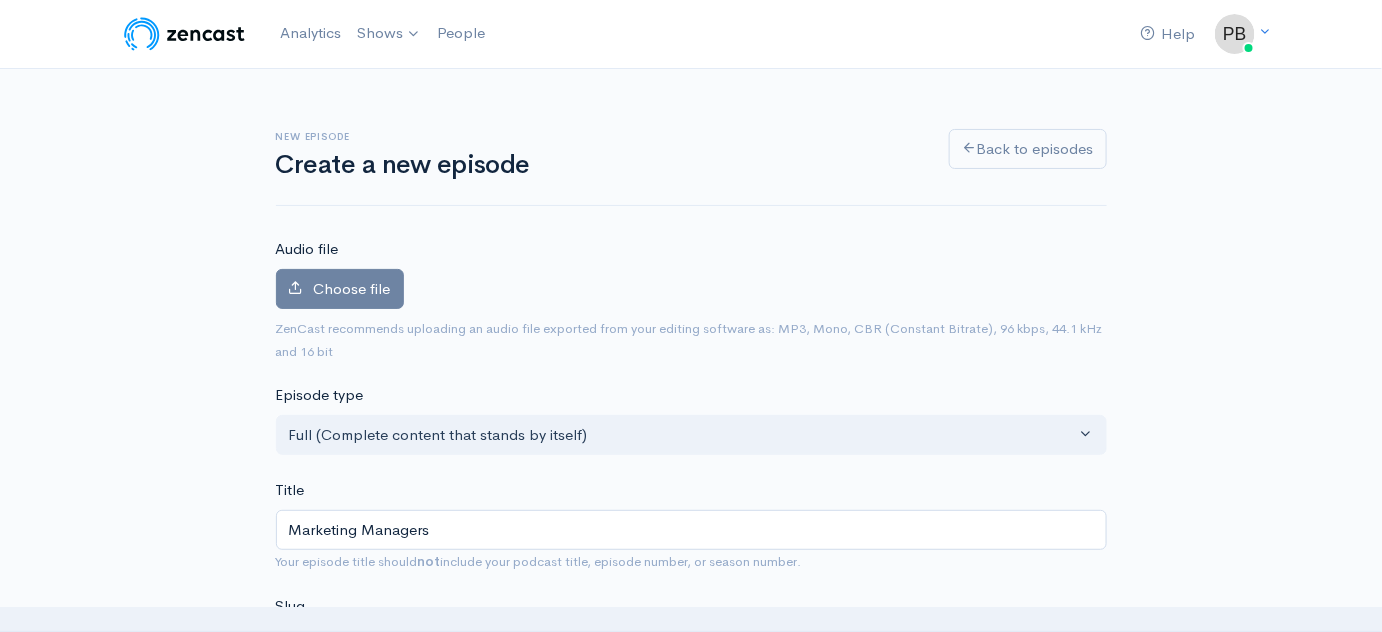 type on "marketing-managers" 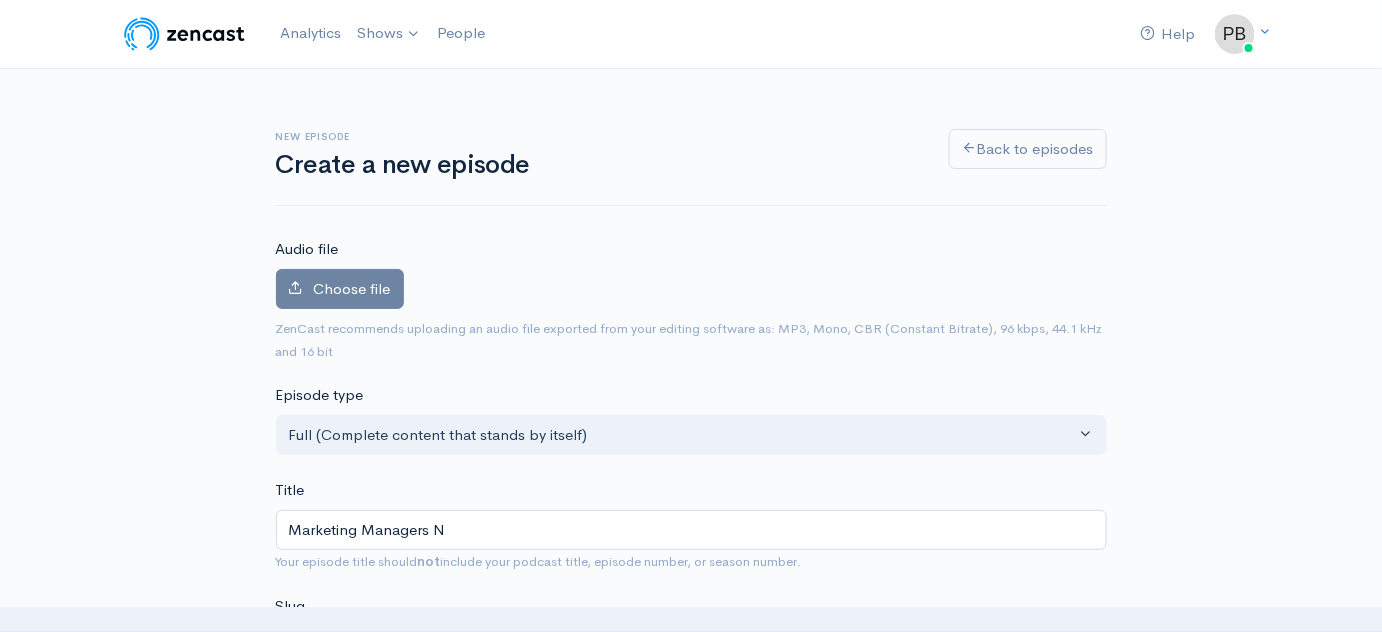 type on "marketing-managers-n" 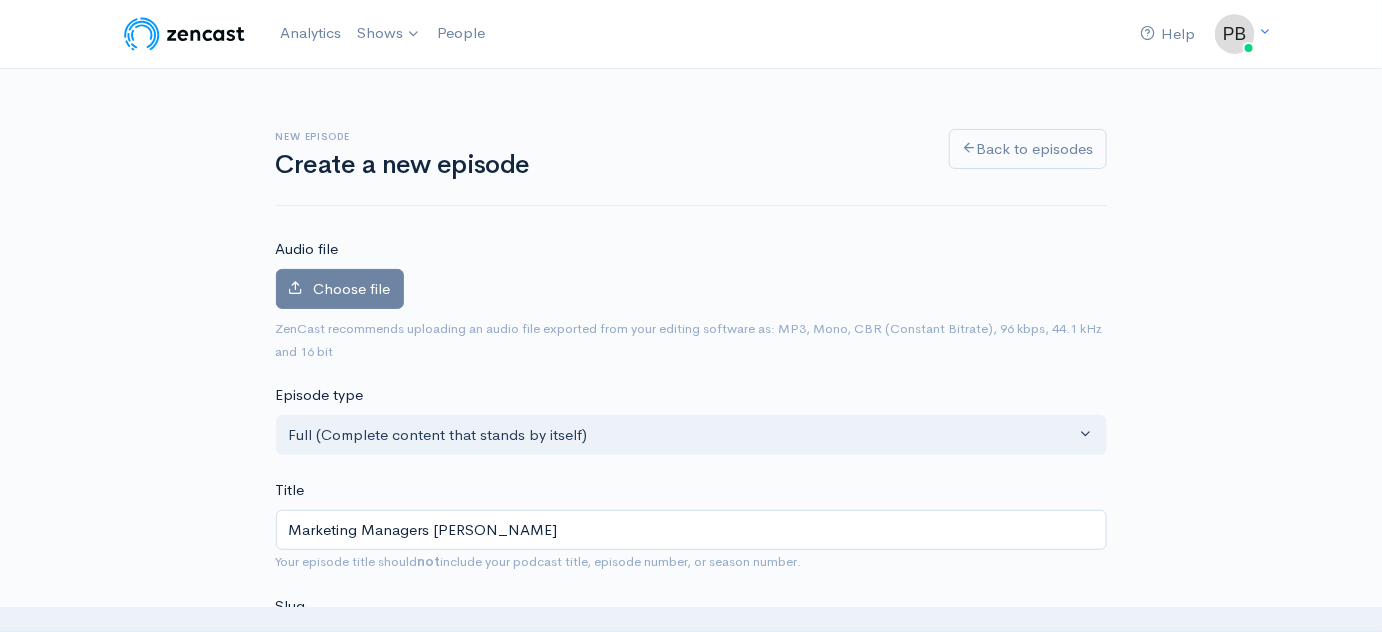 type on "Marketing Managers Nig" 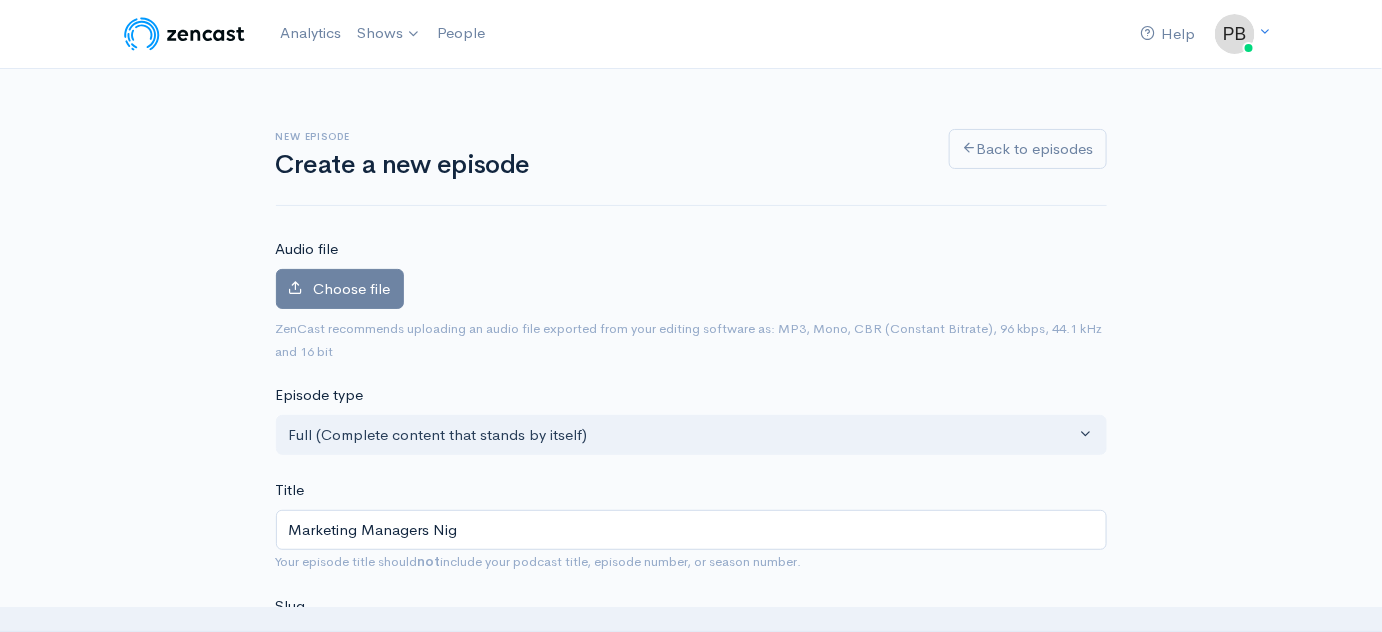 type on "Marketing Managers Nigh" 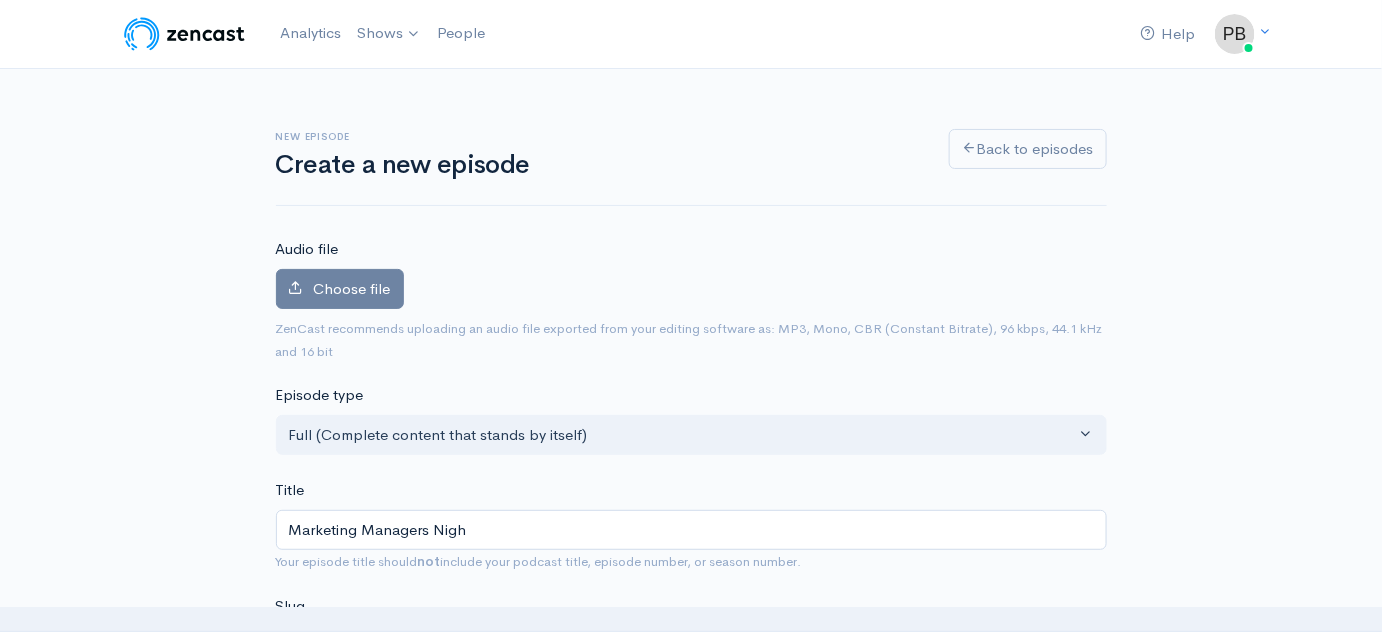 type on "marketing-managers-nigh" 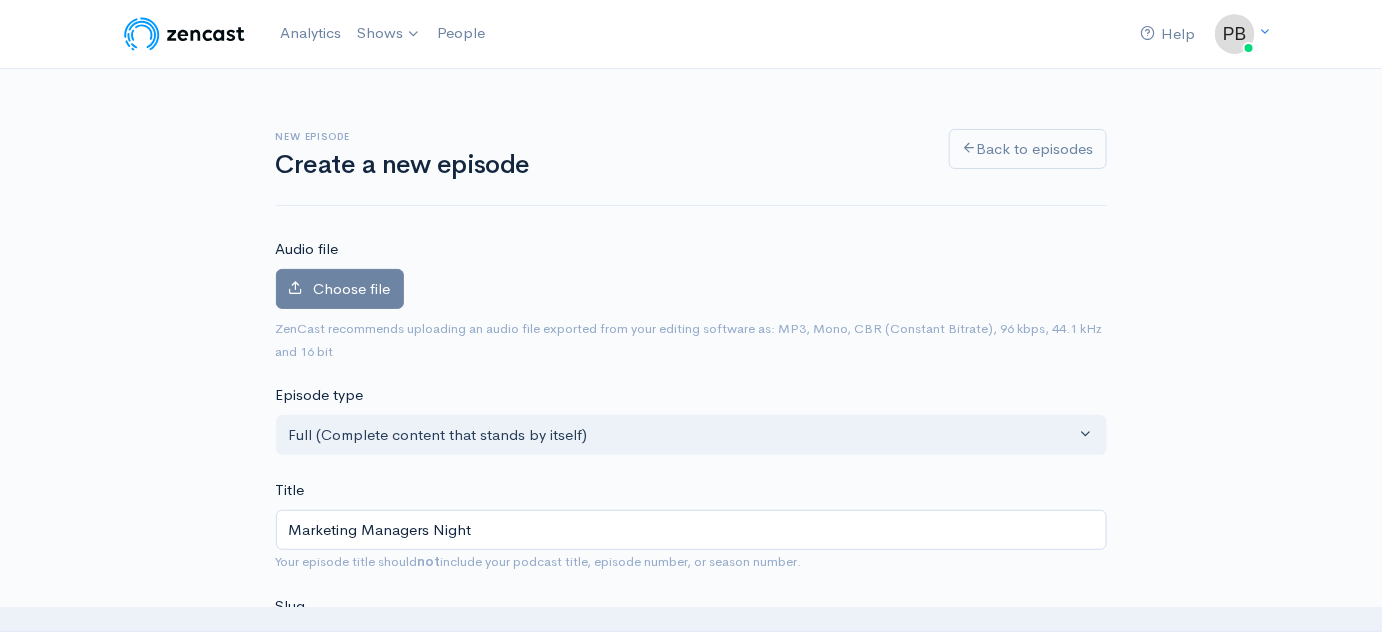 type on "marketing-managers-night" 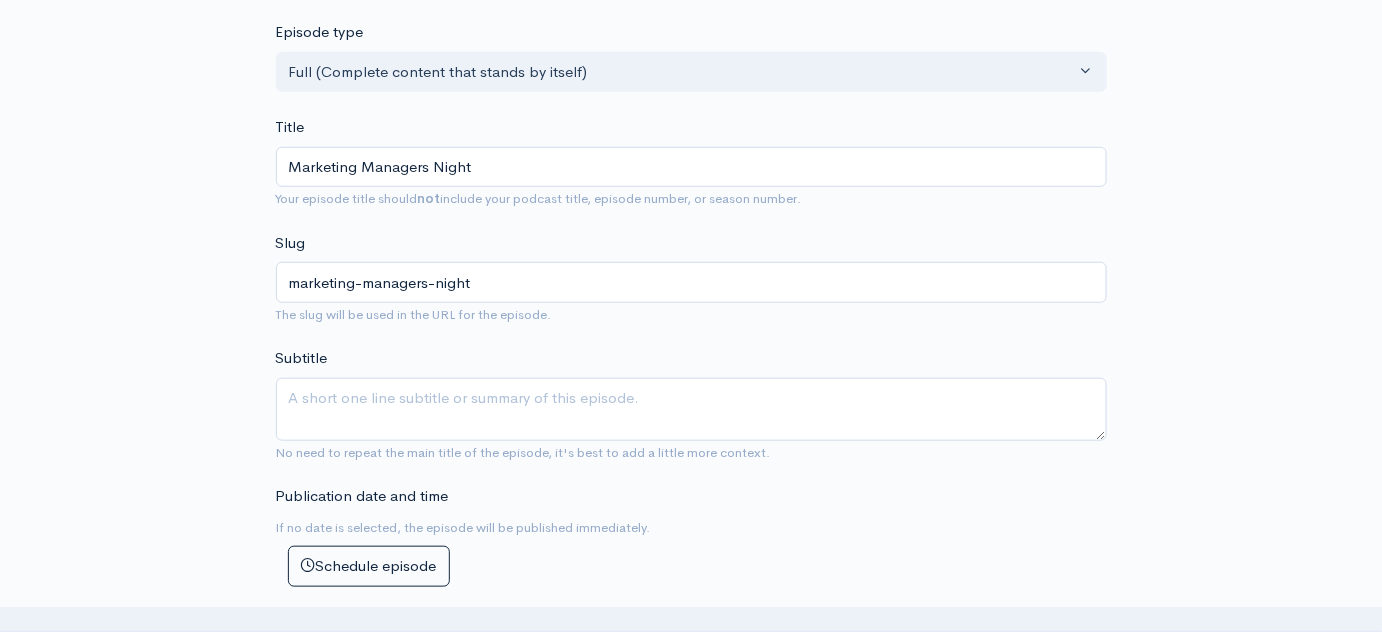 type on "Marketing Managers Night" 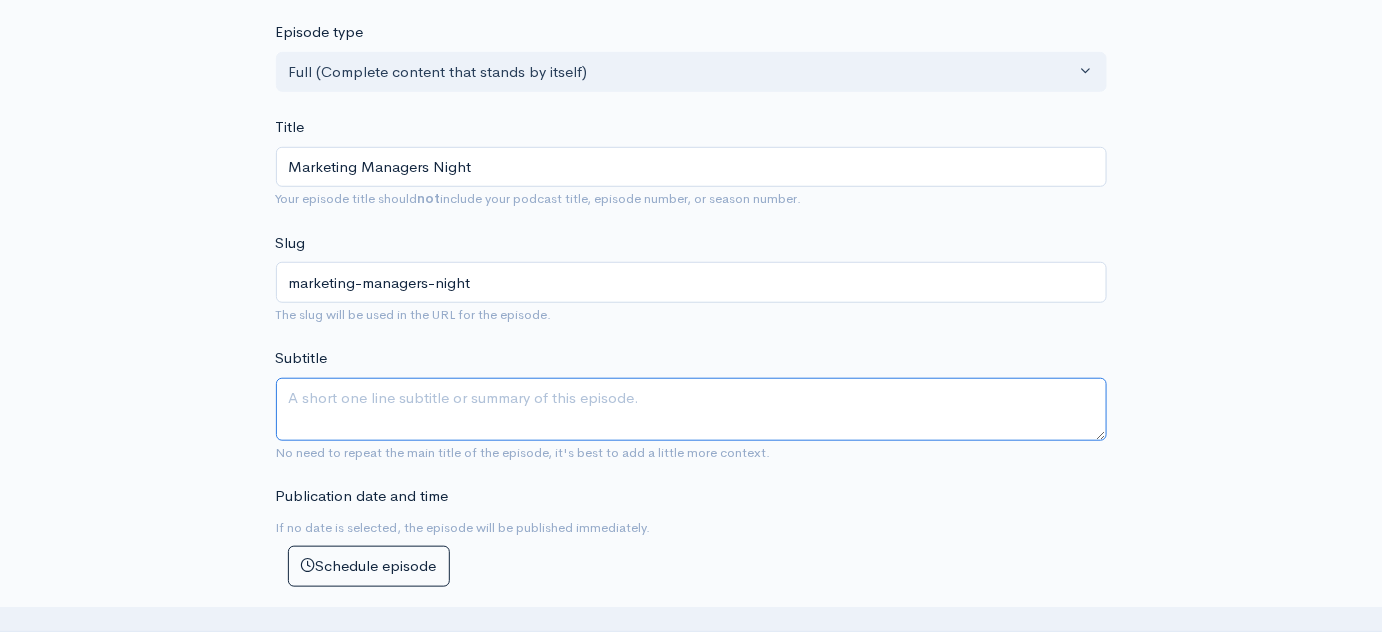 click on "Subtitle" at bounding box center [691, 409] 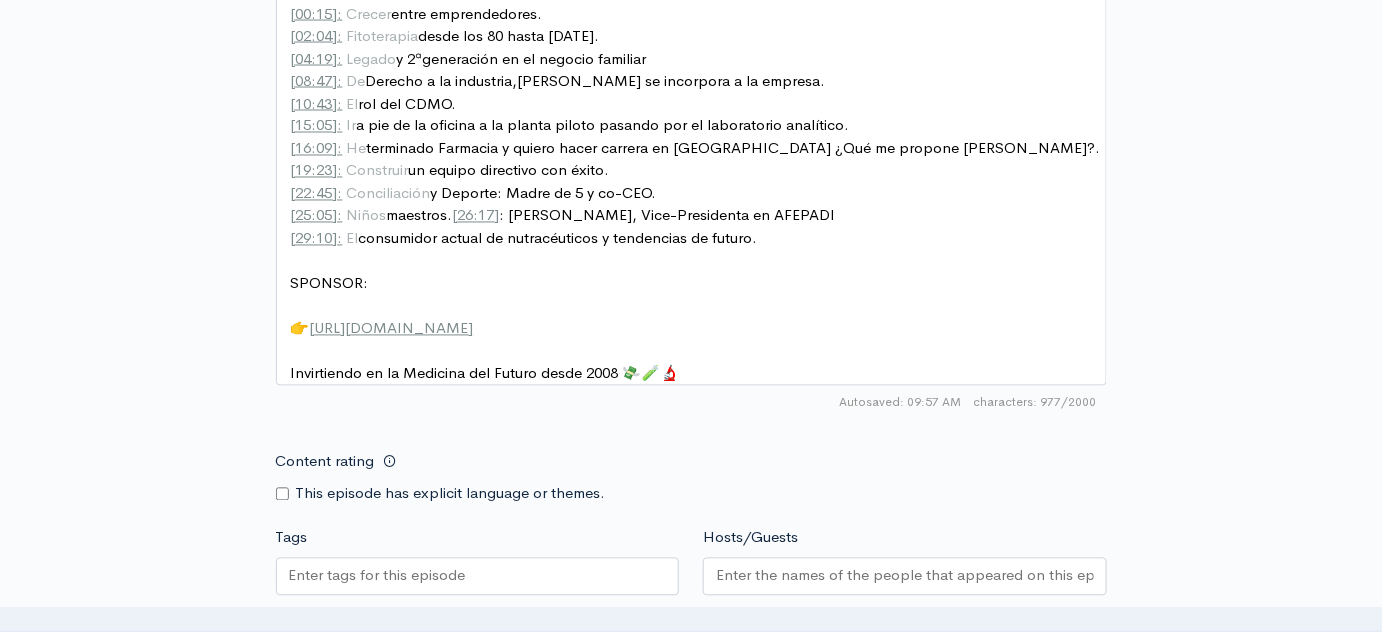 scroll, scrollTop: 1181, scrollLeft: 0, axis: vertical 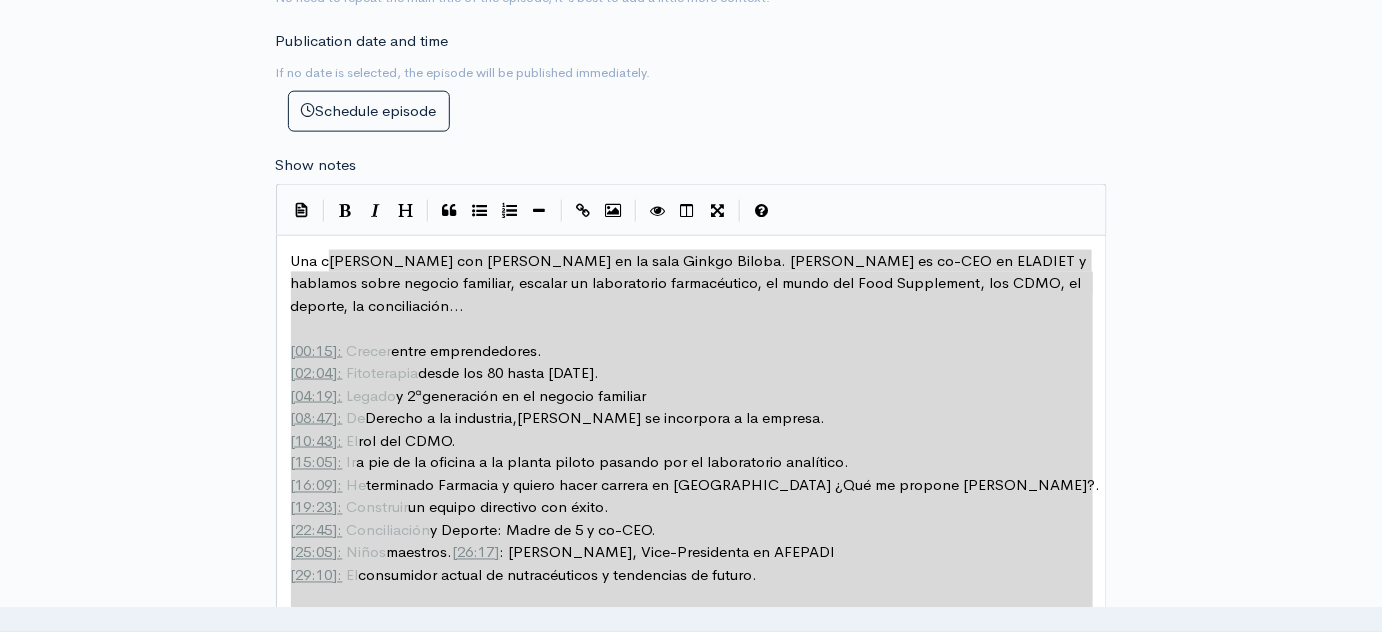 type on "Una charla con [PERSON_NAME] en la sala Ginkgo Biloba. [PERSON_NAME] es co-CEO en ELADIET y hablamos sobre negocio familiar, escalar un laboratorio farmacéutico, el mundo del Food Supplement, los CDMO, el deporte, la conciliación...
[00:15]: Crecer entre emprendedores.
[02:04]: Fitoterapia desde los 80 hasta [DATE].
[04:19]: Legado y 2ªgeneración en el negocio familiar
[08:47]: De Derecho a la industria,[PERSON_NAME] se incorpora a la empresa.
[10:43]: El rol del CDMO.
[15:05]: Ir a pie de la oficina a la planta piloto pasando por el laboratorio analítico.
[16:09]: He terminado Farmacia y quiero hacer carrera en [GEOGRAPHIC_DATA] ¿Qué me propone [PERSON_NAME]?.
[19:23]: Construir un equipo directivo con éxito.
[22:45]: Conciliación y Deporte: Madre de 5 y co-CEO.
[25:05]: Niños maestros. [26:17]: [PERSON_NAME], Vice-Presidenta en AFEPADI
[29:10]: El consumidor actual de nutracéuticos y tendencias de futuro.
SPONSOR:
👉[URL][DOMAIN_NAME]
Invirtiendo en la Medicina del Futuro desde 2008 💸🧪🔬" 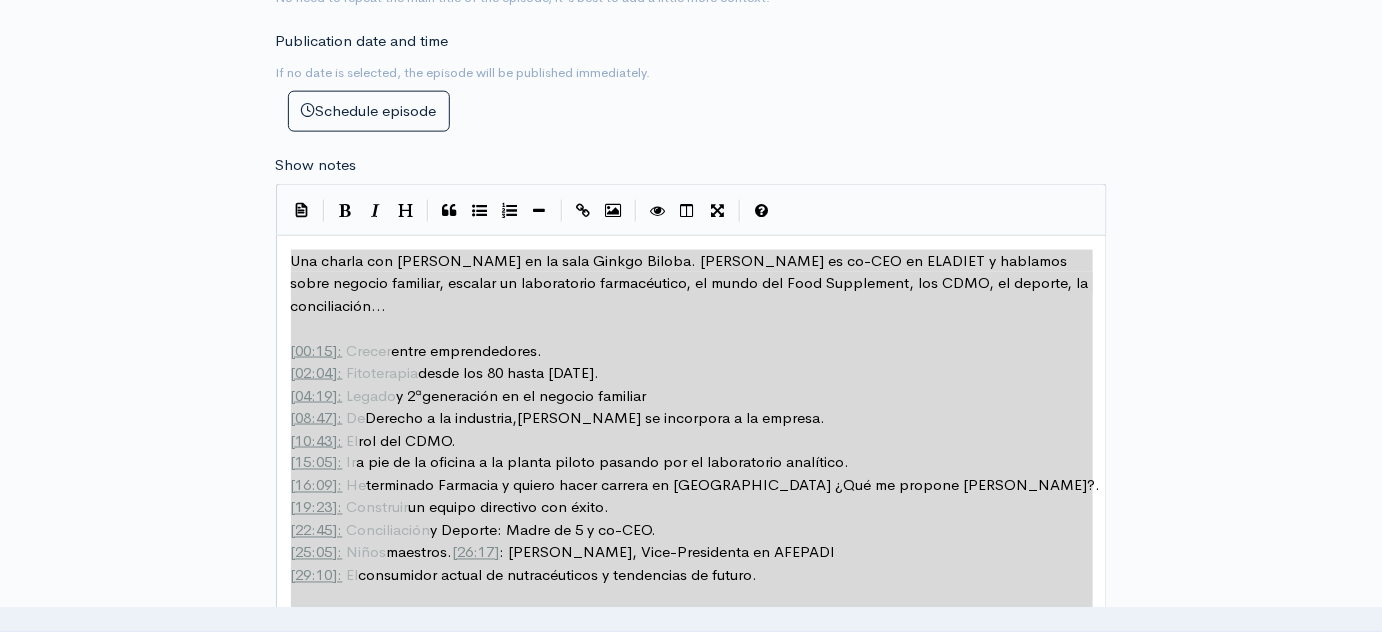 drag, startPoint x: 732, startPoint y: 320, endPoint x: 282, endPoint y: 240, distance: 457.0558 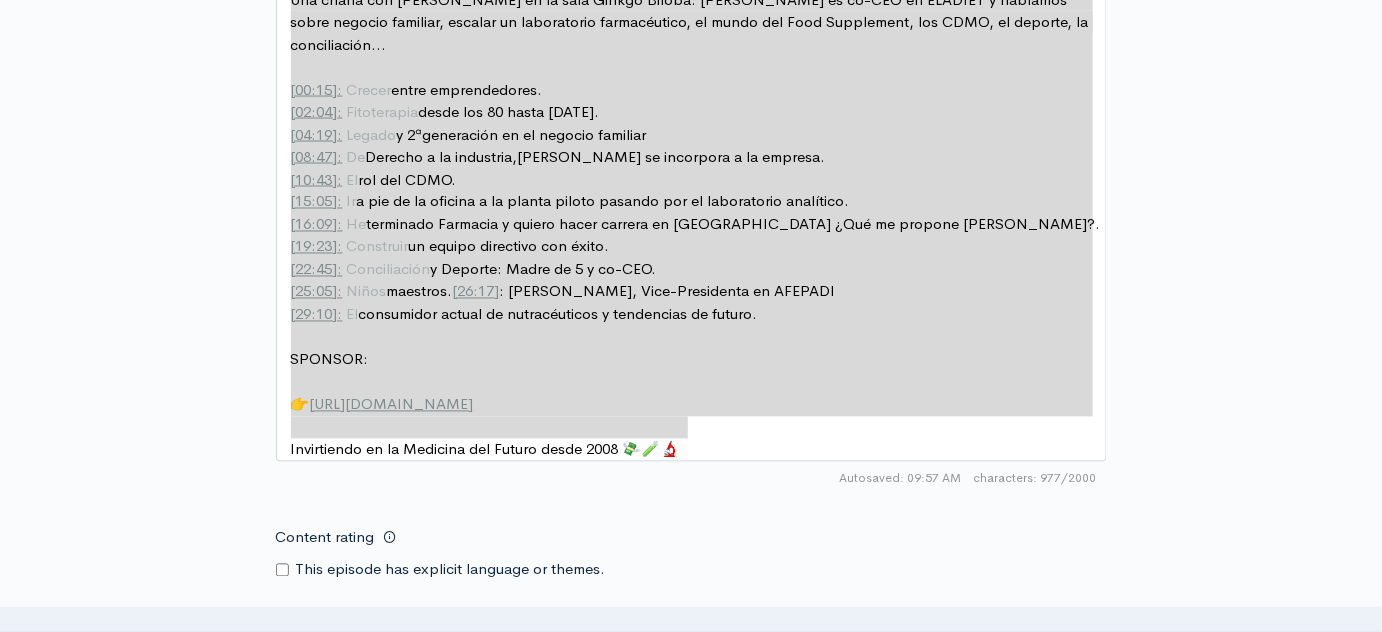 scroll, scrollTop: 1090, scrollLeft: 0, axis: vertical 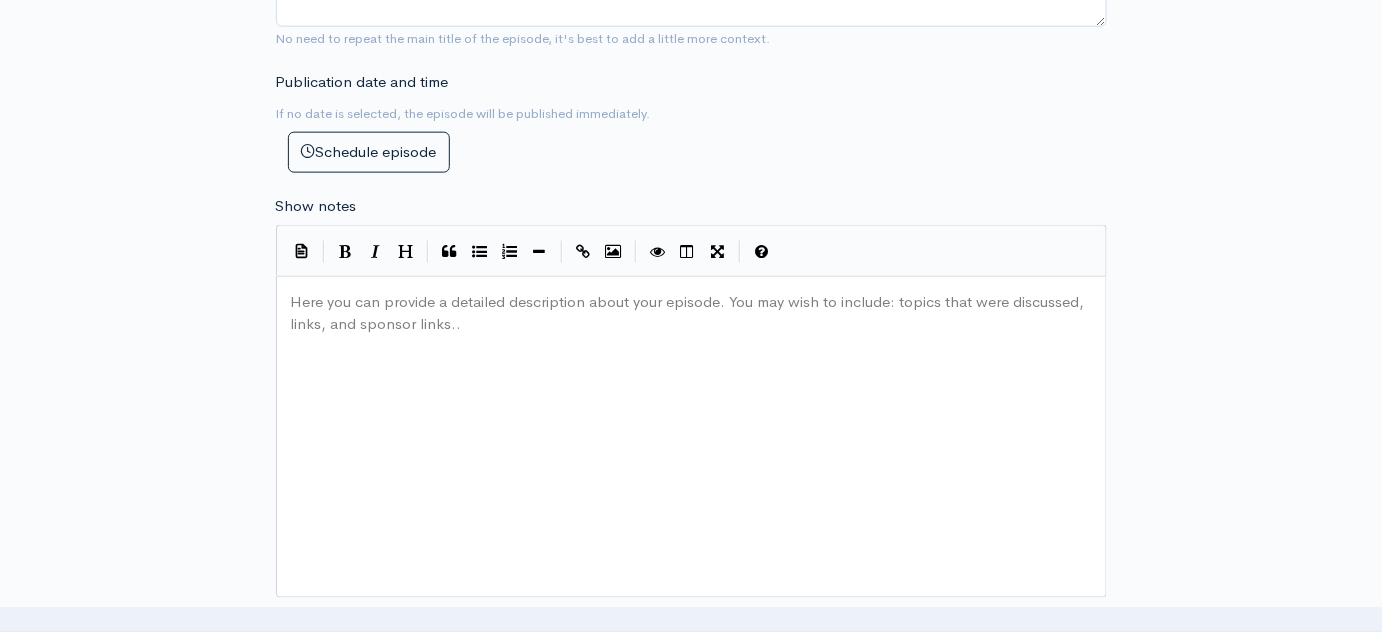 click on "Here you can provide a detailed description about your episode. You may wish to include: topics that were discussed, links, and sponsor links.. x   ​" at bounding box center (716, 462) 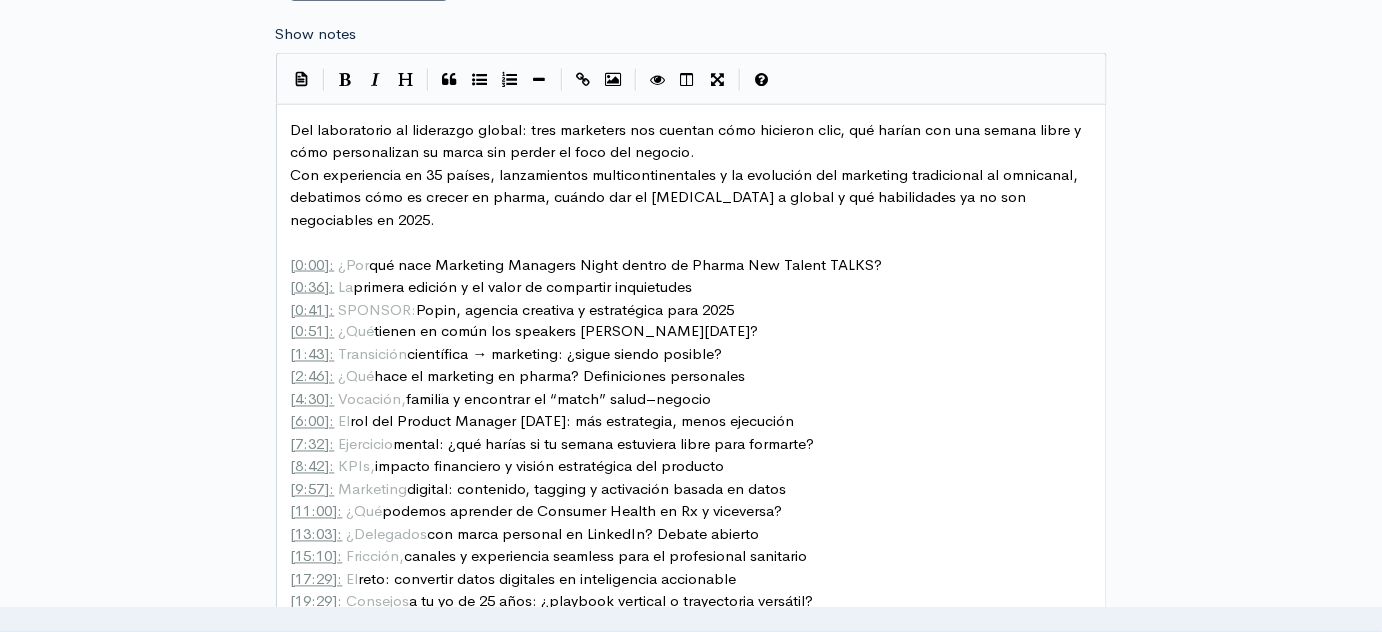 scroll, scrollTop: 872, scrollLeft: 0, axis: vertical 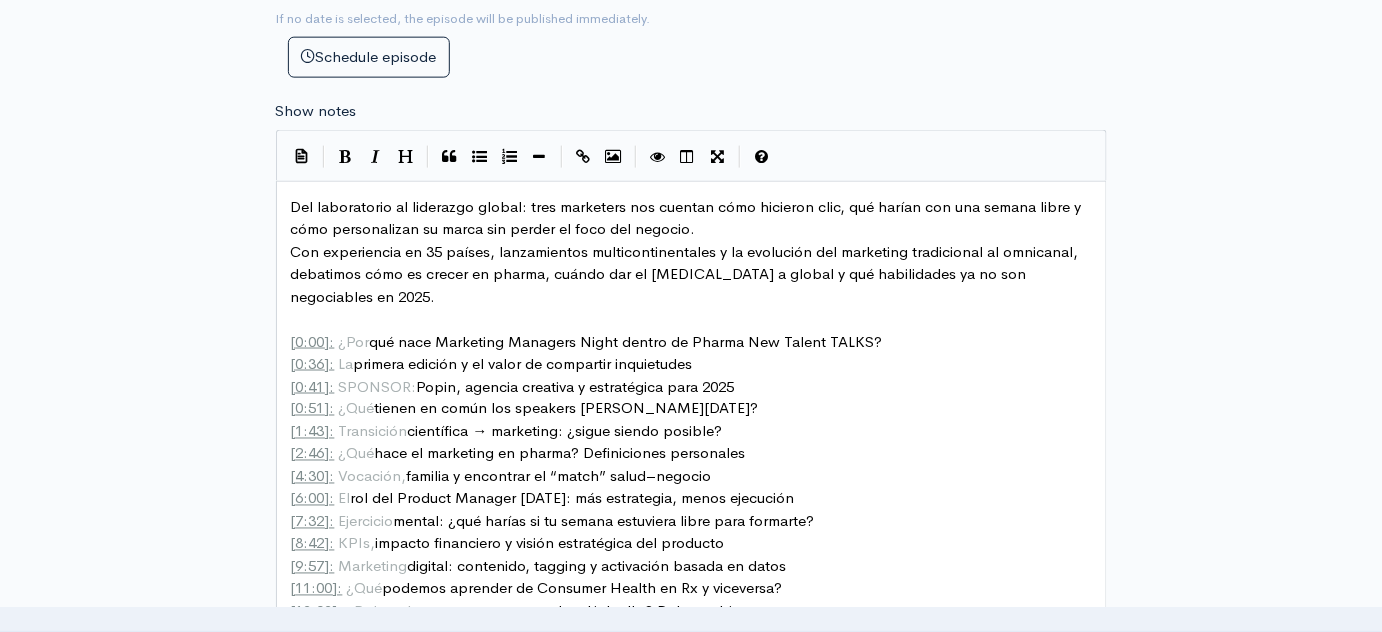 click on "Del laboratorio al liderazgo global: tres marketers nos cuentan cómo hicieron clic, qué harían con una semana libre y cómo personalizan su marca sin perder el foco del negocio." at bounding box center (698, 218) 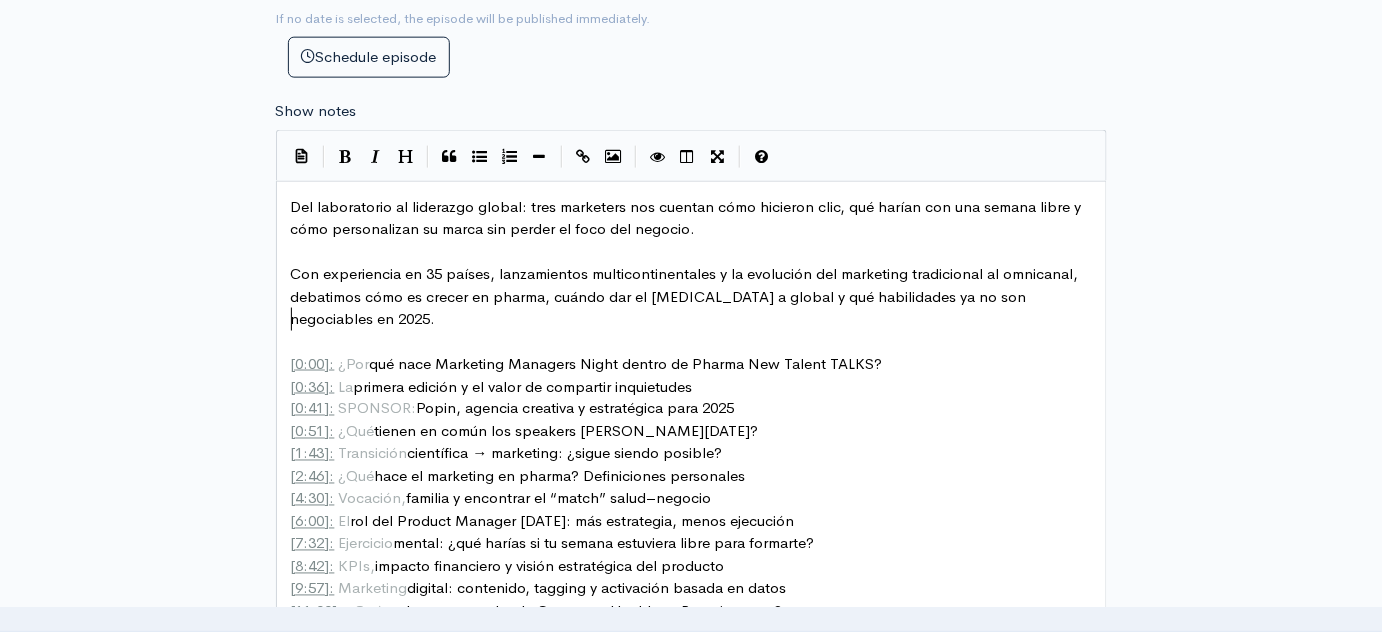 click on "​" at bounding box center (698, 342) 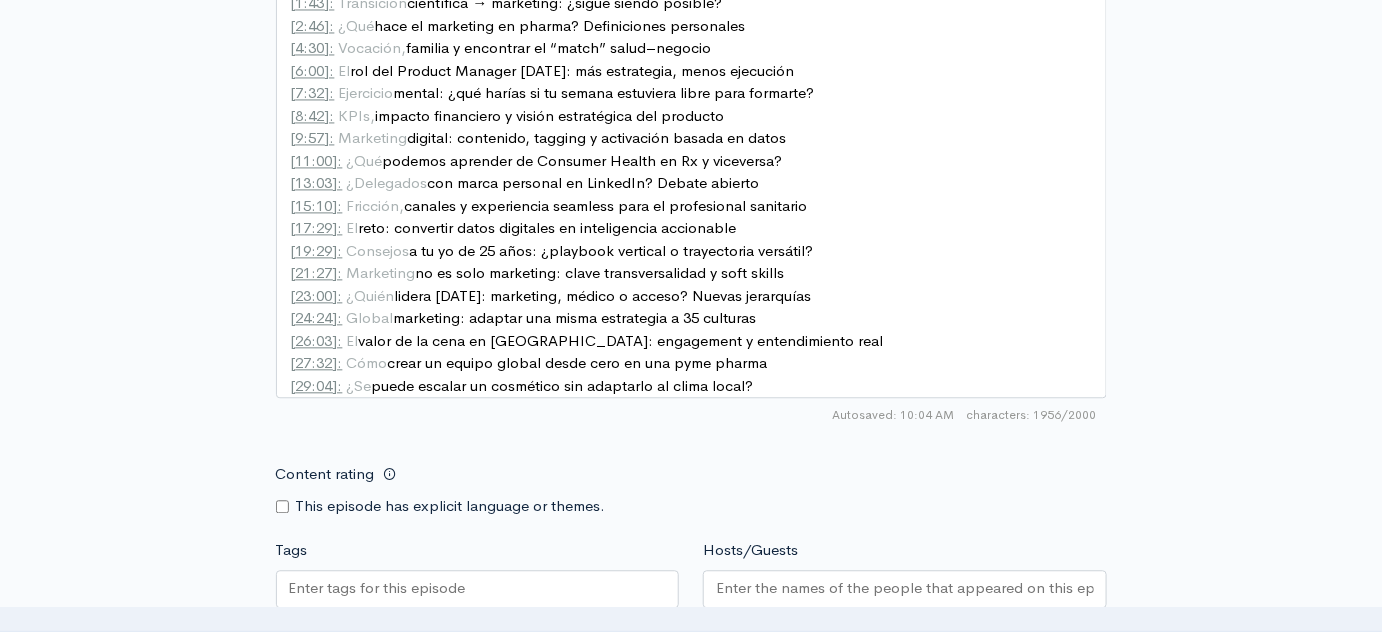 scroll, scrollTop: 1326, scrollLeft: 0, axis: vertical 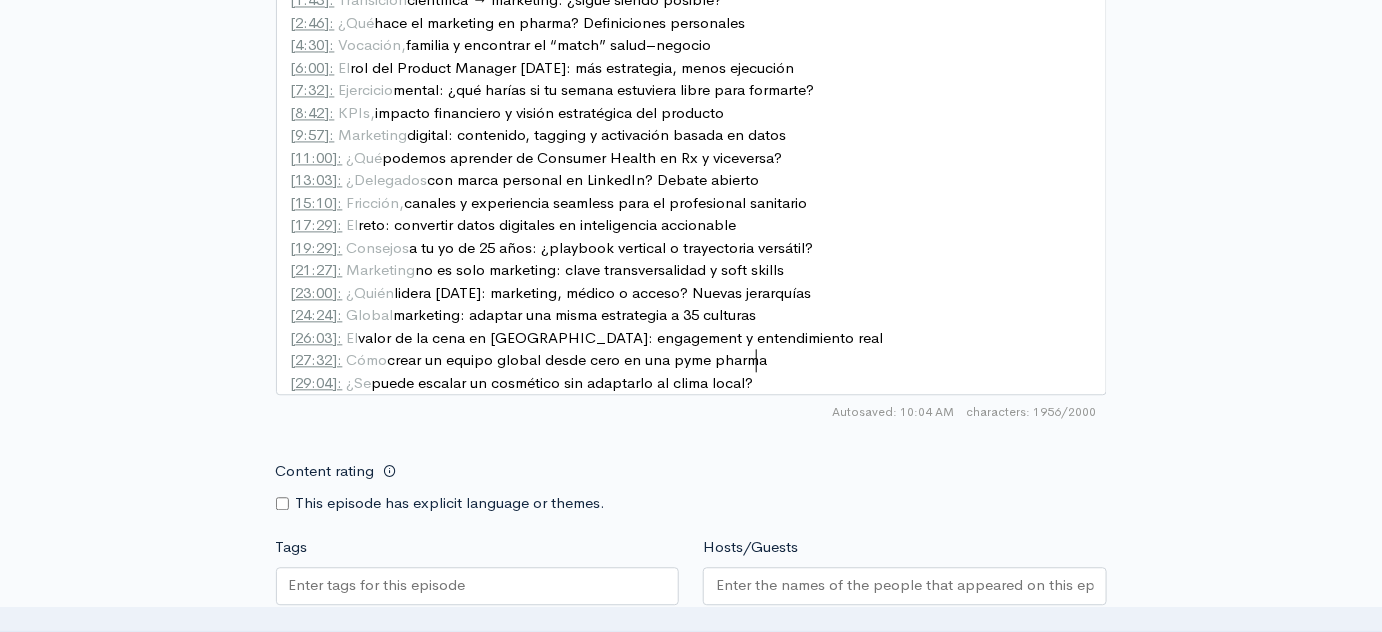 click on "x   Del laboratorio al liderazgo global: tres marketers nos cuentan cómo hicieron clic, qué harían con una semana libre y cómo personalizan su marca sin perder el foco del negocio. ​ Con experiencia en 35 países, lanzamientos multicontinentales y la evolución del marketing tradicional al omnicanal, debatimos cómo es crecer en pharma, cuándo dar el [MEDICAL_DATA] a global y qué habilidades ya no son negociables en 2025. ​ [ 0:00 ]:   ¿Por  qué nace Marketing Managers Night dentro de Pharma New Talent TALKS? [ 0:36 ]:   La  primera edición y el valor de compartir inquietudes [ 0:41 ]:   SPONSOR:  Popin, agencia creativa y estratégica para 2025 [ 0:51 ]:   ¿Qué  tienen en común los speakers [PERSON_NAME][DATE]? [ 1:43 ]:   Transición  científica → marketing: ¿sigue siendo posible? [ 2:46 ]:   ¿Qué  hace el marketing en pharma? Definiciones personales [ 4:30 ]:   Vocación,  familia y encontrar el “match” salud–negocio [ 6:00 ]:   El  rol del Product Manager [DATE]: más estrategia, menos ejecución [ ]:" at bounding box center (716, 86) 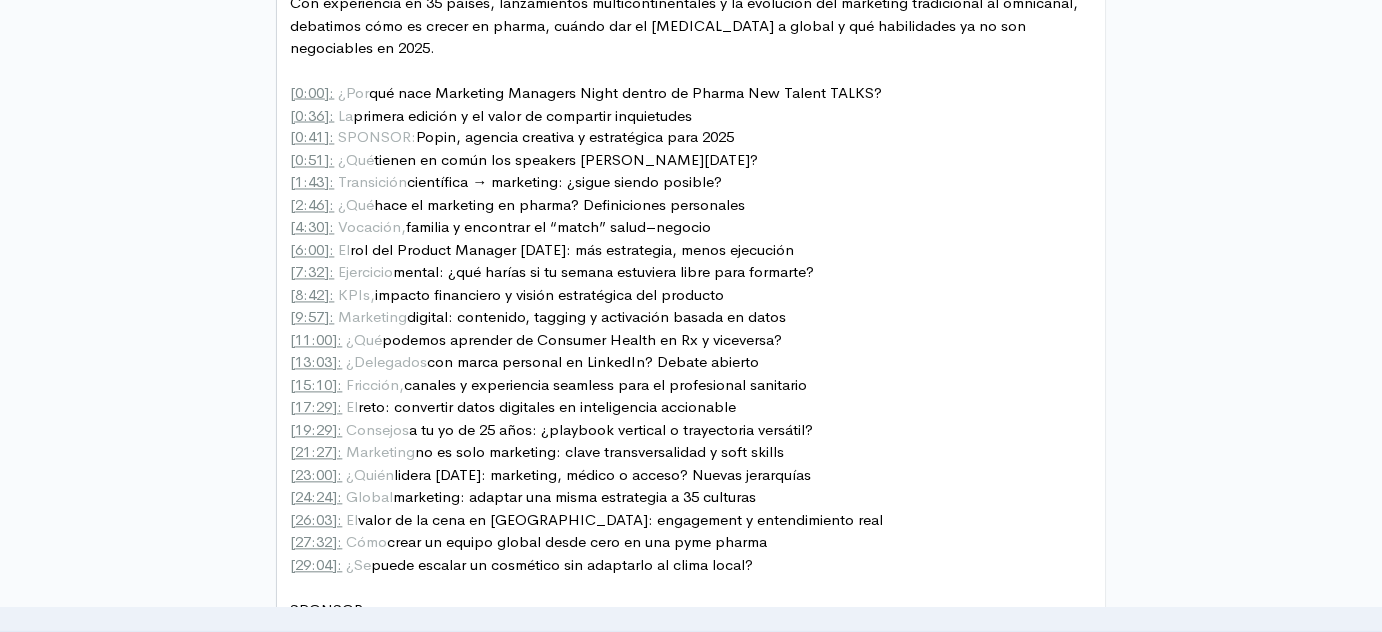 scroll, scrollTop: 1144, scrollLeft: 0, axis: vertical 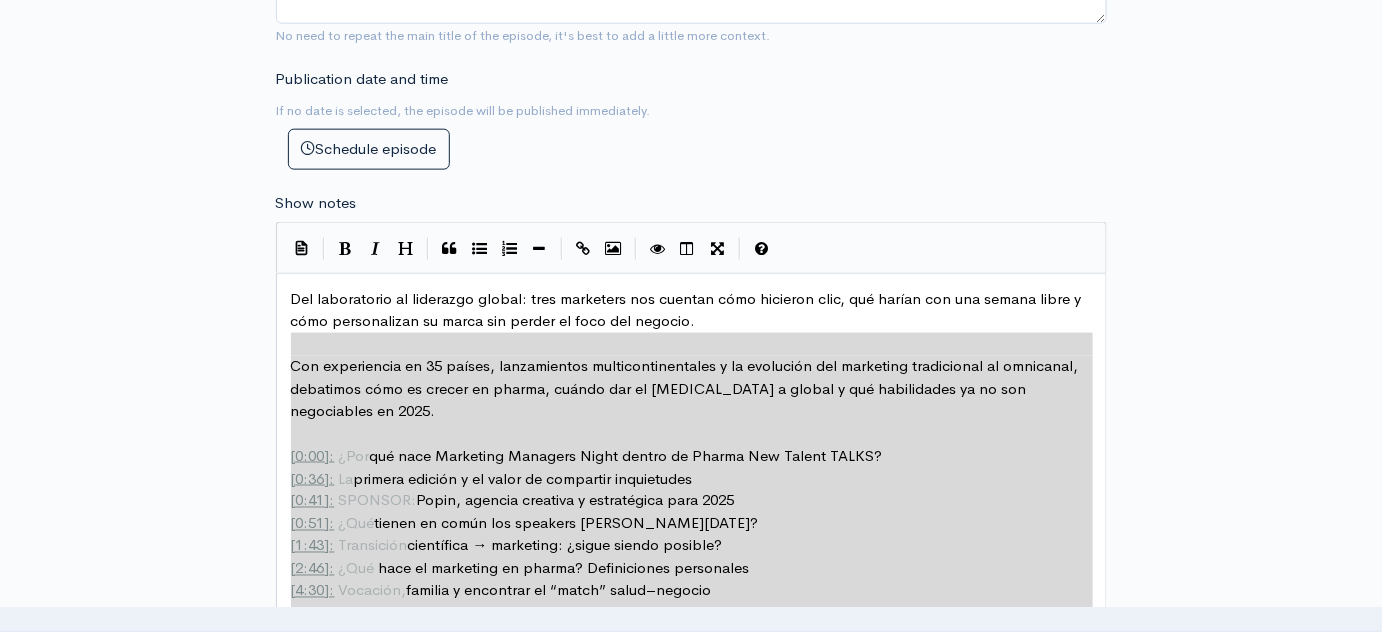 type on "lo 93 ipsumd, sitametconse adipiscingelitsedd e te incididun utl etdolorem aliquaenima mi veniamqui, nostrudex ulla la nisial ex eacomm, conseq dui au irure i repreh v vel essecillumf nu pa exc sintoccaeca cu 0589.
[6:78]: ¿Non pro sunt Culpaquio Deserunt Molli animid es Laboru Per Undeom ISTEN?
[2:48]: Er volupta accusan d la totam re aperiamea ipsaquaeabi
[1:23]: INVENTO: Verit, quasiar beataevi d explicabone enim 1635
[9:95]: ¿Ips quiavo as autod fug consequu ma dol?
[4:53]: Eosratione sequinesci → nequeporr: ¿quisq dolore adipisc?
[5:17]: ¿Num eius mo temporain ma quaera? Etiamminusso nobiselige
[6:62]: Optiocum, nihilim q placeatfa po “assum” repel–tempori
[8:88]: Au qui off Debitis Rerumne sae: eve voluptates, repud recusanda
[3:29]: Itaqueear hicten: ¿sap delect re vo maiore aliasperf dolor aspe repellat?
[7:44]: MINi, nostrum exercitati u corpor suscipitlab ali commodic
[4:57]: Quidmaxim molliti: molestiae, harumqu r facilisexp distin na liber
[84:04]: ¿Tem cumsolu nobiseli op Cumqueni Impedi mi ..." 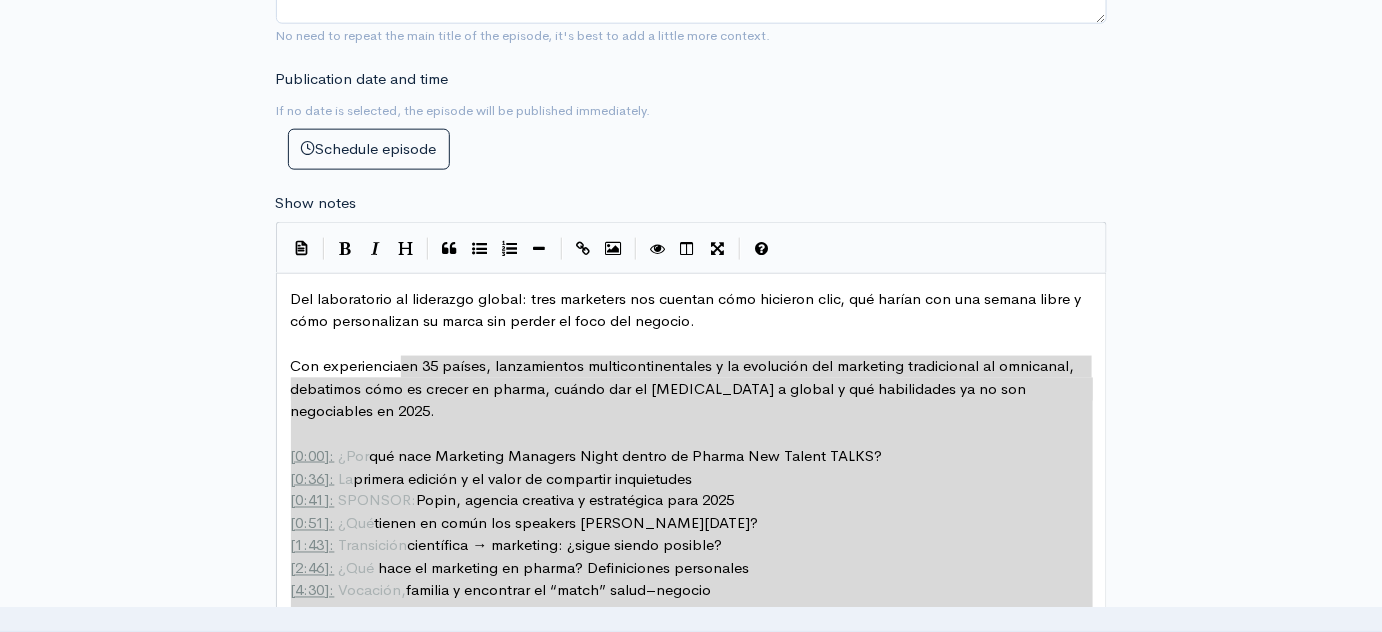 type 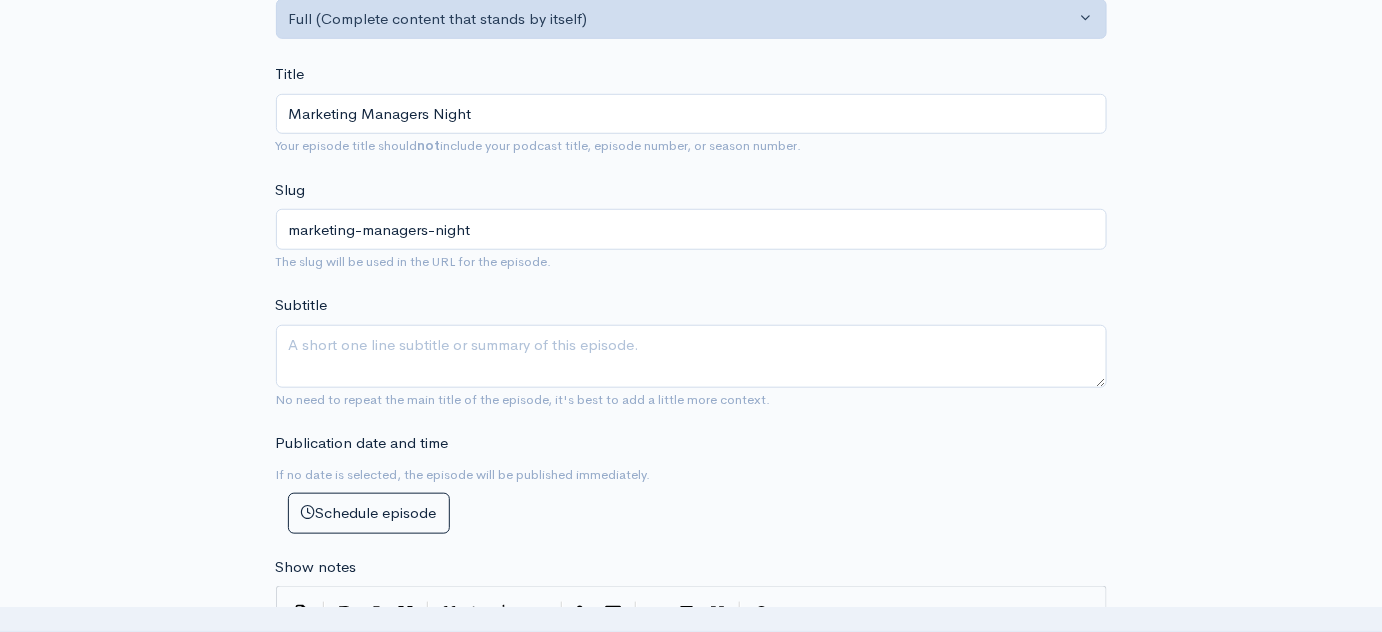 scroll, scrollTop: 0, scrollLeft: 0, axis: both 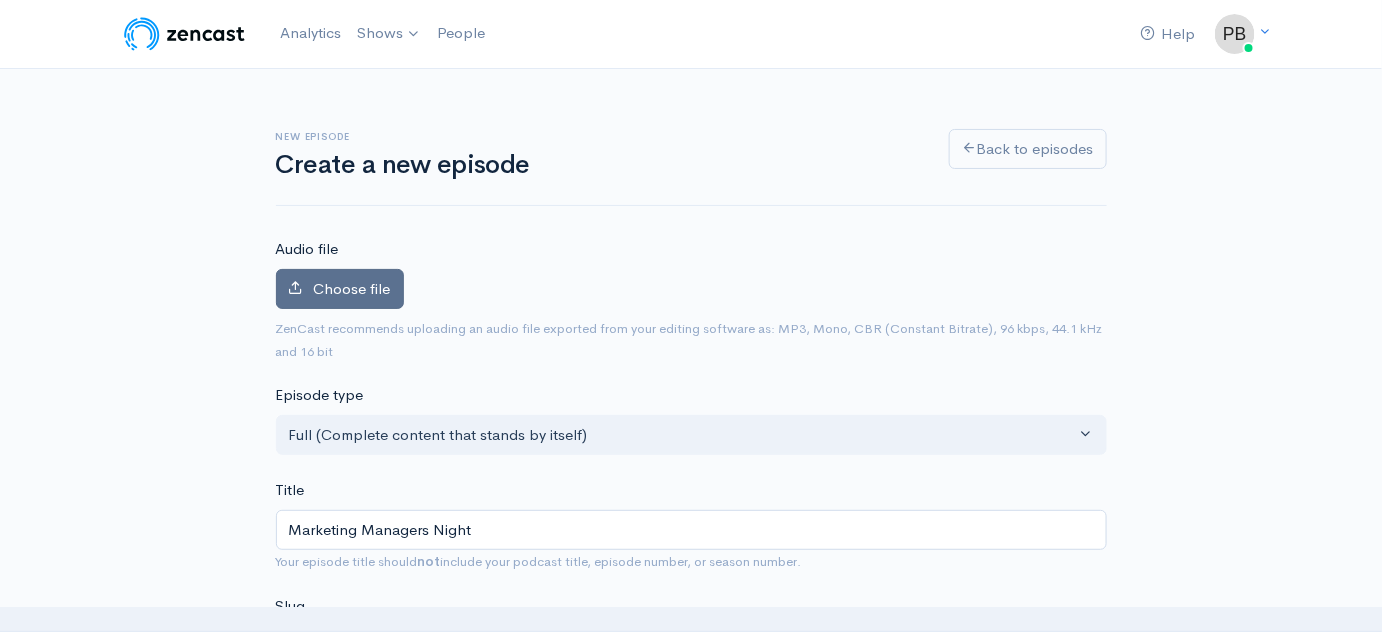 click on "Choose file" at bounding box center (352, 288) 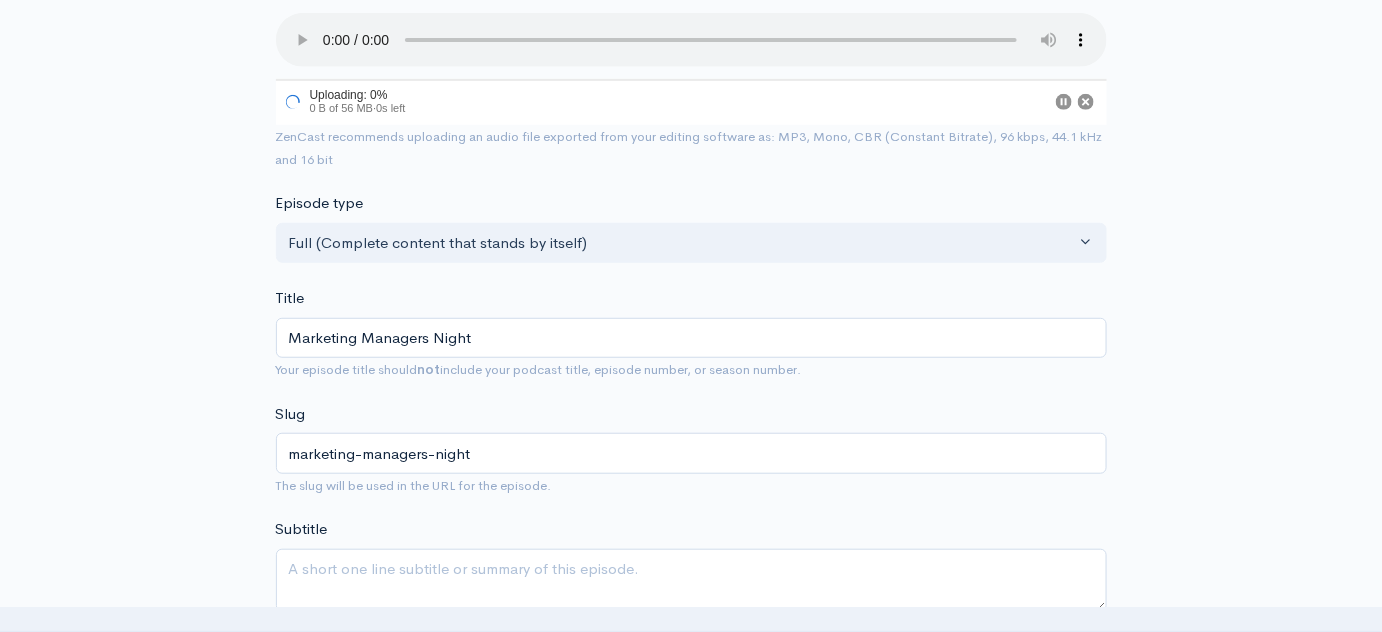 scroll, scrollTop: 363, scrollLeft: 0, axis: vertical 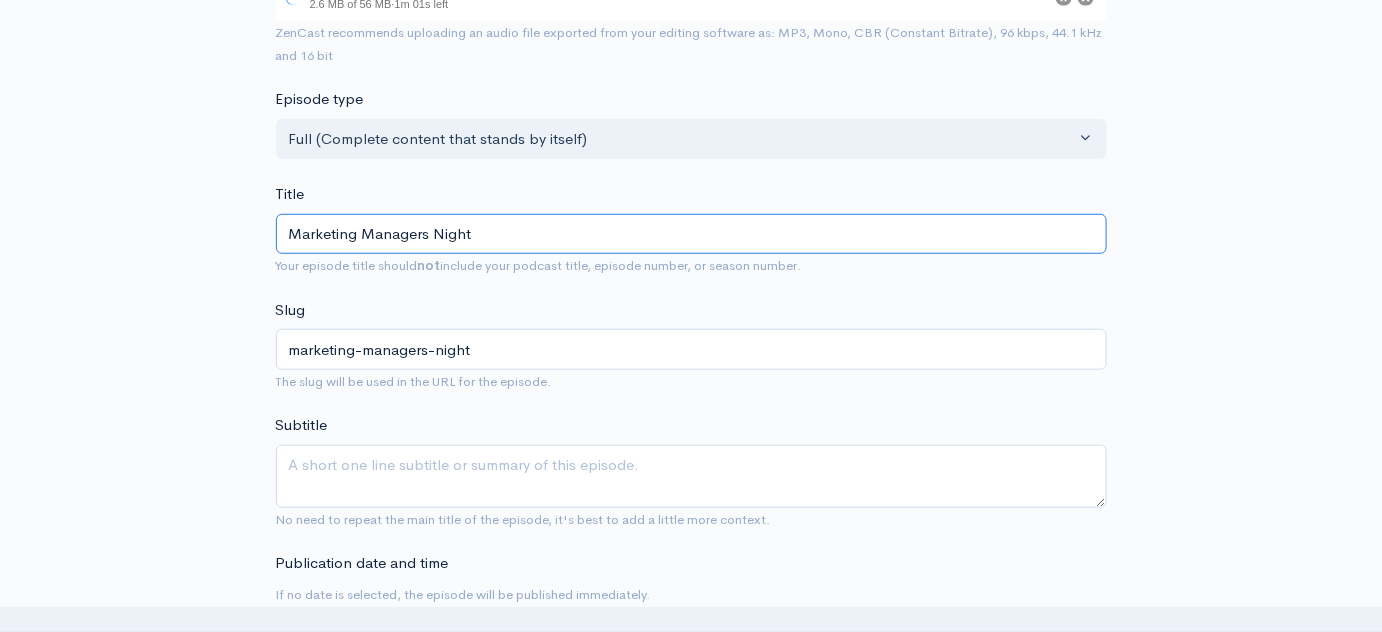 drag, startPoint x: 472, startPoint y: 226, endPoint x: 216, endPoint y: 197, distance: 257.63733 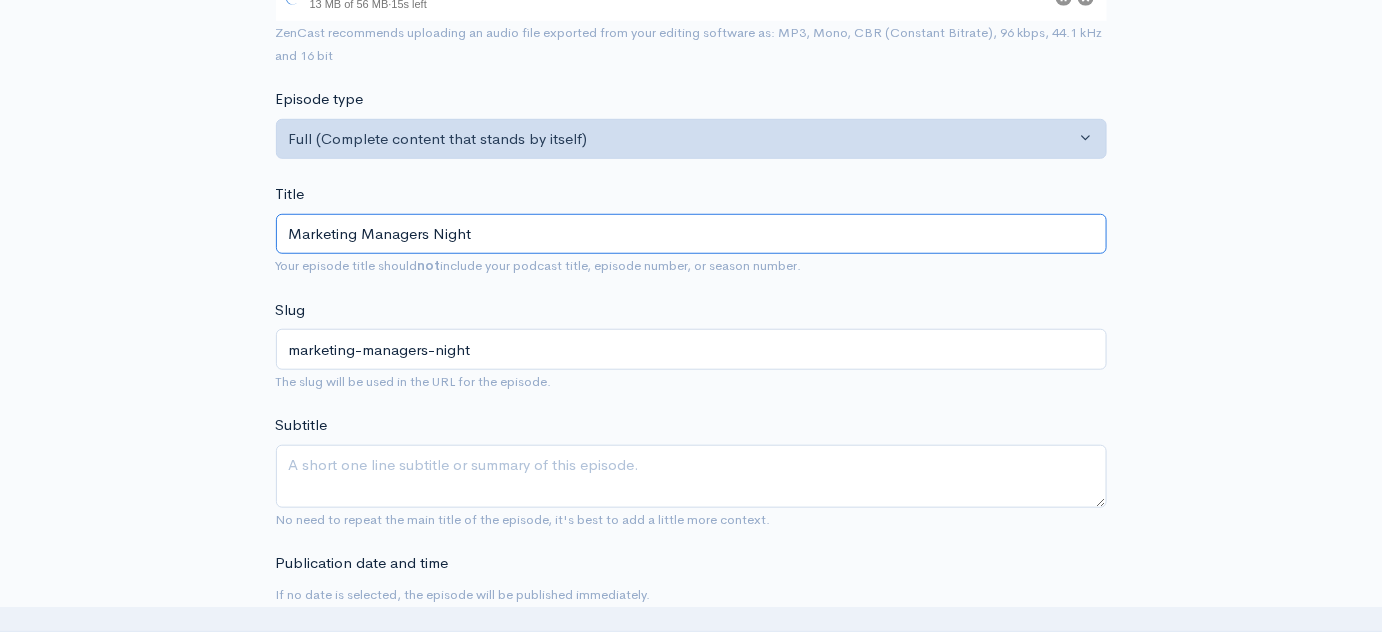 scroll, scrollTop: 0, scrollLeft: 0, axis: both 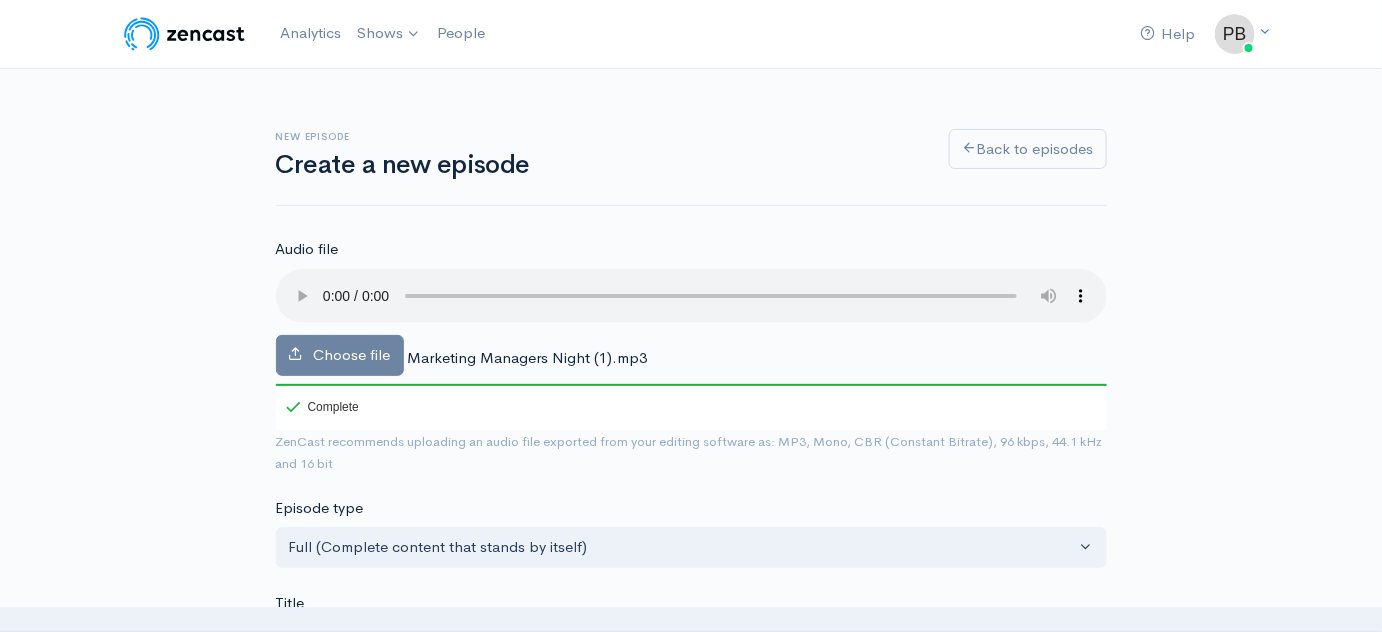click on "New episode
Create a new episode
Back to episodes
Audio file       Choose file     Marketing Managers Night (1).mp3                 100   Complete   ZenCast recommends uploading an audio file exported from your editing
software as: MP3, Mono, CBR (Constant Bitrate), 96 kbps, 44.1 kHz and 16 bit   Episode type   Full (Complete content that stands by itself) Trailer (a short, promotional piece of content that represents a preview for a show) Bonus (extra content for a show (for example, behind the scenes information or interviews with the cast) Full (Complete content that stands by itself)     Title   Marketing Managers Night   Your episode title should  not  include your podcast
title, episode number, or season number.   Slug   marketing-managers-night   The slug will be used in the URL for the episode.     Subtitle       Publication date and time      Schedule episode
×" at bounding box center [691, 1354] 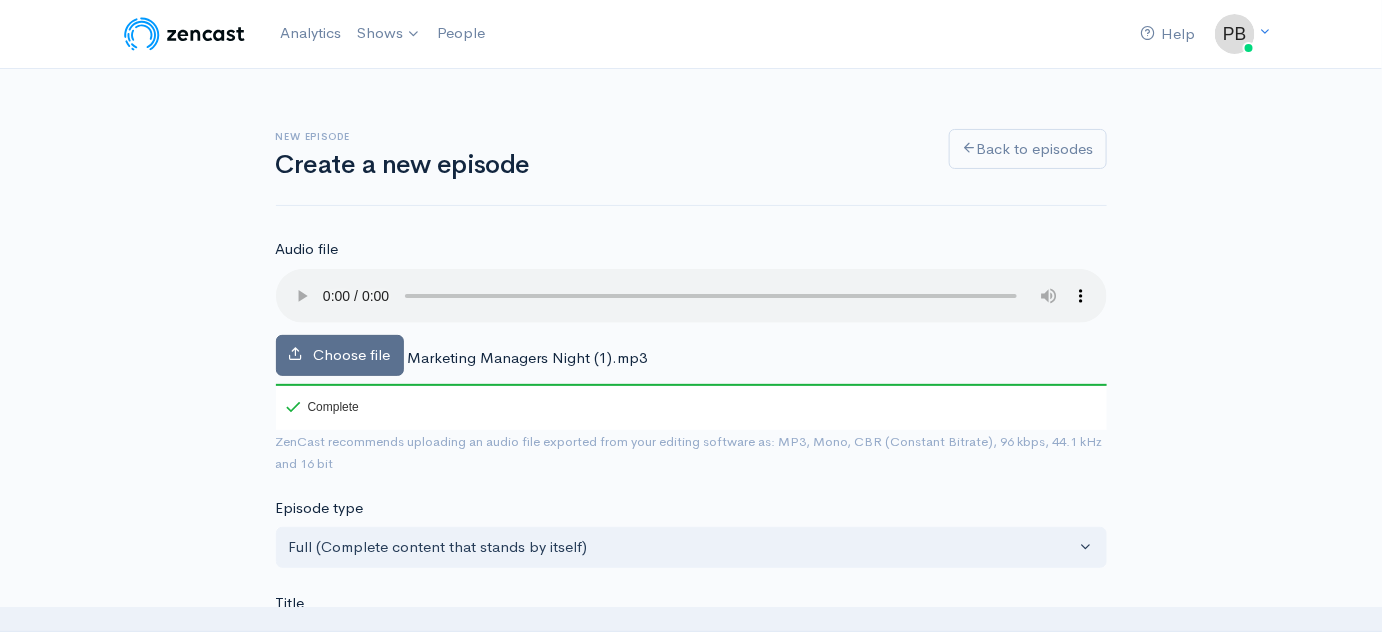 click on "Choose file" at bounding box center (340, 355) 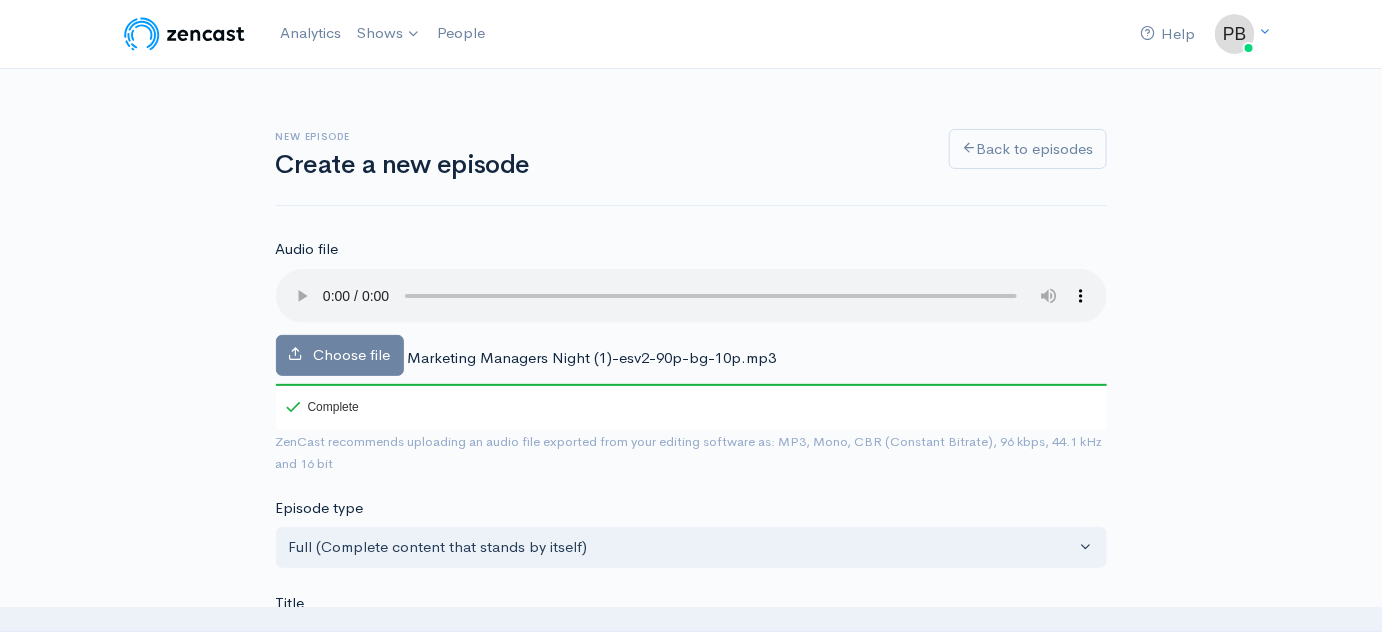 click on "New episode
Create a new episode
Back to episodes
Audio file       Choose file     Marketing Managers Night (1)-esv2-90p-bg-10p.mp3                 100   Complete   ZenCast recommends uploading an audio file exported from your editing
software as: MP3, Mono, CBR (Constant Bitrate), 96 kbps, 44.1 kHz and 16 bit   Episode type   Full (Complete content that stands by itself) Trailer (a short, promotional piece of content that represents a preview for a show) Bonus (extra content for a show (for example, behind the scenes information or interviews with the cast) Full (Complete content that stands by itself)     Title   Marketing Managers Night   Your episode title should  not  include your podcast
title, episode number, or season number.   Slug   marketing-managers-night   The slug will be used in the URL for the episode.     Subtitle       Publication date and time      Schedule episode
×" at bounding box center (691, 1354) 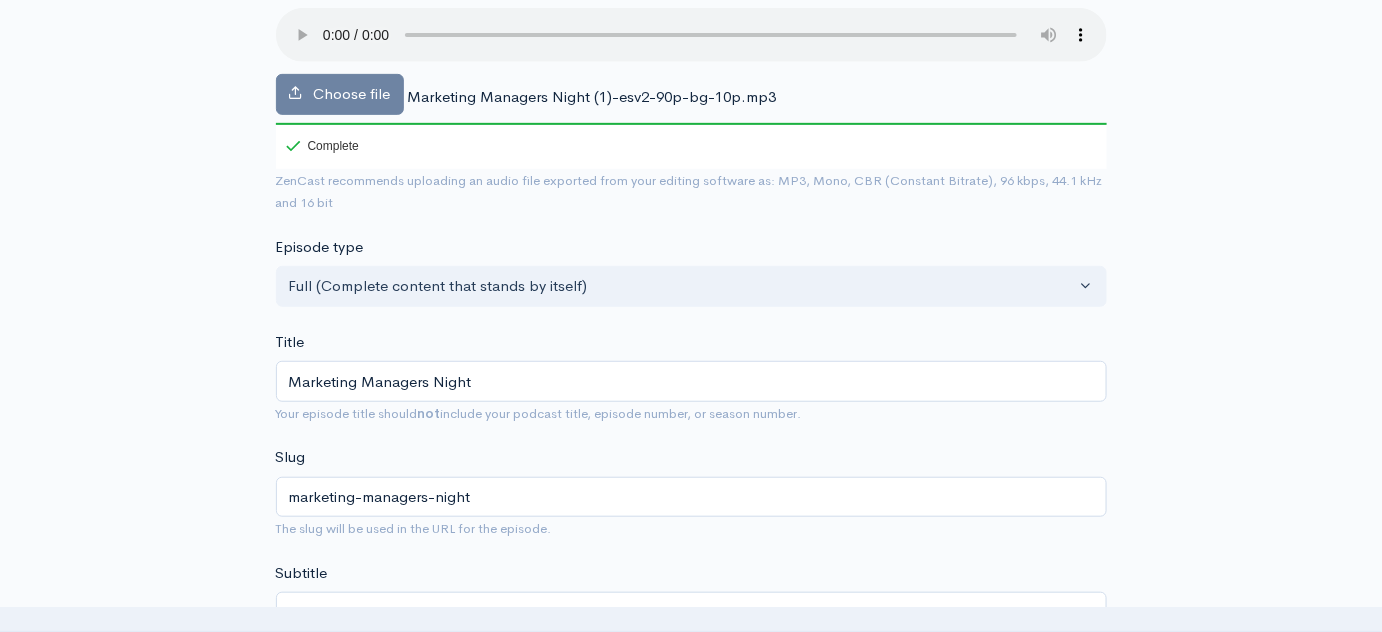scroll, scrollTop: 181, scrollLeft: 0, axis: vertical 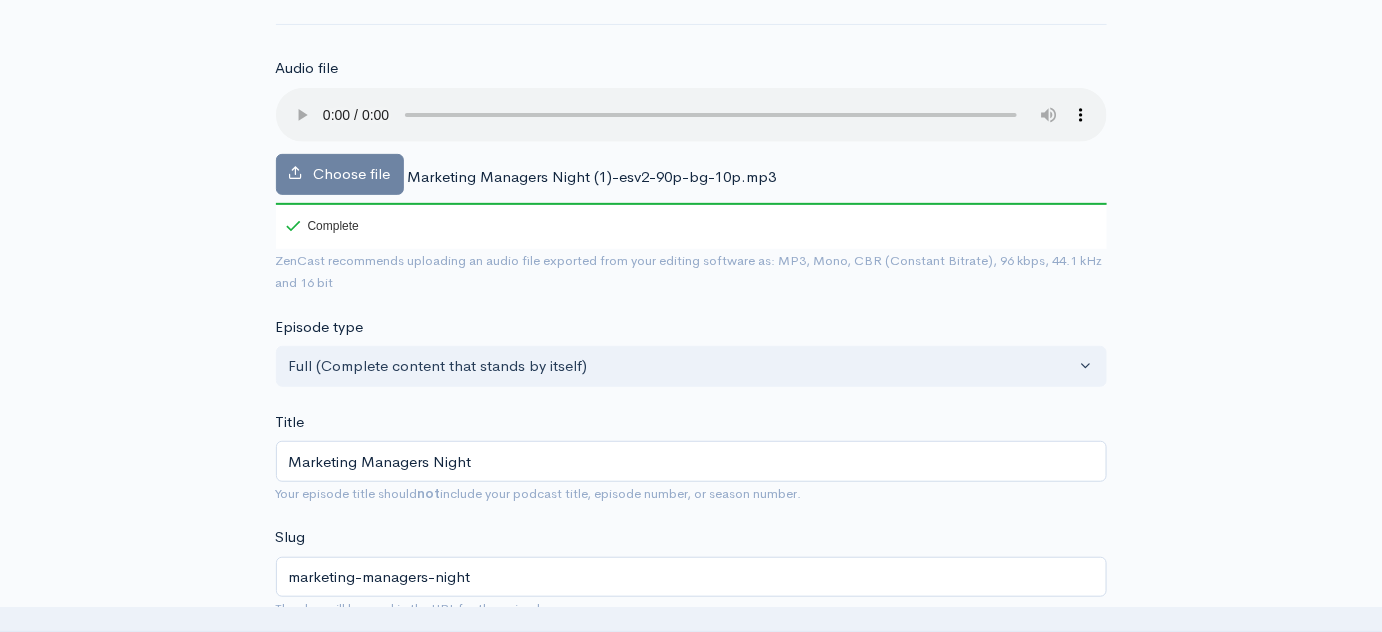 type 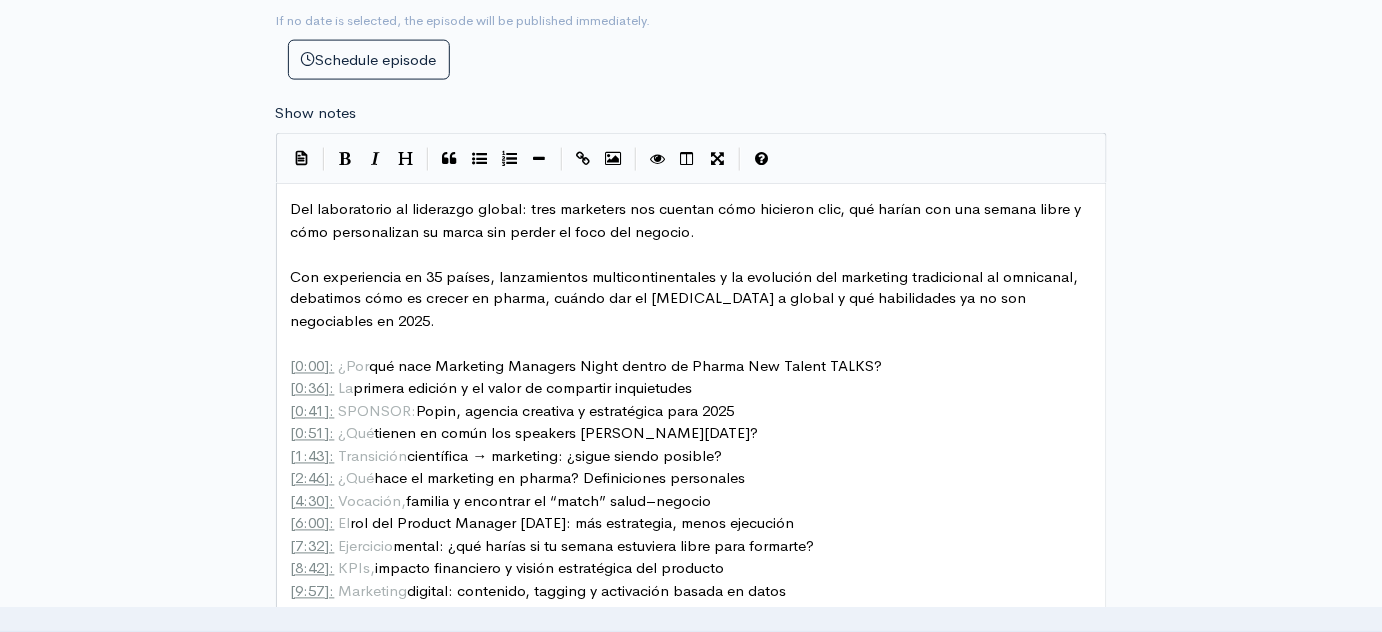 scroll, scrollTop: 1090, scrollLeft: 0, axis: vertical 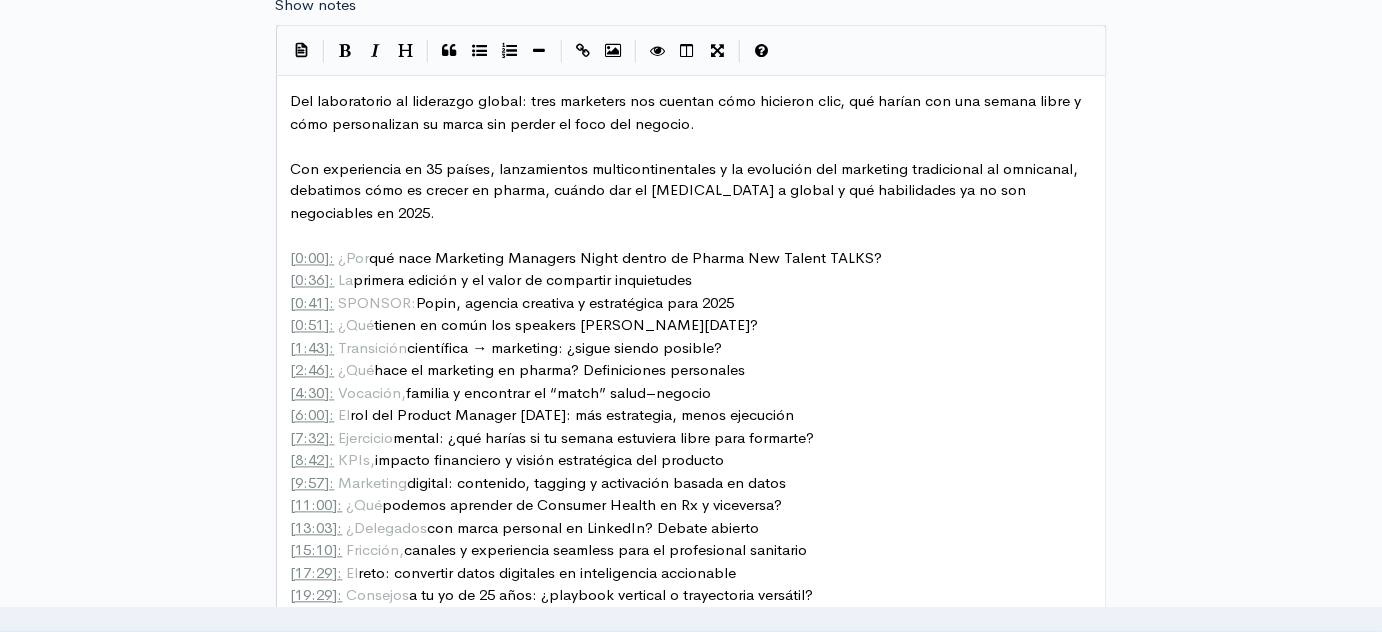 click on "[ 2:46 ]:   ¿Qué  hace el marketing en pharma? Definiciones personales" at bounding box center [518, 370] 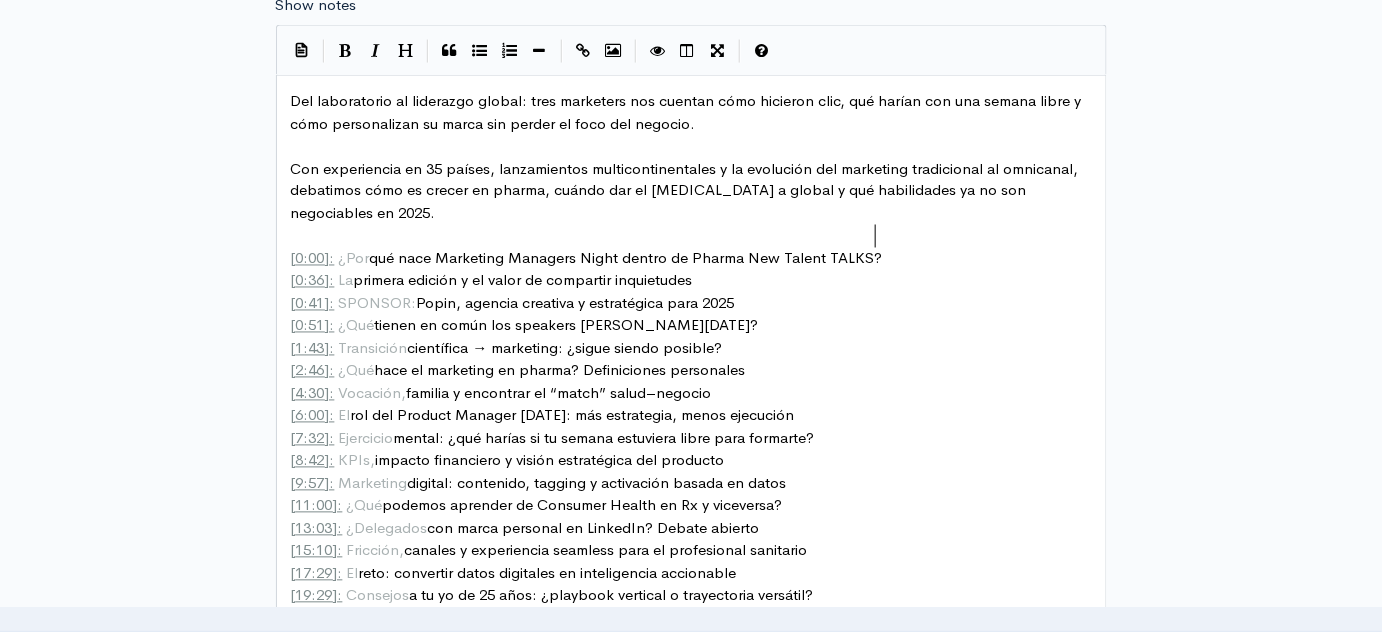 click on "[ 0:00 ]:   ¿Por  qué nace Marketing Managers Night dentro de Pharma New Talent TALKS?" at bounding box center [698, 259] 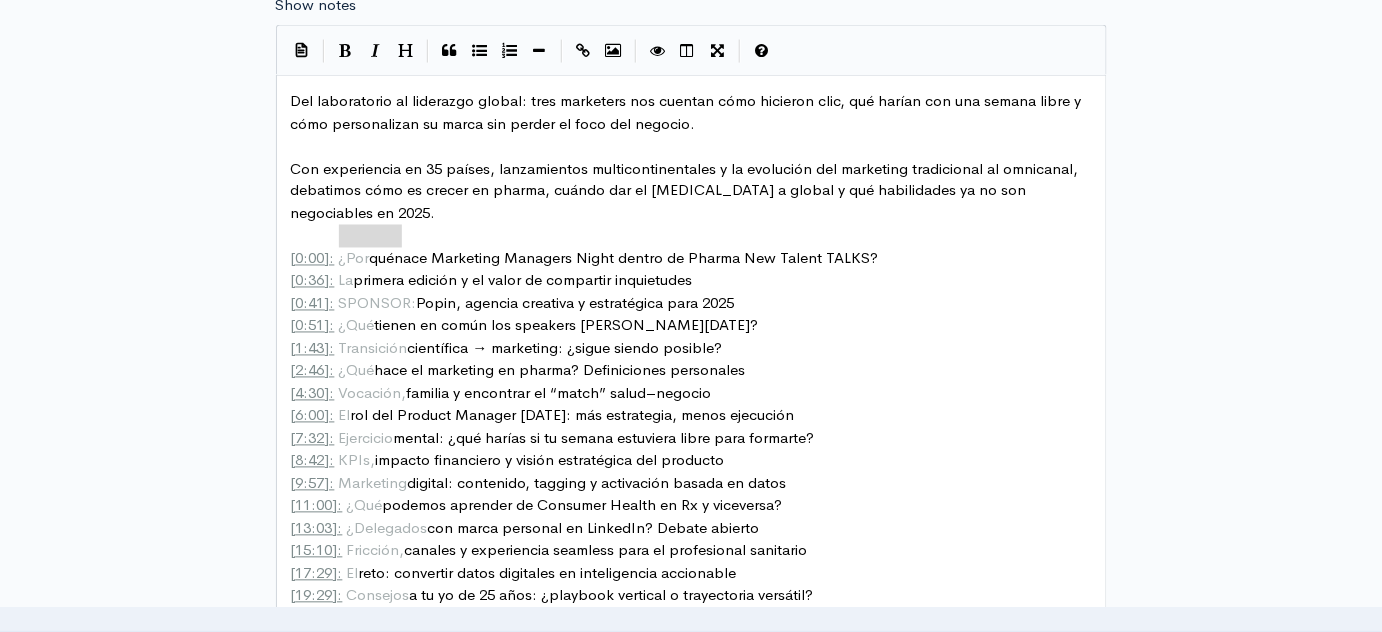 type on "¿Por qué nac" 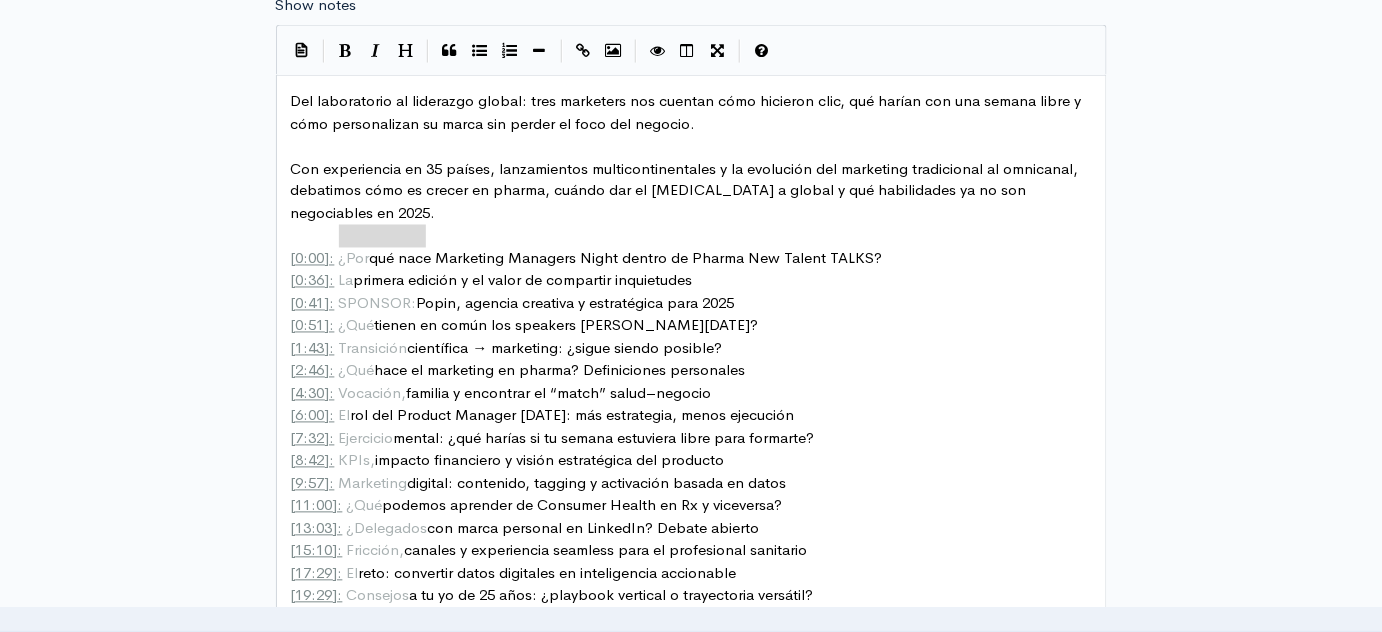 drag, startPoint x: 338, startPoint y: 232, endPoint x: 407, endPoint y: 236, distance: 69.115845 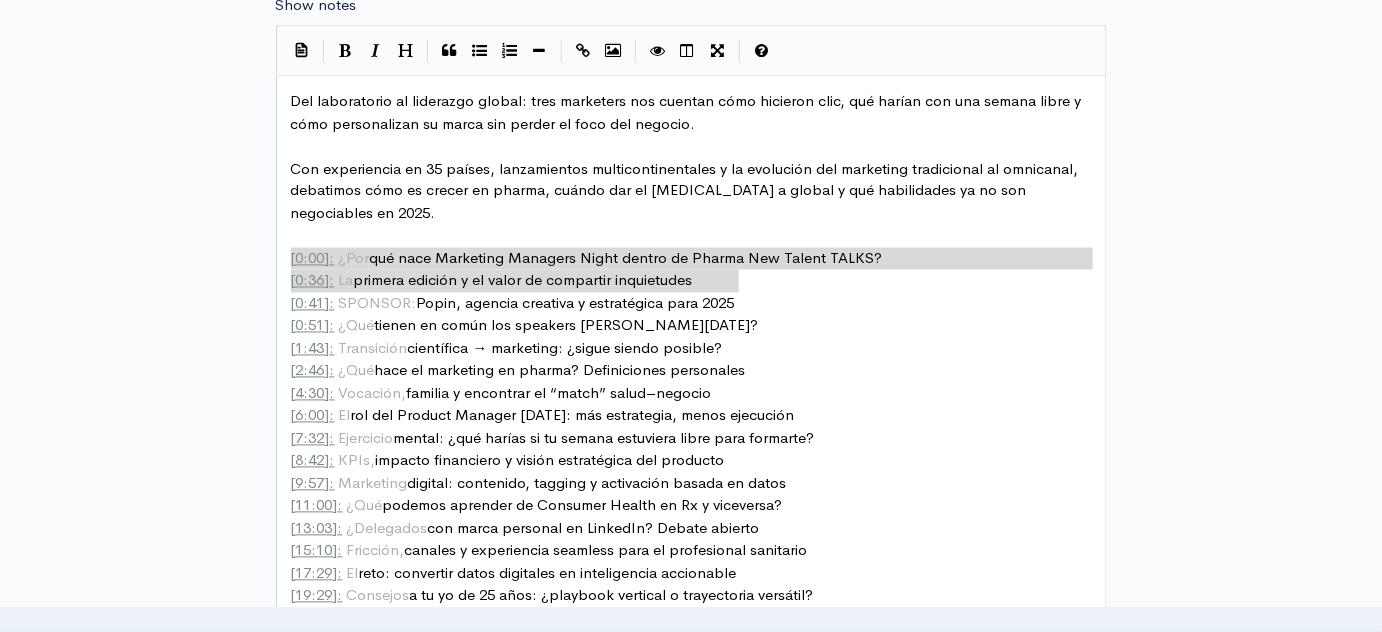 type on "[0:00]: ¿Por qué nace Marketing Managers Night dentro de Pharma New Talent TALKS?
[0:36]: La primera edición y el valor de compartir inquietudes
[0:41]: SPONSOR: Popin, agencia creativa y estratégica para 2025" 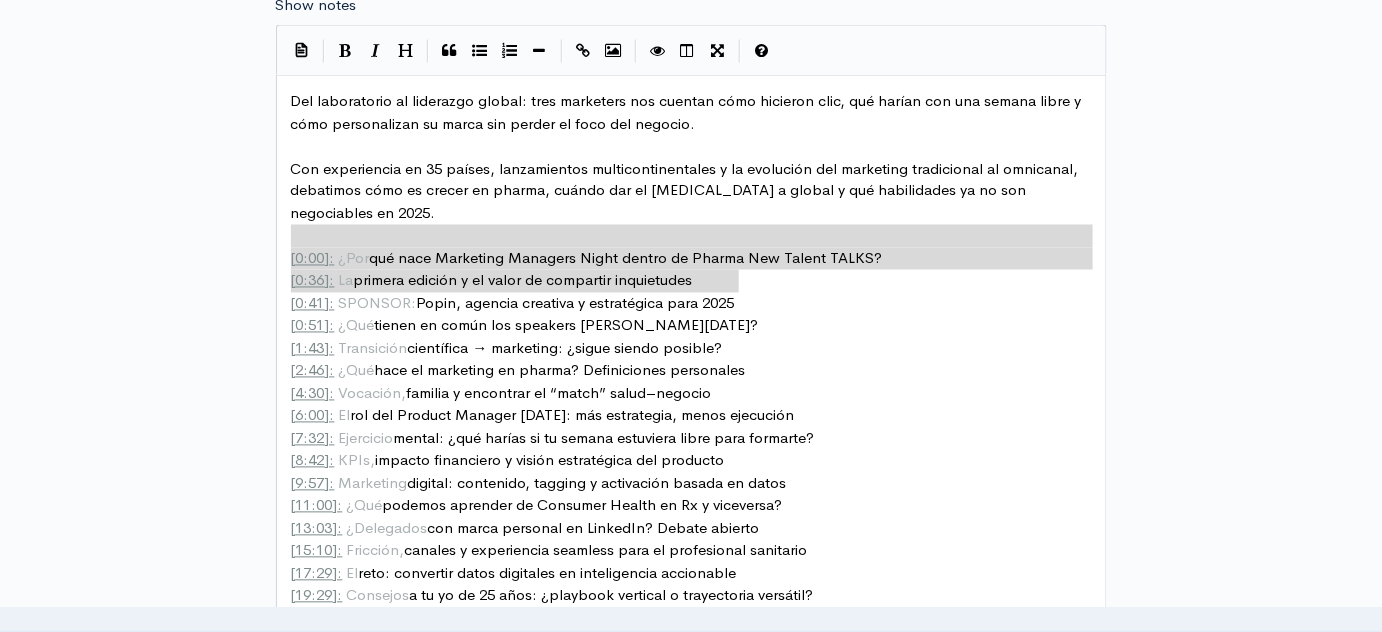 drag, startPoint x: 776, startPoint y: 283, endPoint x: 198, endPoint y: 240, distance: 579.5973 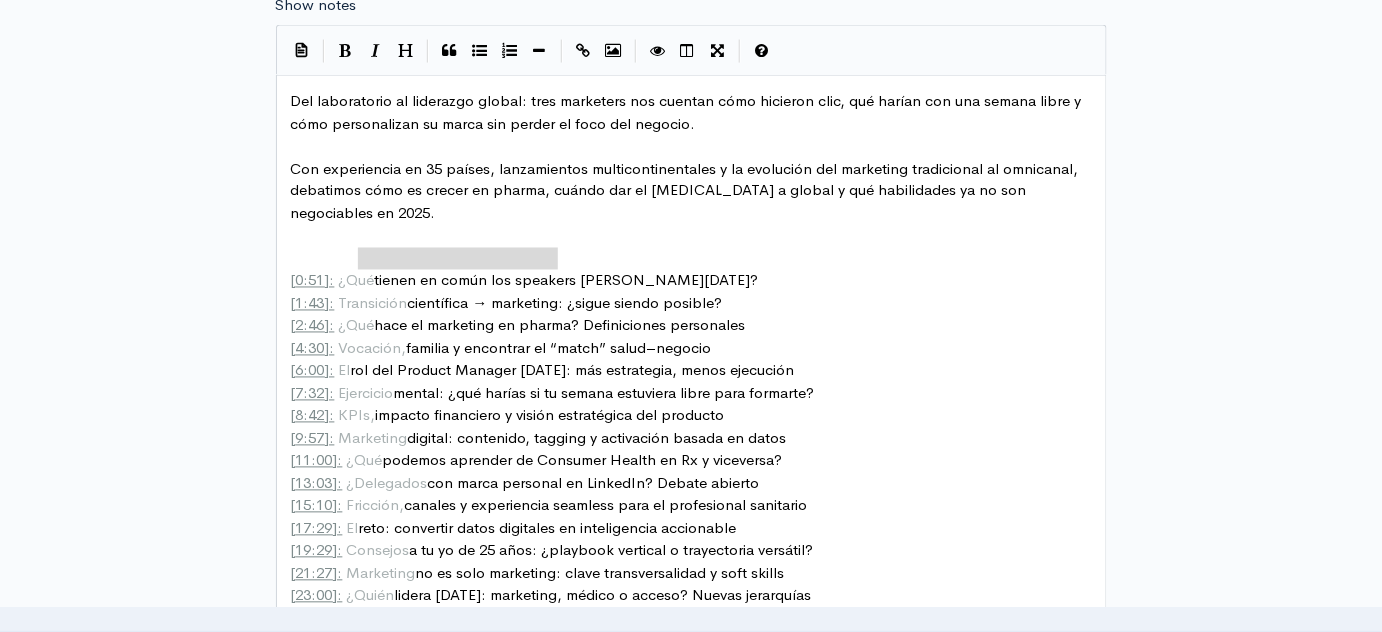 type on "ué tienen en común los speakers [PERSON_NAME][DATE]?" 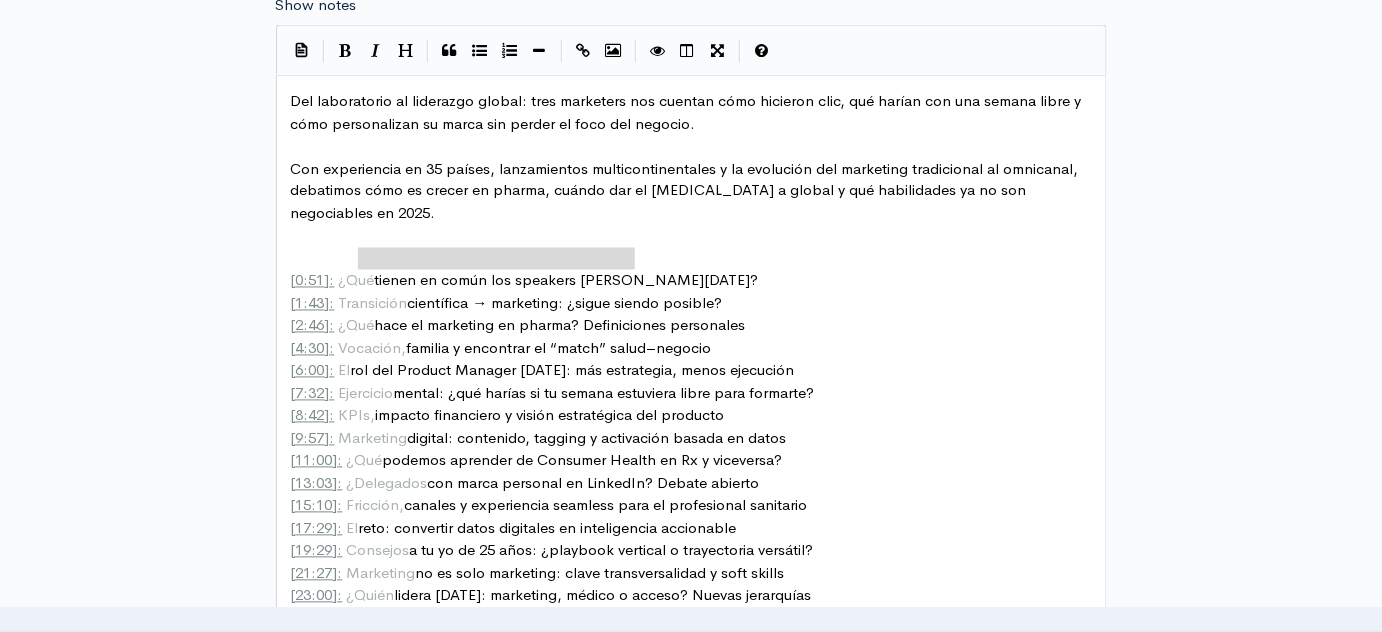 drag, startPoint x: 355, startPoint y: 254, endPoint x: 645, endPoint y: 261, distance: 290.08447 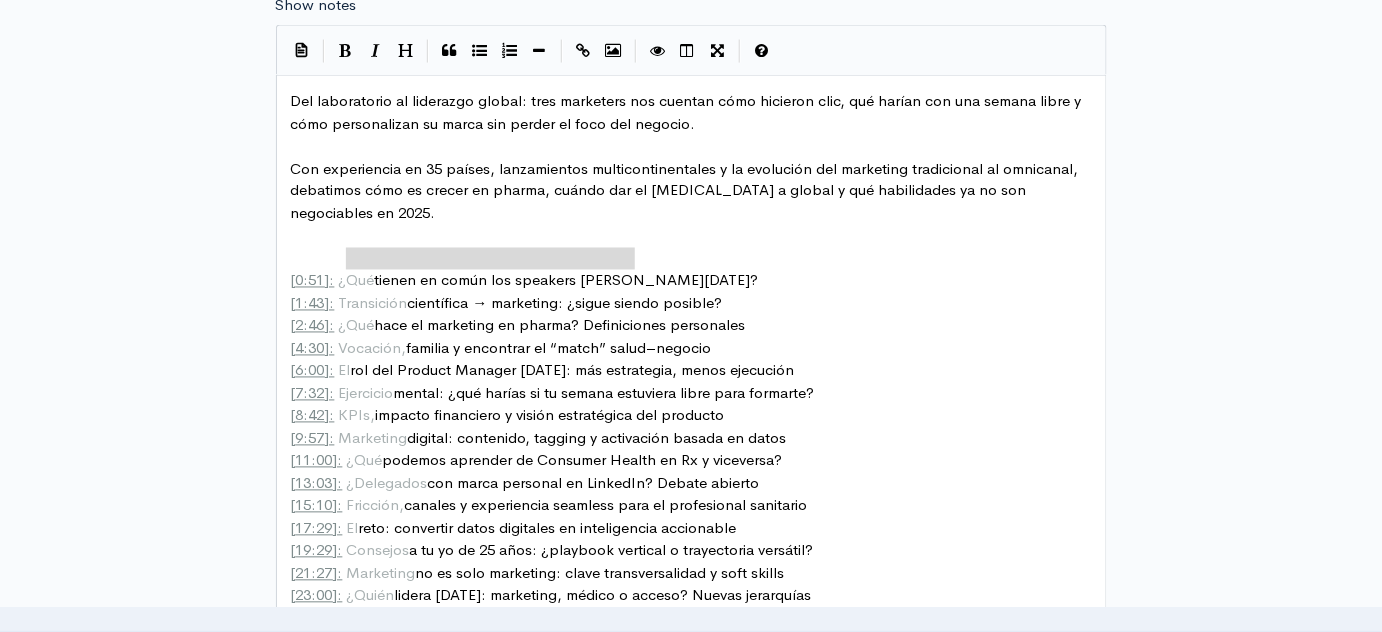type on "¿Qué tienen en común los speakers [PERSON_NAME][DATE]?" 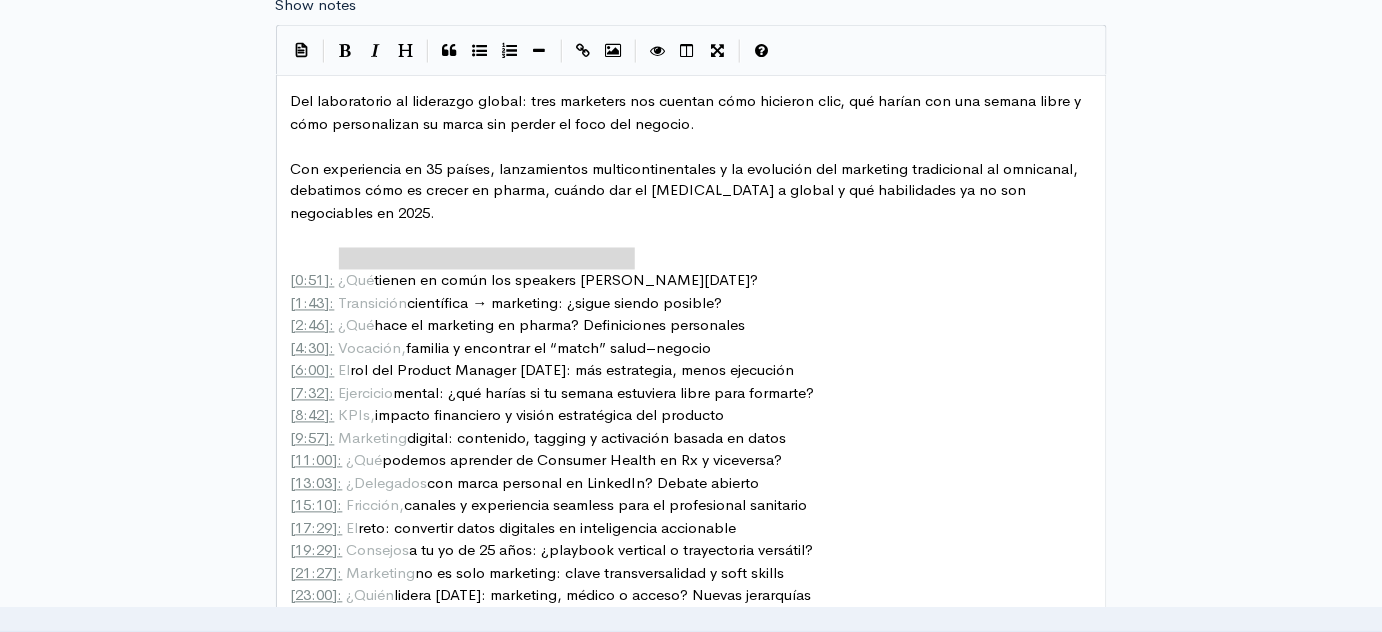 drag, startPoint x: 647, startPoint y: 255, endPoint x: 342, endPoint y: 252, distance: 305.01474 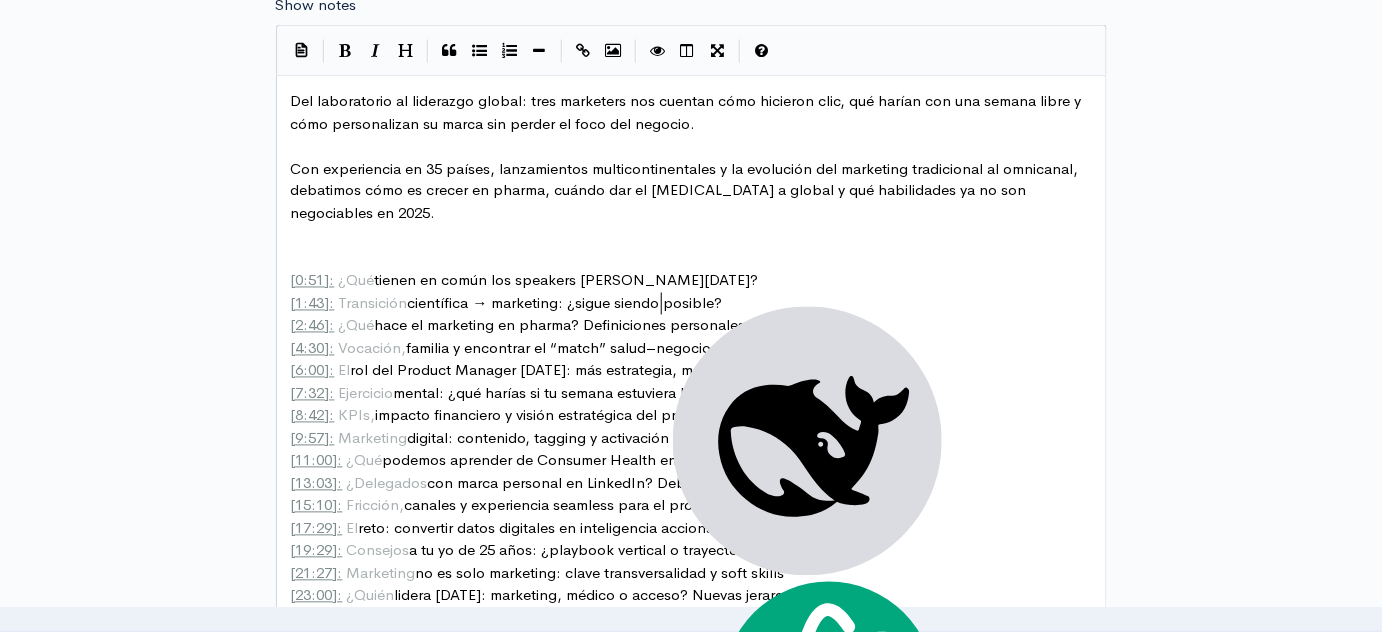 click on "[ 2:46 ]:   ¿Qué  hace el marketing en pharma? Definiciones personales" at bounding box center [518, 325] 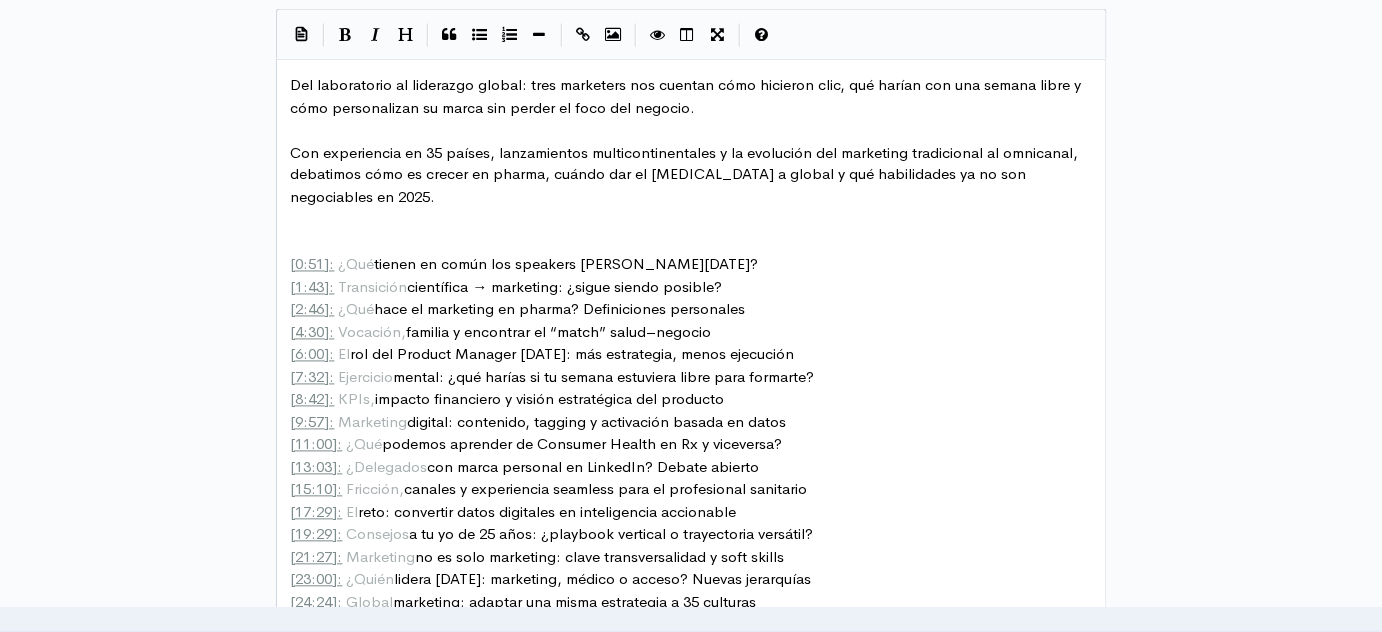 scroll, scrollTop: 1112, scrollLeft: 0, axis: vertical 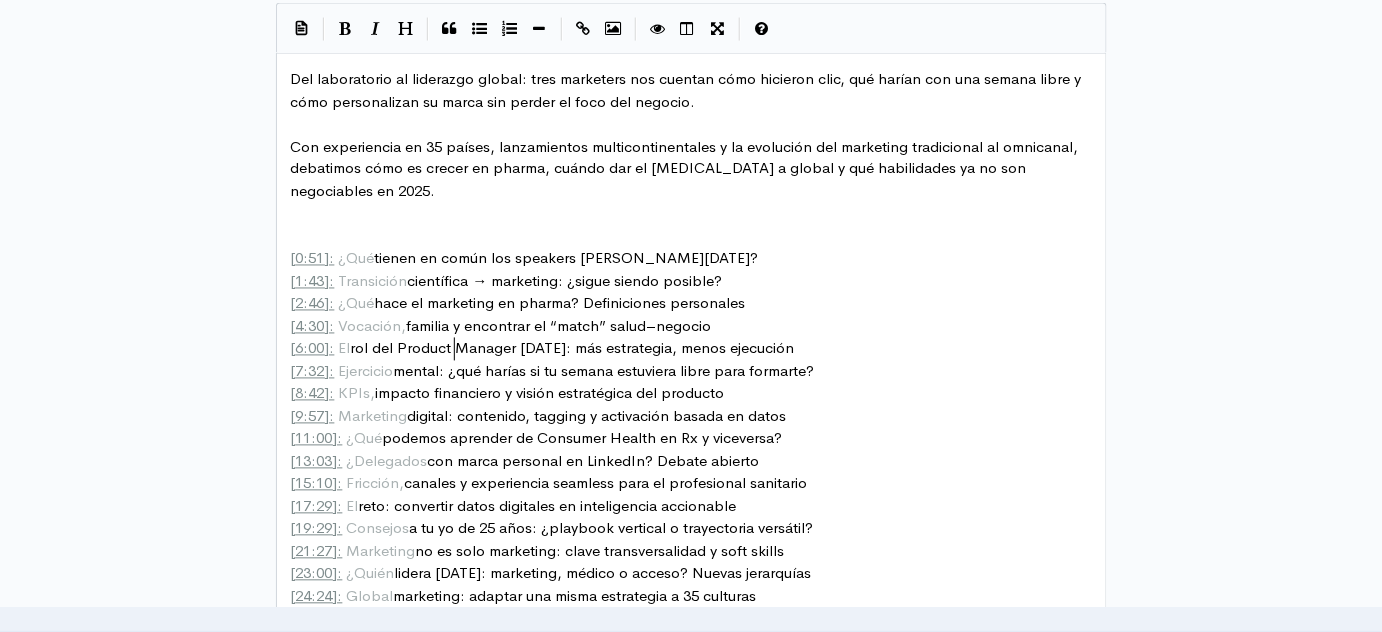 click on "[ 7:32 ]:   Ejercicio  mental: ¿qué harías si tu semana estuviera libre para formarte?" at bounding box center [553, 371] 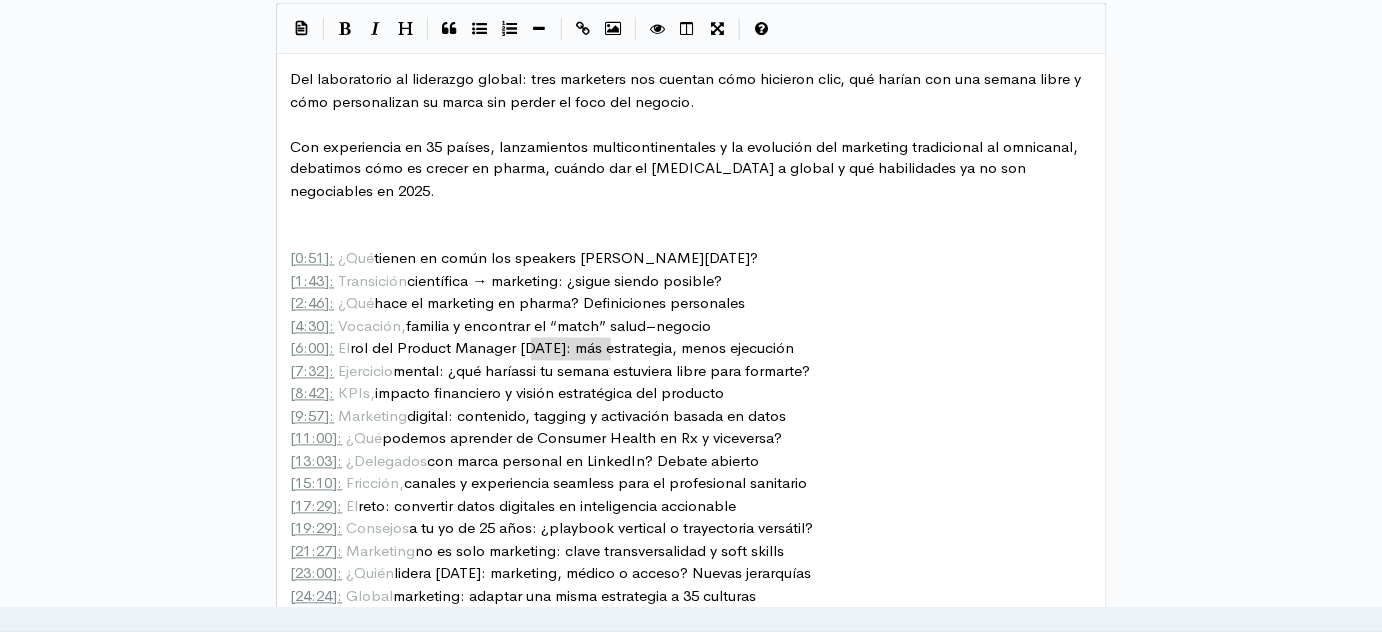 type on "si tu seman" 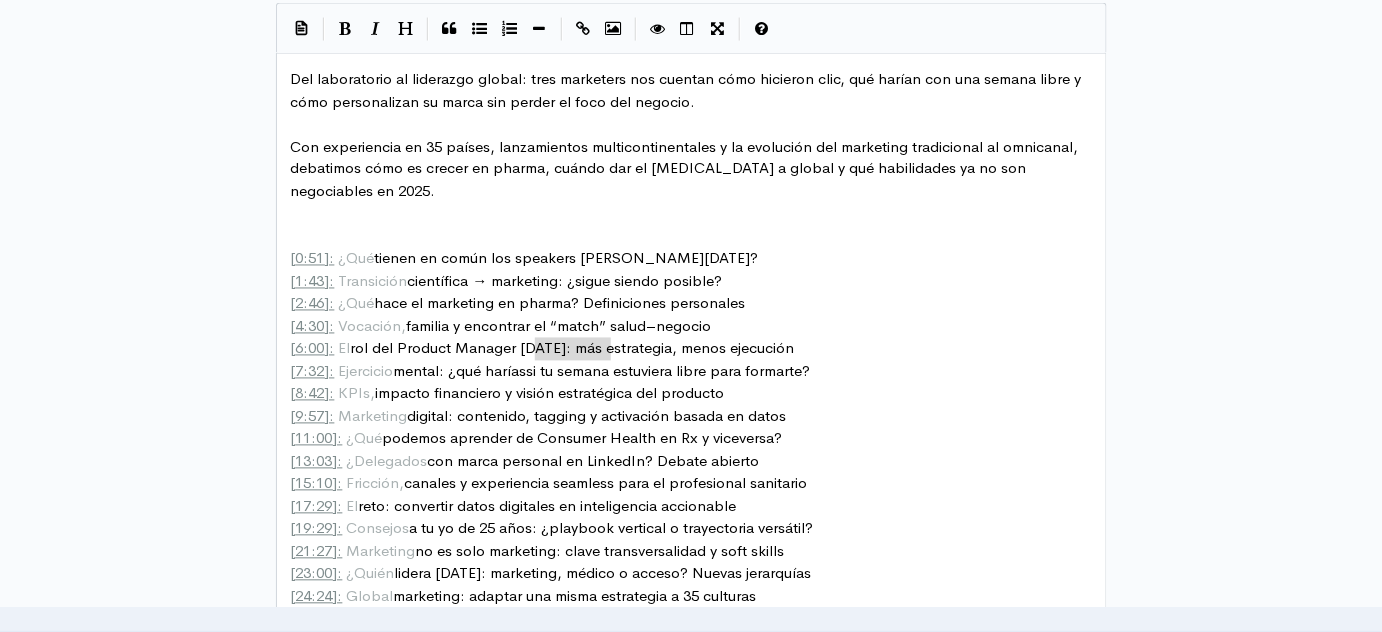 drag, startPoint x: 613, startPoint y: 346, endPoint x: 534, endPoint y: 343, distance: 79.05694 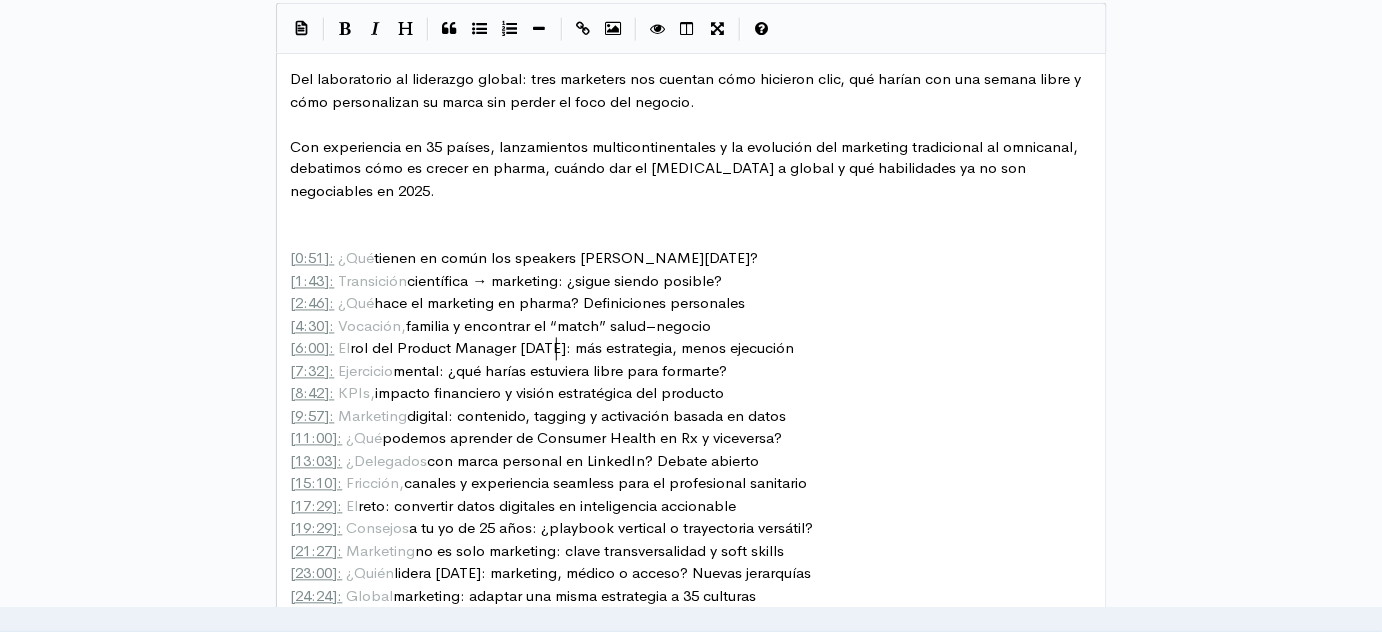 click on "[ 7:32 ]:   Ejercicio  mental: ¿qué harías estuviera libre para formarte?" at bounding box center (509, 371) 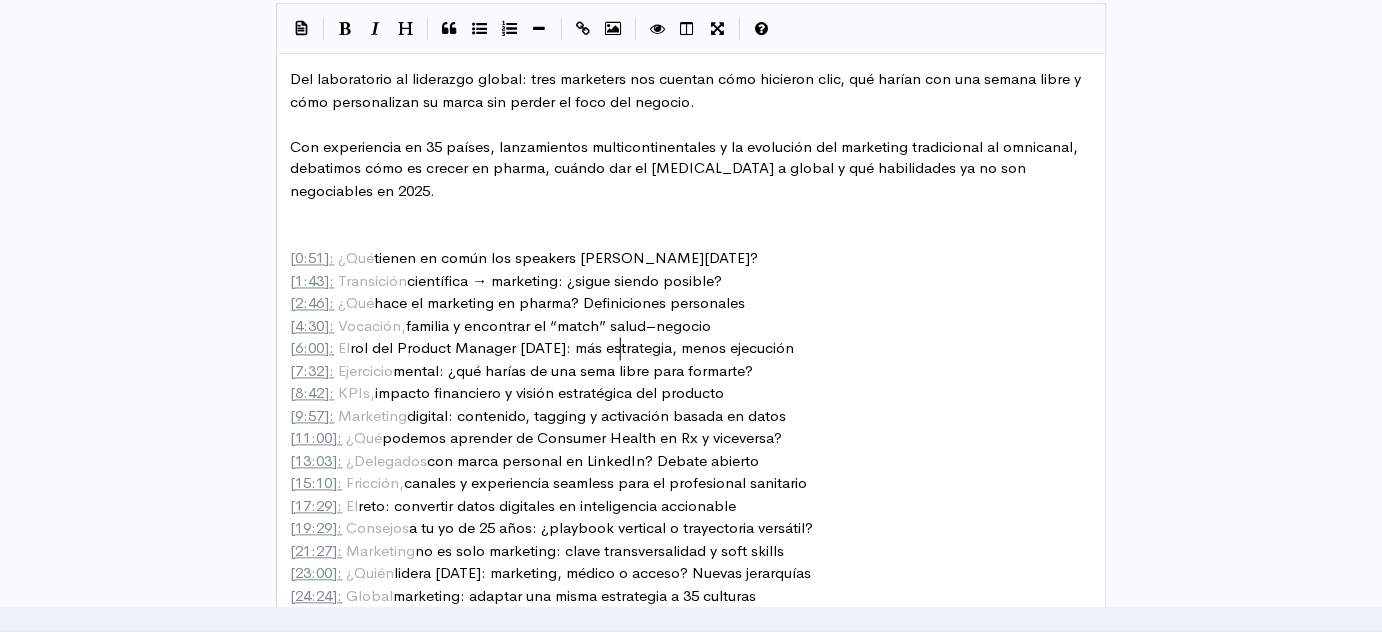 type on "de una semana" 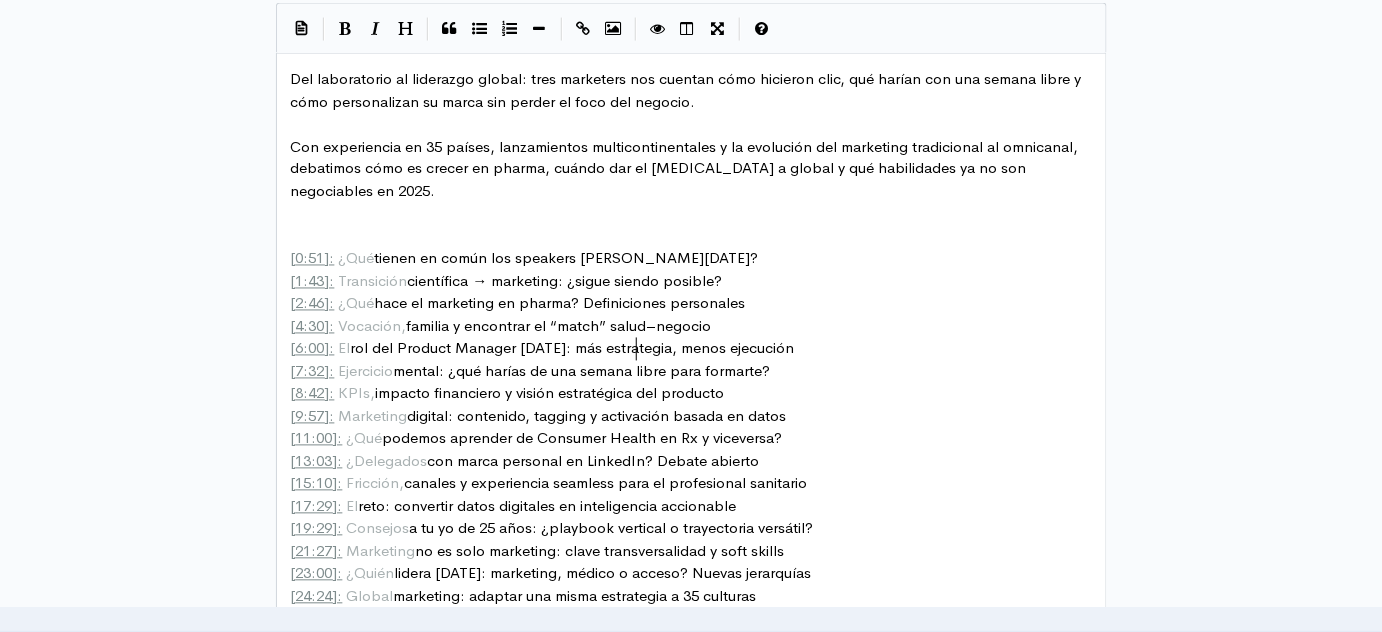 scroll, scrollTop: 7, scrollLeft: 98, axis: both 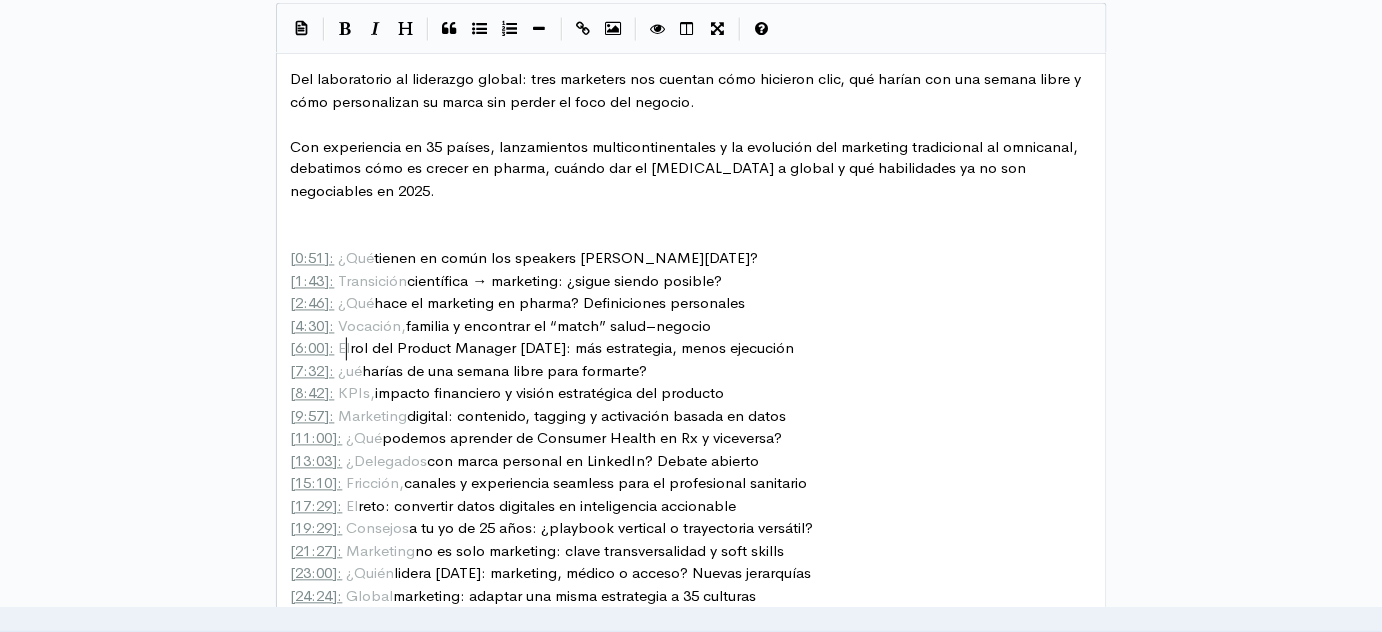 type on "Q" 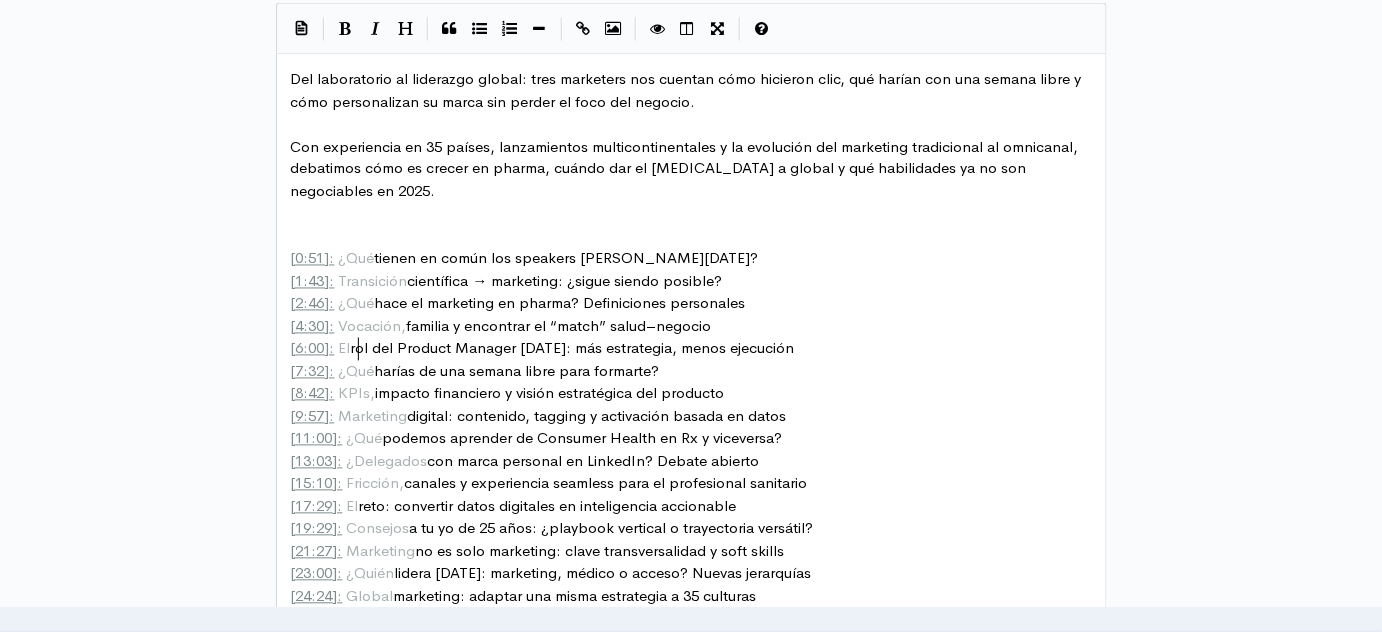 scroll, scrollTop: 7, scrollLeft: 12, axis: both 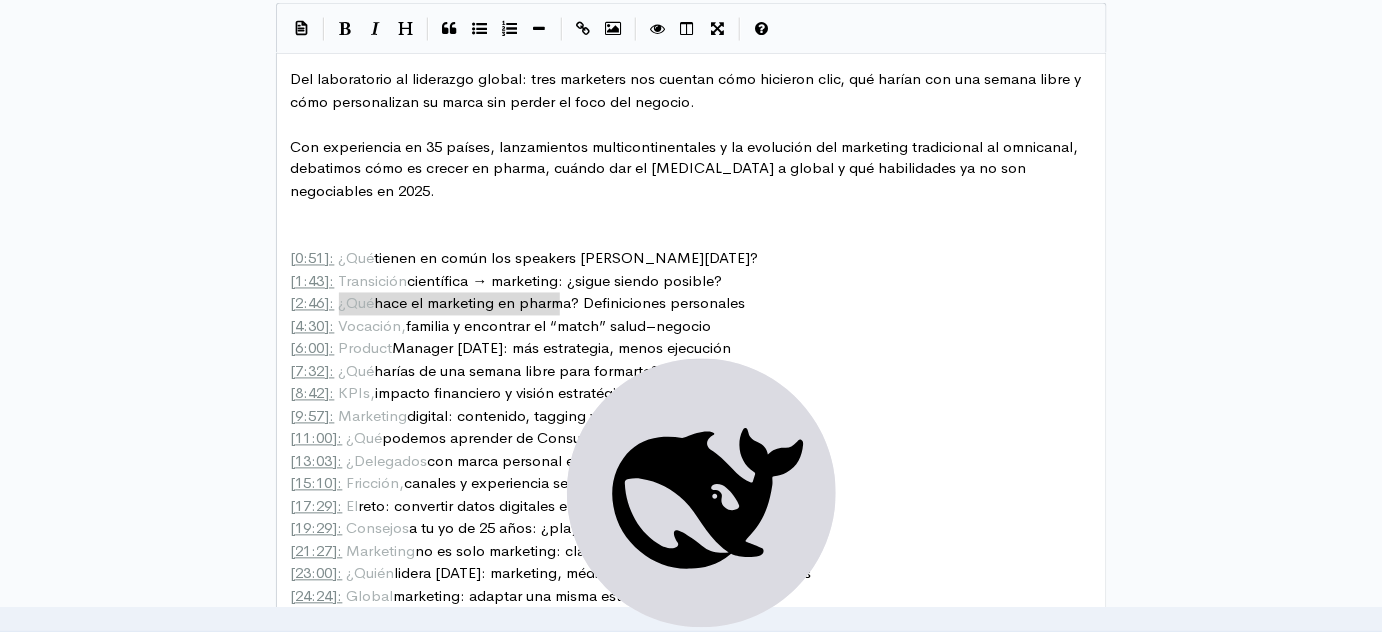 type on """ 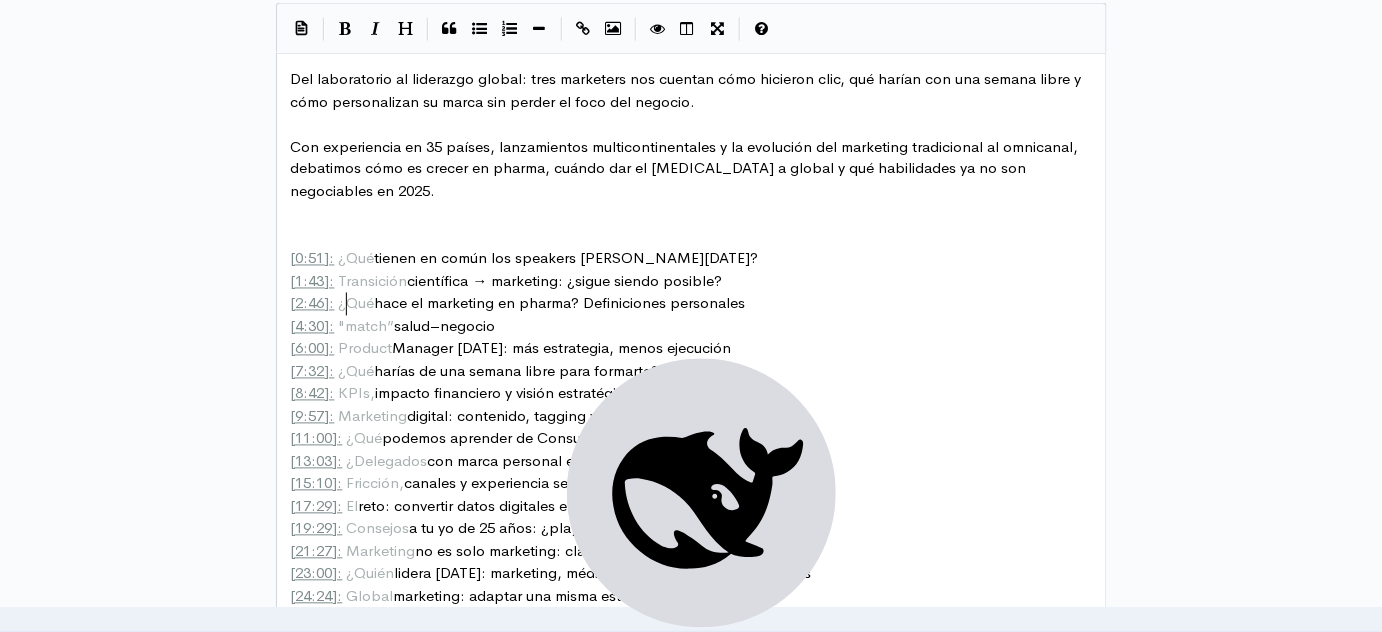 scroll, scrollTop: 7, scrollLeft: 7, axis: both 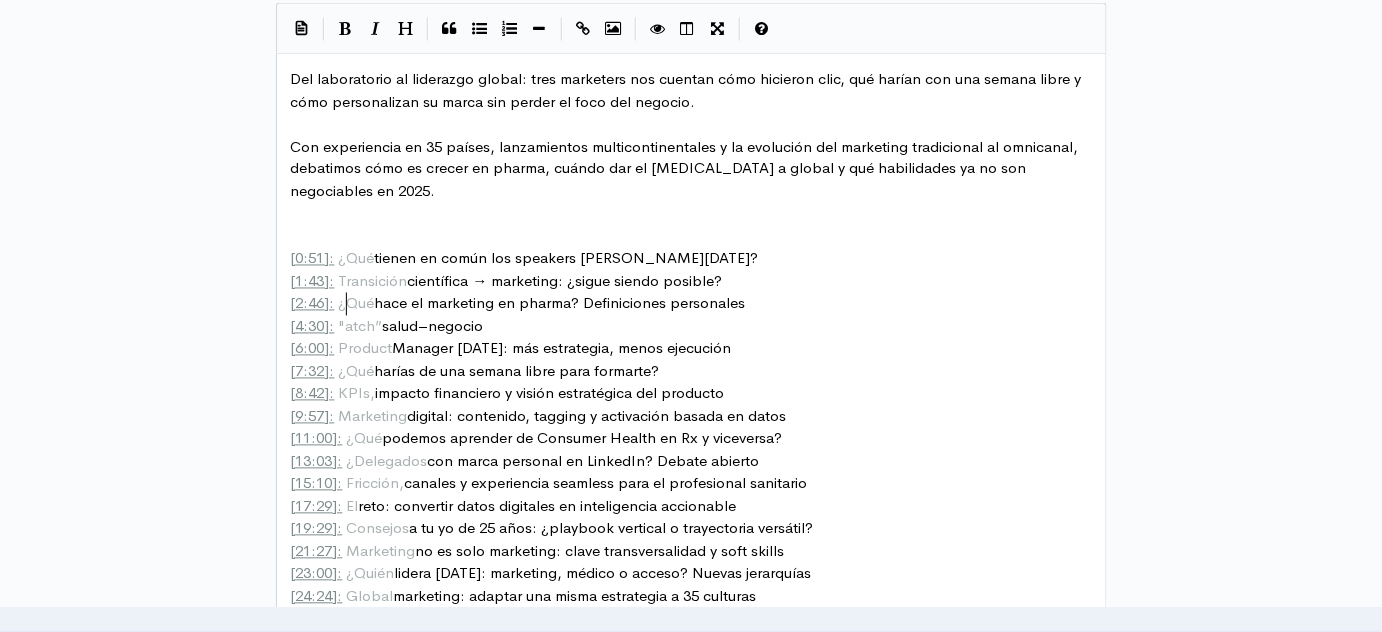 type on "A" 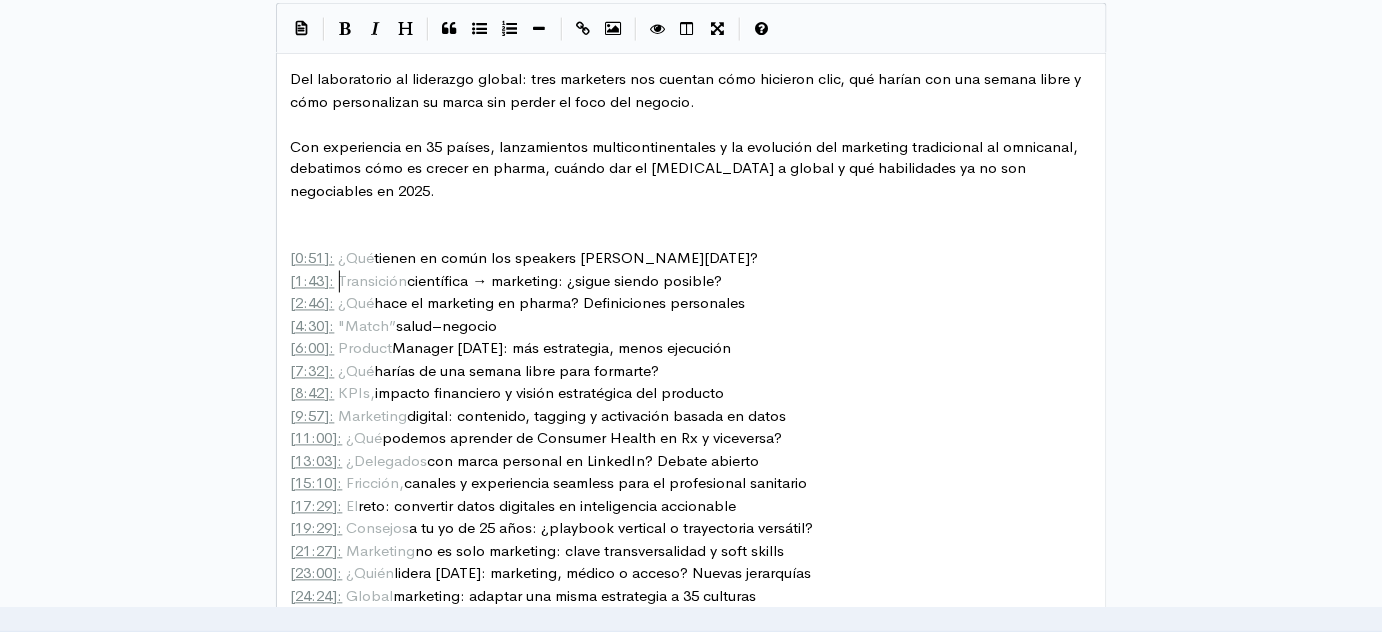type on "¿" 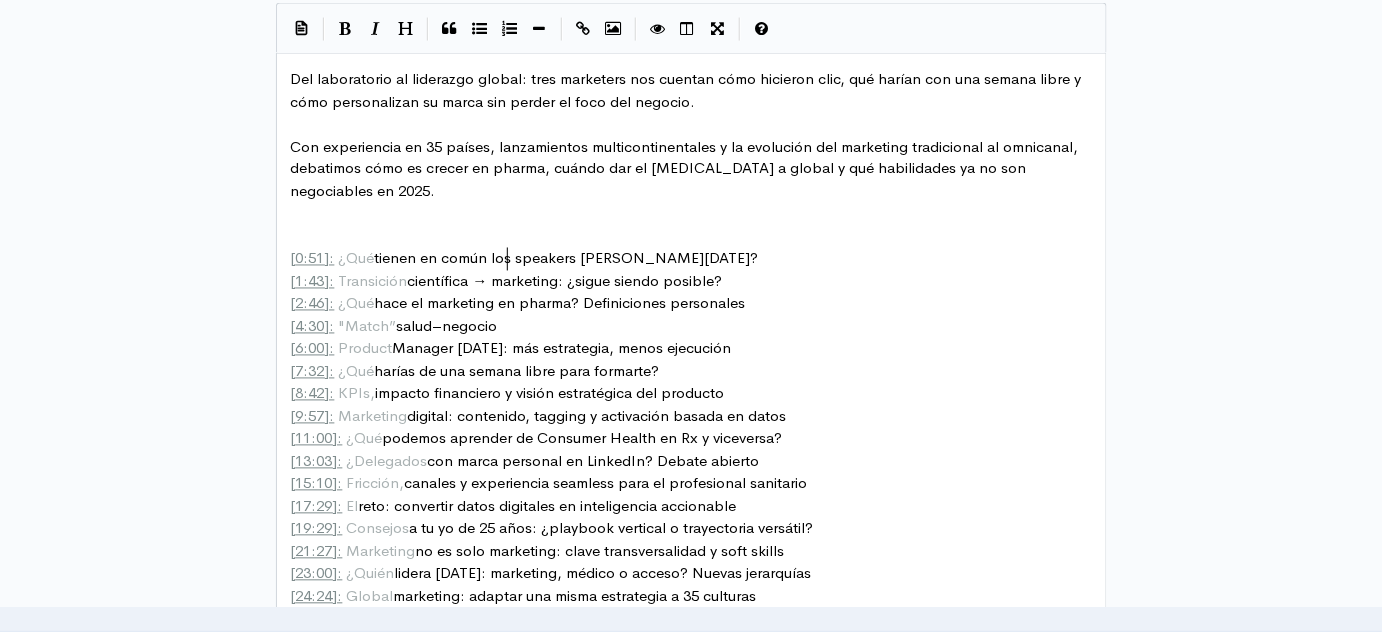 click on "[ 1:43 ]:   Transición  científica → marketing: ¿sigue siendo posible?" at bounding box center (507, 281) 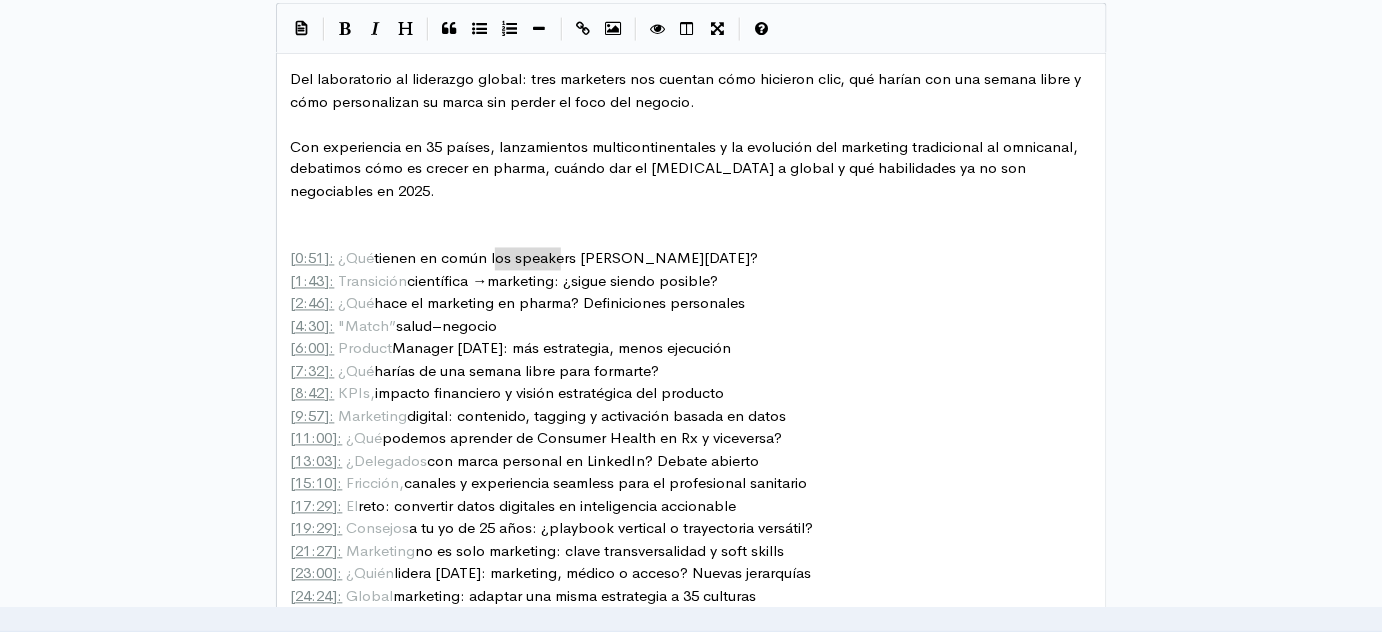 type on "[1:43]: Transición científica → marketing: ¿sigue siendo posible?" 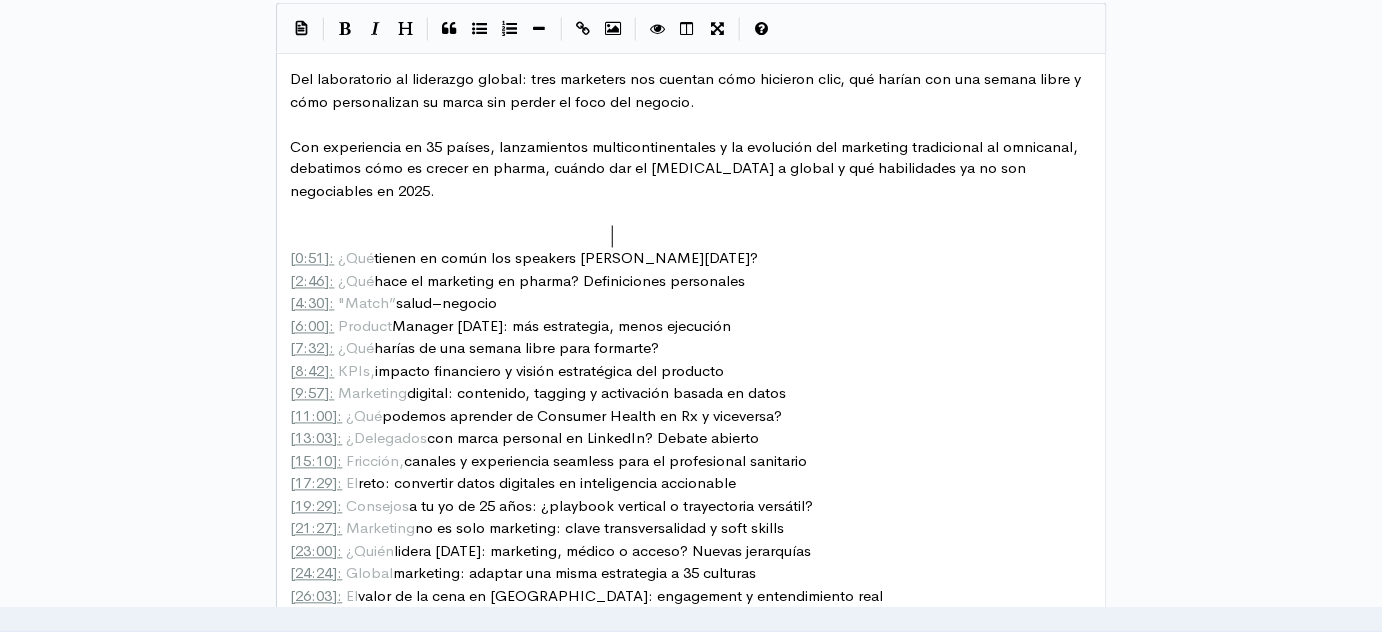 click on "[ 0:51 ]:   ¿Qué  tienen en común los speakers [PERSON_NAME][DATE]?" at bounding box center (525, 258) 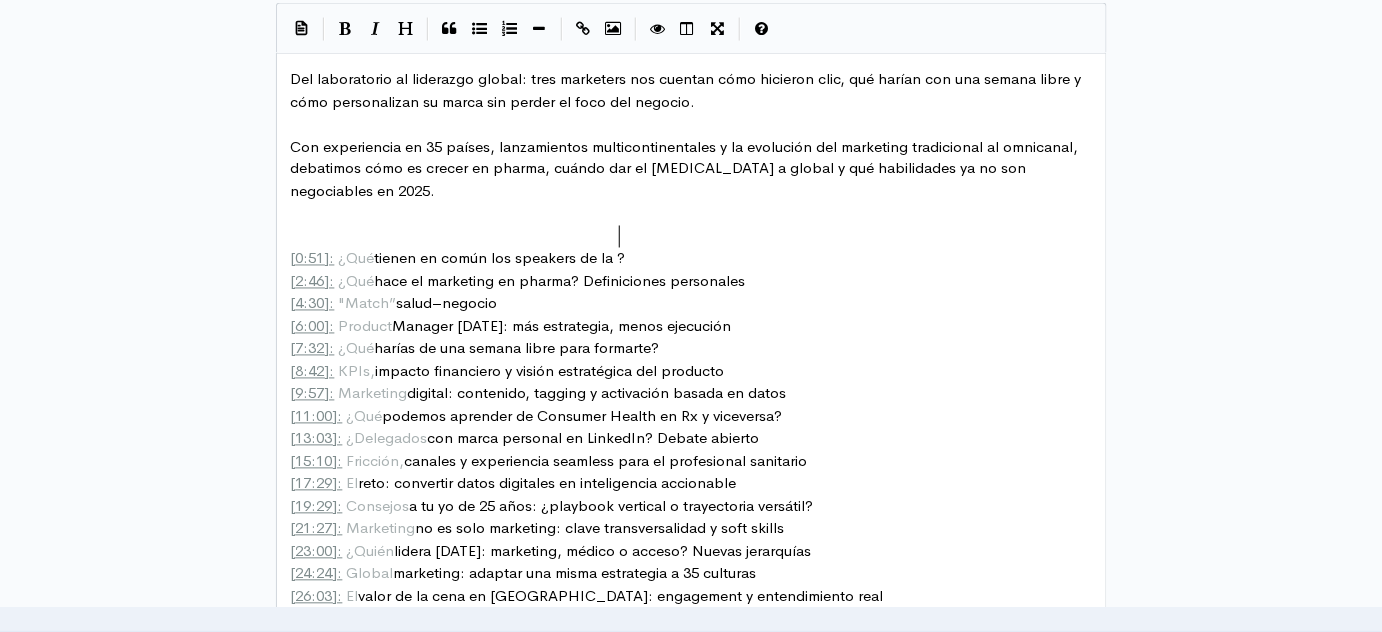 type on "la m" 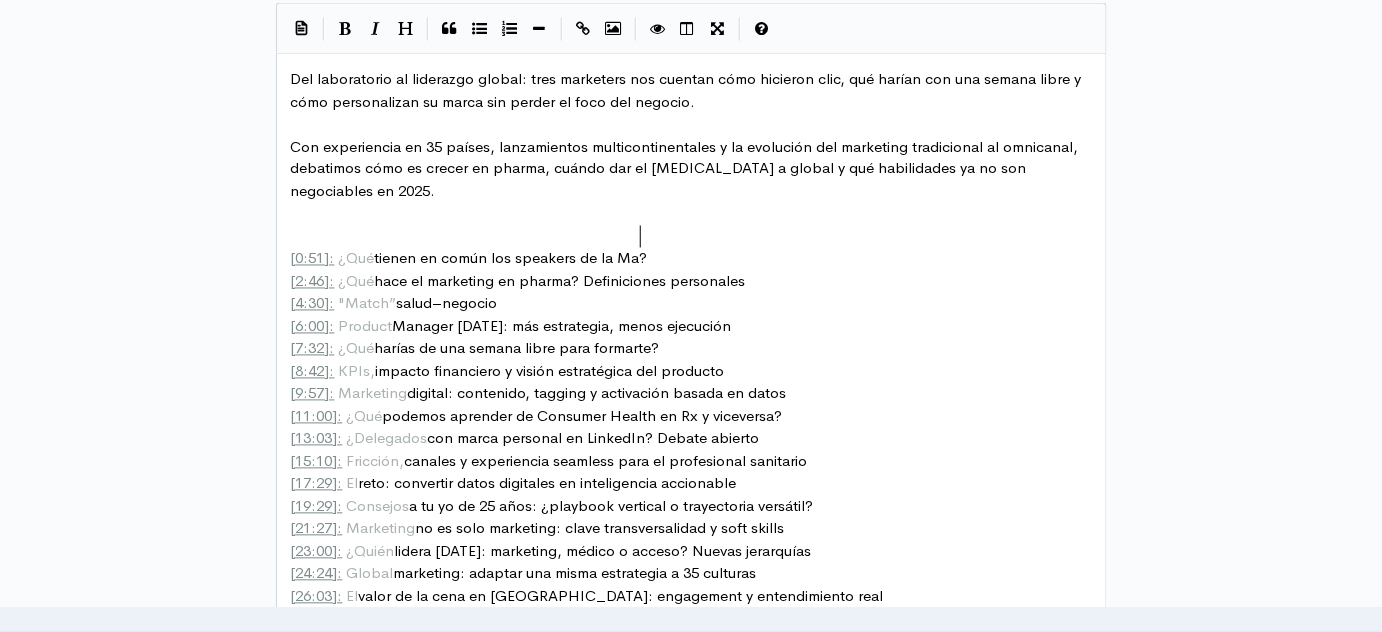 type on "Makr" 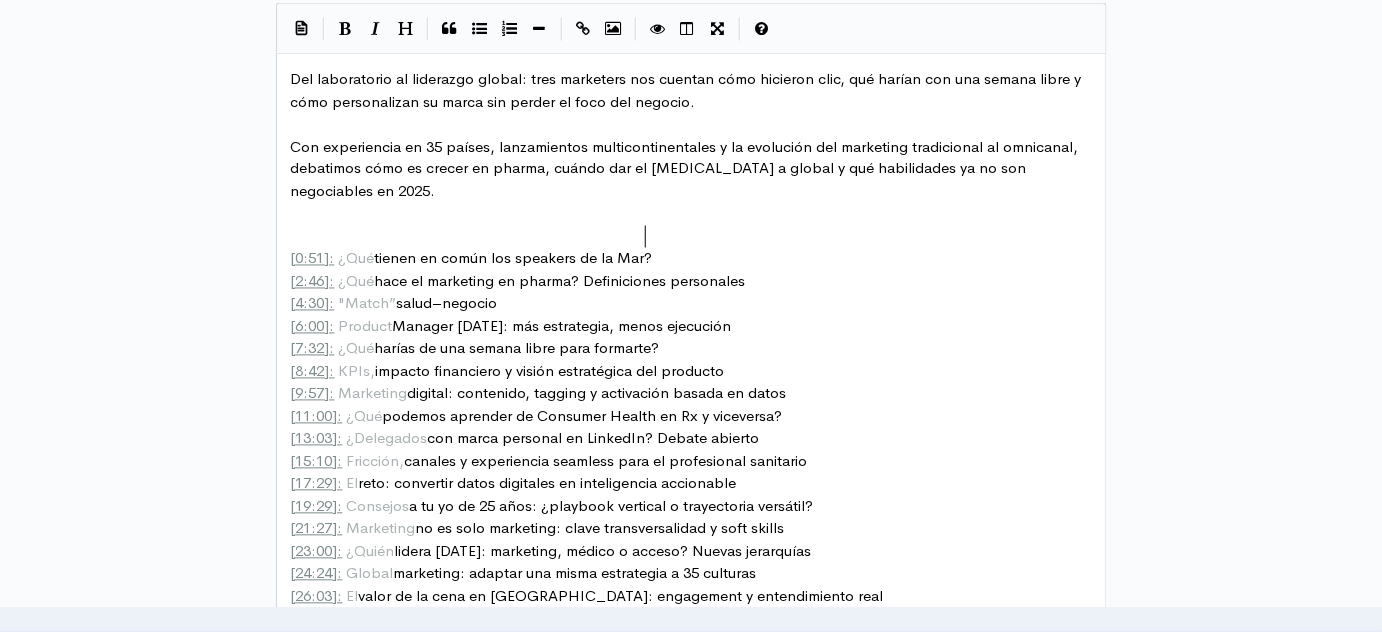 type on "rka" 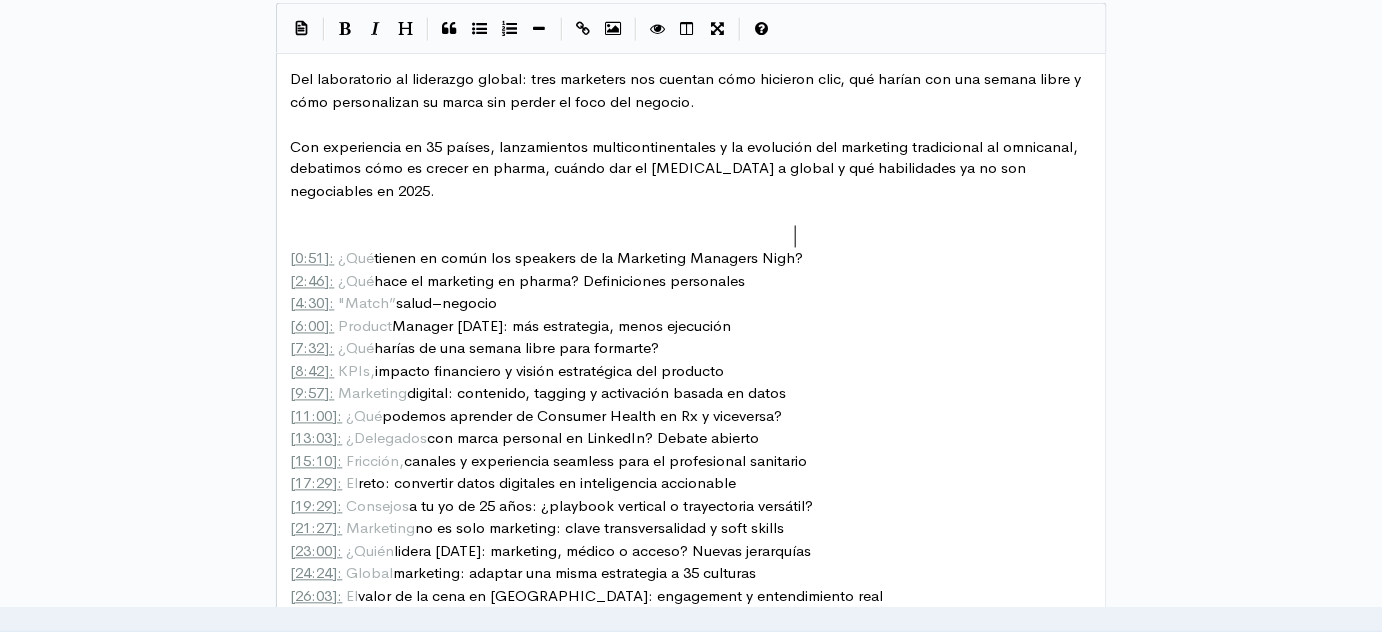 scroll, scrollTop: 7, scrollLeft: 146, axis: both 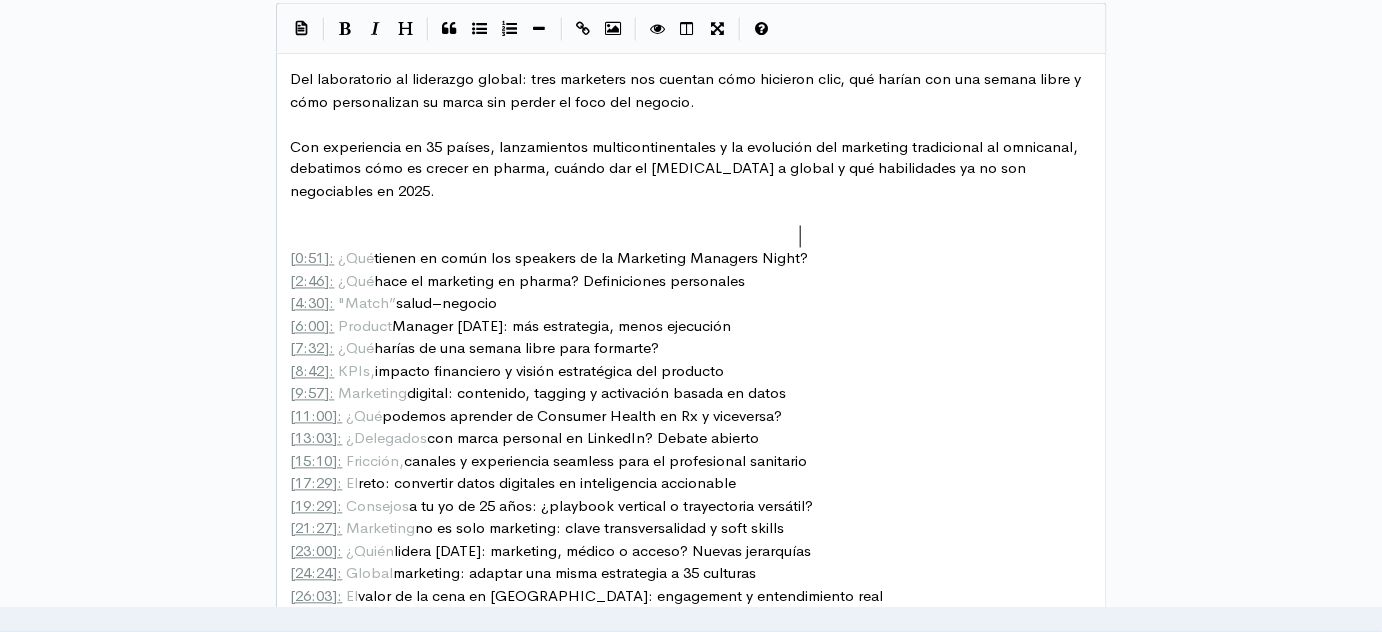 click on "[ 7:32 ]:   ¿Qué  harías de una semana libre para formarte?" at bounding box center (475, 348) 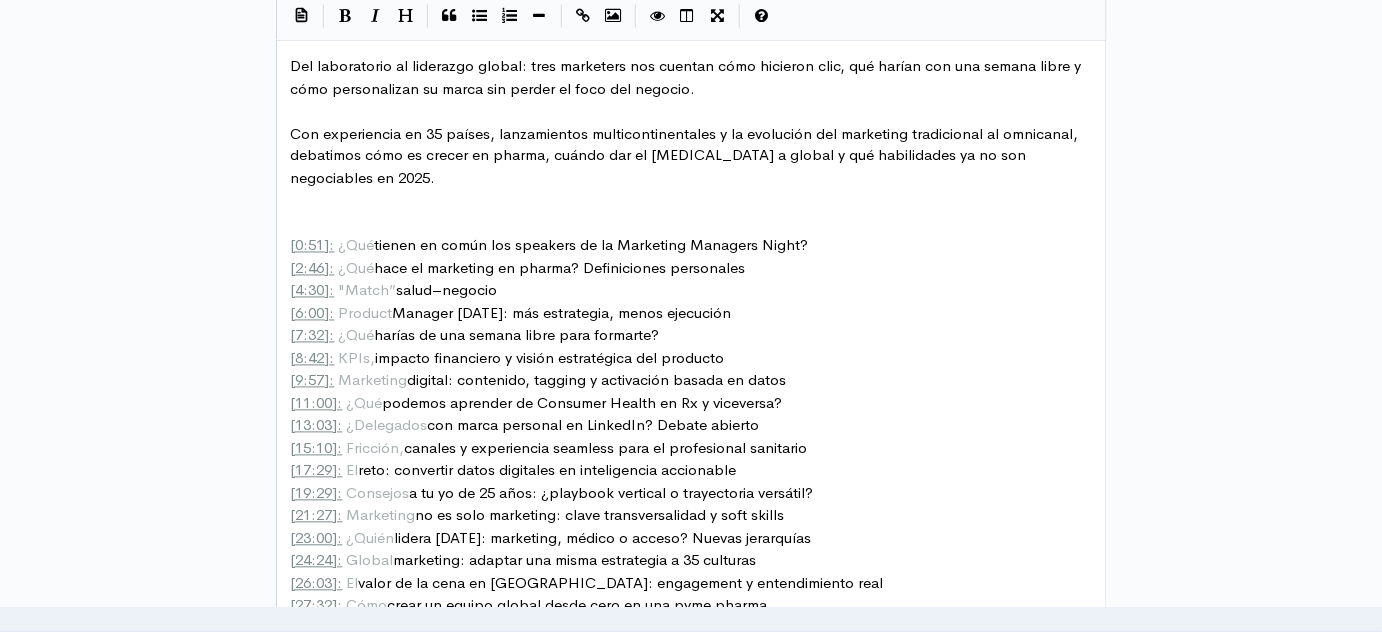 scroll, scrollTop: 1202, scrollLeft: 0, axis: vertical 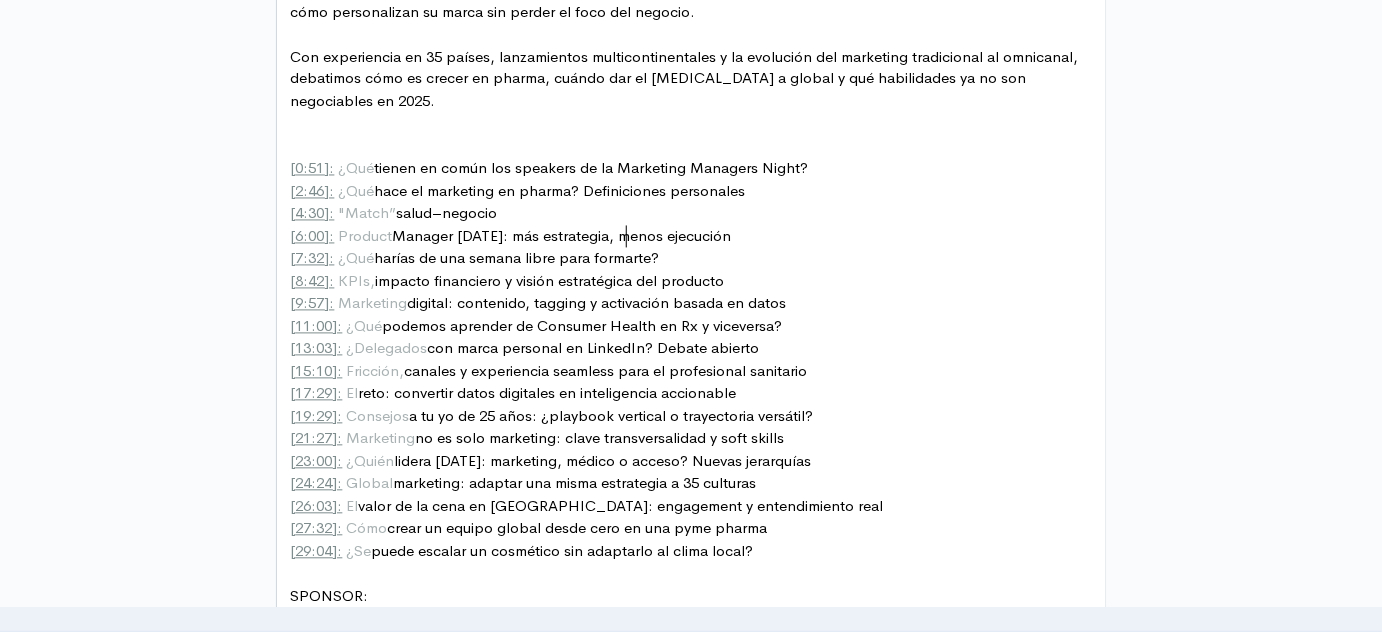 click on ""Match”" at bounding box center (368, 213) 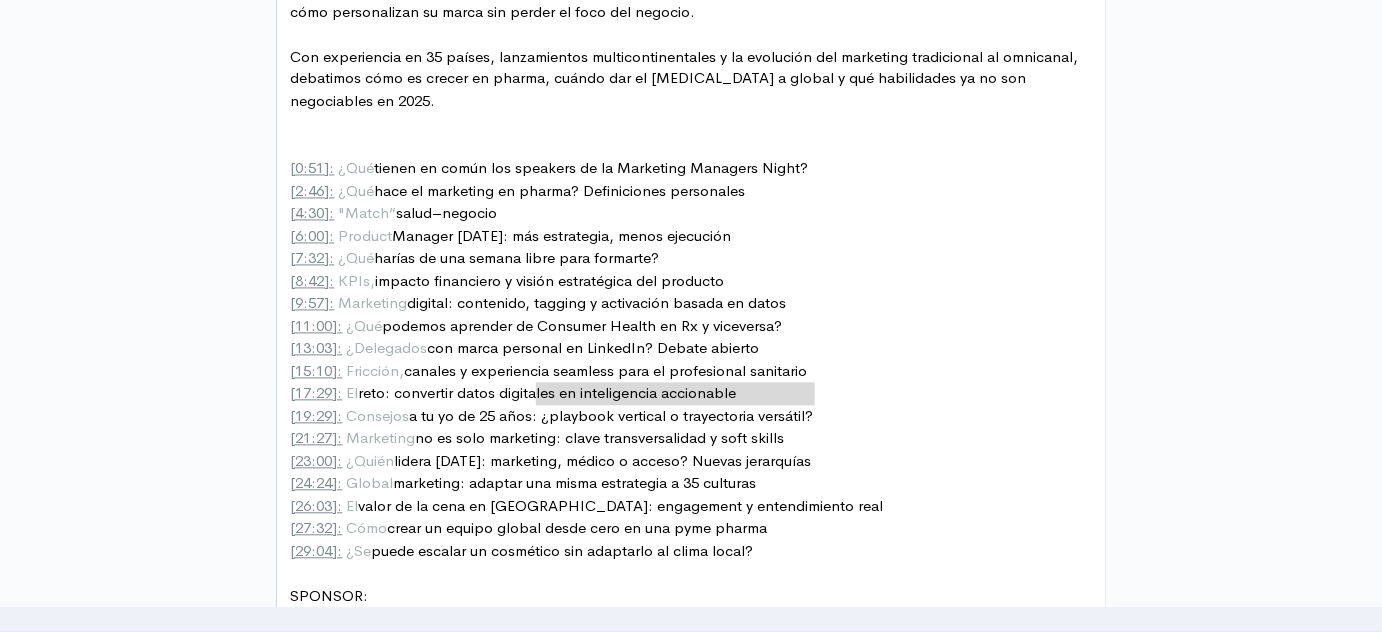 drag, startPoint x: 828, startPoint y: 382, endPoint x: 533, endPoint y: 386, distance: 295.02713 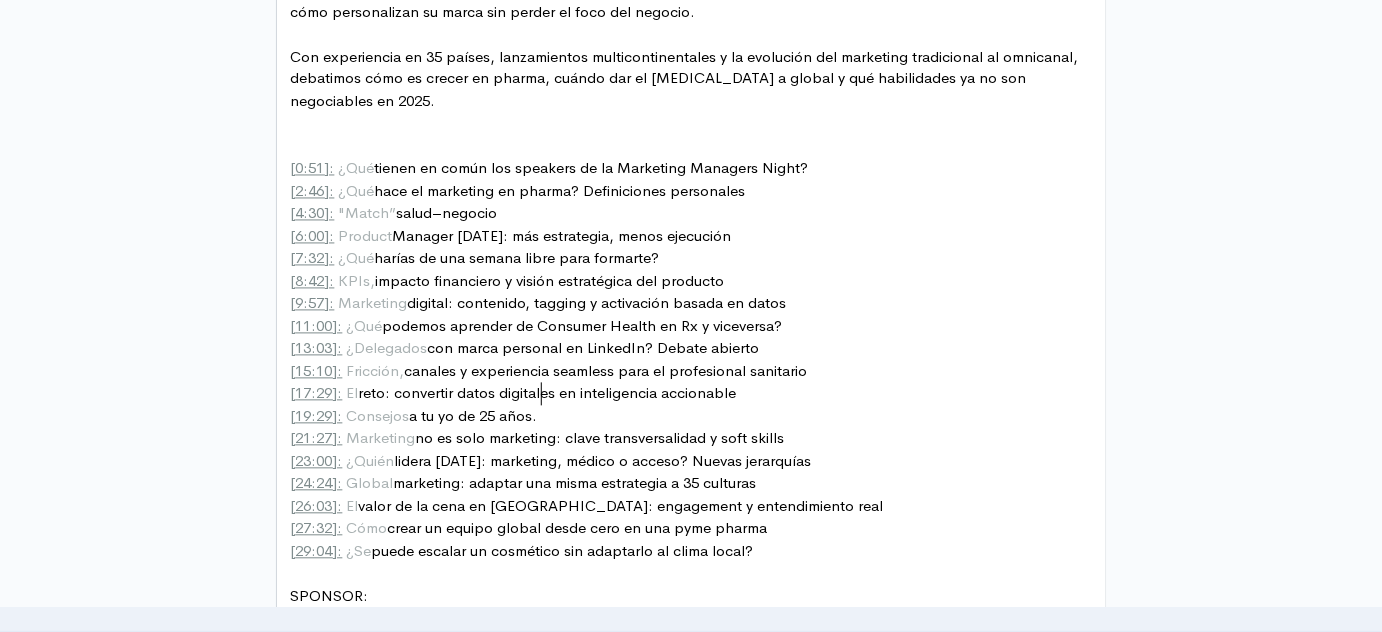 scroll, scrollTop: 7, scrollLeft: 4, axis: both 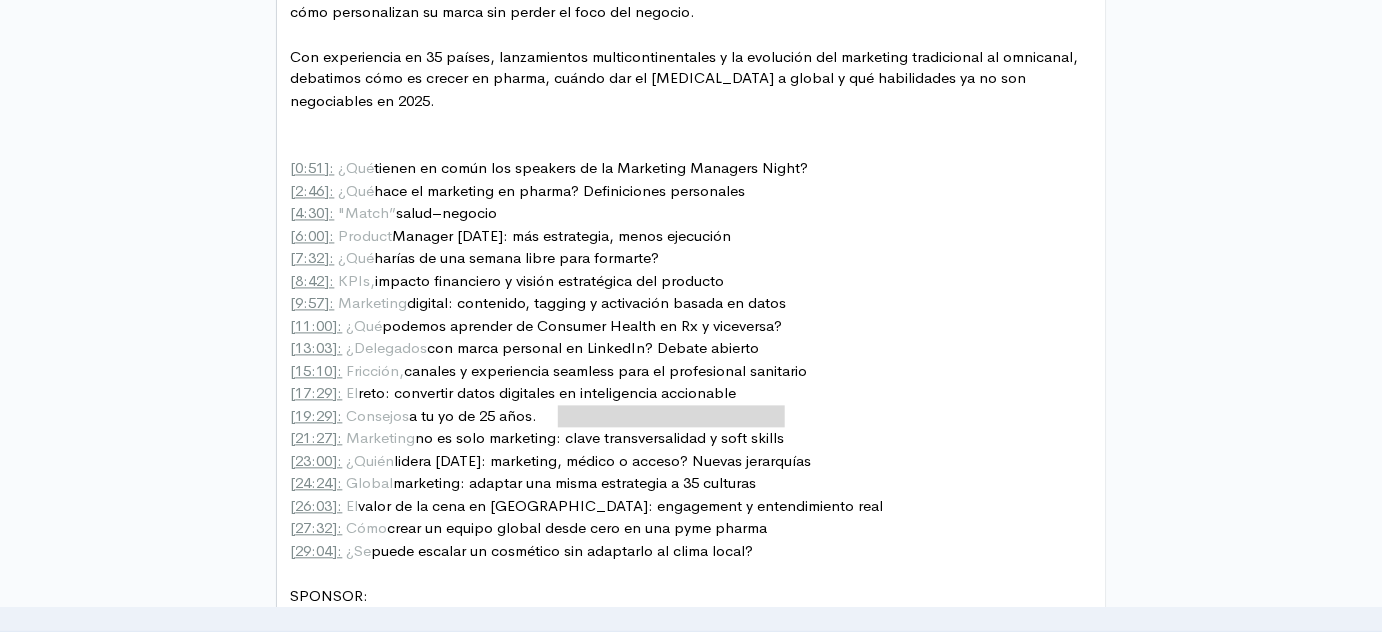 drag, startPoint x: 811, startPoint y: 407, endPoint x: 560, endPoint y: 409, distance: 251.00797 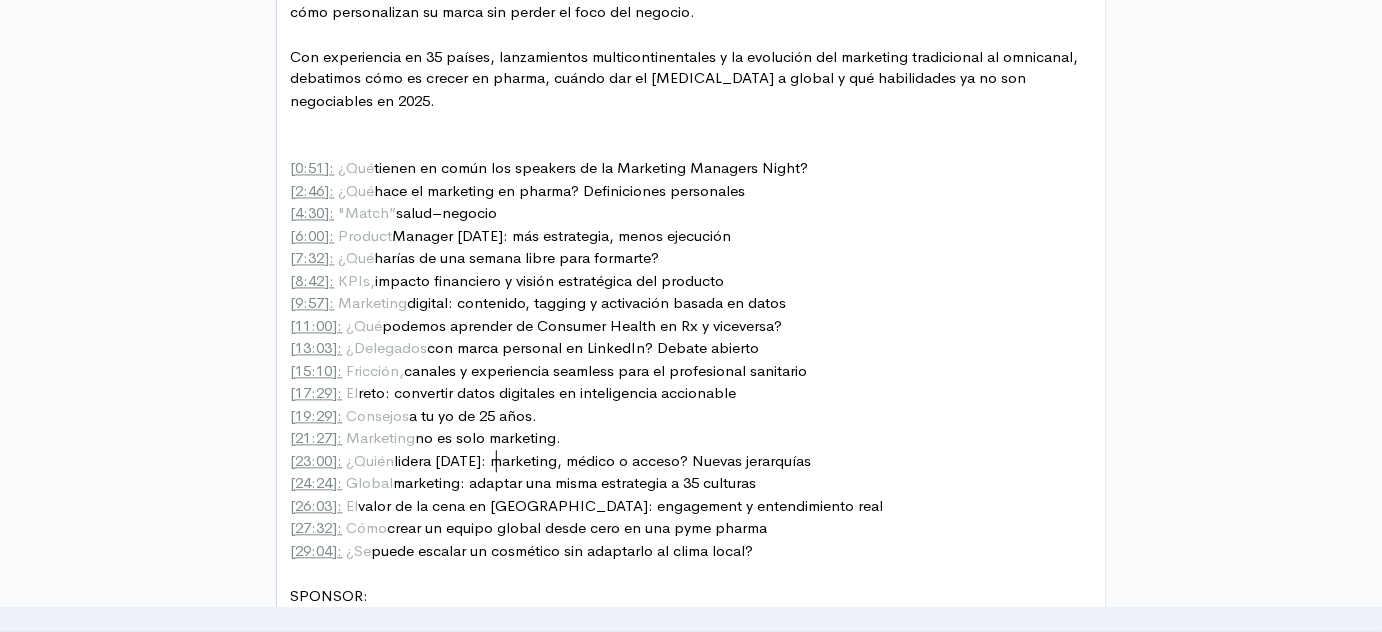 click on "[ 24:24 ]:   Global  marketing: adaptar una misma estrategia a 35 culturas" at bounding box center [524, 483] 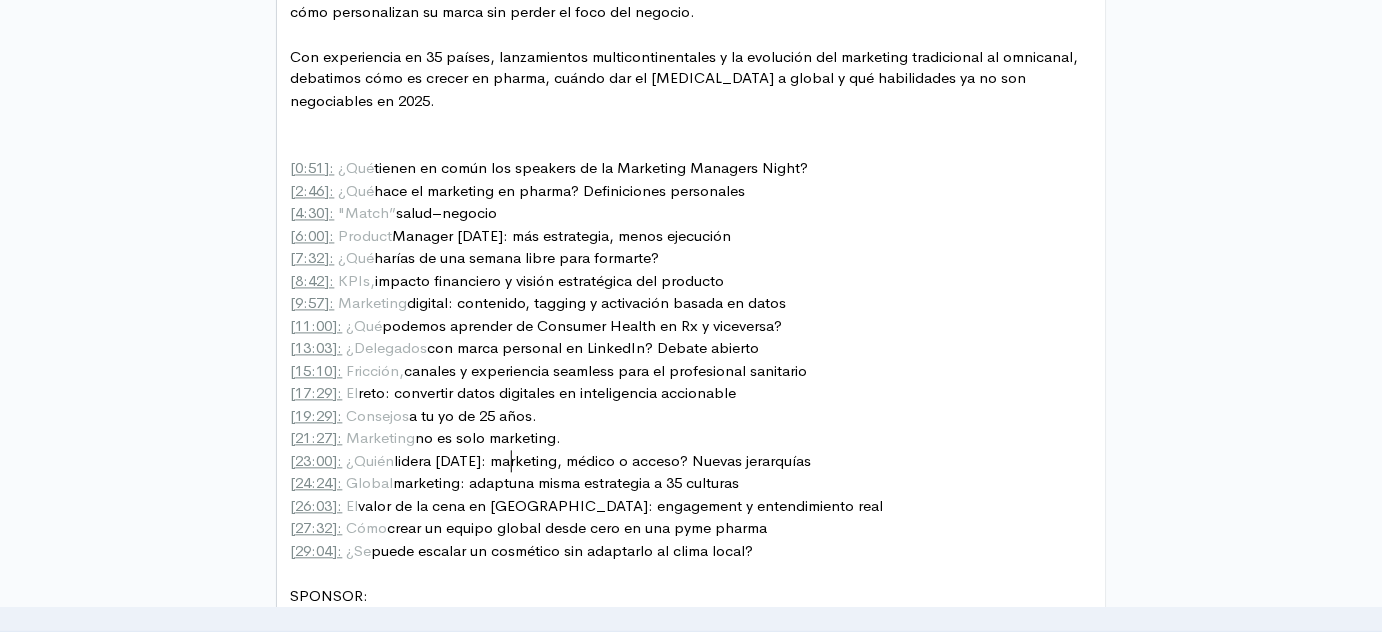 type on "adaptar" 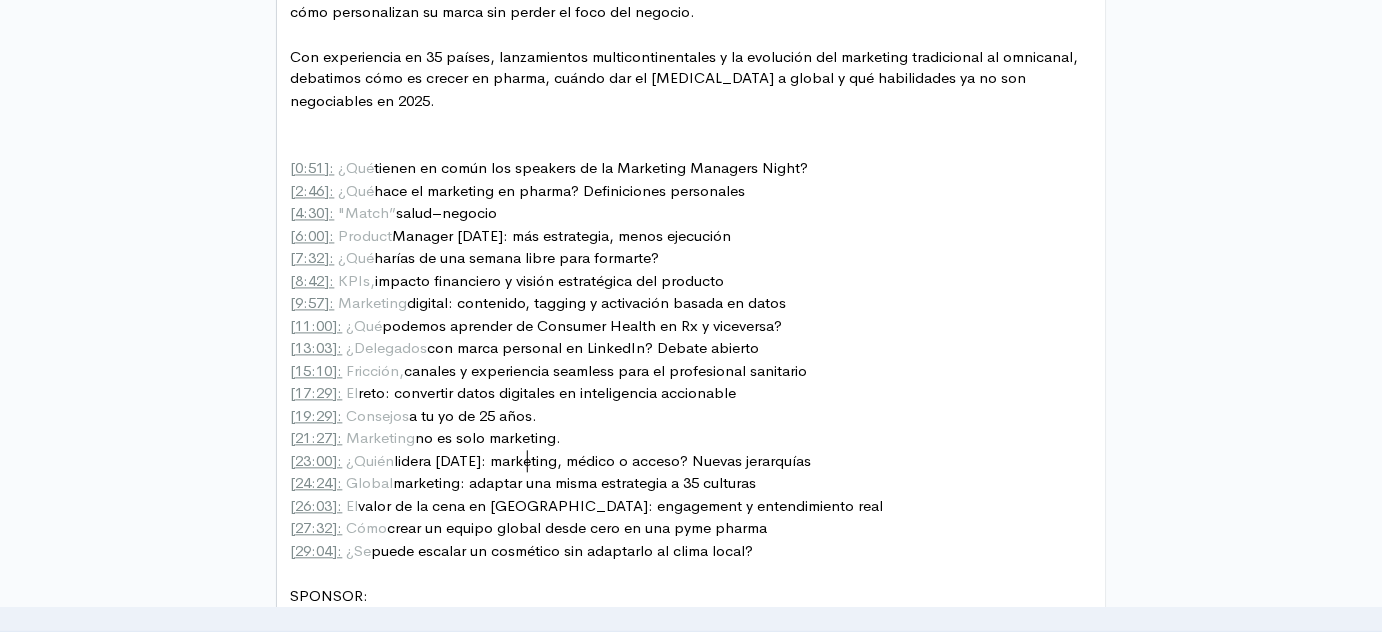 scroll, scrollTop: 7, scrollLeft: 58, axis: both 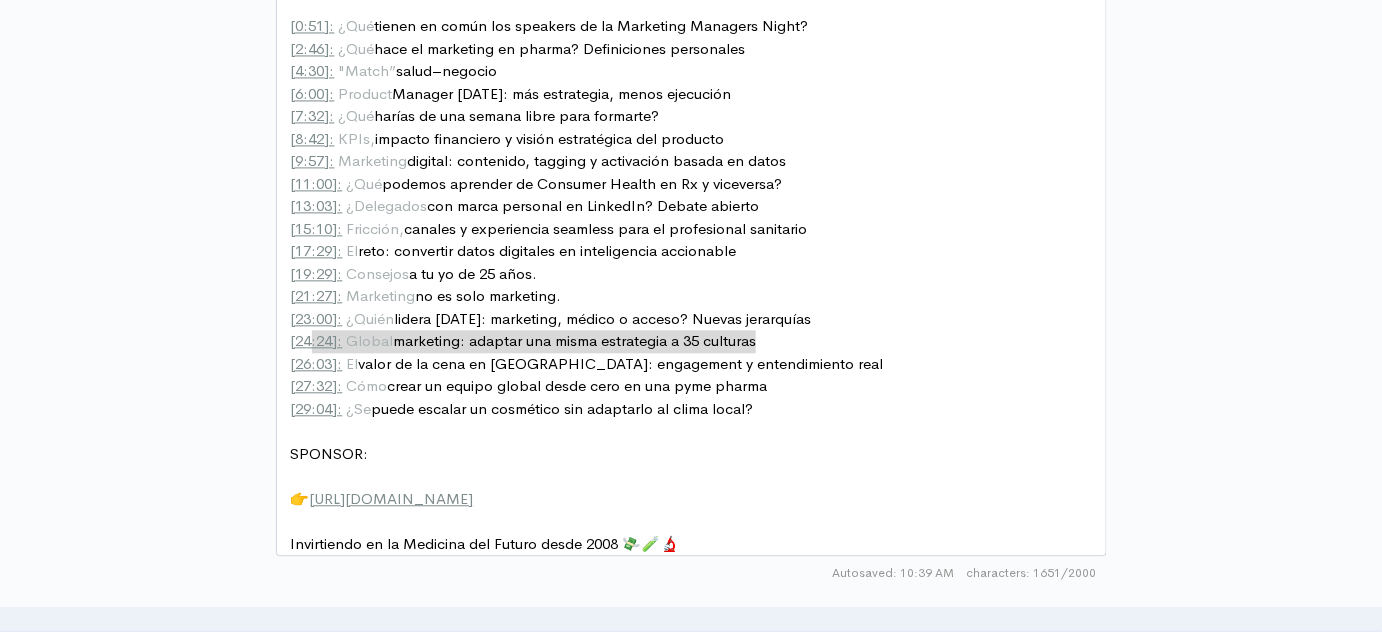 type on "[26:03]: El valor de la cena en [GEOGRAPHIC_DATA]: engagement y entendimiento real" 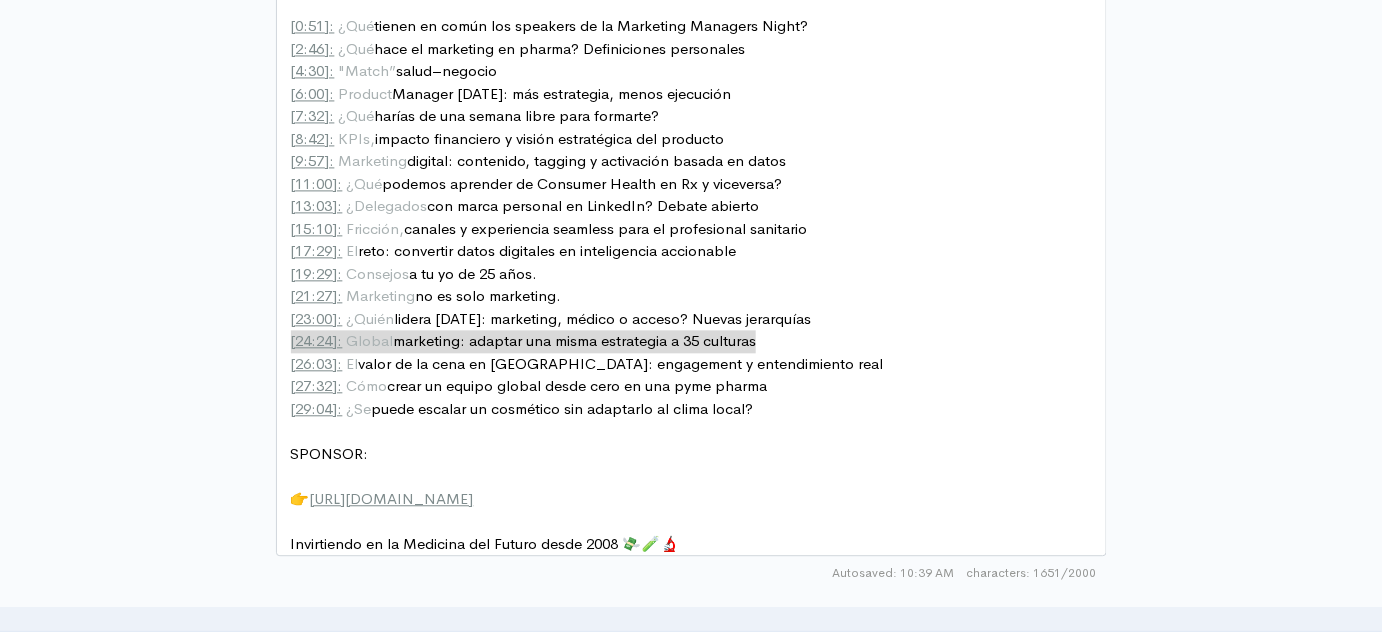 drag, startPoint x: 770, startPoint y: 338, endPoint x: 266, endPoint y: 340, distance: 504.00397 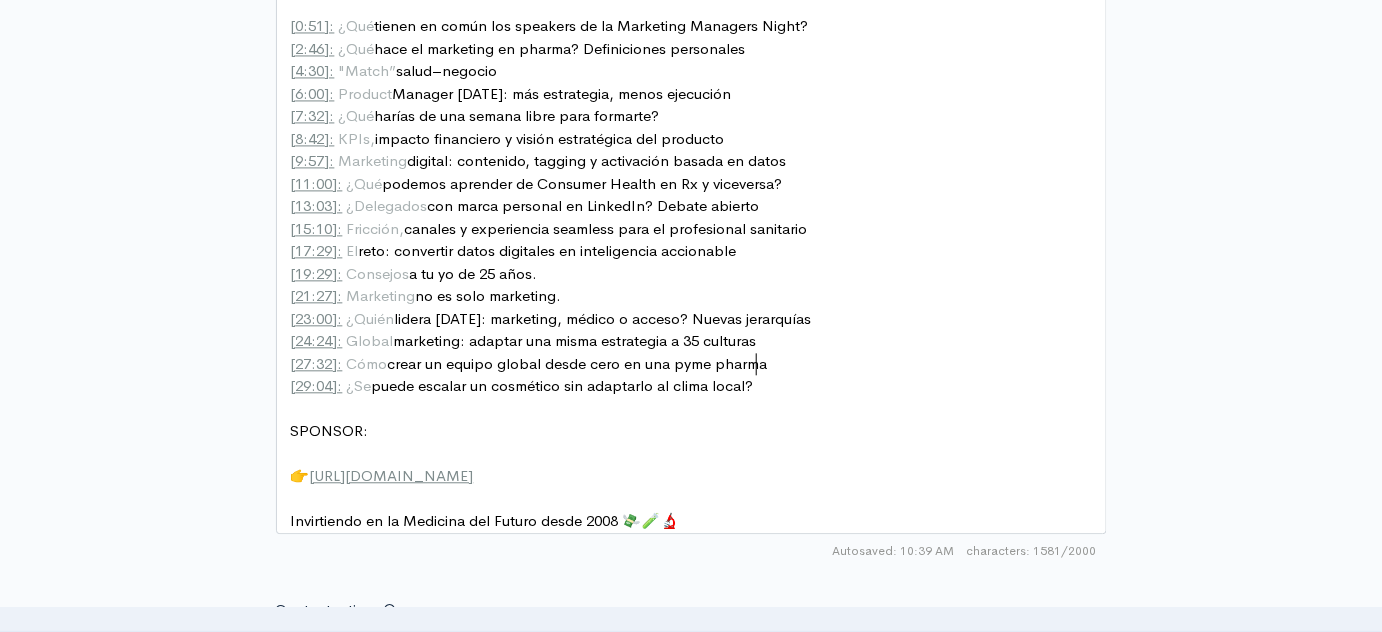 click on "[ 29:04 ]:   ¿Se  puede escalar un cosmético sin adaptarlo al clima local?" at bounding box center (698, 386) 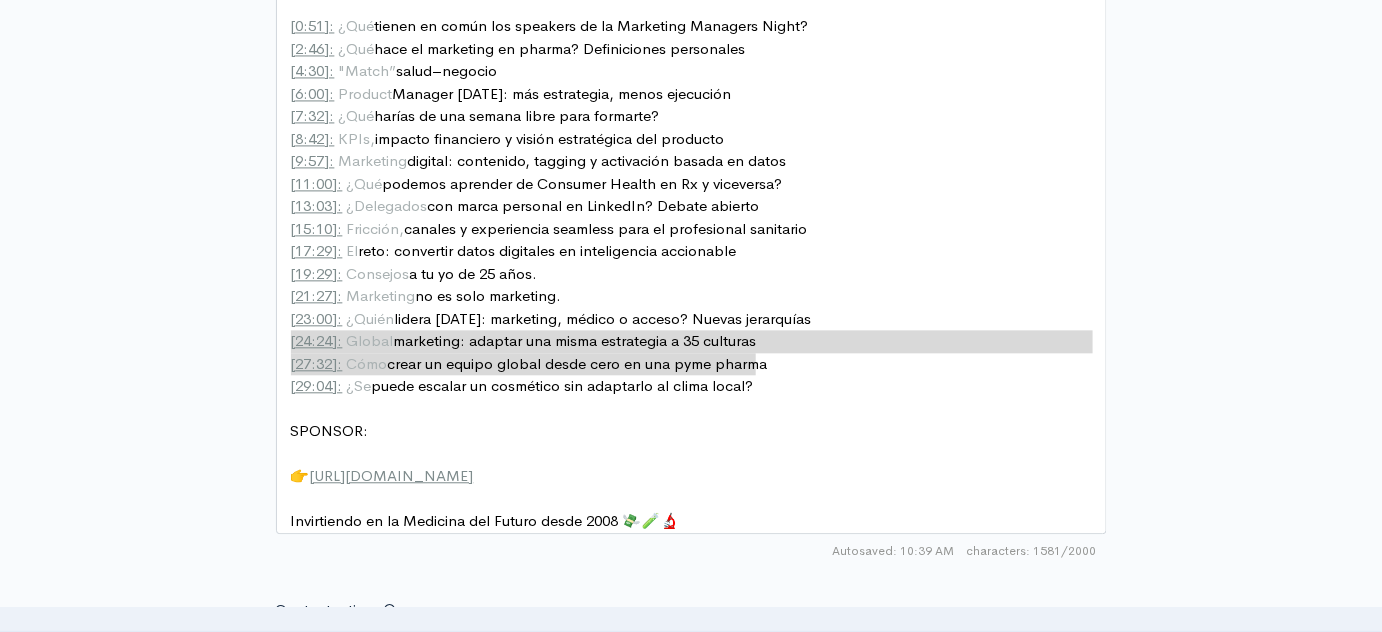 type on "[29:04]: ¿Se puede escalar un cosmético sin adaptarlo al clima local?" 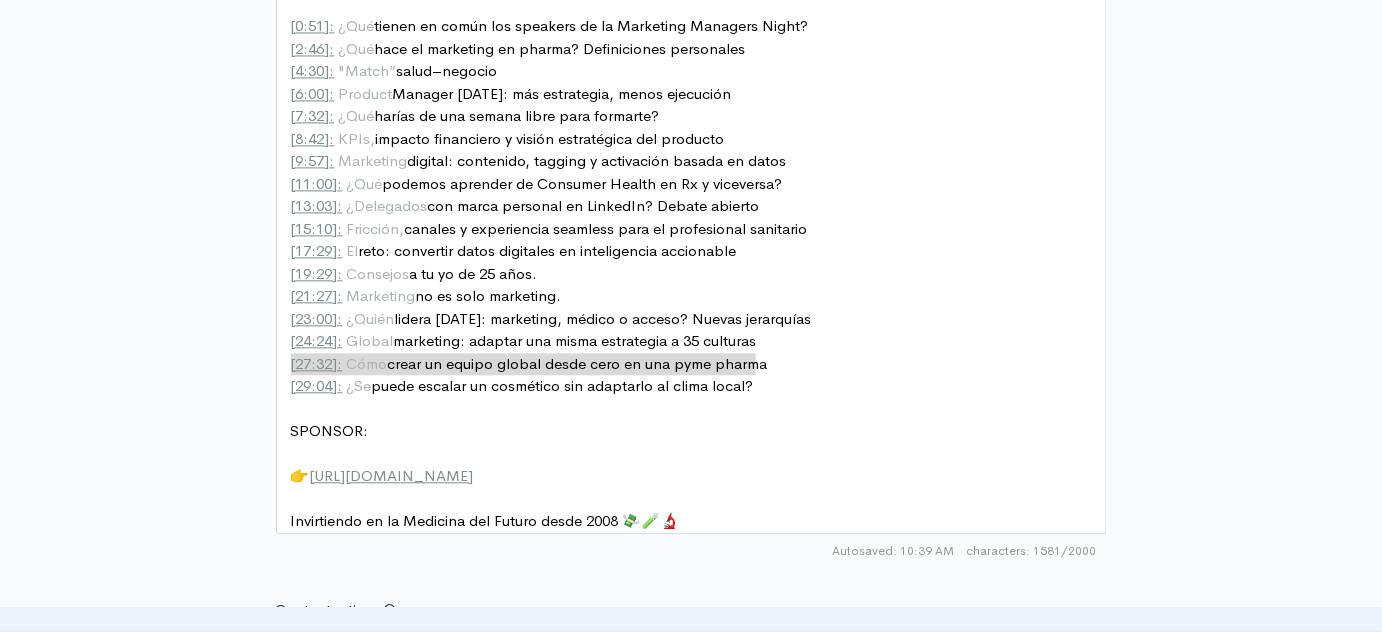 drag, startPoint x: 776, startPoint y: 363, endPoint x: 245, endPoint y: 367, distance: 531.0151 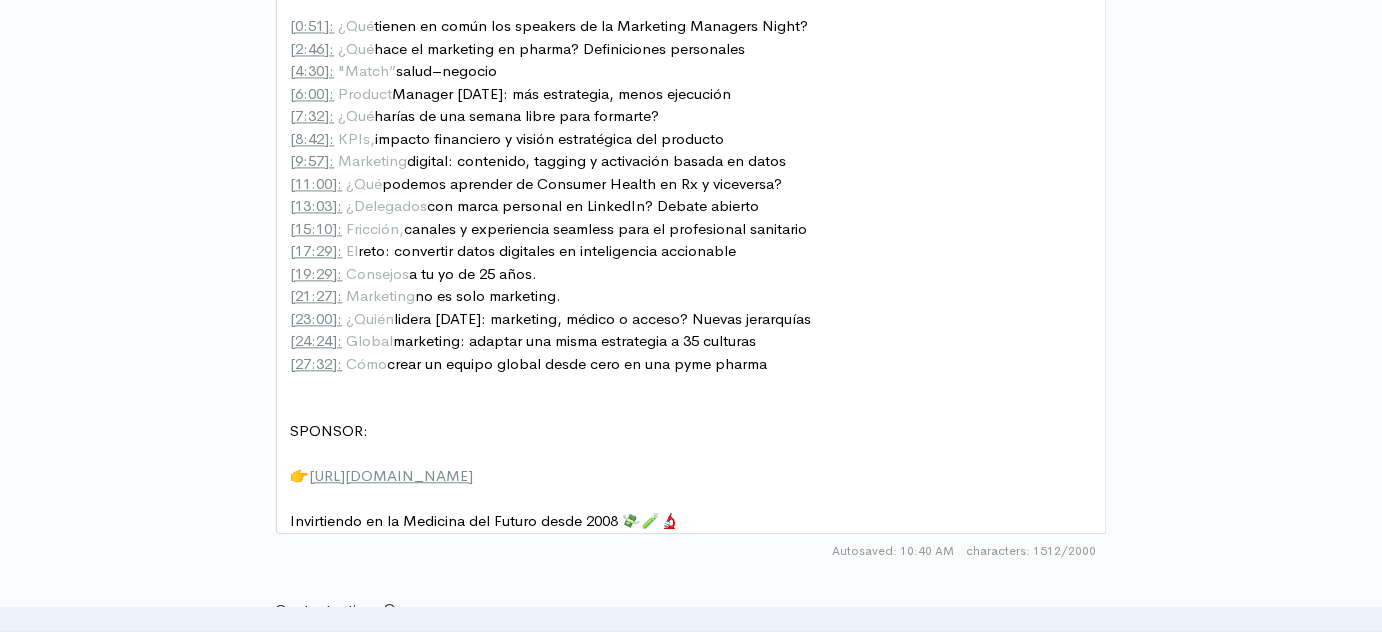 click on "Autosaved: 10:40 AM 1512/2000" at bounding box center (691, 551) 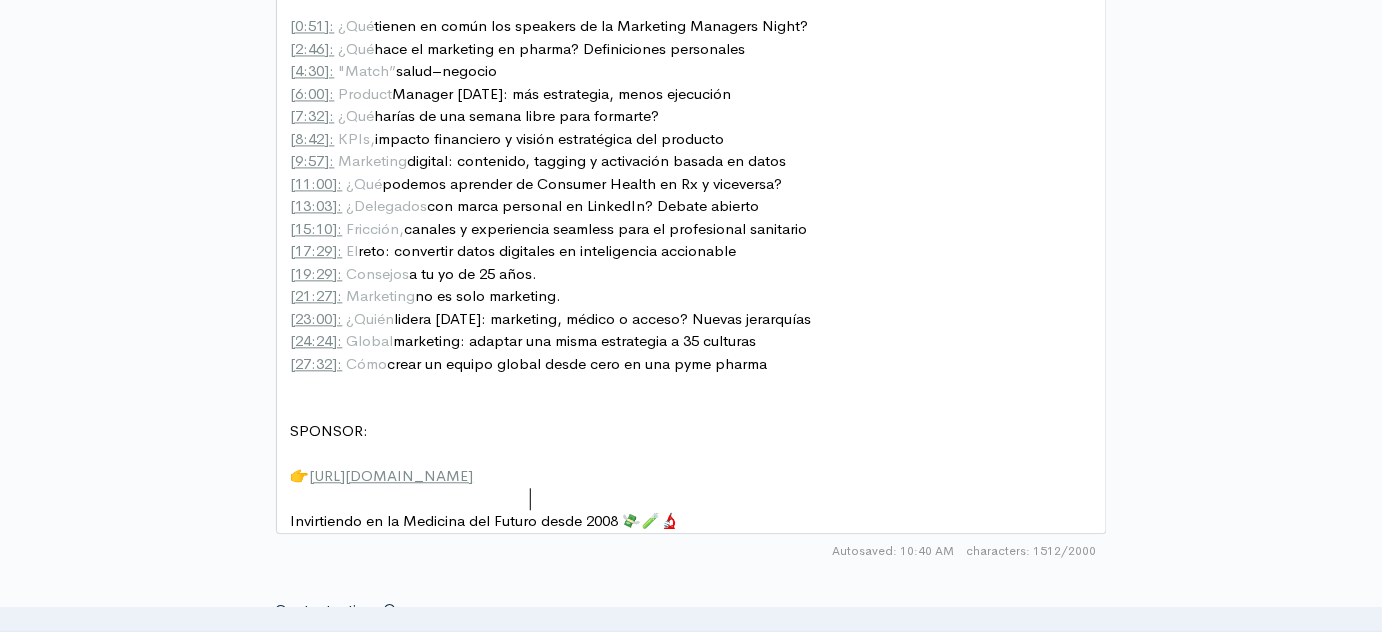 click on "Invirtiendo en la Medicina del Futuro desde 2008 💸🧪🔬" at bounding box center [485, 520] 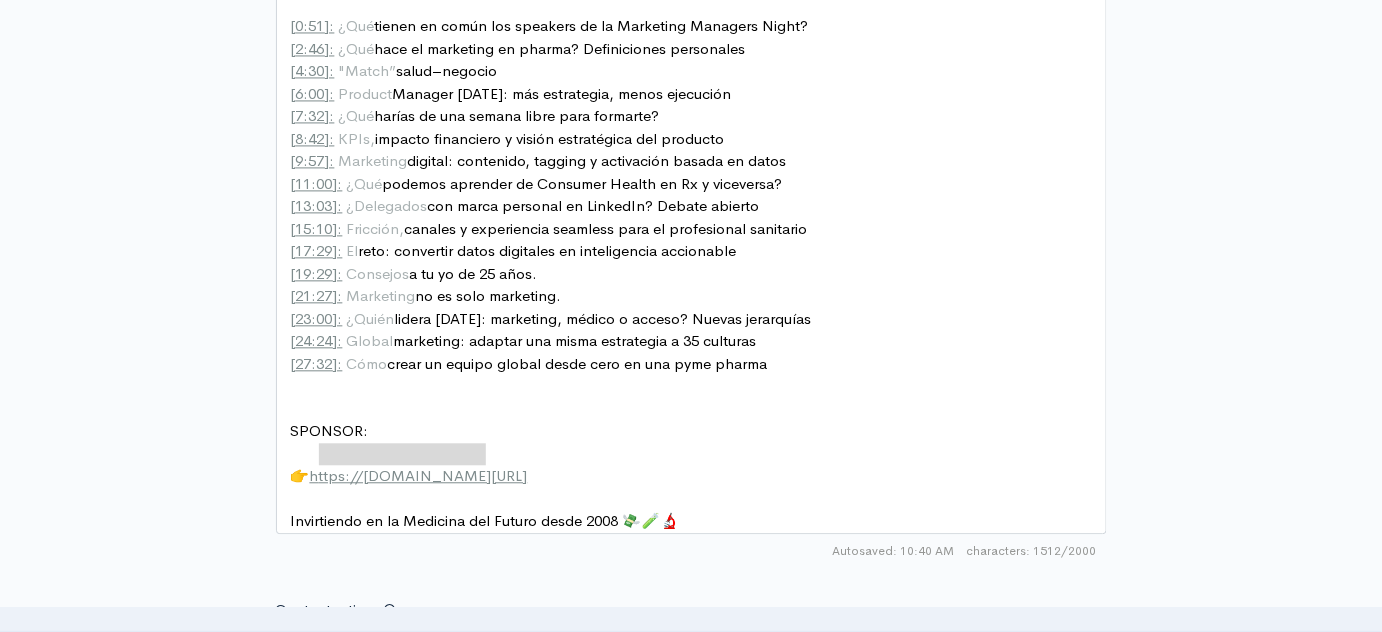 type on "[URL][DOMAIN_NAME]" 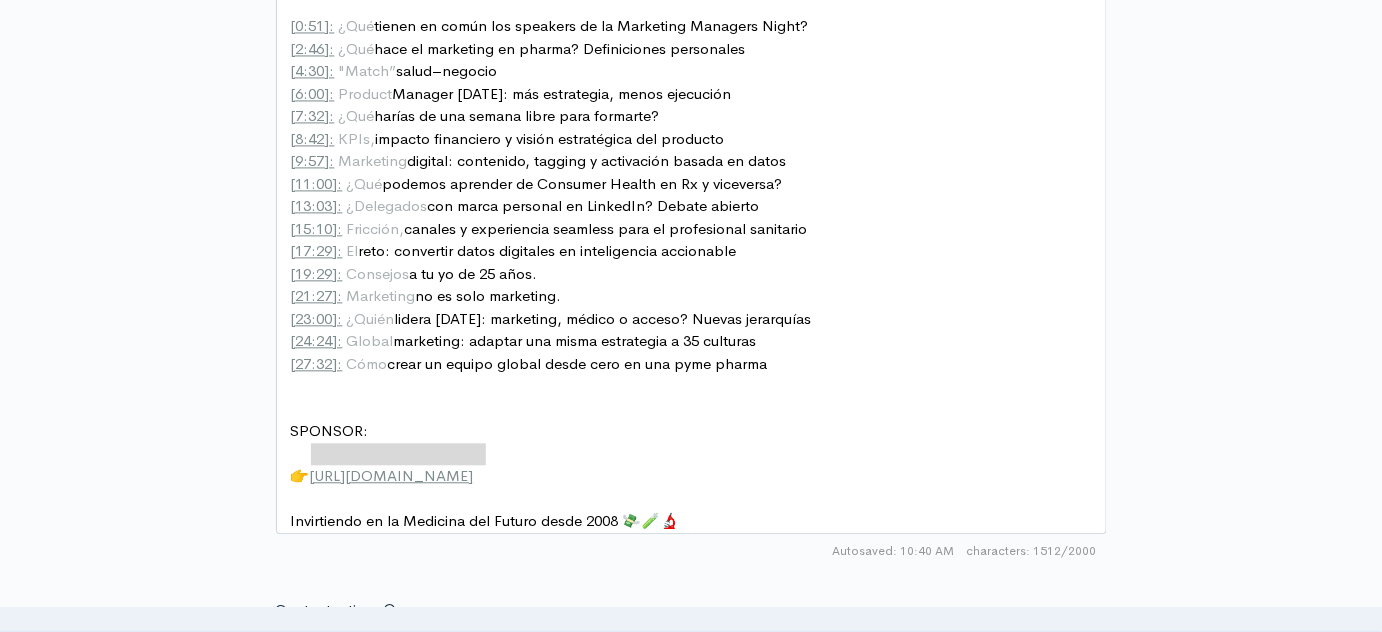 drag, startPoint x: 477, startPoint y: 458, endPoint x: 314, endPoint y: 455, distance: 163.0276 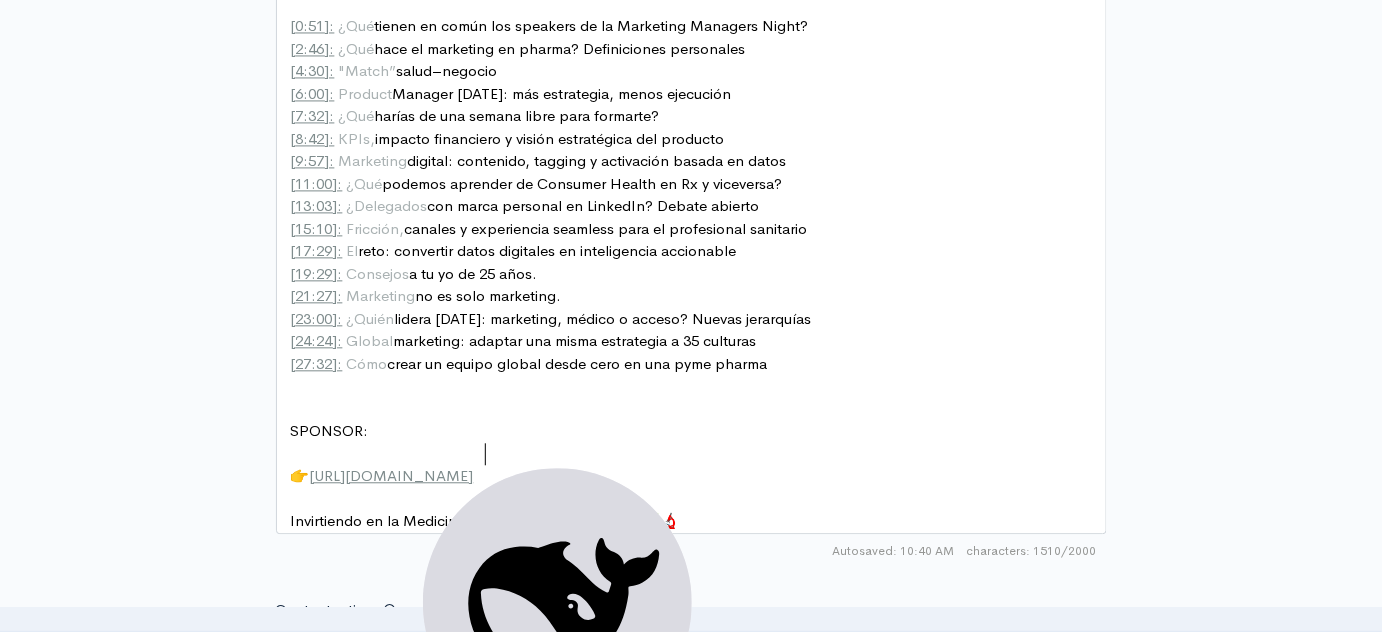 click on "​" at bounding box center [698, 499] 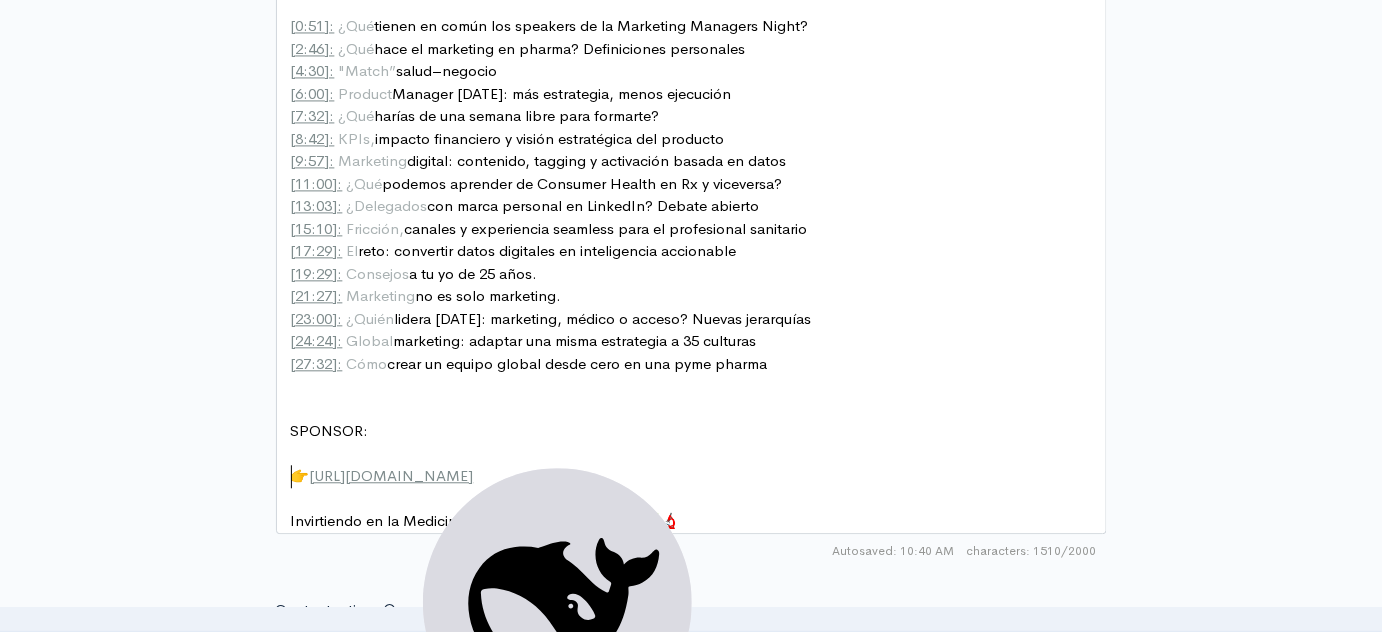 click on "Invirtiendo en la Medicina del Futuro desde 2008 💸🧪🔬" at bounding box center (485, 520) 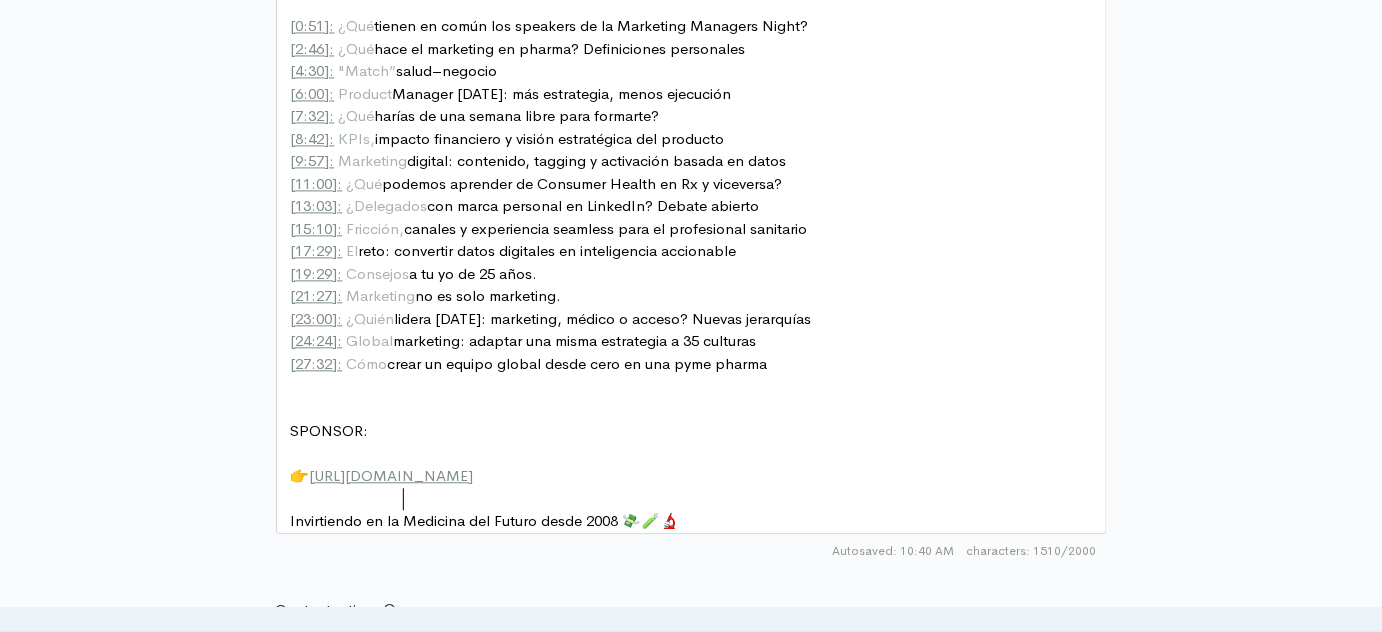 type on "Invirtiendo en la Medicina del Futuro desde 2008 💸🧪🔬" 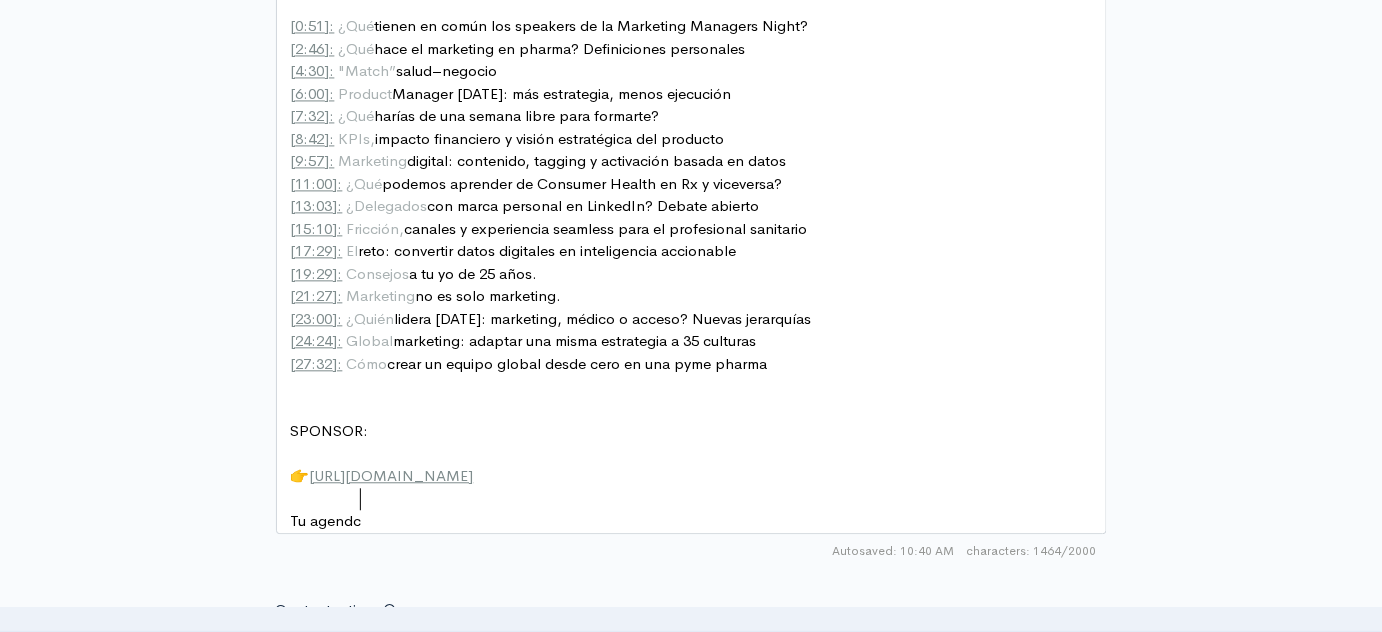type on "Tu agendcia" 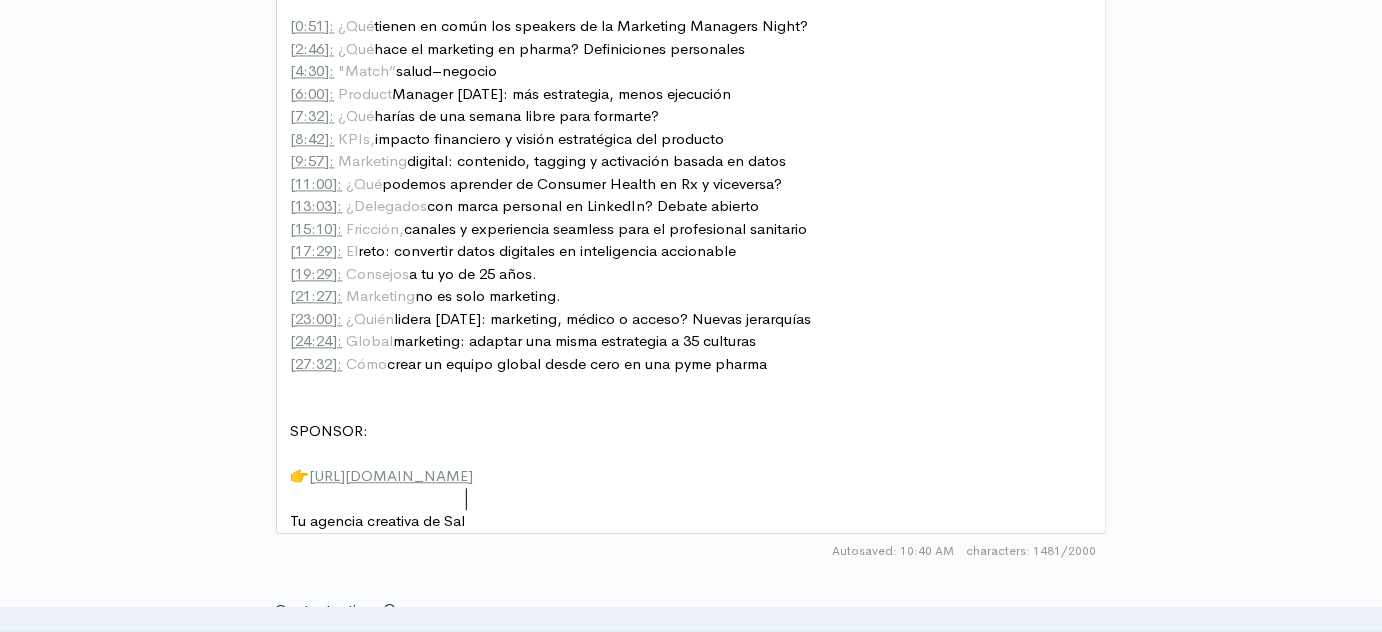 type on "cia creativa de Salud" 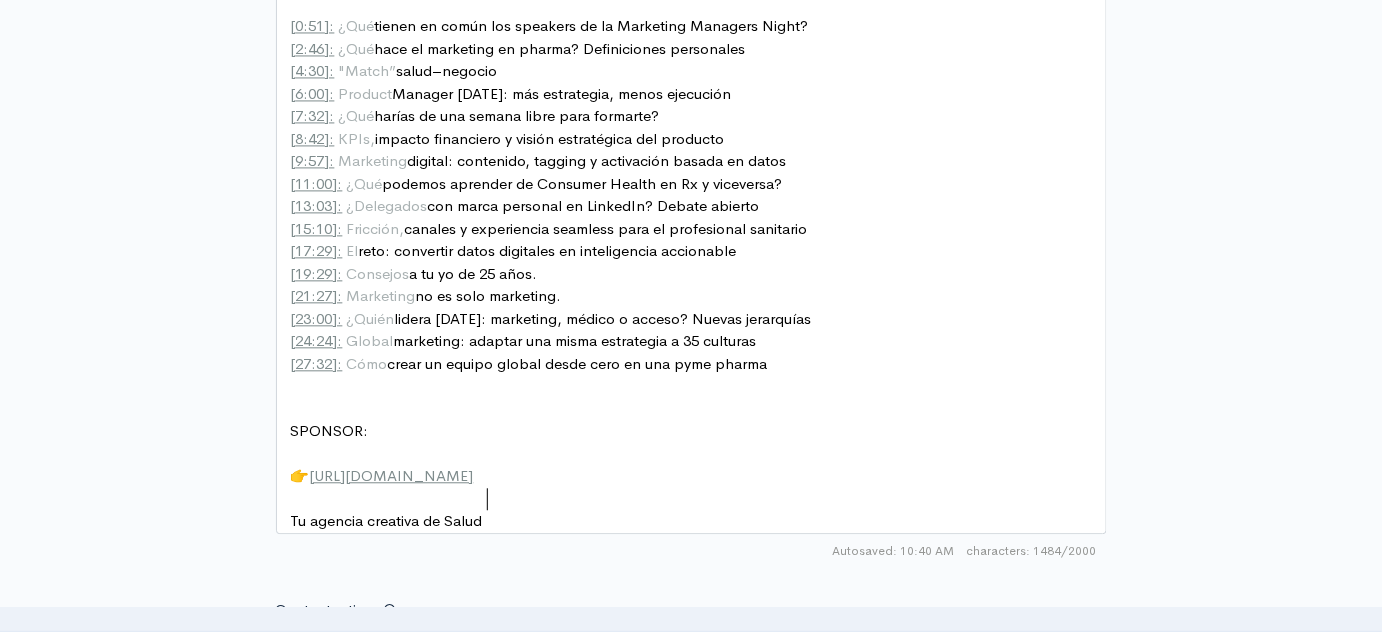 scroll, scrollTop: 7, scrollLeft: 142, axis: both 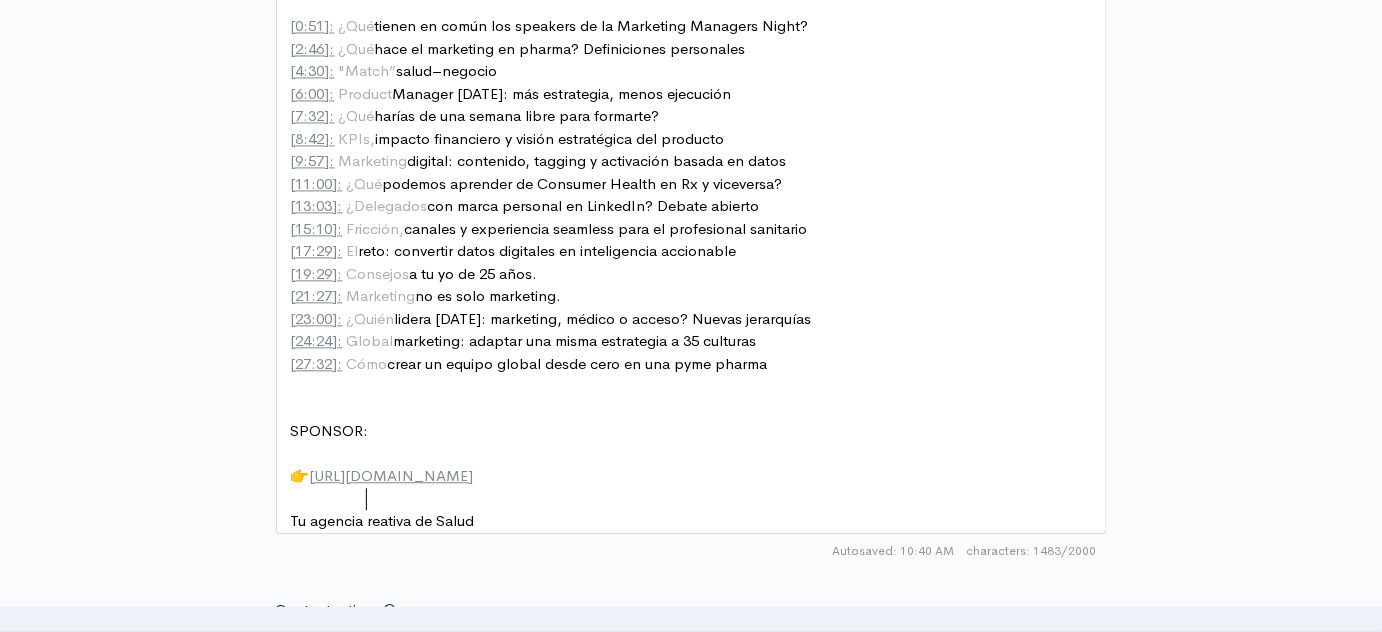 type on "C" 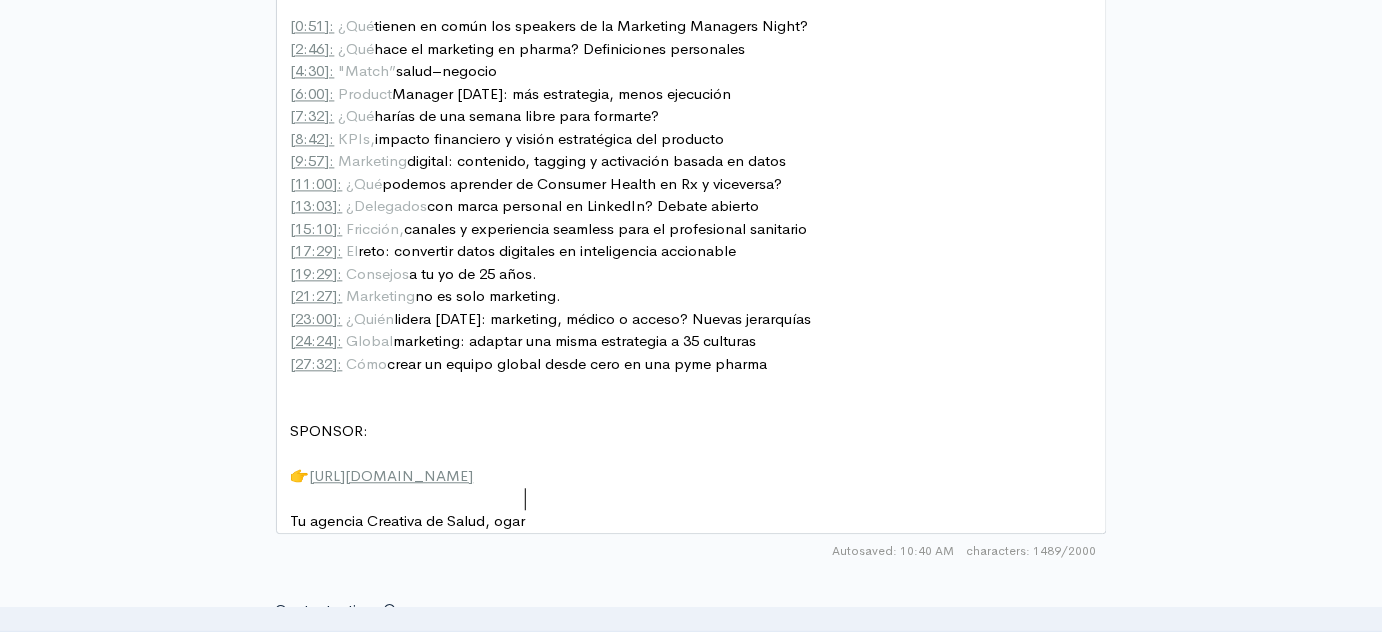 type on ", ogar¡" 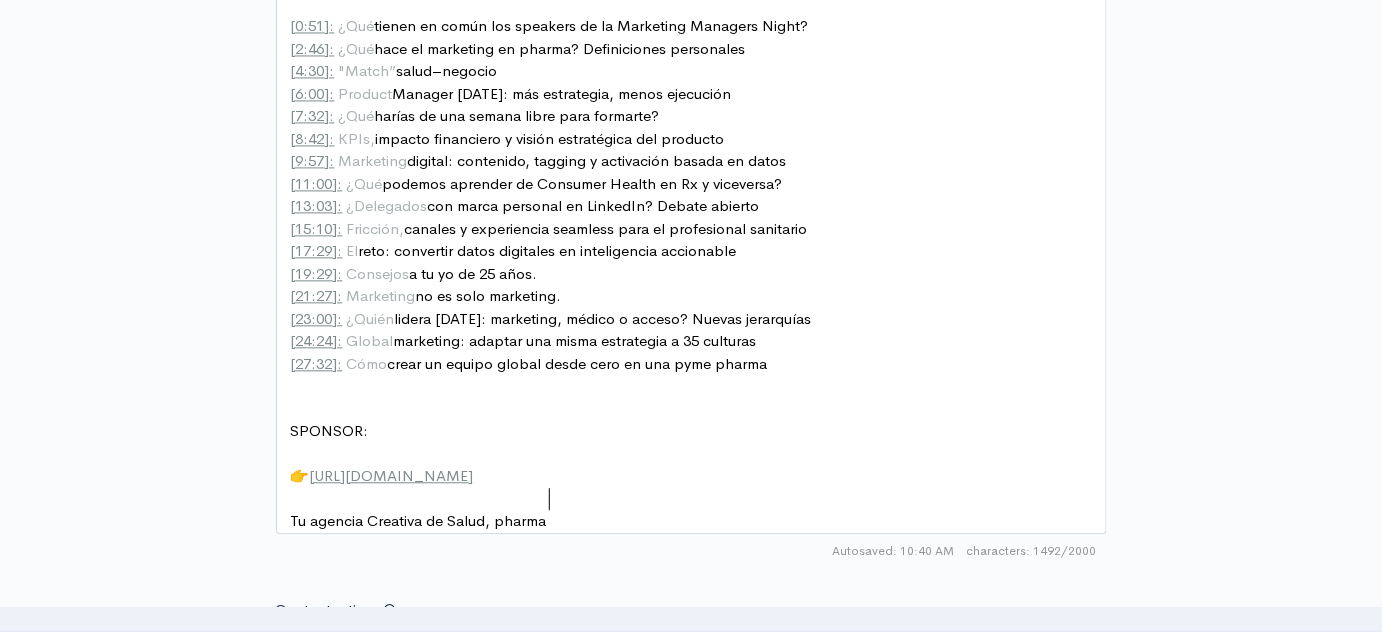 type on "pharma s" 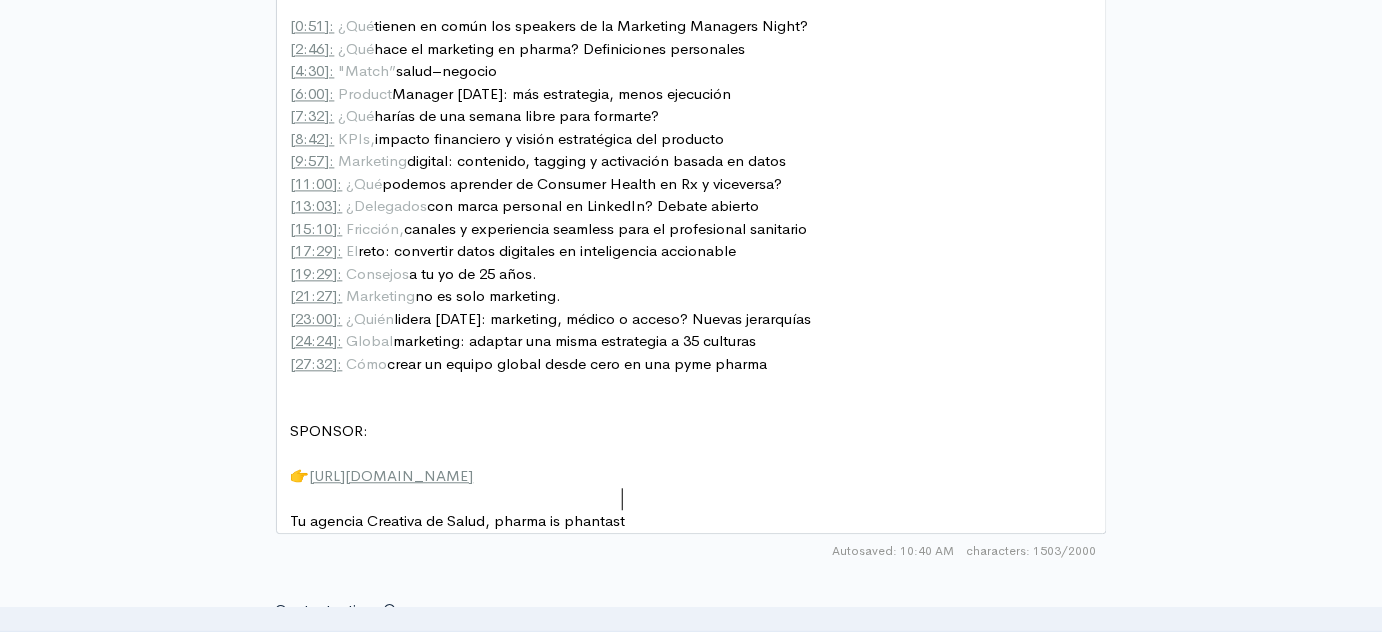 type on "is phantastic" 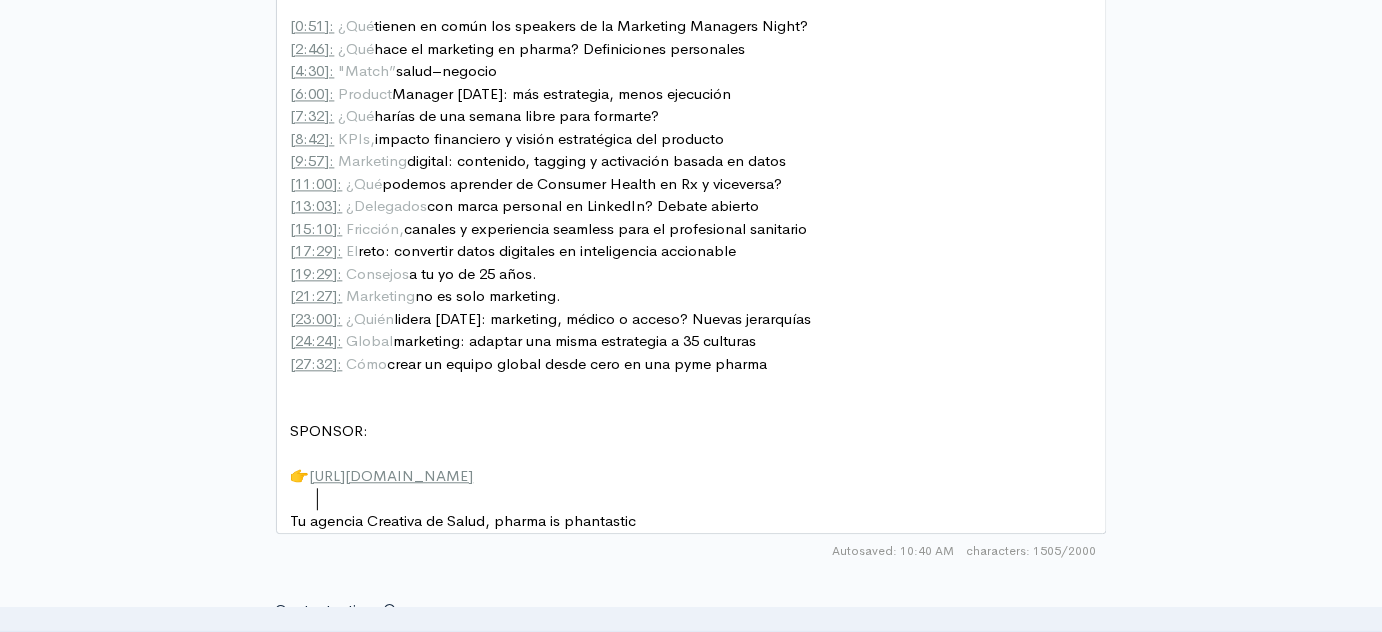 click on "Tu agencia Creativa de Salud, pharma is phantastic" at bounding box center [464, 520] 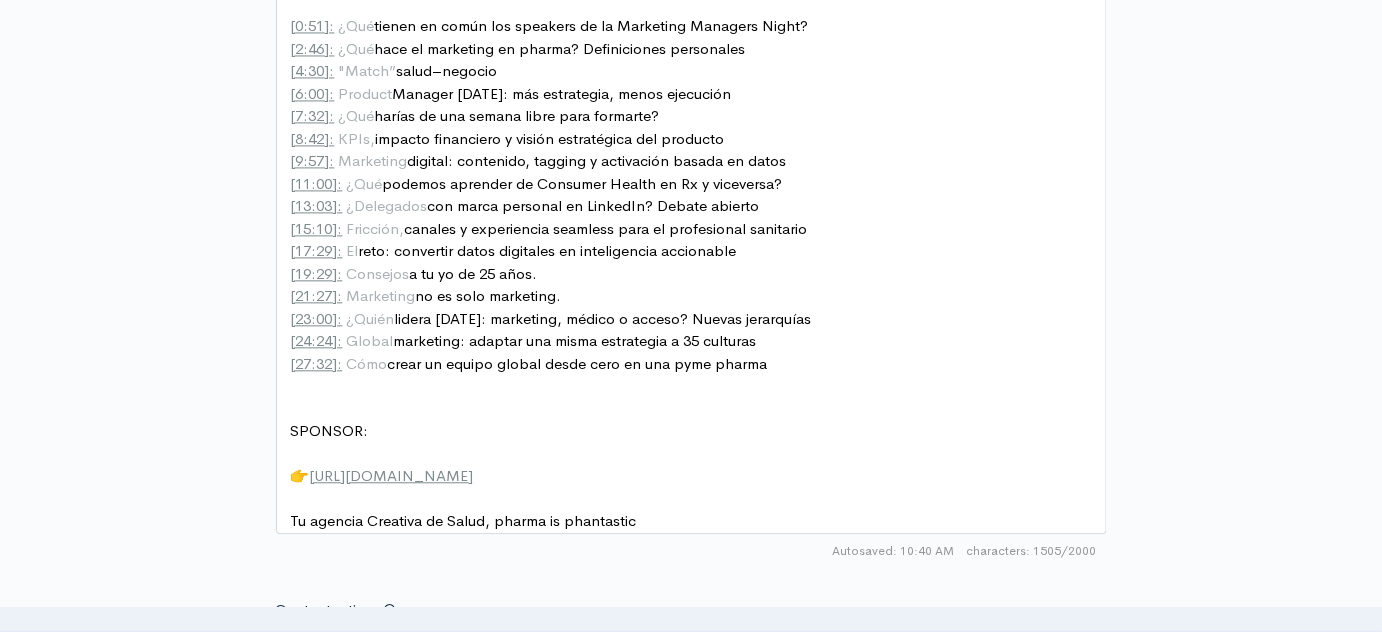 drag, startPoint x: 295, startPoint y: 494, endPoint x: 518, endPoint y: 494, distance: 223 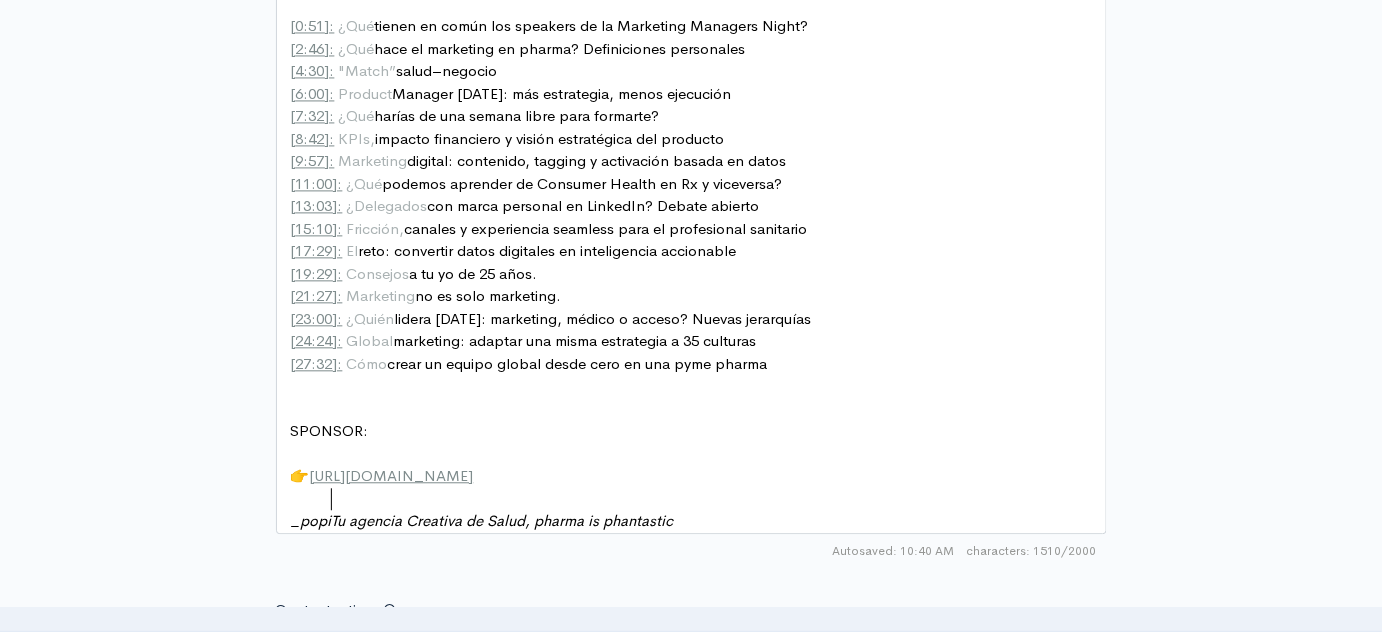 scroll, scrollTop: 7, scrollLeft: 50, axis: both 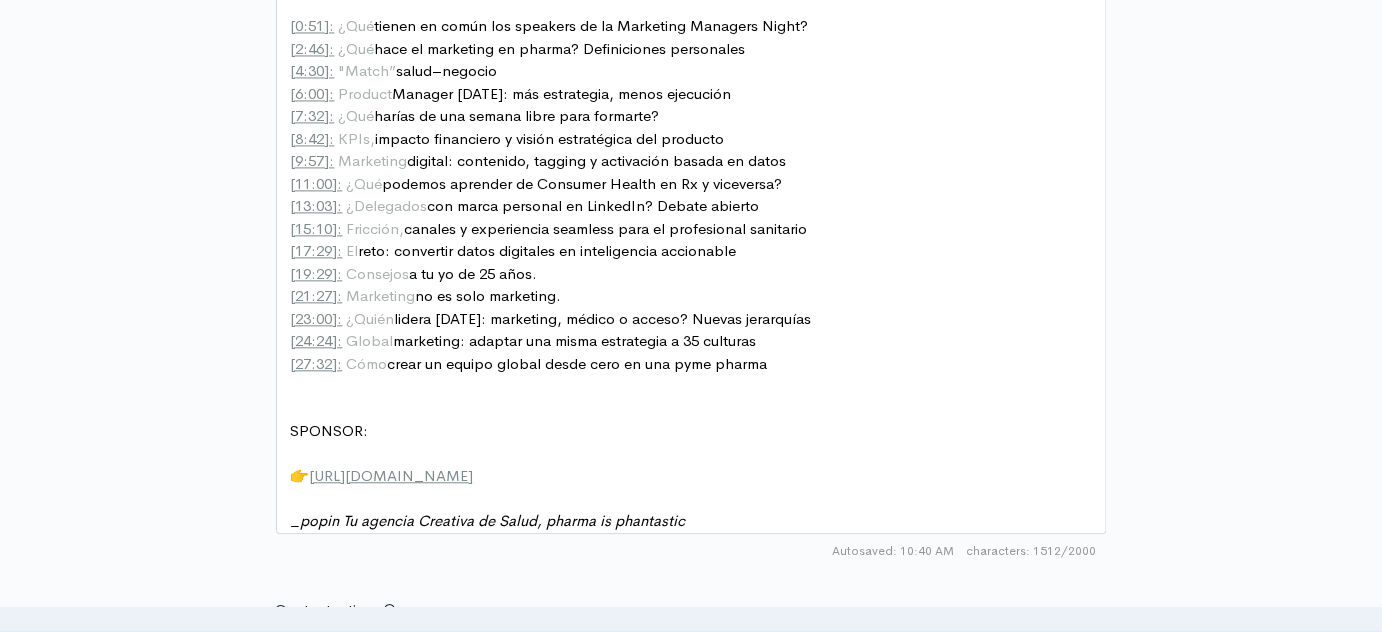 click on "​" at bounding box center [698, 454] 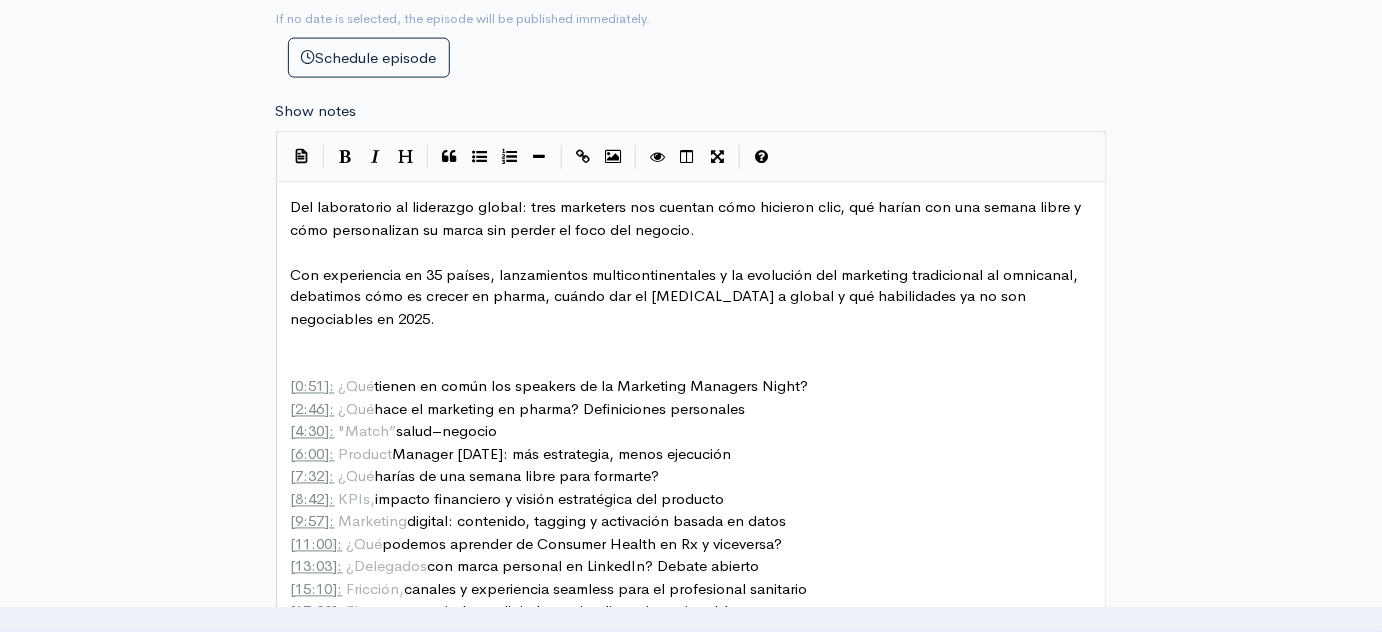 scroll, scrollTop: 981, scrollLeft: 0, axis: vertical 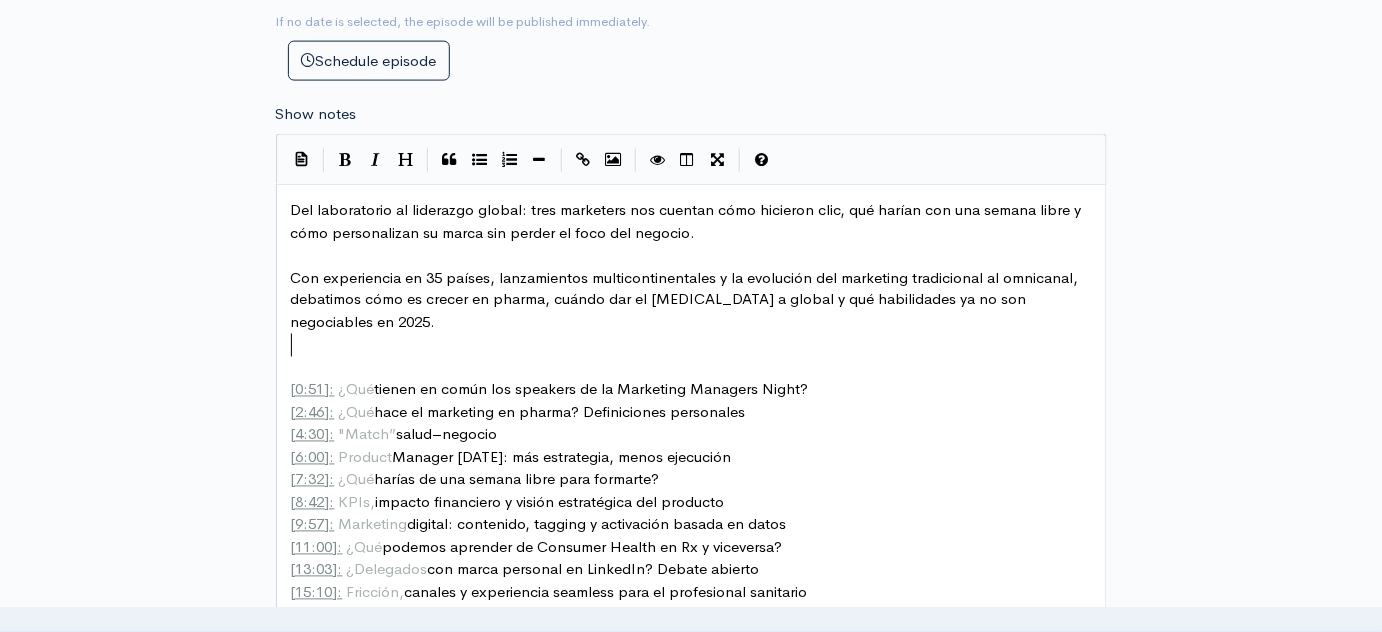 click on "[ 0:51 ]:   ¿Qué  tienen en común los speakers de la Marketing Managers Night?" at bounding box center [698, 390] 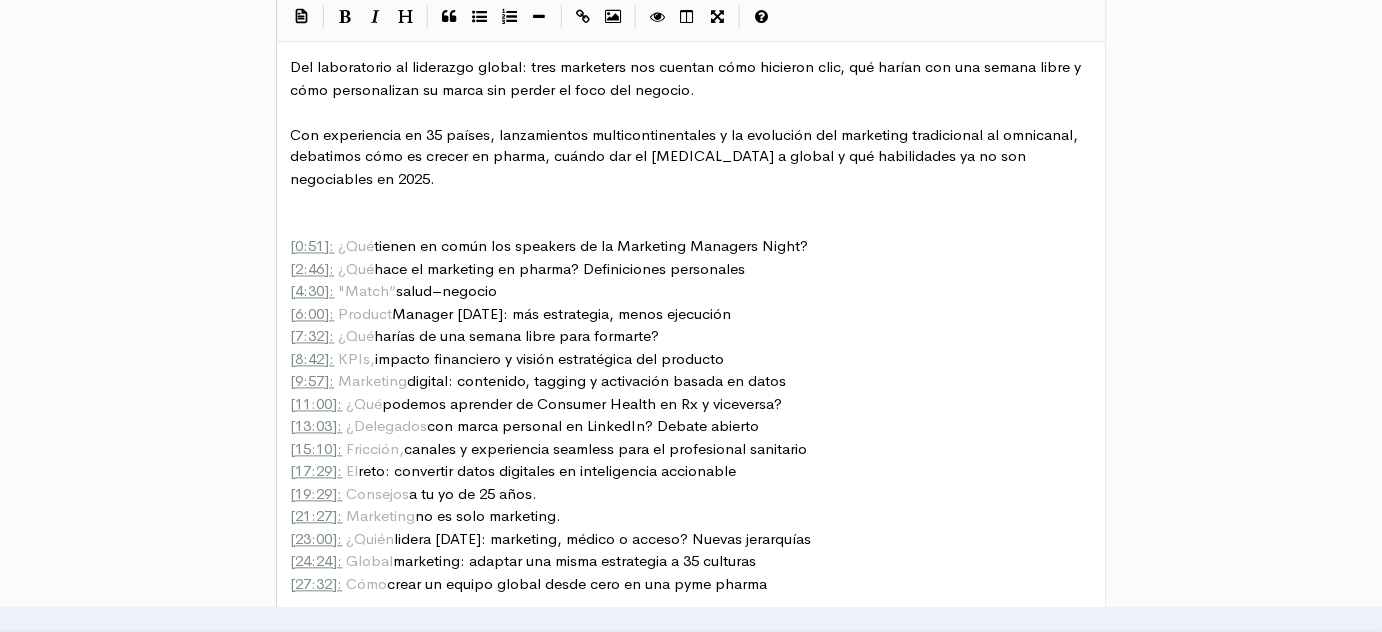 scroll, scrollTop: 1163, scrollLeft: 0, axis: vertical 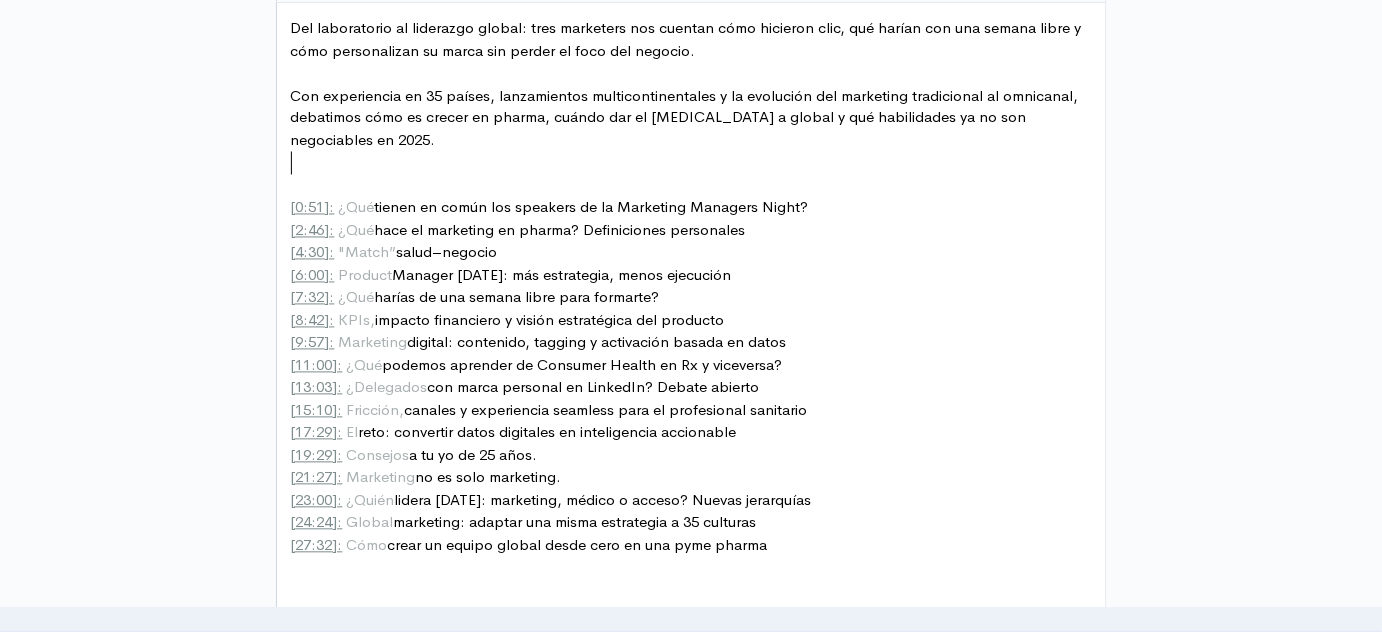 type 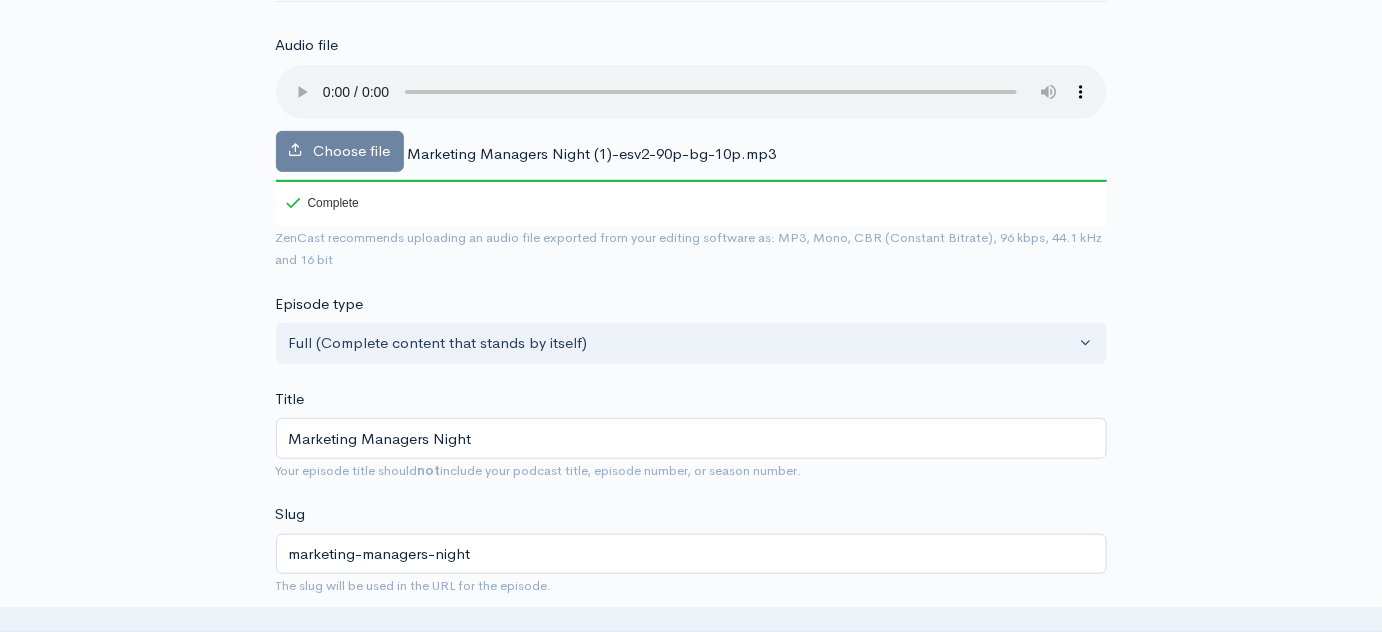 scroll, scrollTop: 163, scrollLeft: 0, axis: vertical 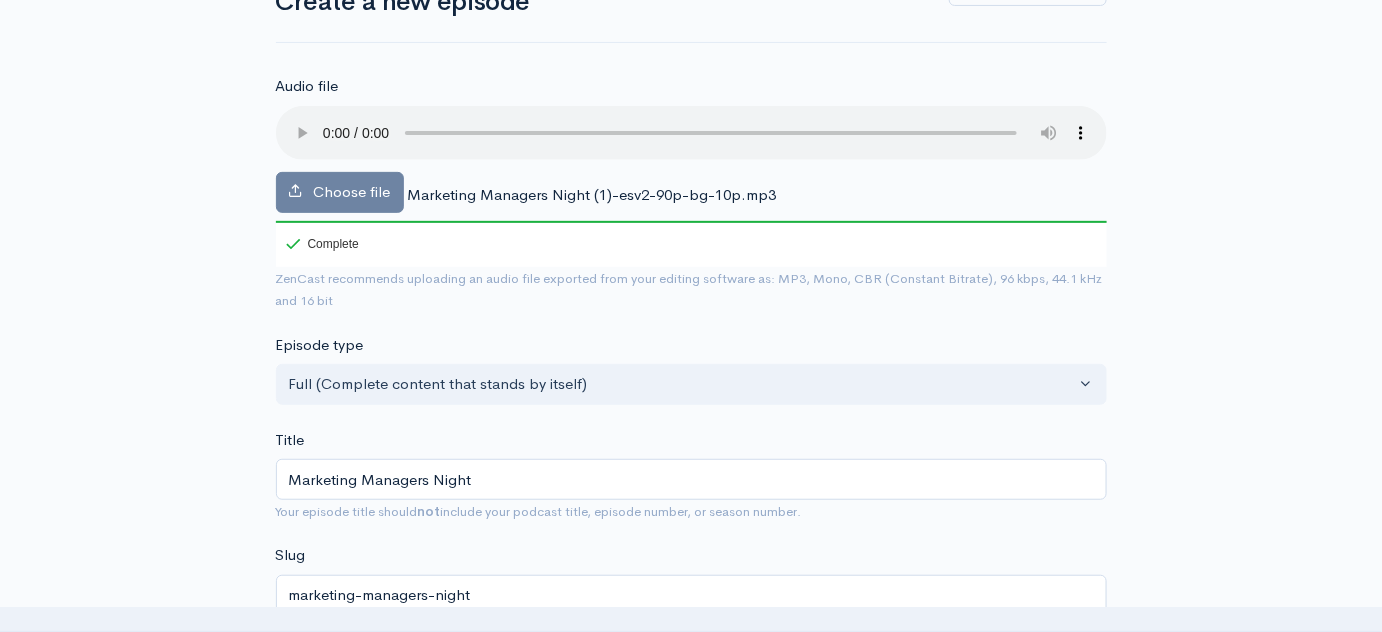 click on "New episode
Create a new episode
Back to episodes
Audio file       Choose file     Marketing Managers Night (1)-esv2-90p-bg-10p.mp3                 100   Complete   ZenCast recommends uploading an audio file exported from your editing
software as: MP3, Mono, CBR (Constant Bitrate), 96 kbps, 44.1 kHz and 16 bit   Episode type   Full (Complete content that stands by itself) Trailer (a short, promotional piece of content that represents a preview for a show) Bonus (extra content for a show (for example, behind the scenes information or interviews with the cast) Full (Complete content that stands by itself)     Title   Marketing Managers Night   Your episode title should  not  include your podcast
title, episode number, or season number.   Slug   marketing-managers-night   The slug will be used in the URL for the episode.     Subtitle       Publication date and time      Schedule episode
×" at bounding box center (691, 1146) 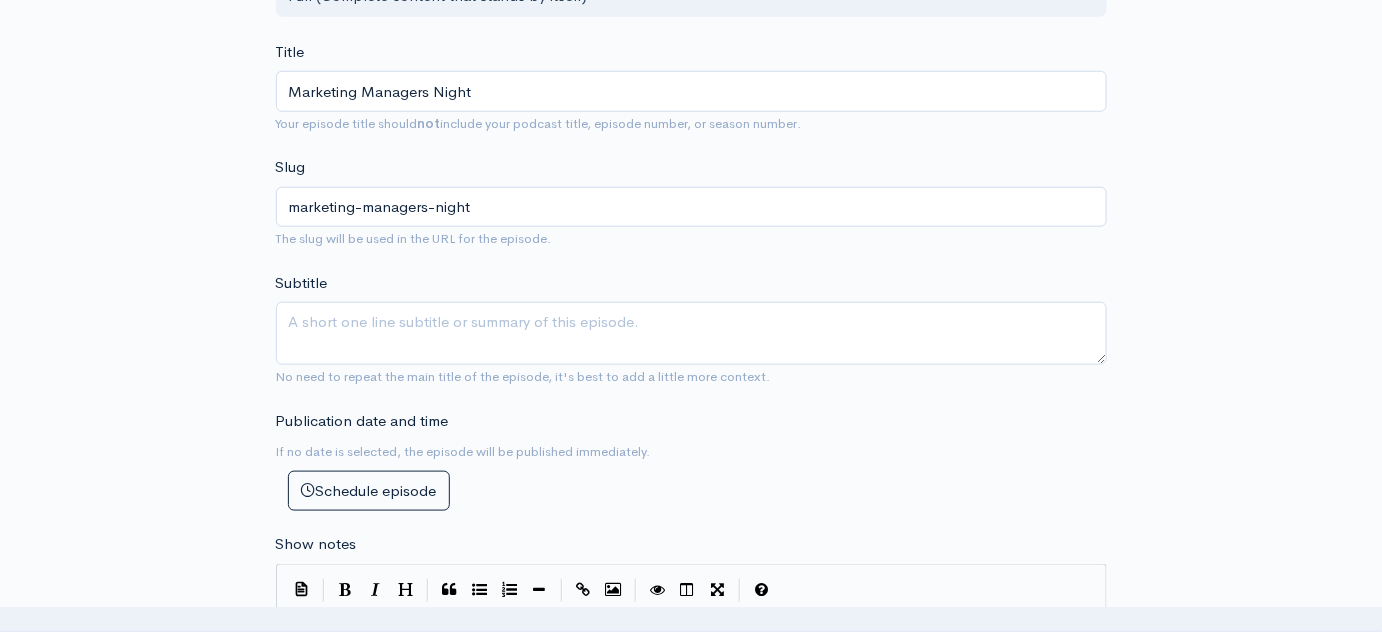 scroll, scrollTop: 618, scrollLeft: 0, axis: vertical 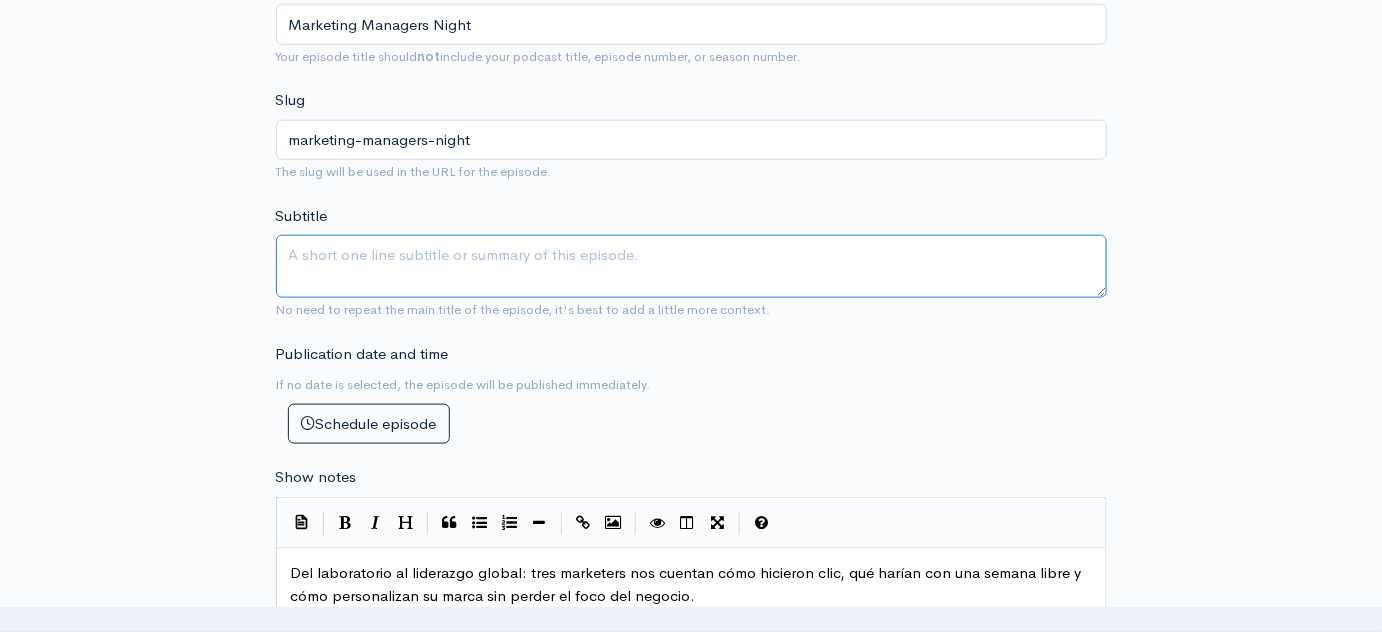 click on "Subtitle" at bounding box center (691, 266) 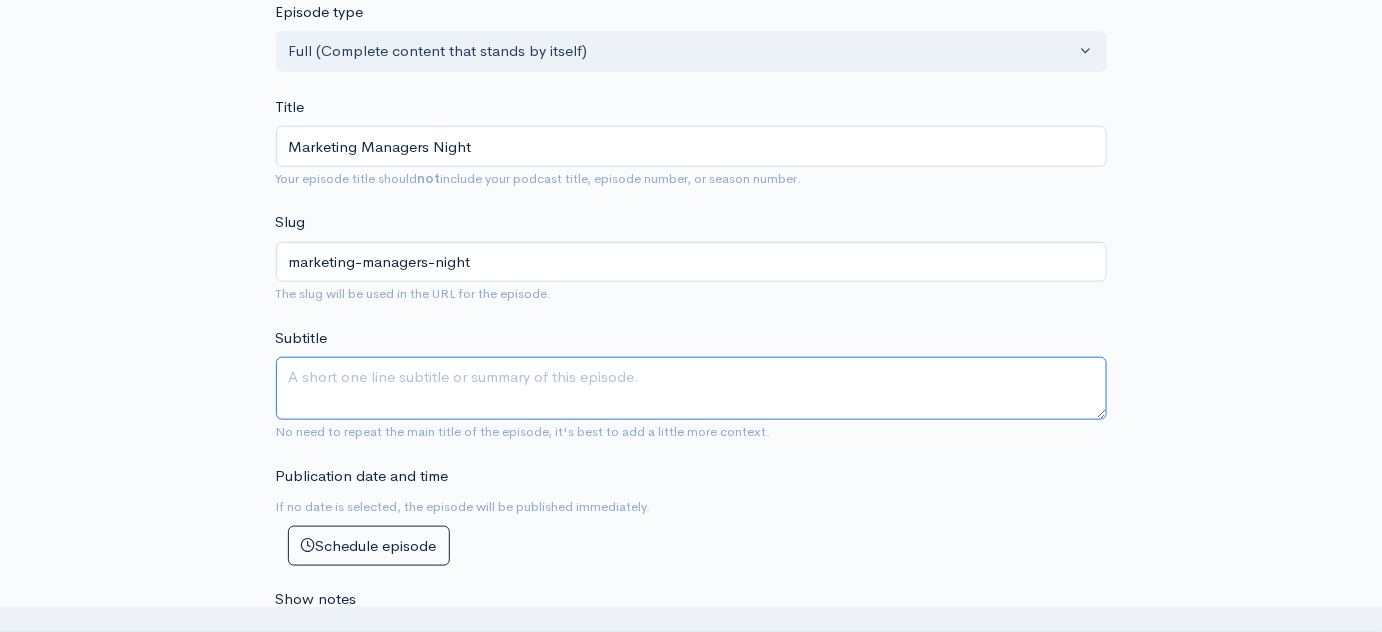 scroll, scrollTop: 345, scrollLeft: 0, axis: vertical 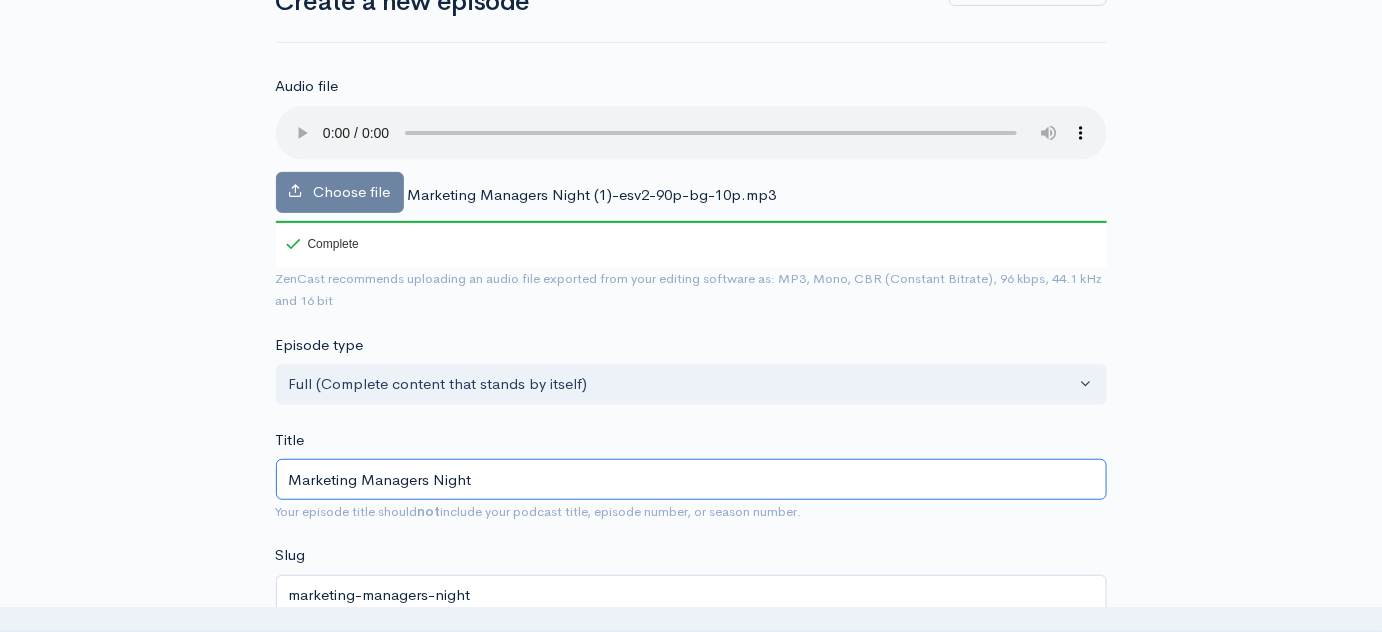 drag, startPoint x: 480, startPoint y: 474, endPoint x: 286, endPoint y: 483, distance: 194.20865 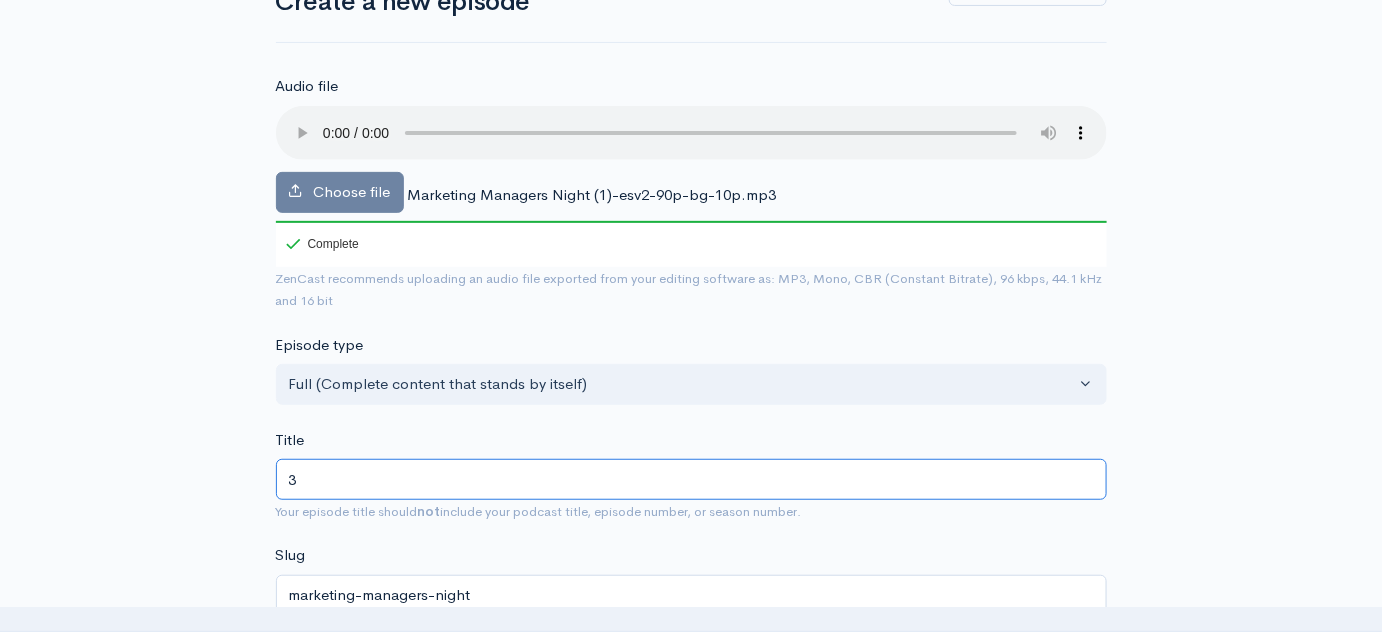 type on "3" 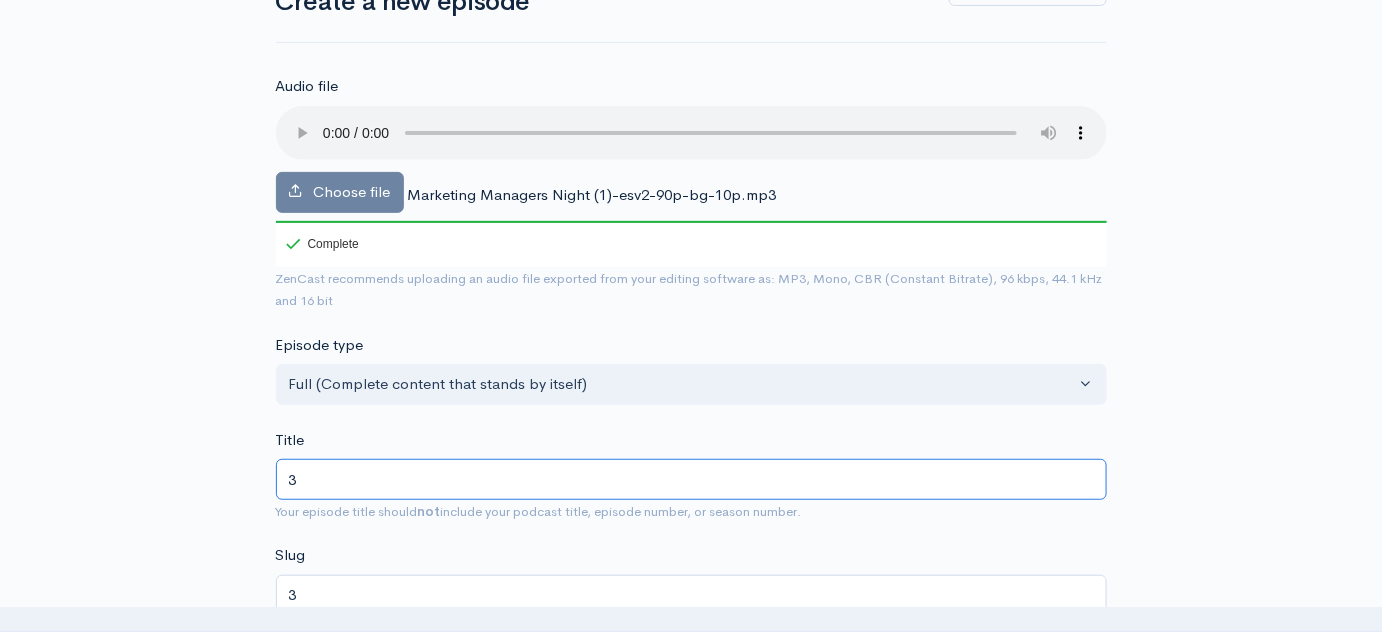 type on "3 G" 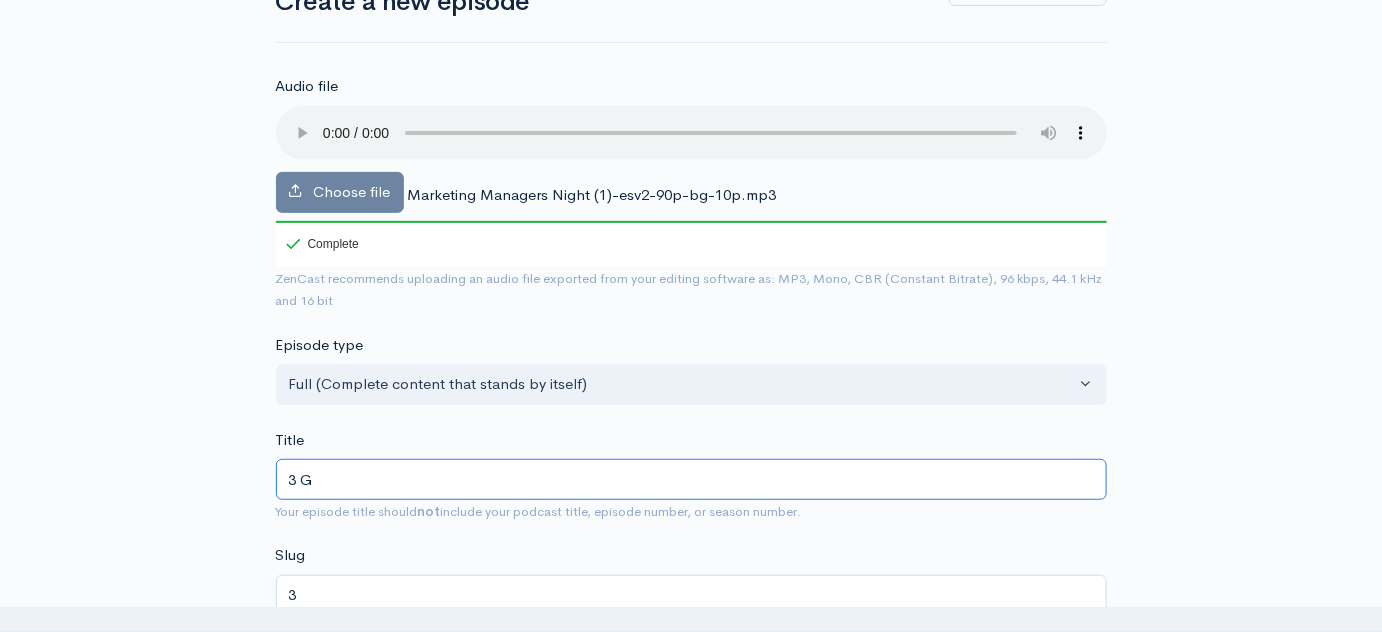 type on "3-g" 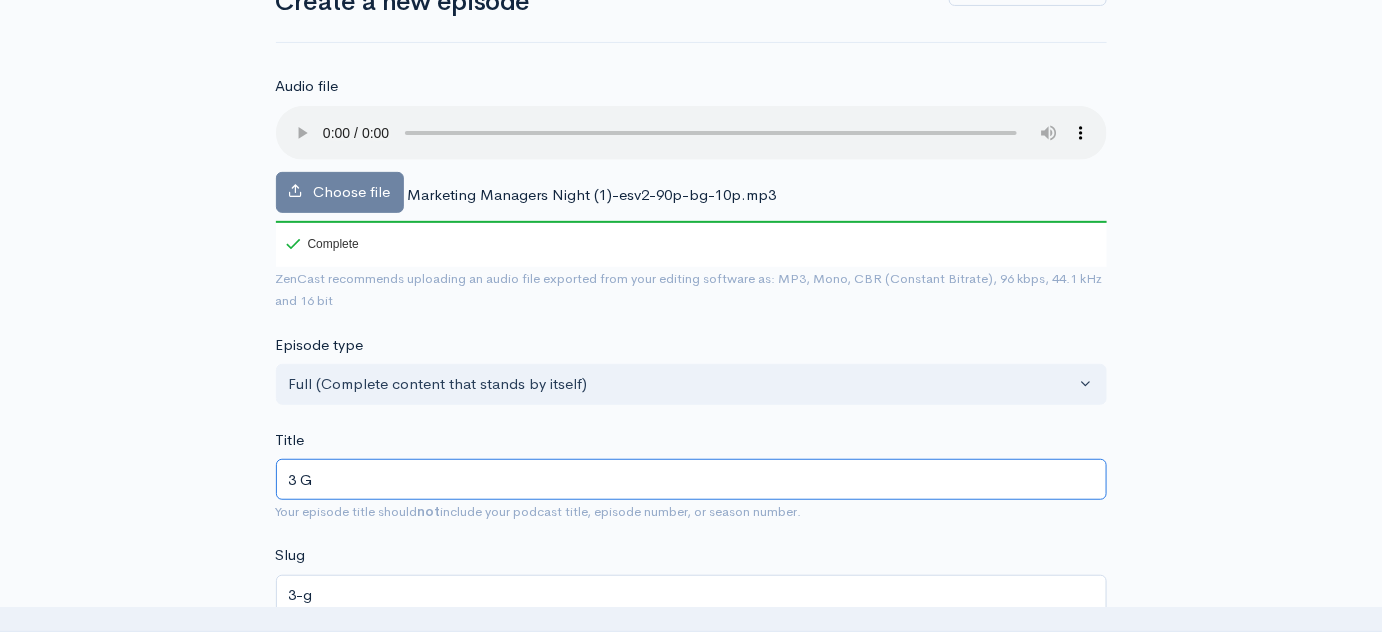 type on "3 Gl" 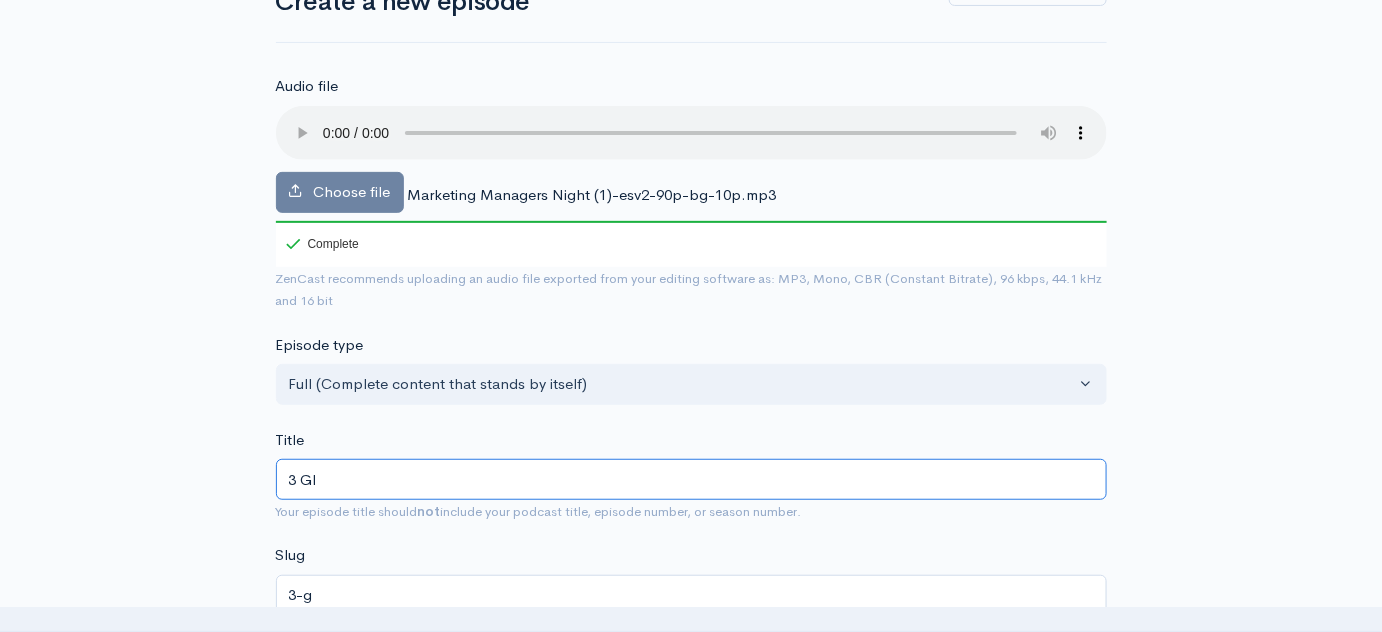 type on "3-gl" 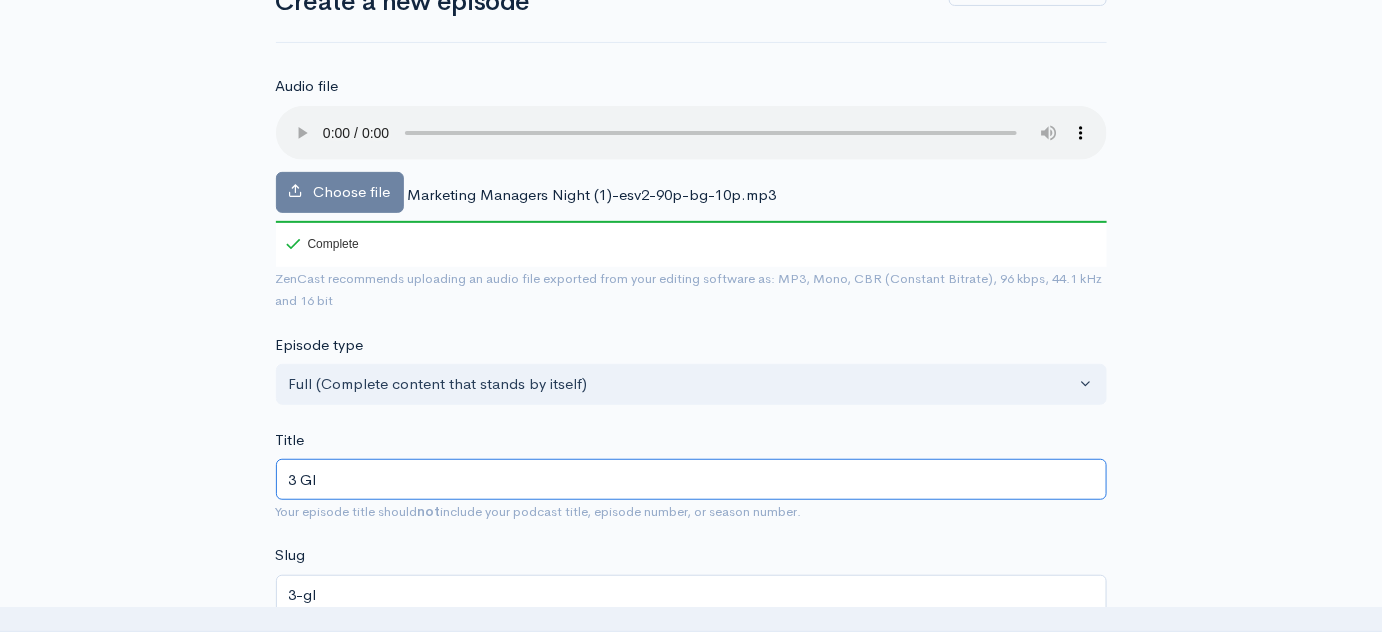 type on "3 Glo" 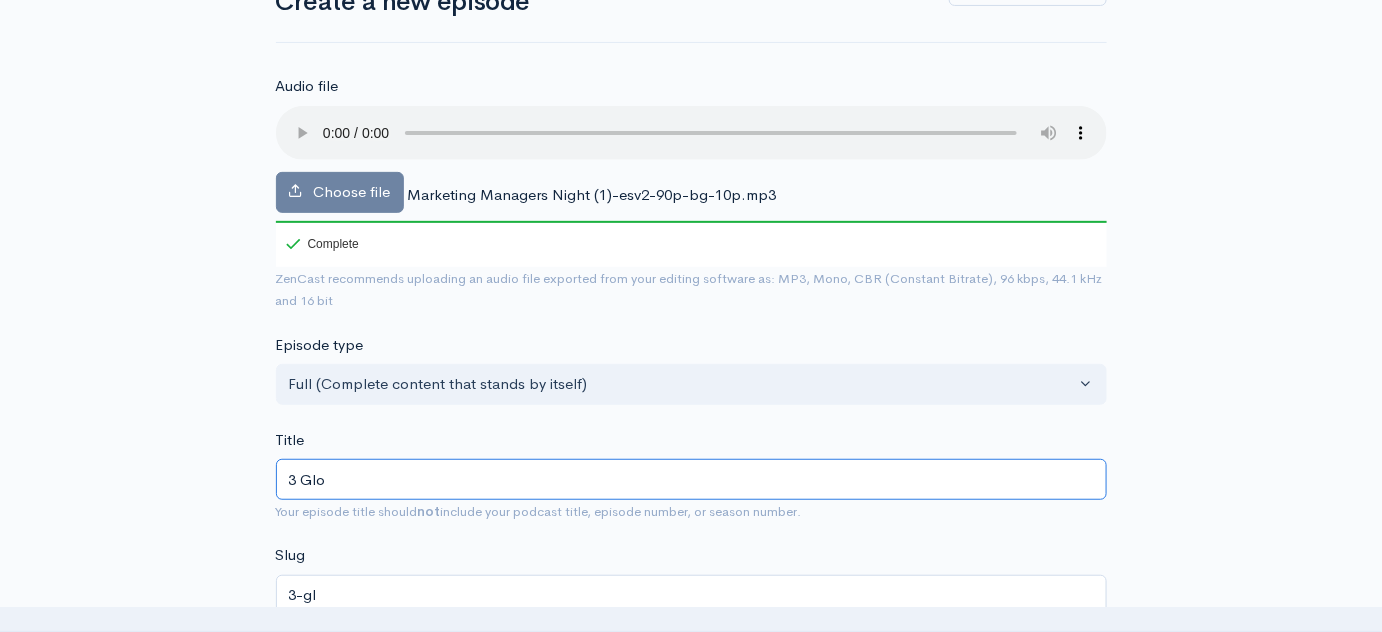 type on "3-glo" 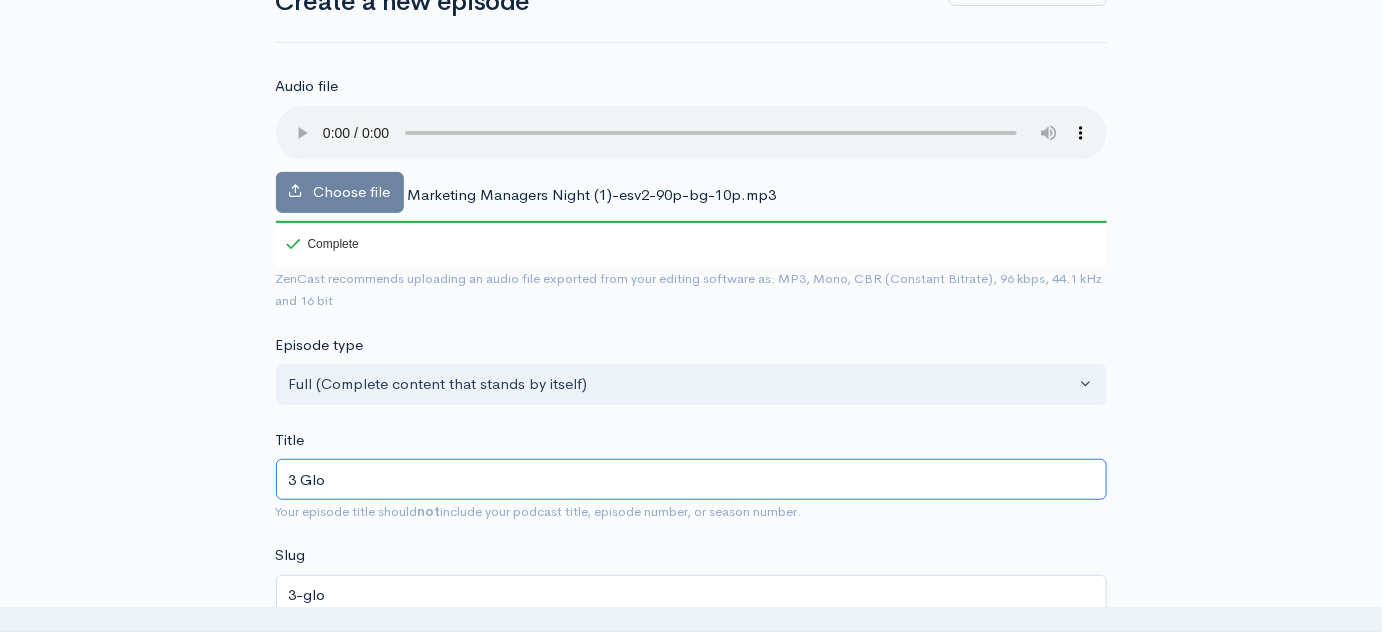 type on "3 Glob" 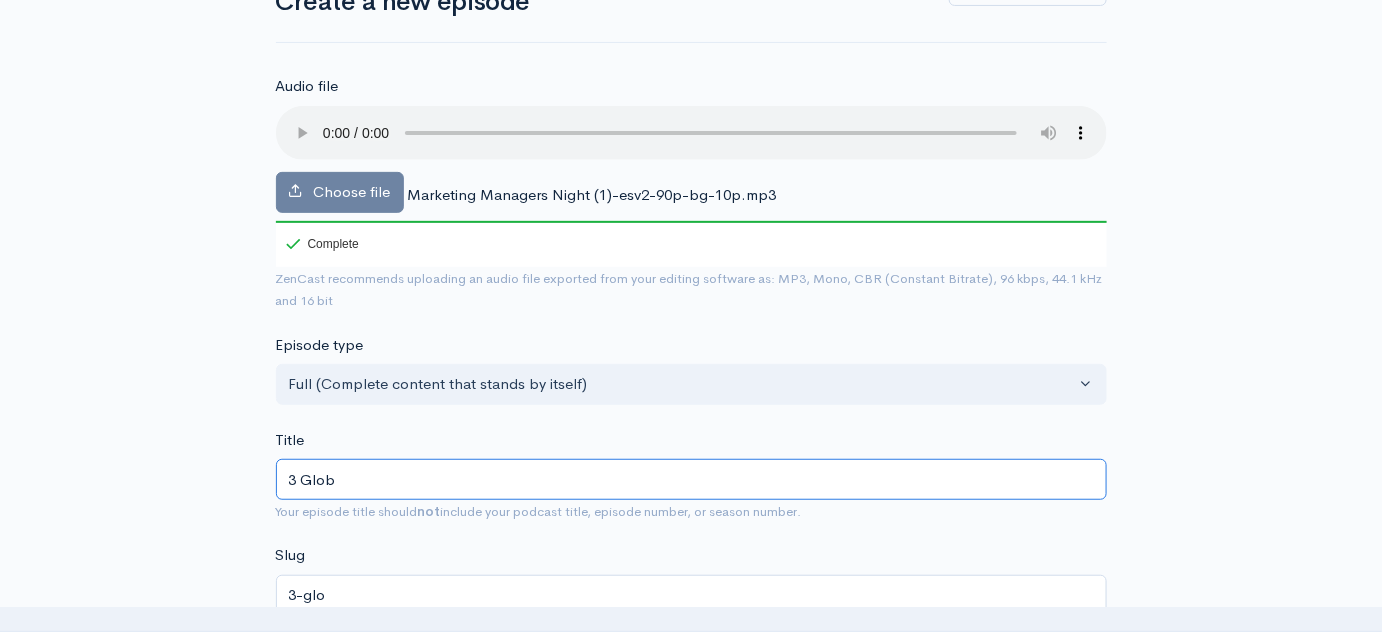 type on "3-glob" 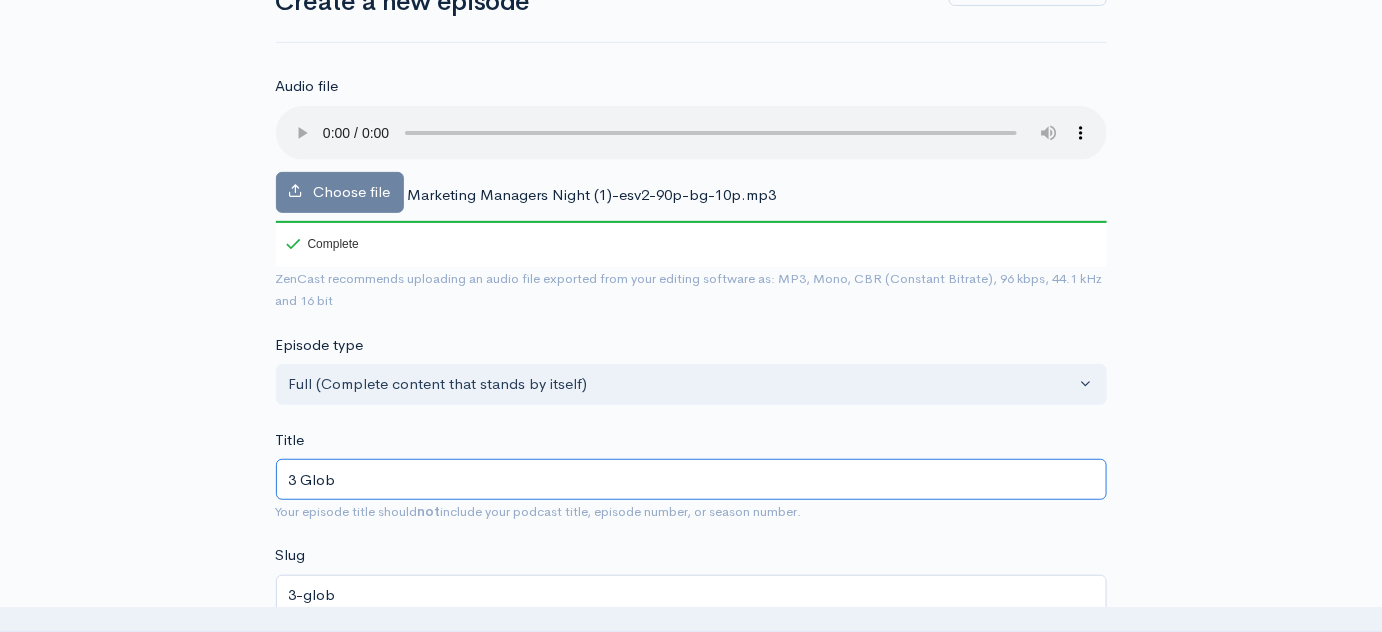 type on "3 Globa" 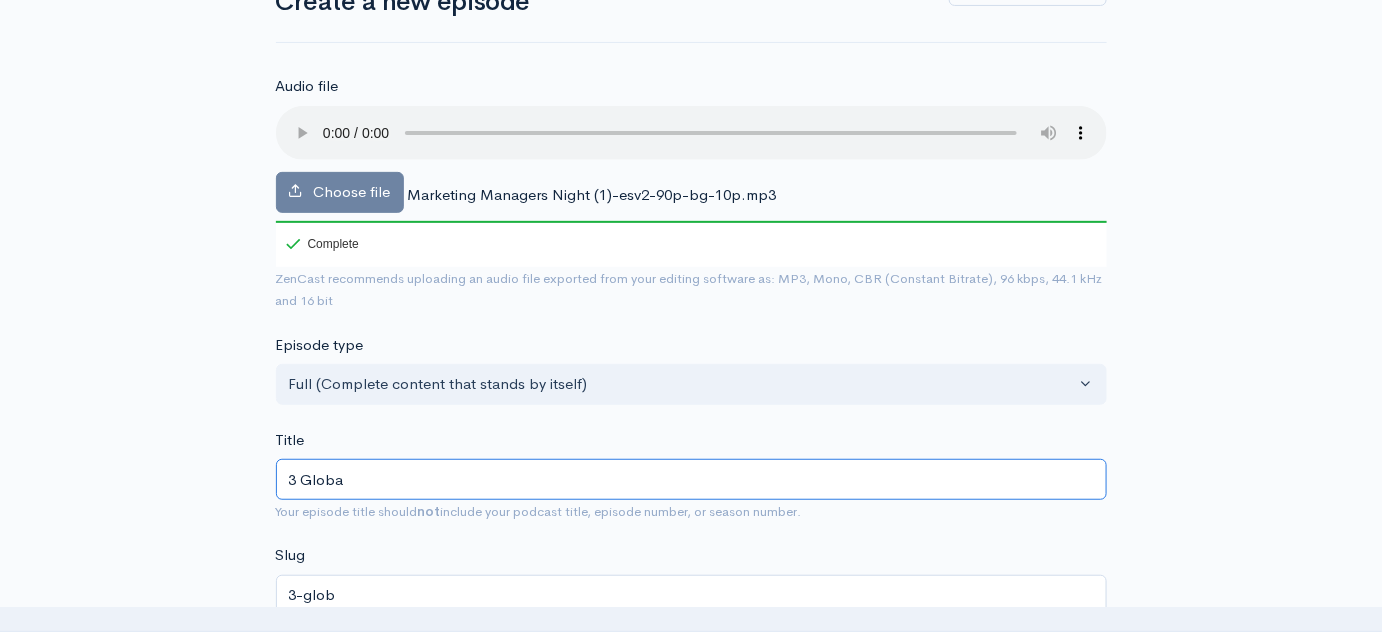 type on "3-globa" 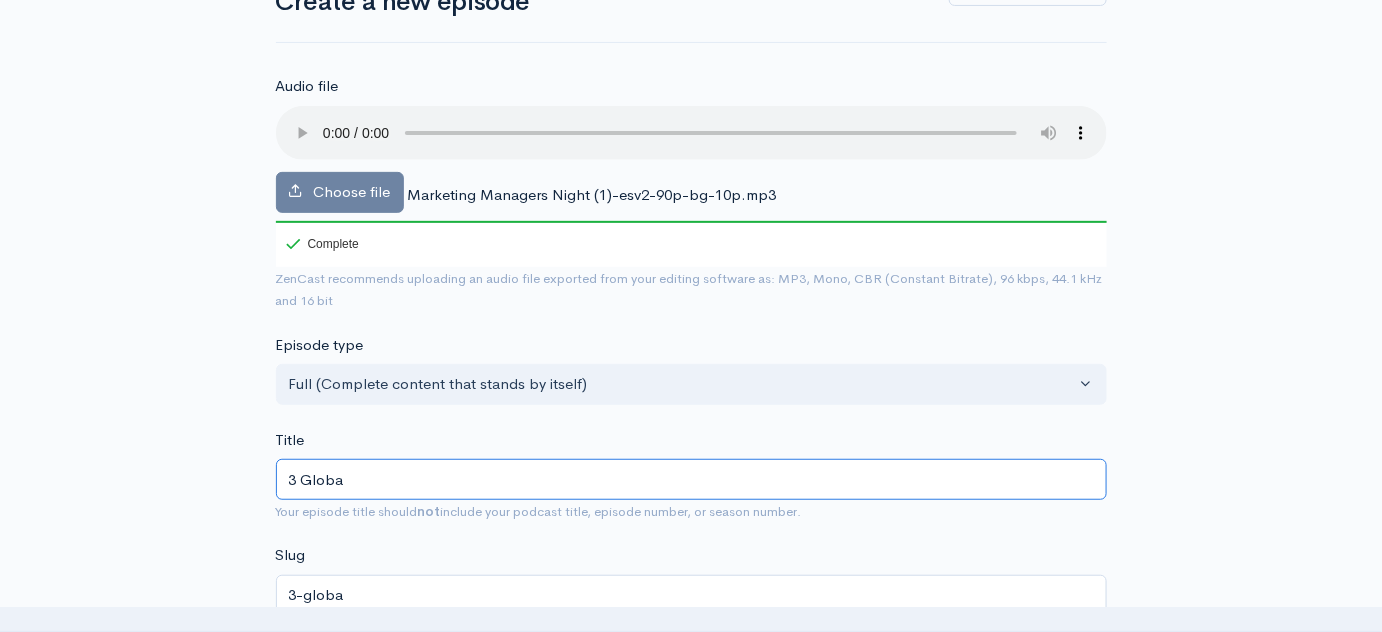 type on "3 Global" 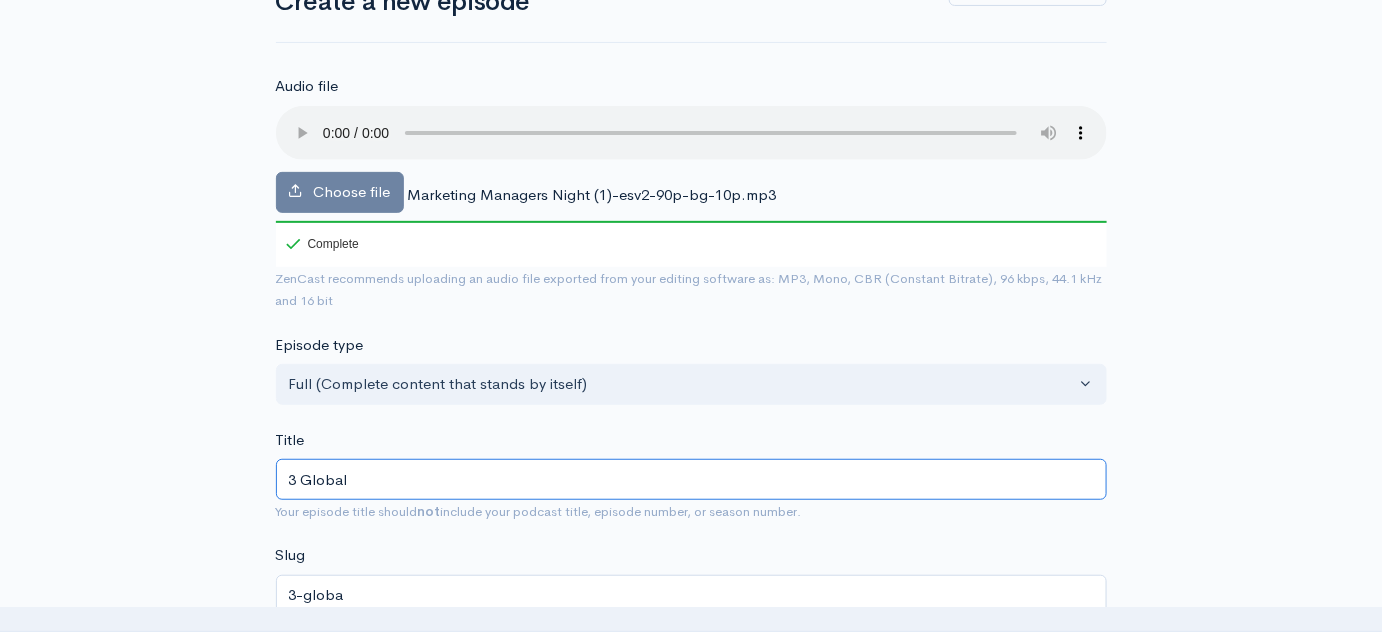 type on "3-global" 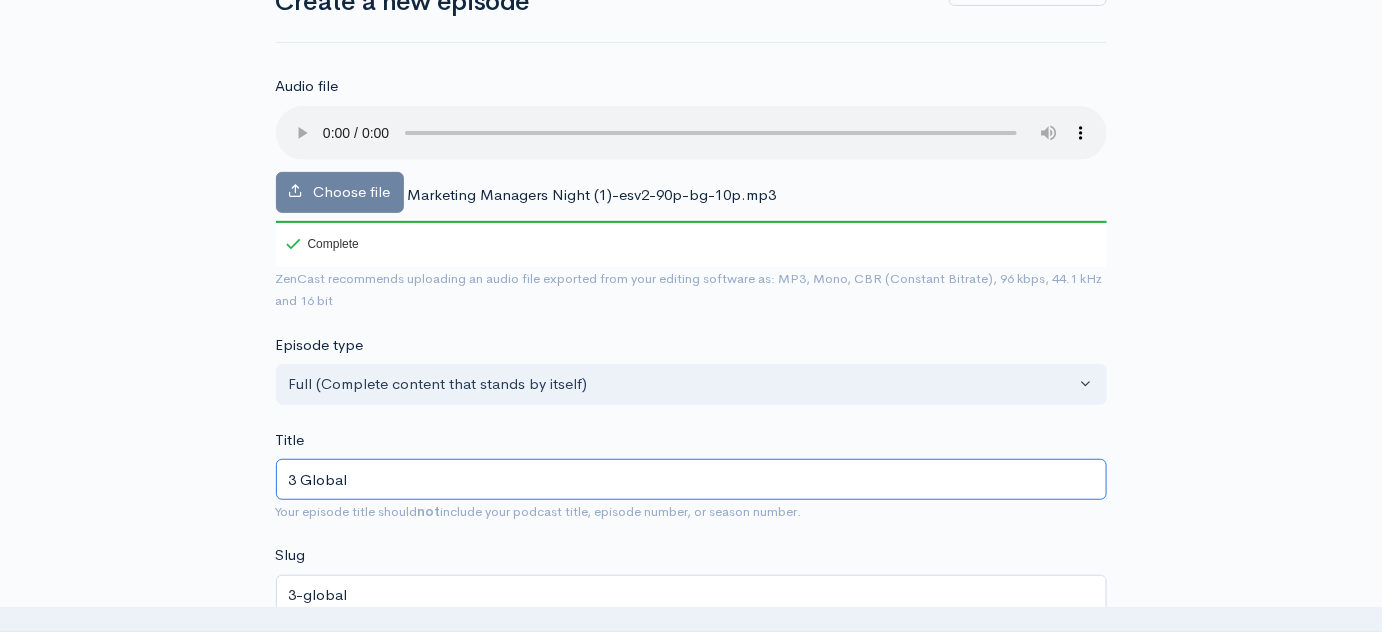 type on "3 Global M" 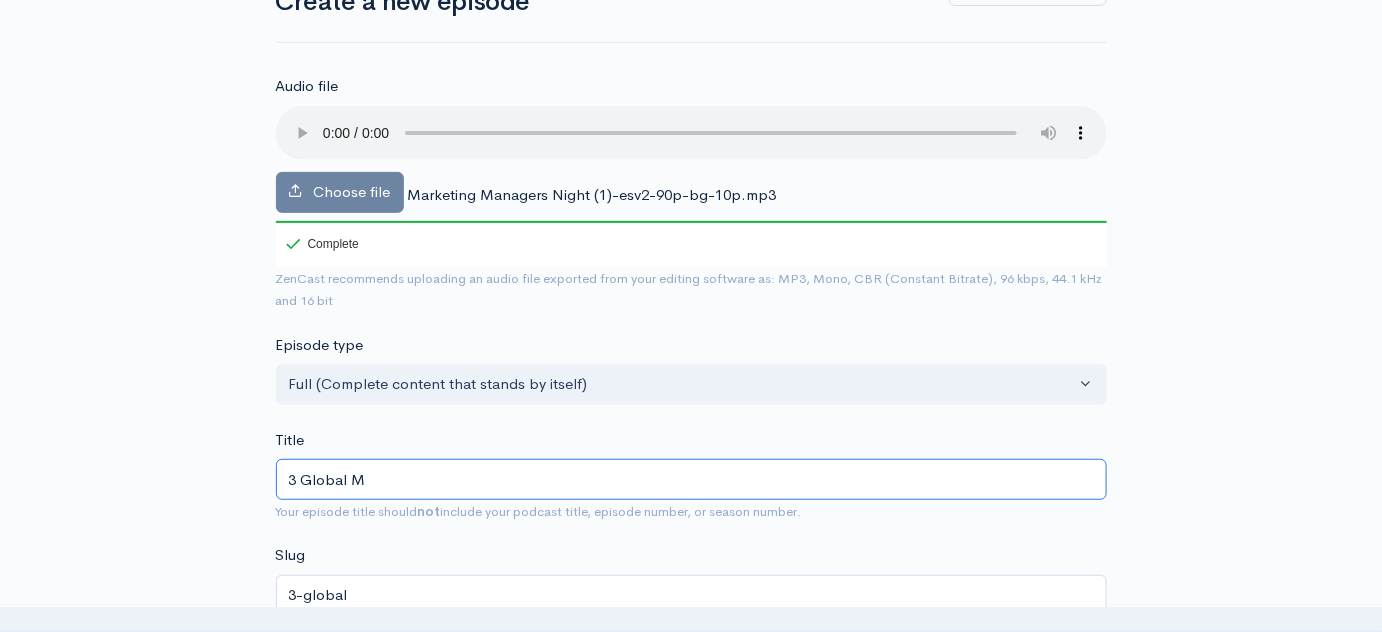 type on "3-global-m" 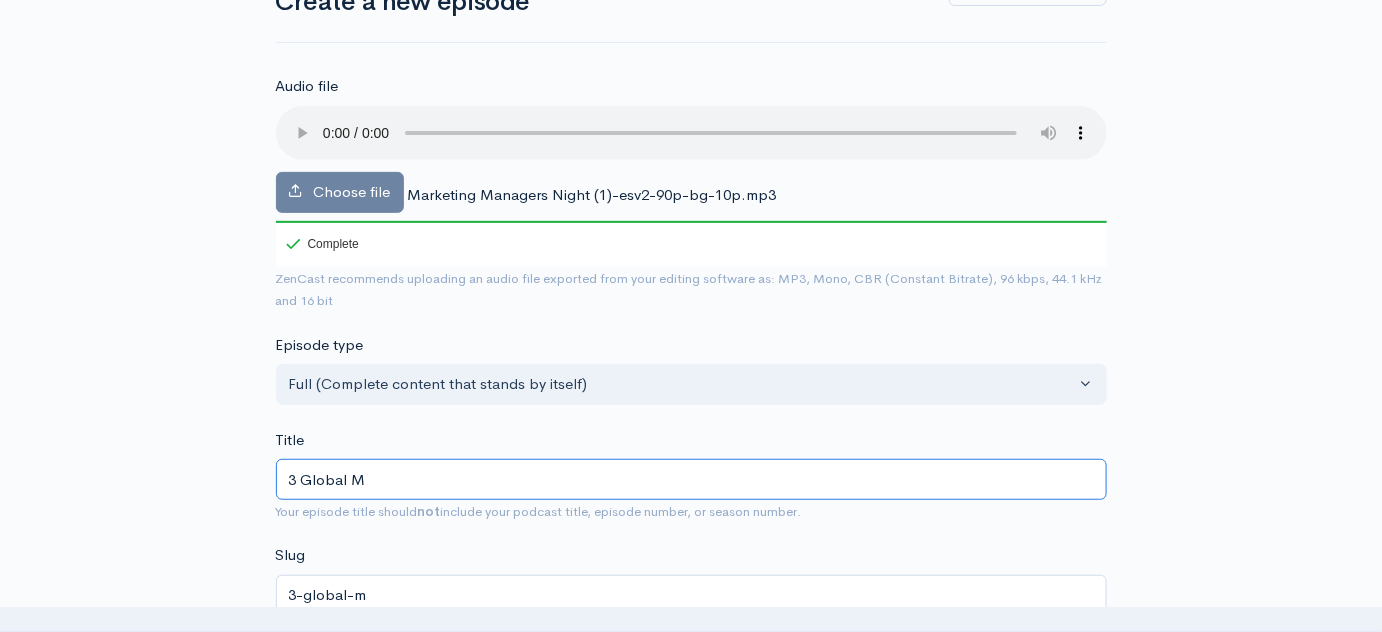type on "3 Global Ma" 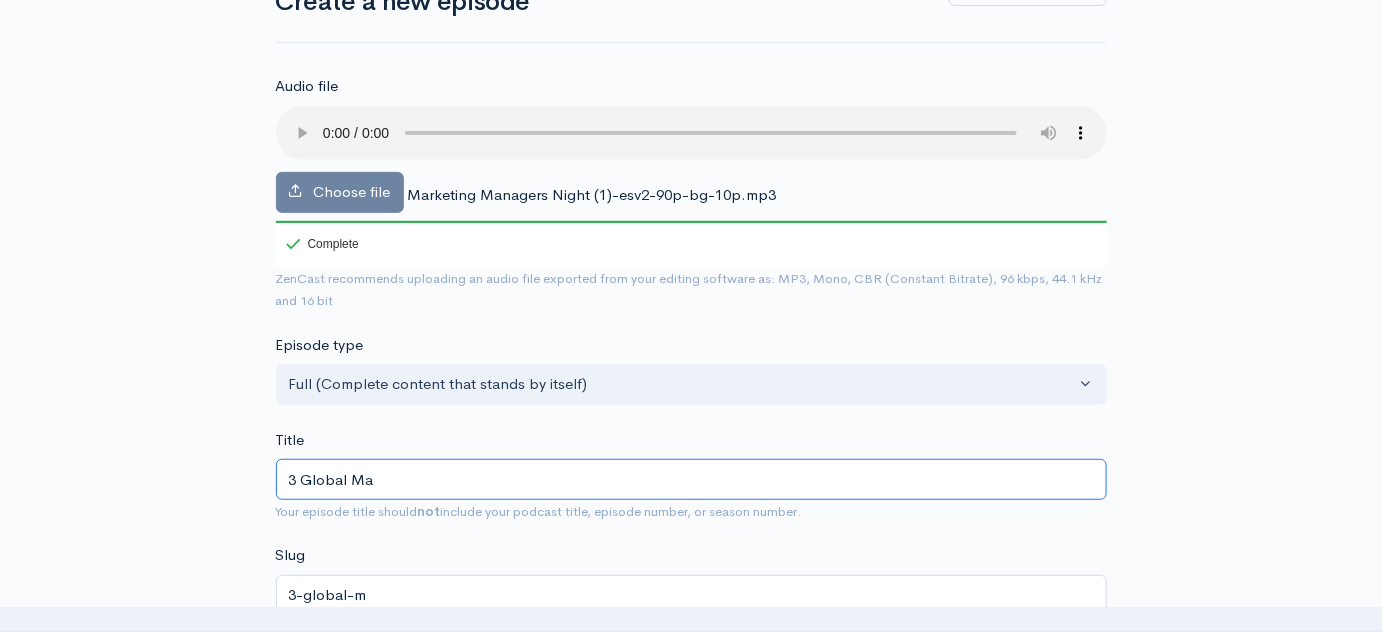 type on "3-global-ma" 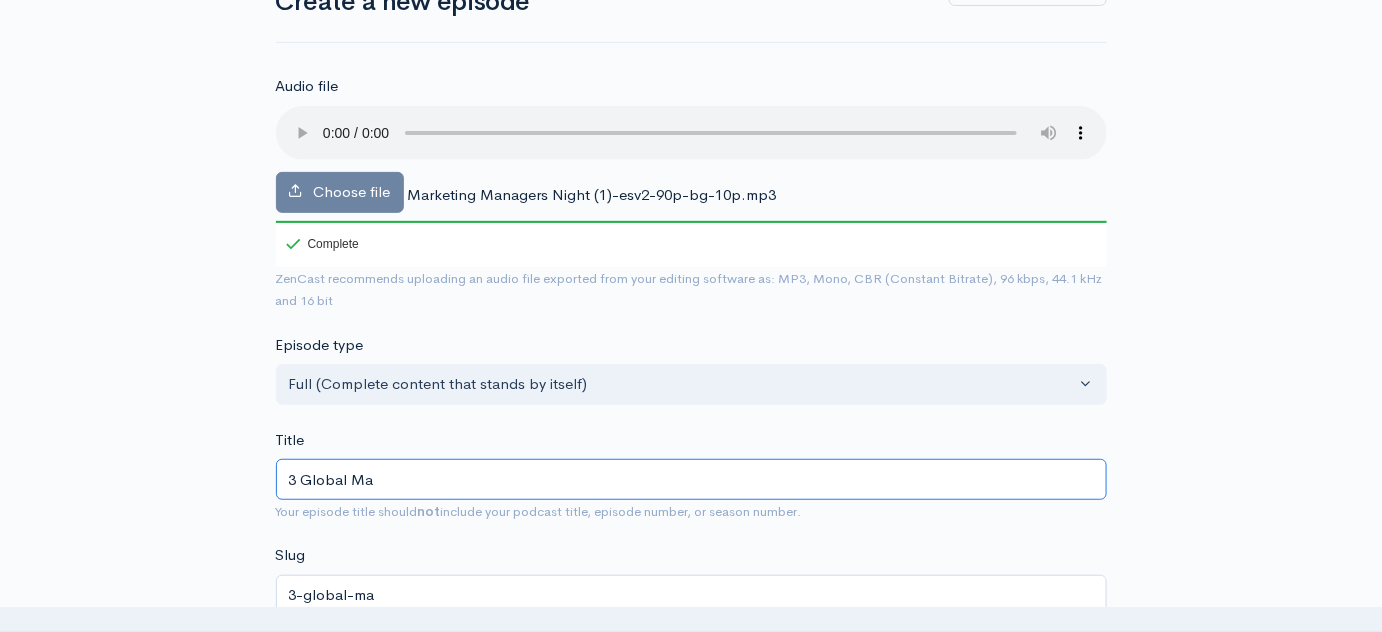 type on "3 Global Mar" 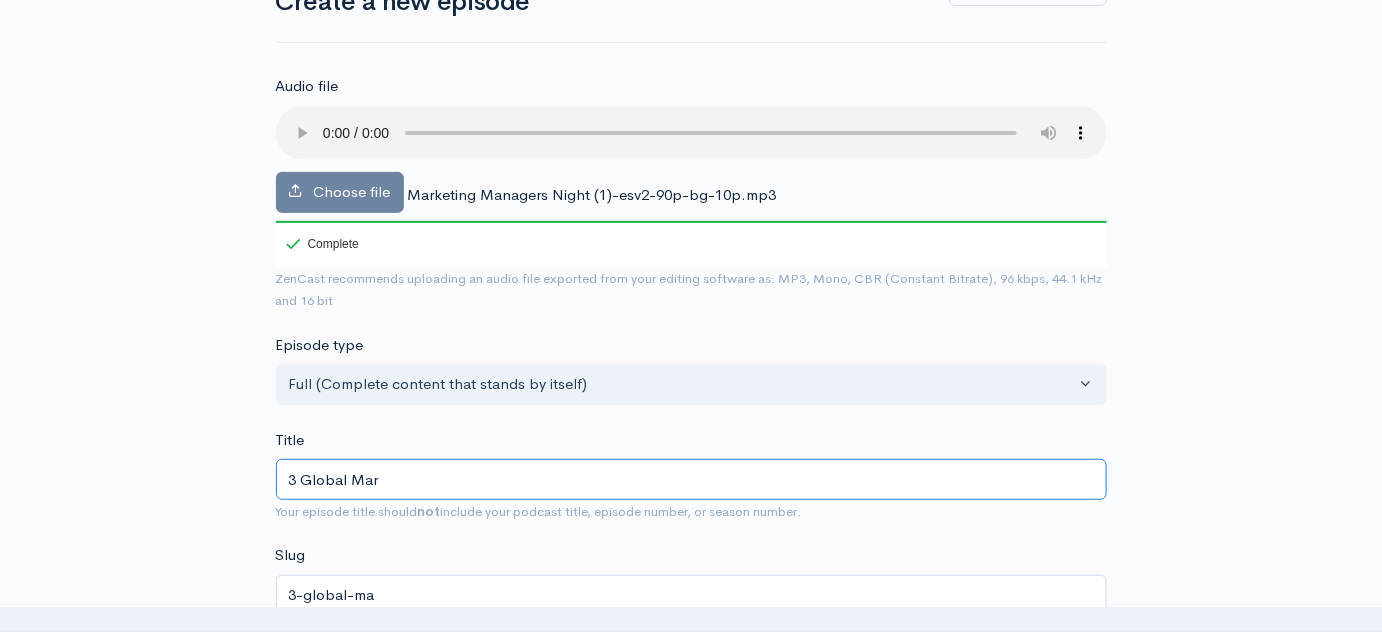 type on "3-global-mar" 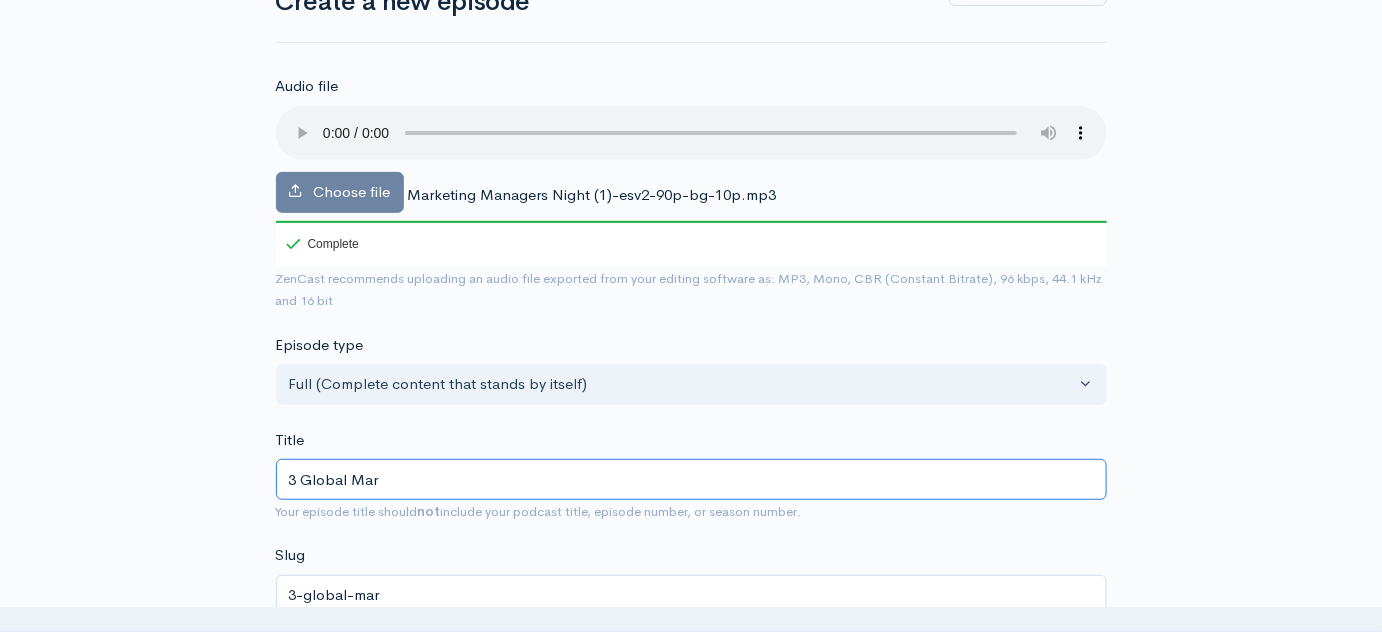 type on "3 Global Mark" 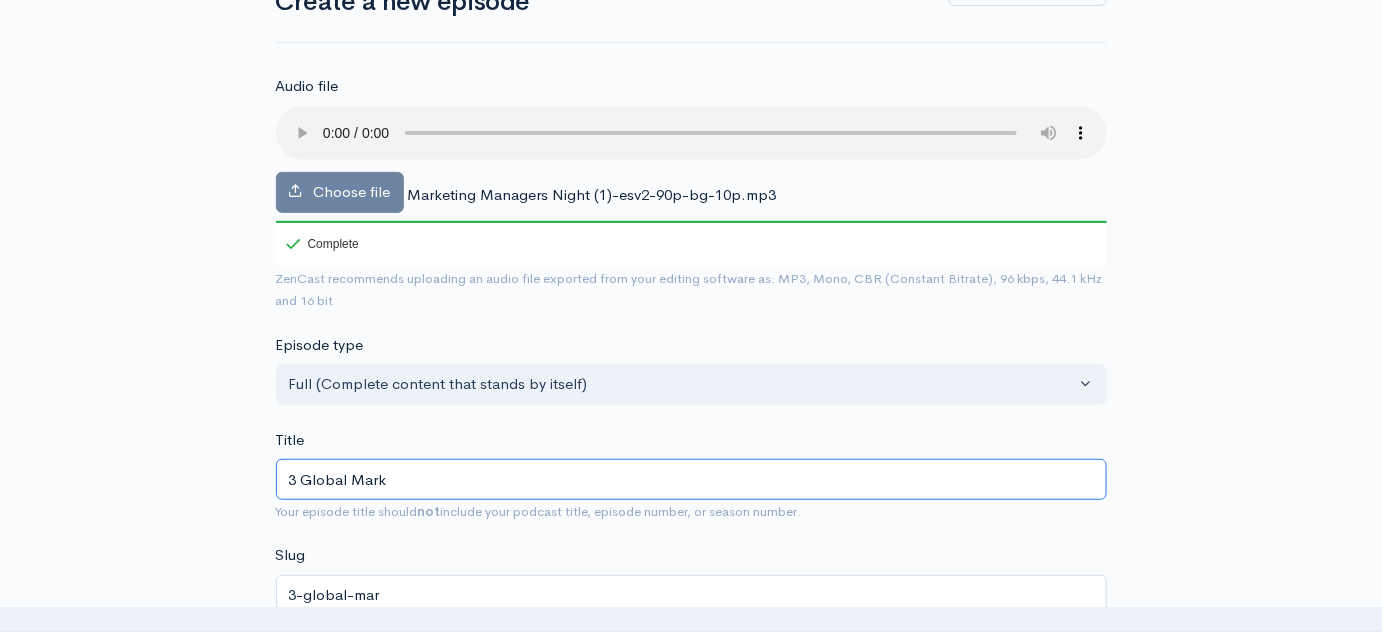 type on "3-global-mark" 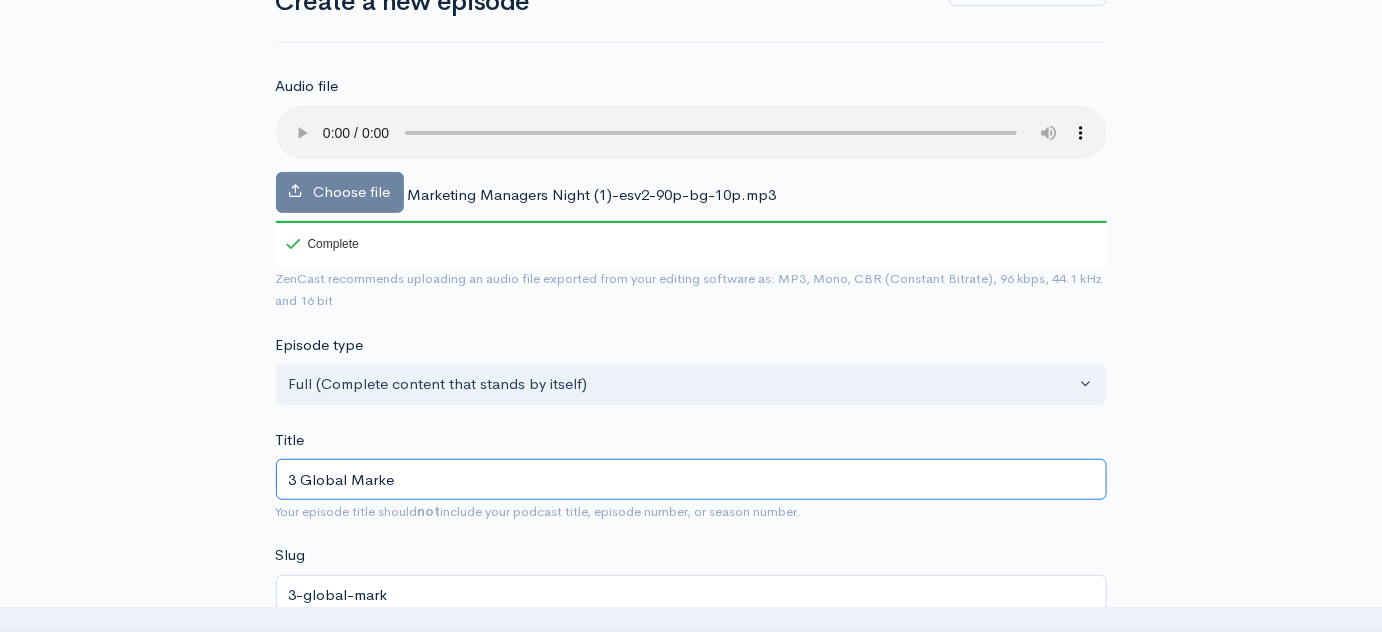 type on "3 Global Market" 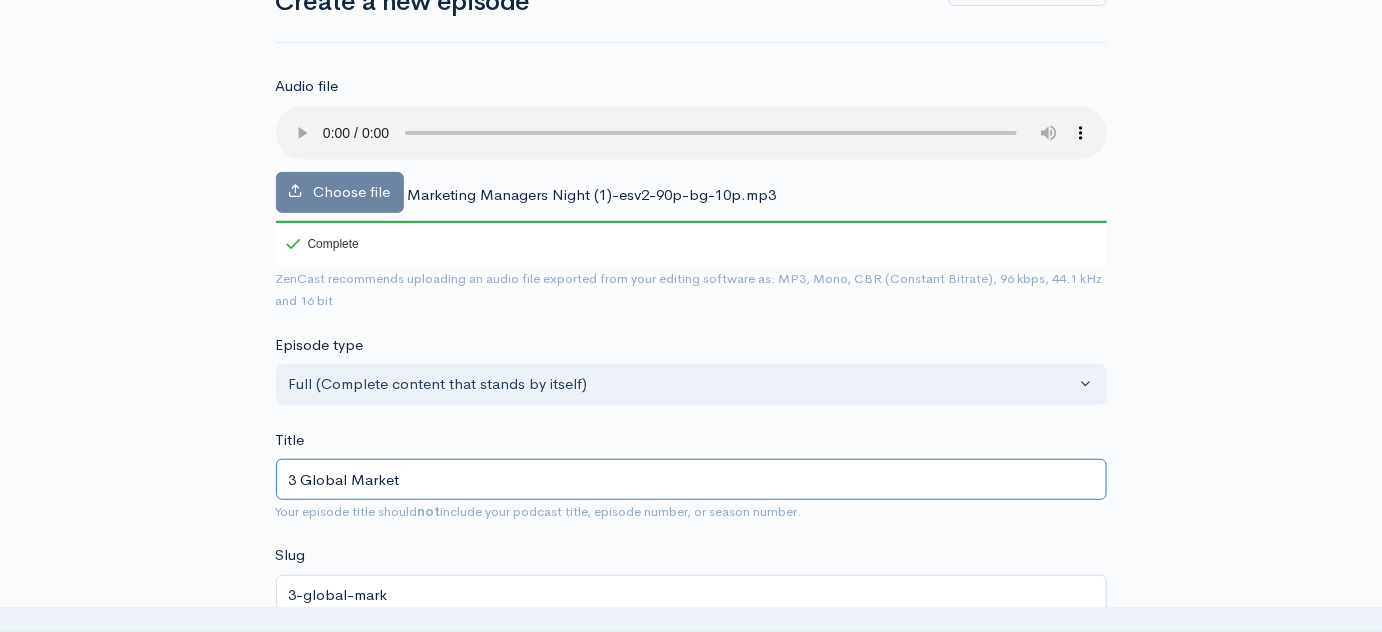 type on "3-global-market" 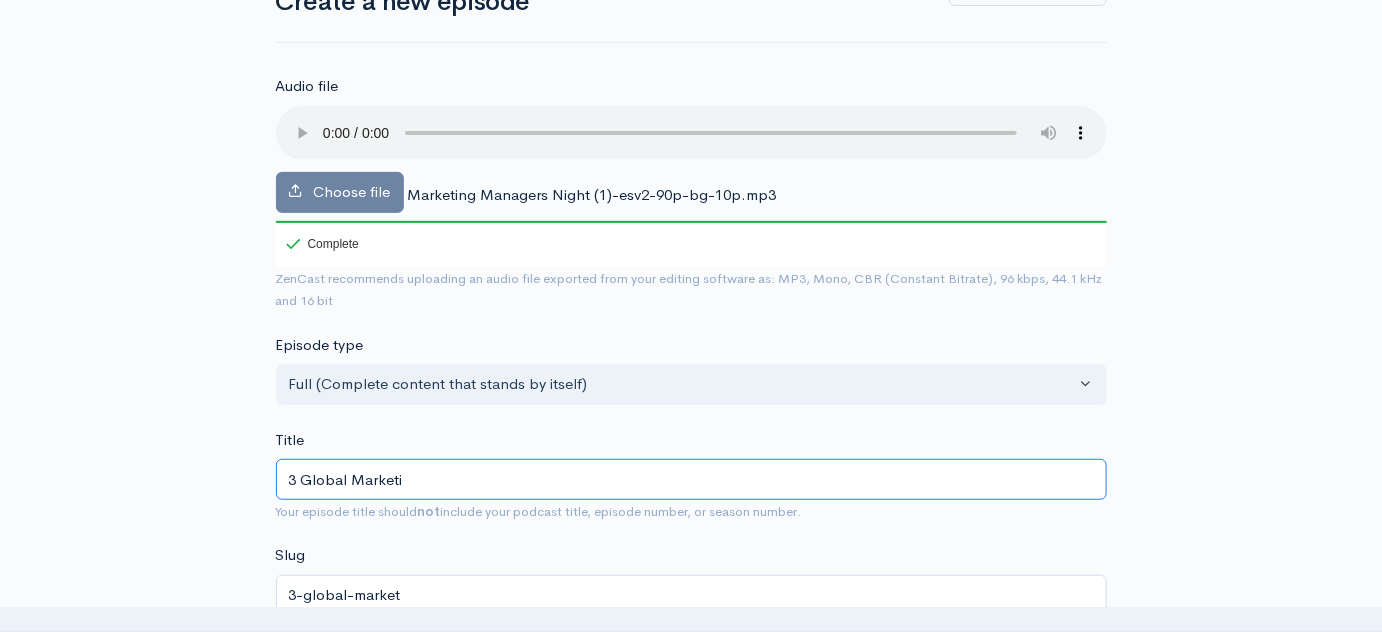 type on "3 Global Marketin" 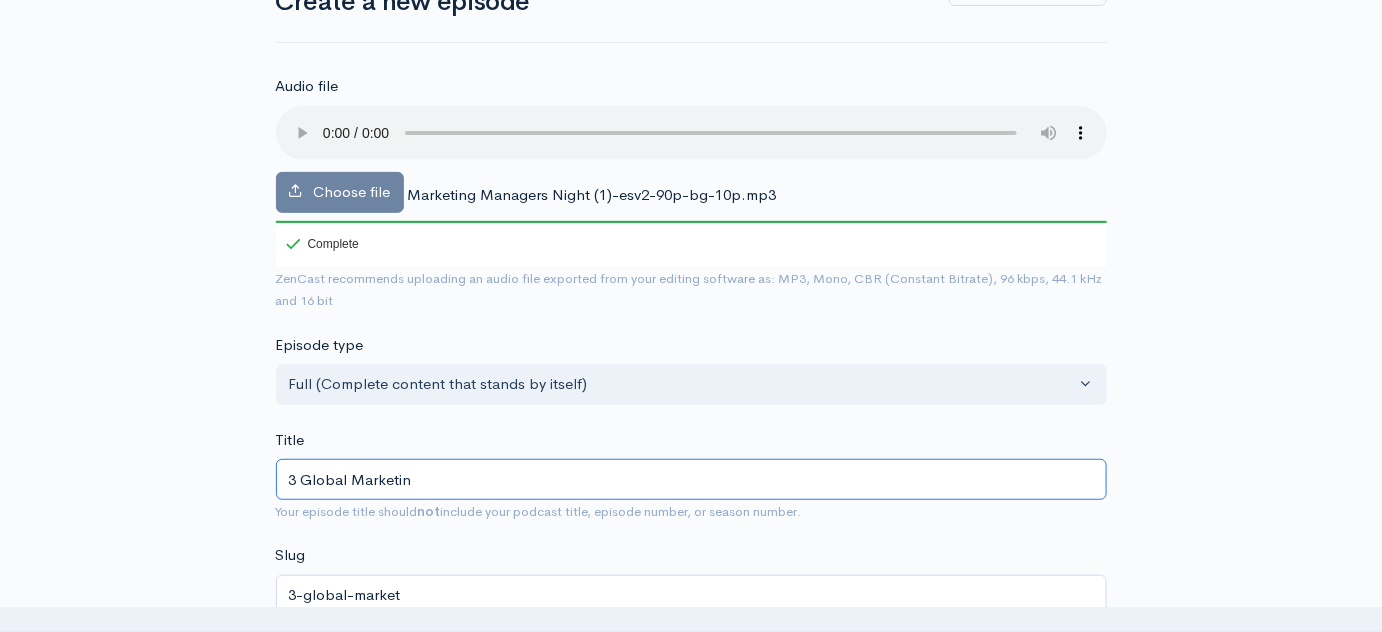type on "3-global-marketin" 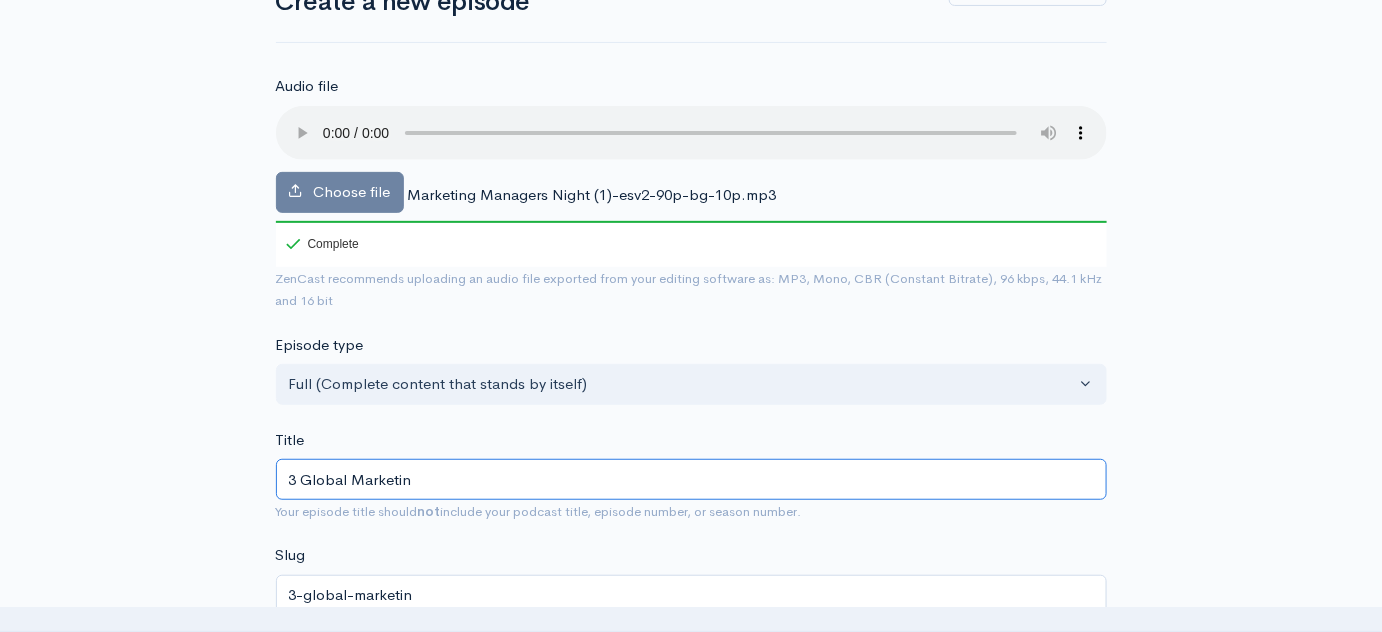 type on "3 Global Marketing" 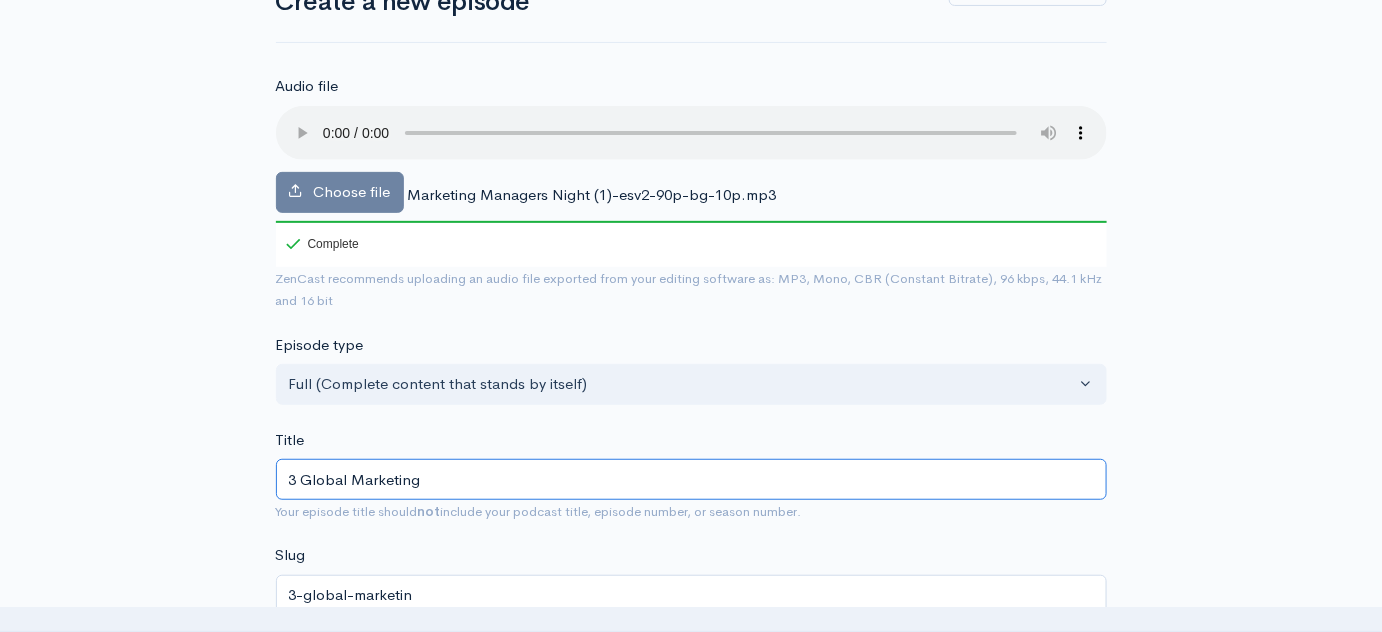 type on "3-global-marketing" 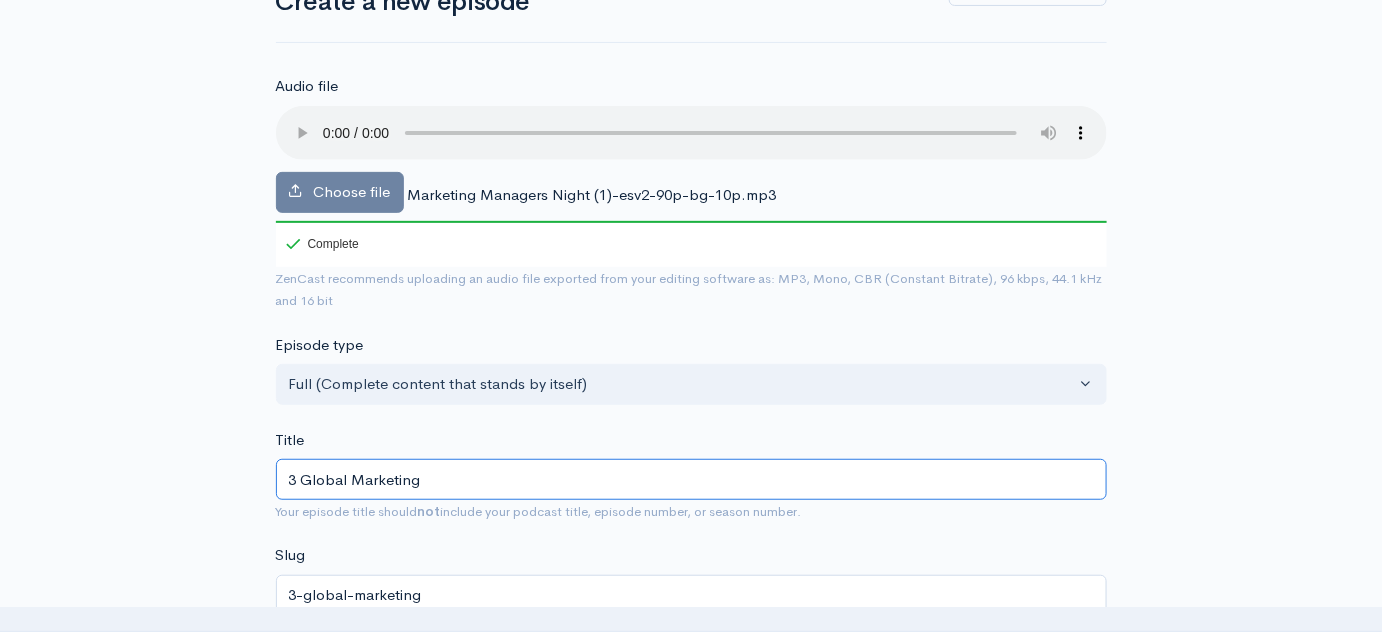 type on "3 Global Marketing M" 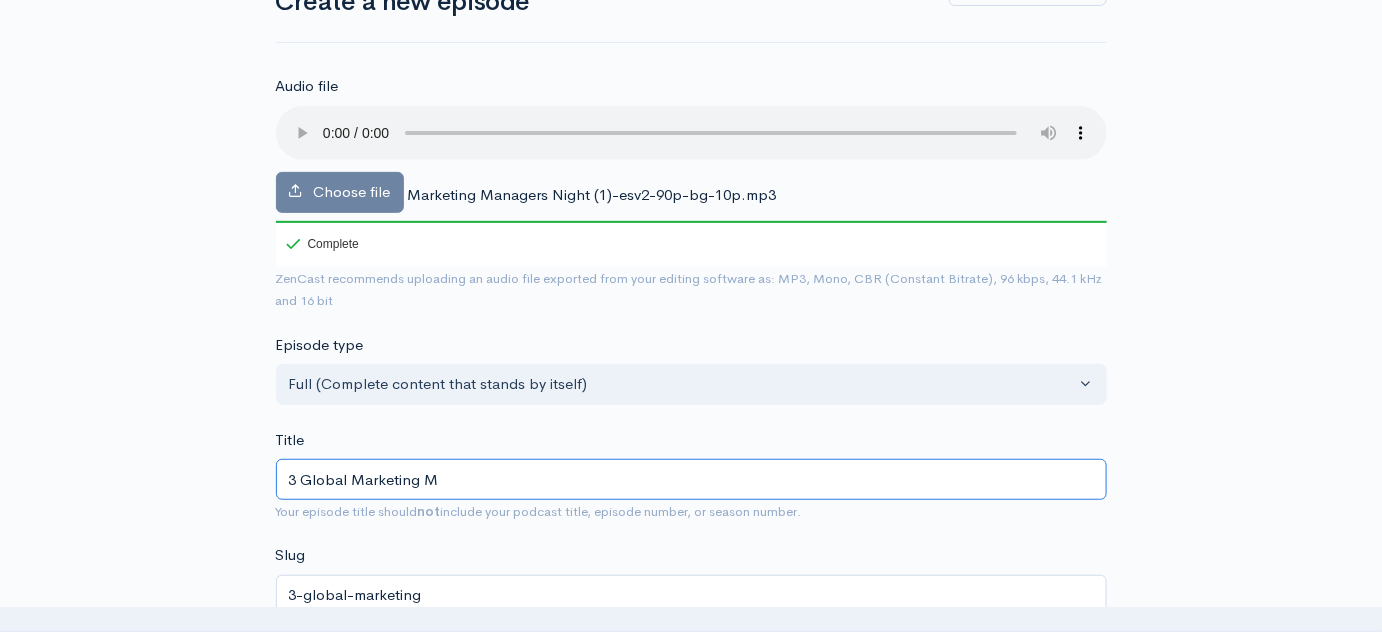 type on "3-global-marketing-m" 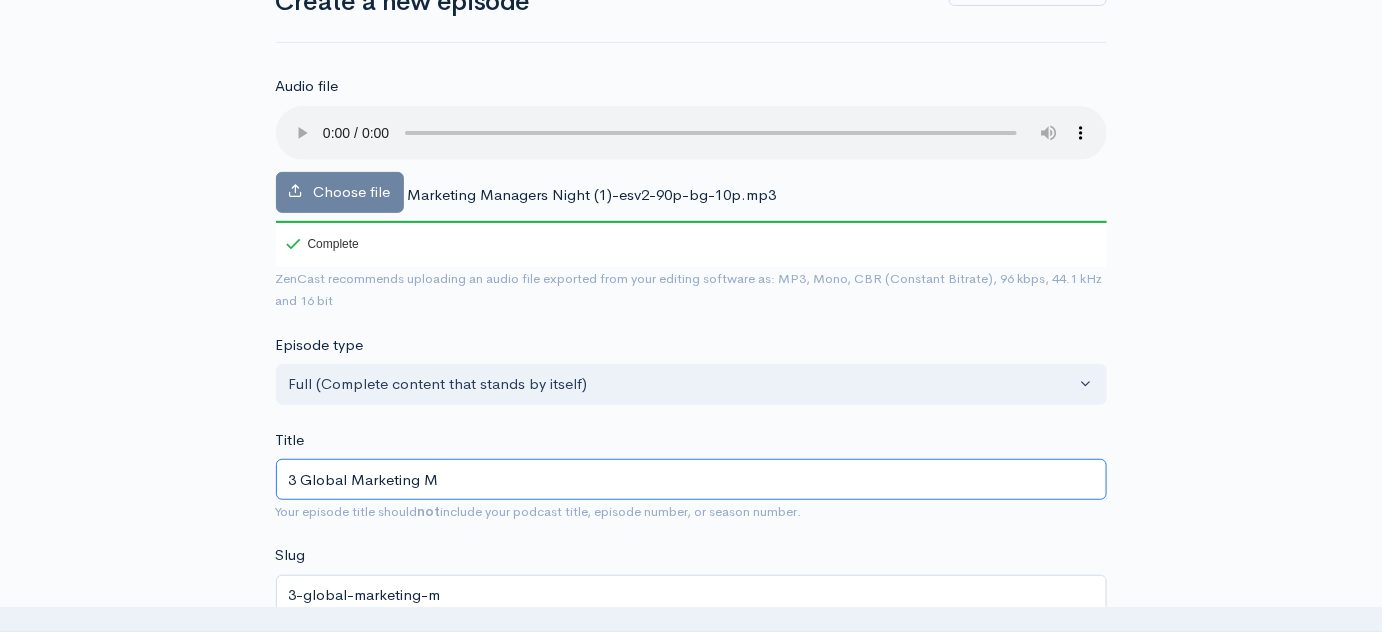 type on "3 Global Marketing Ma" 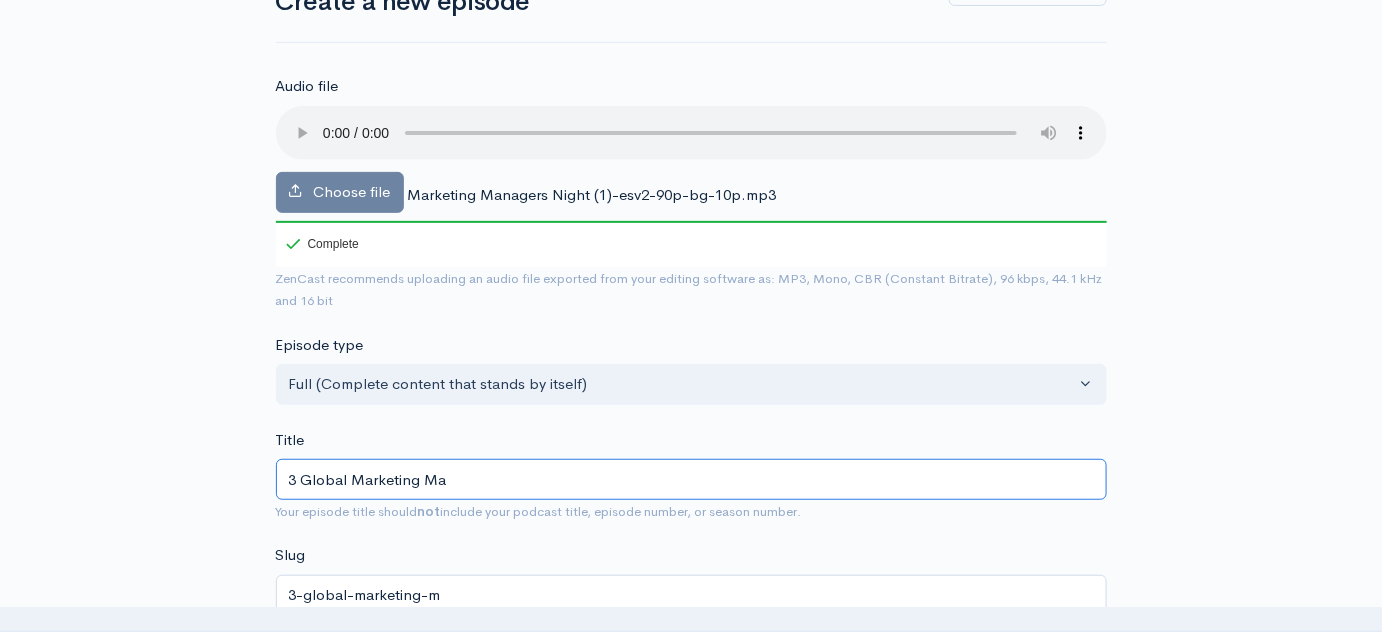 type on "3-global-marketing-ma" 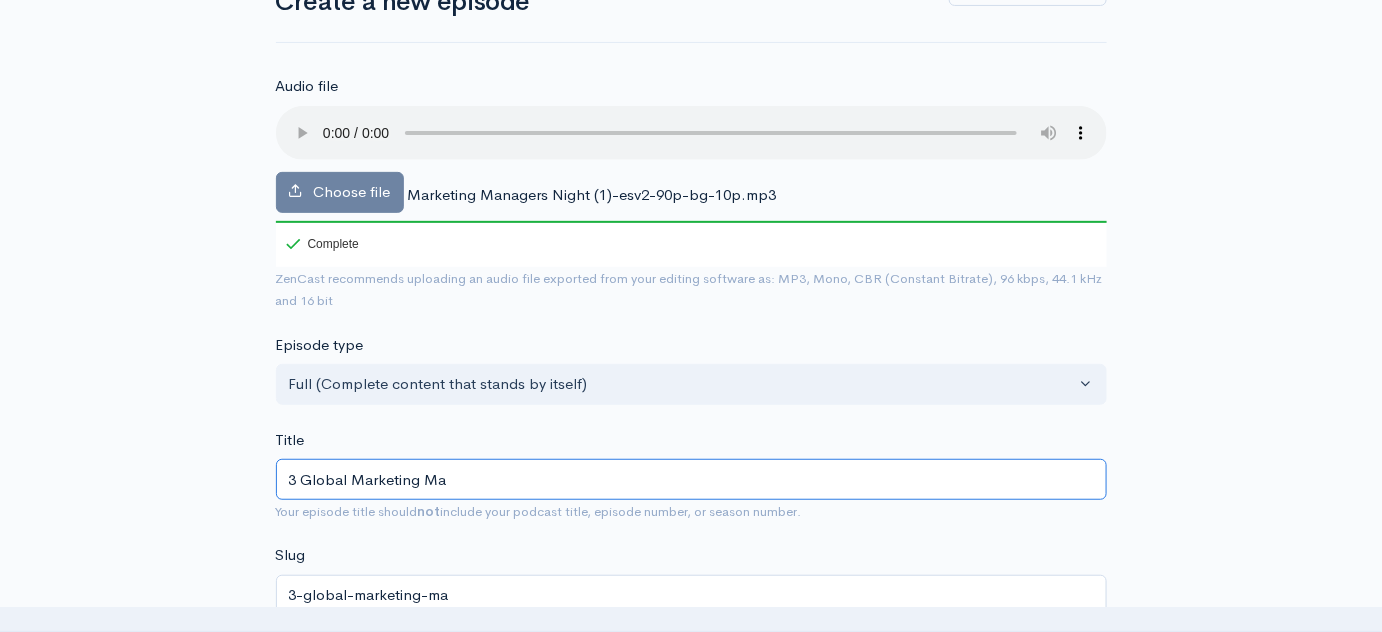 type on "3 Global Marketing Man" 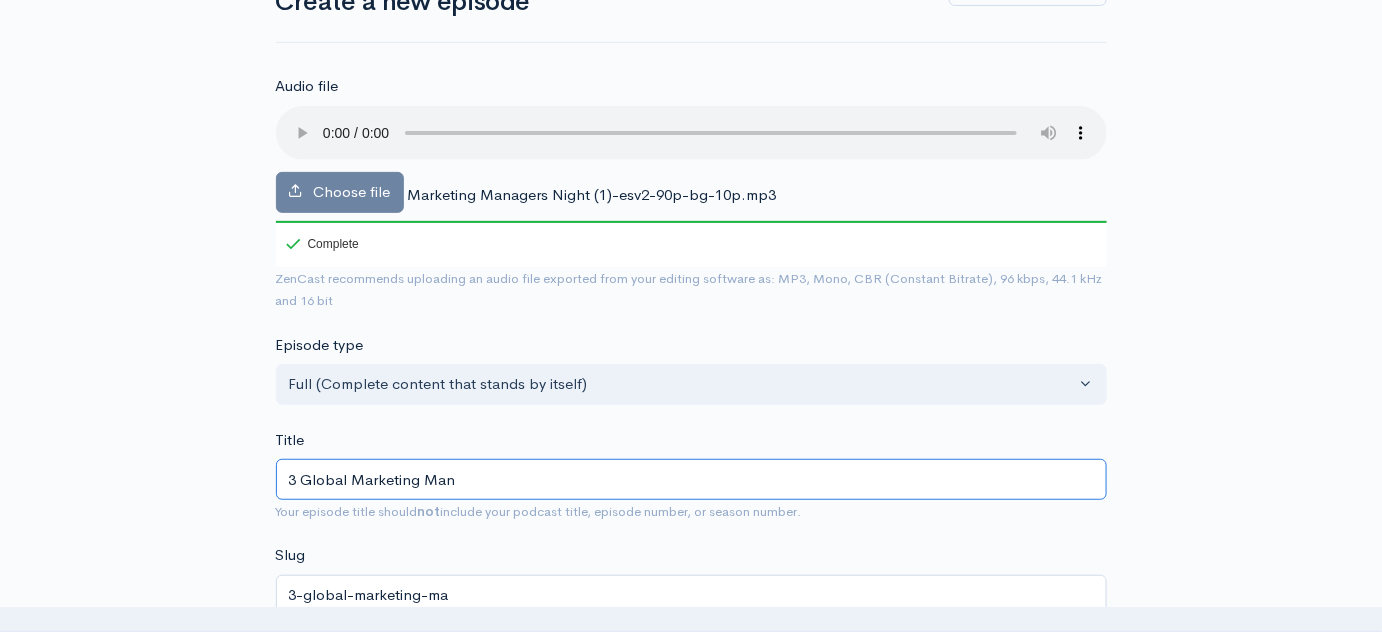 type on "3-global-marketing-man" 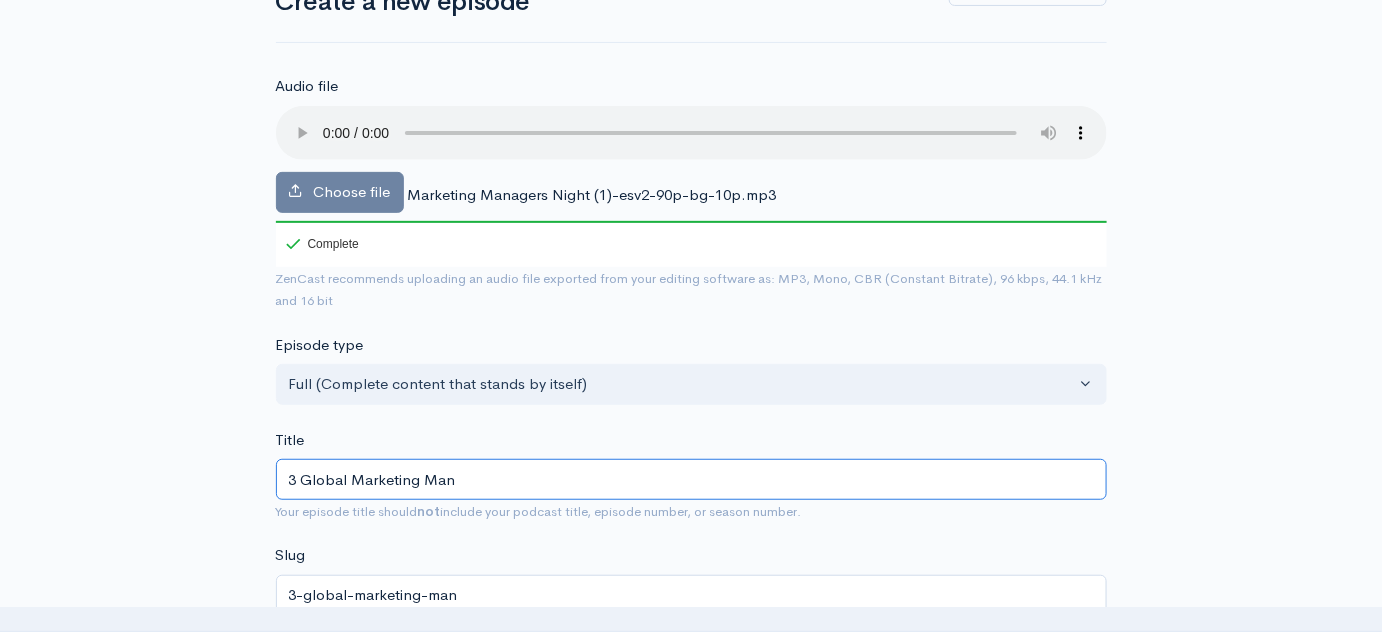 type on "3 Global Marketing Mana" 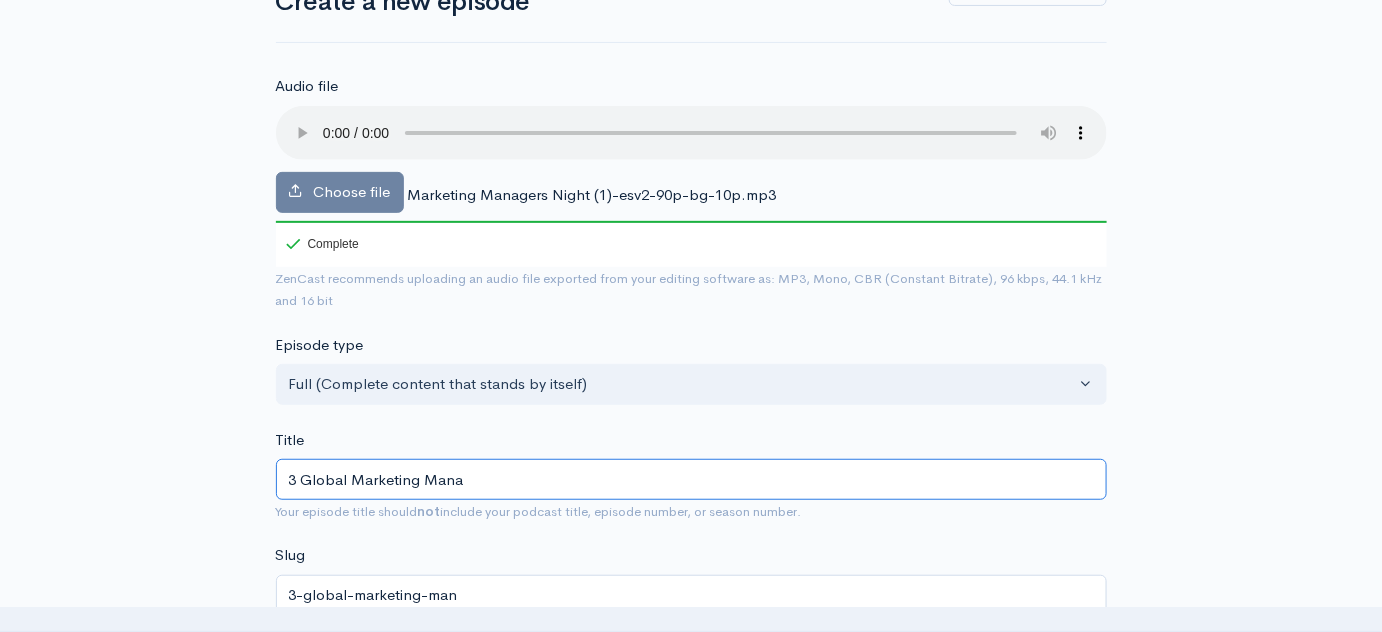 type on "3-global-marketing-mana" 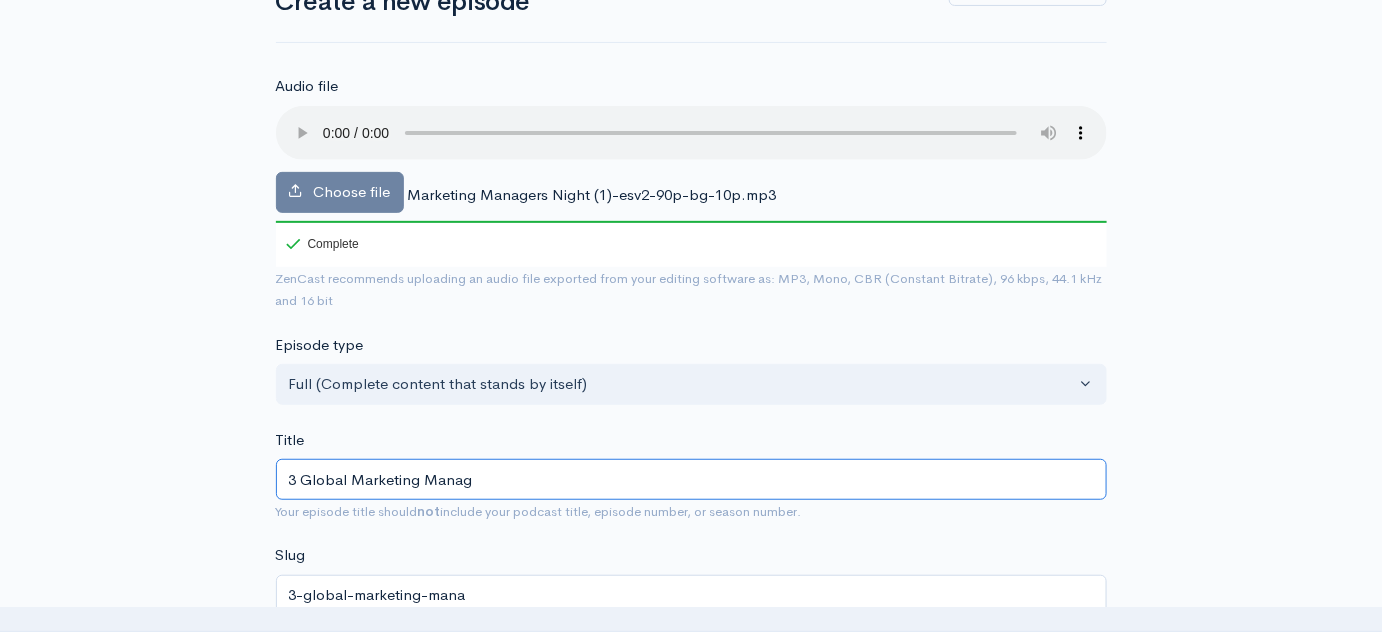 type on "3 Global Marketing Manage" 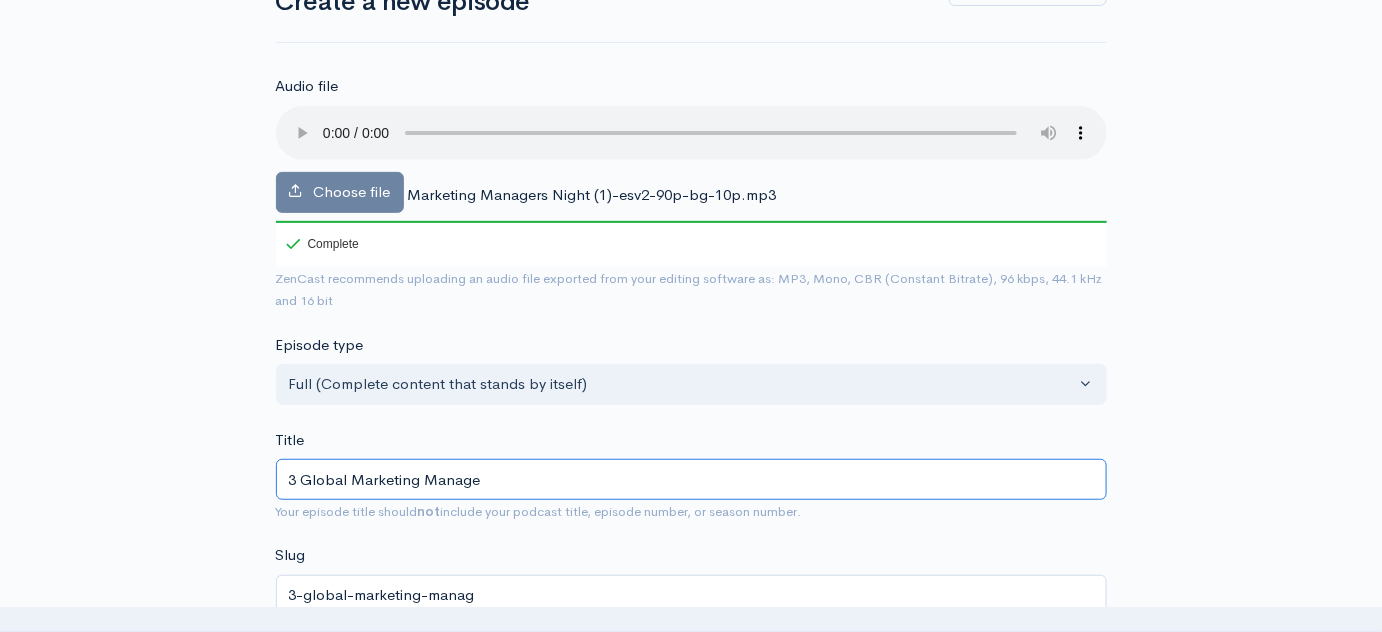 type on "3 Global Marketing Manager" 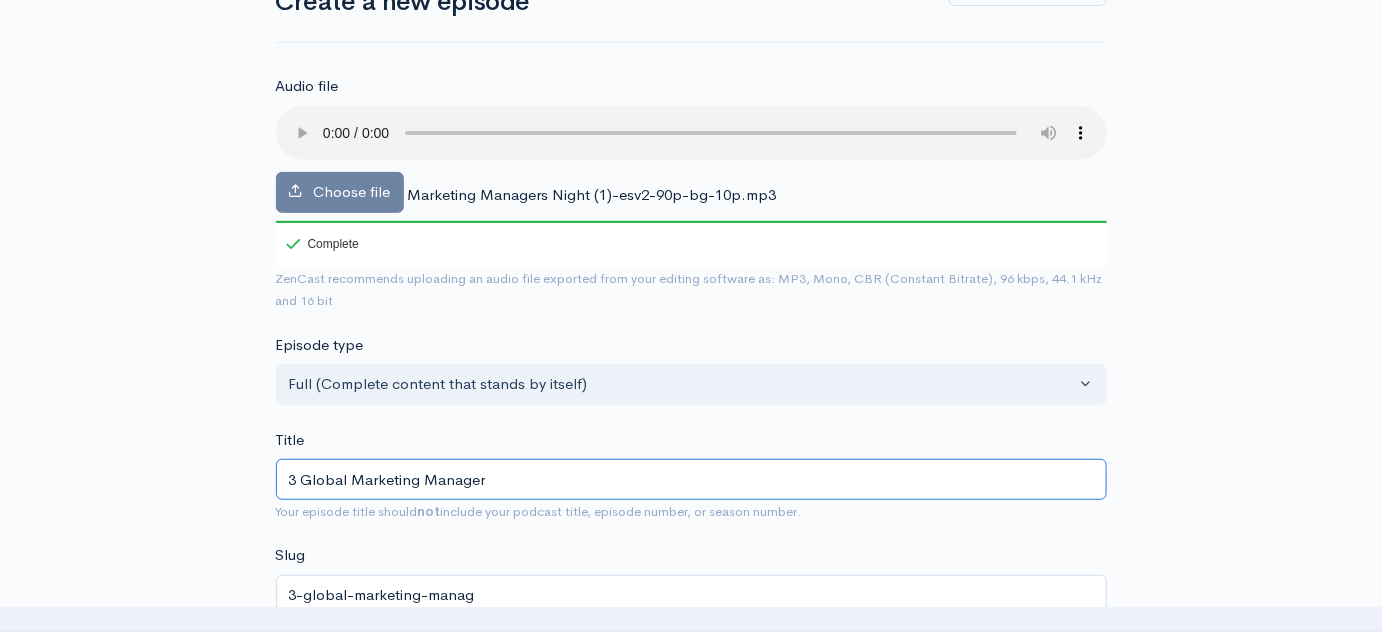 type on "3-global-marketing-manager" 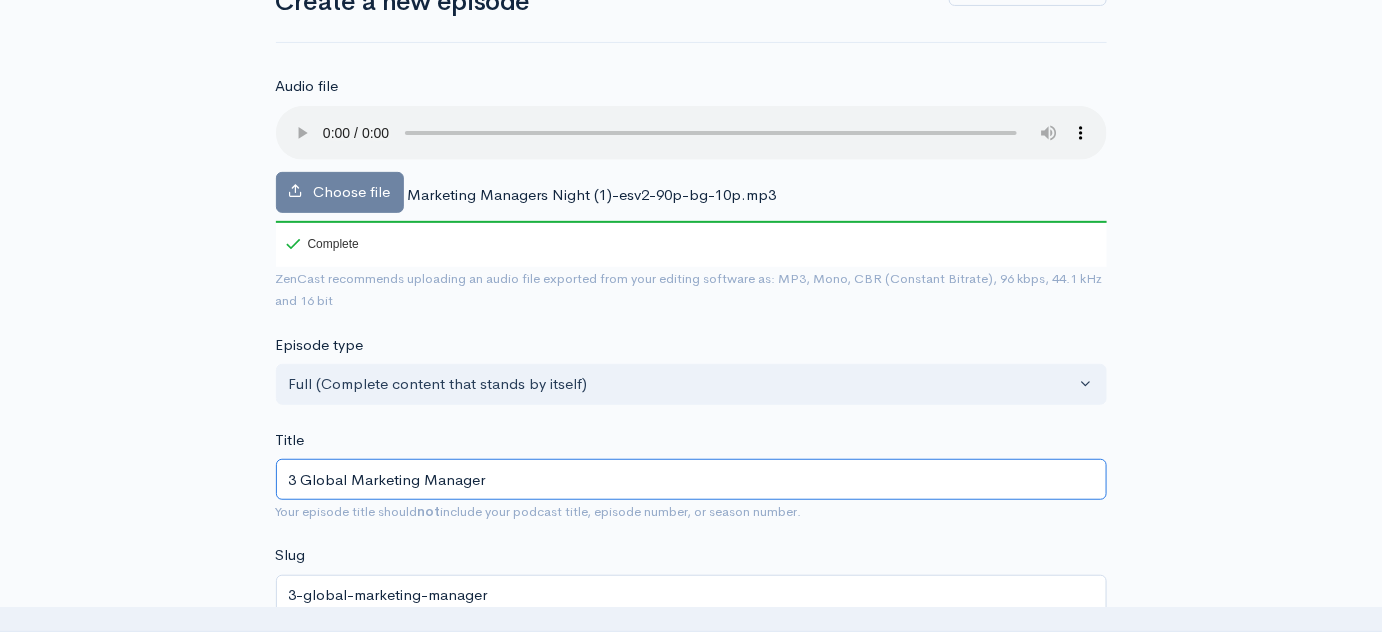 type on "3 Global Marketing Managers" 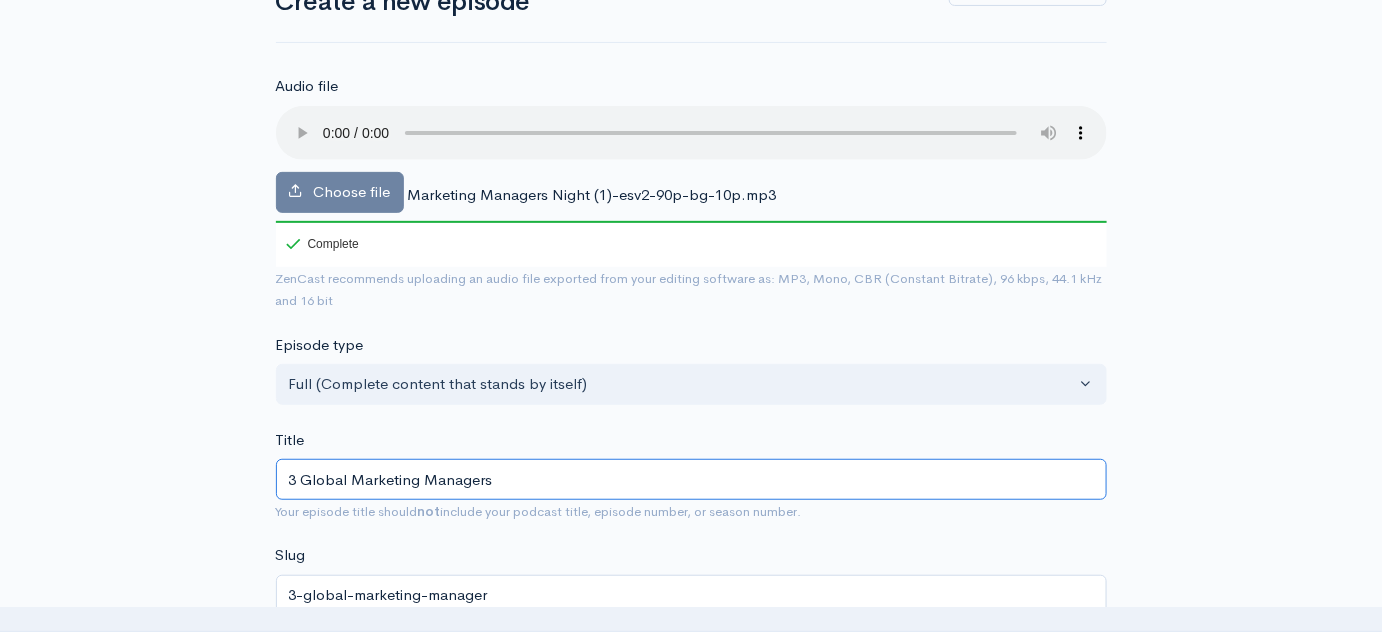 type on "3-global-marketing-managers" 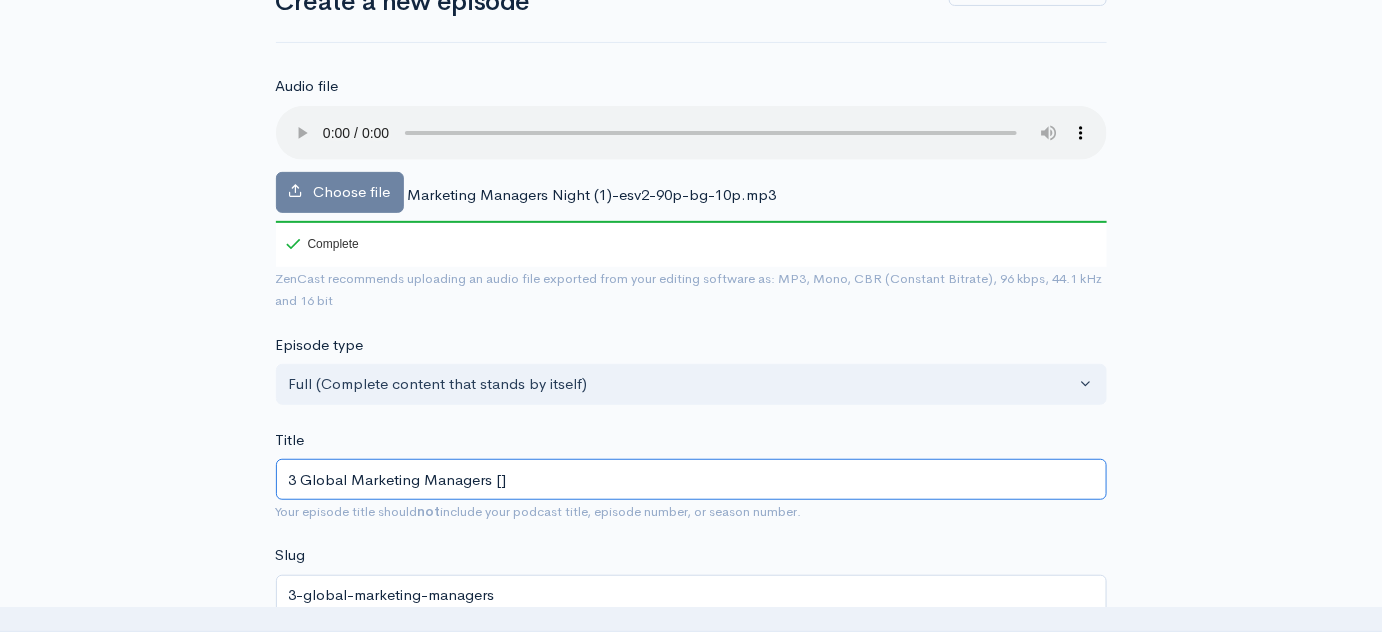 type on "3 Global Marketing Managers [U]" 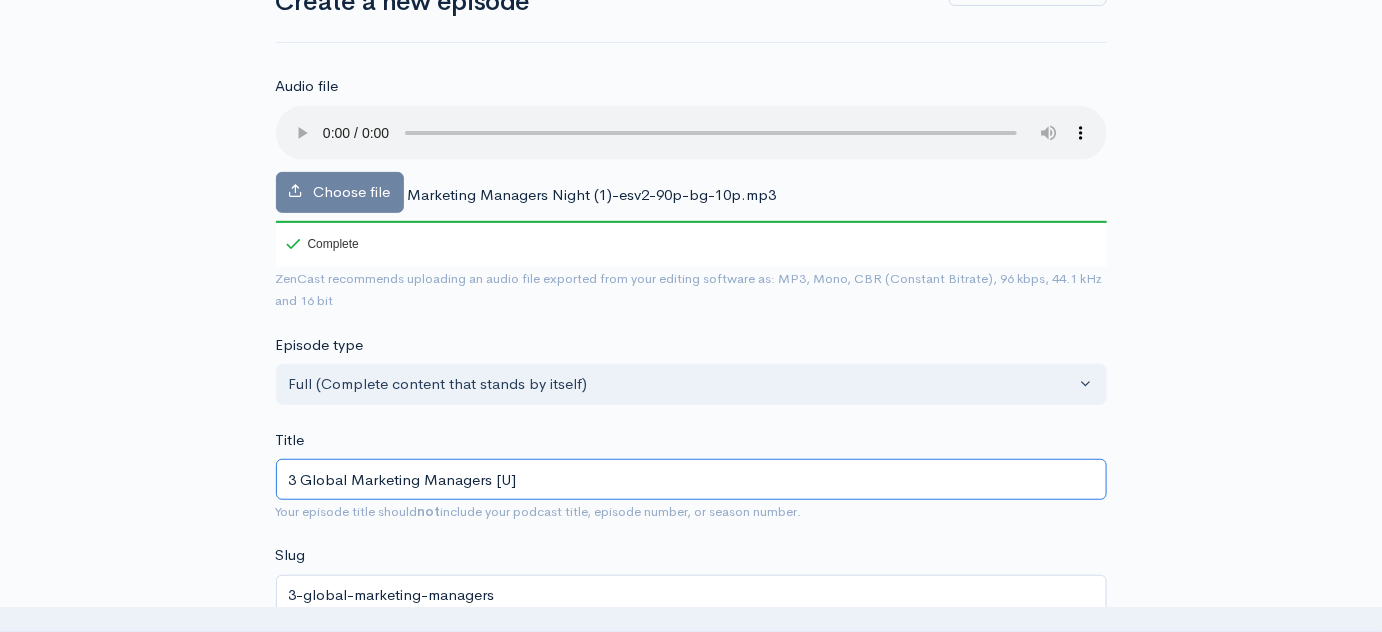 type on "3-global-marketing-managers-u" 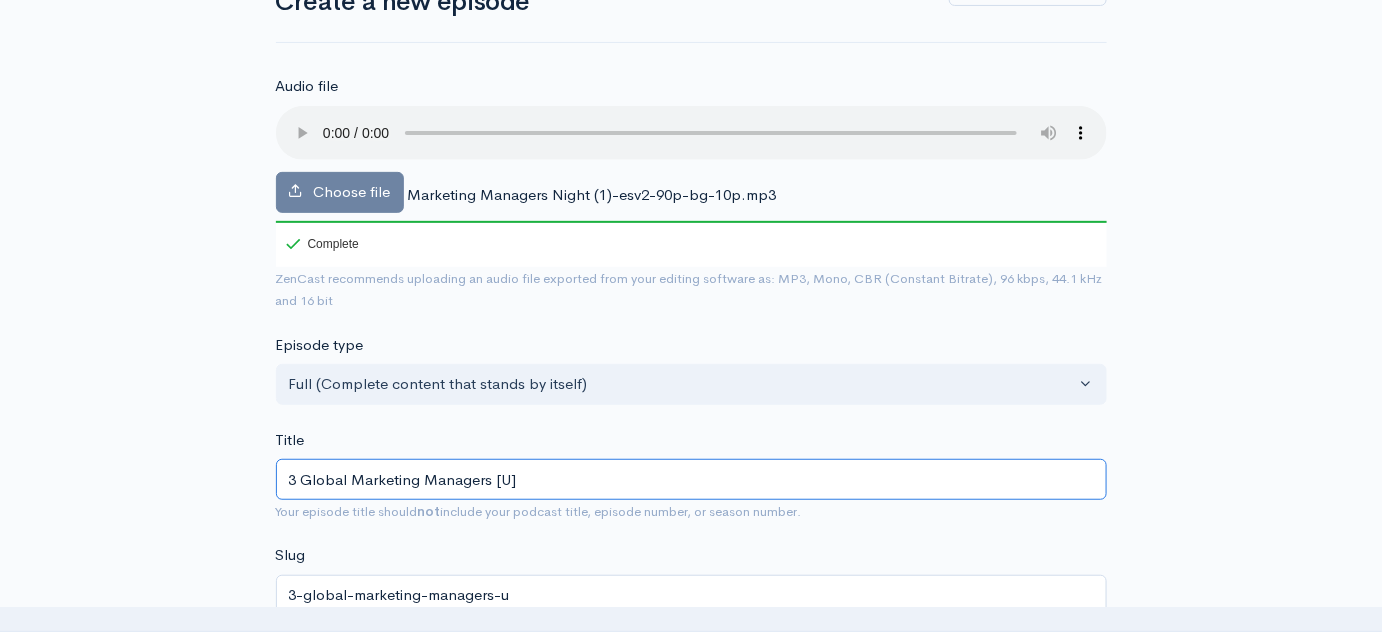 type on "3 Global Marketing Managers [Un]" 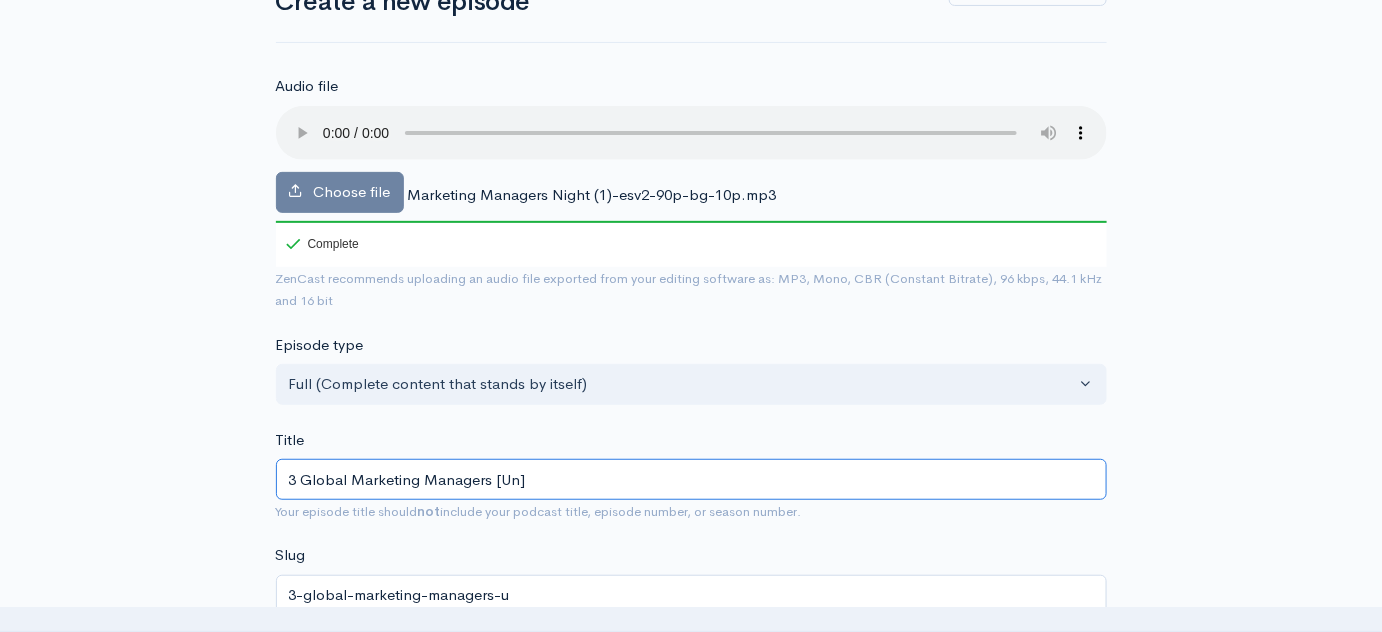 type on "3-global-marketing-managers-un" 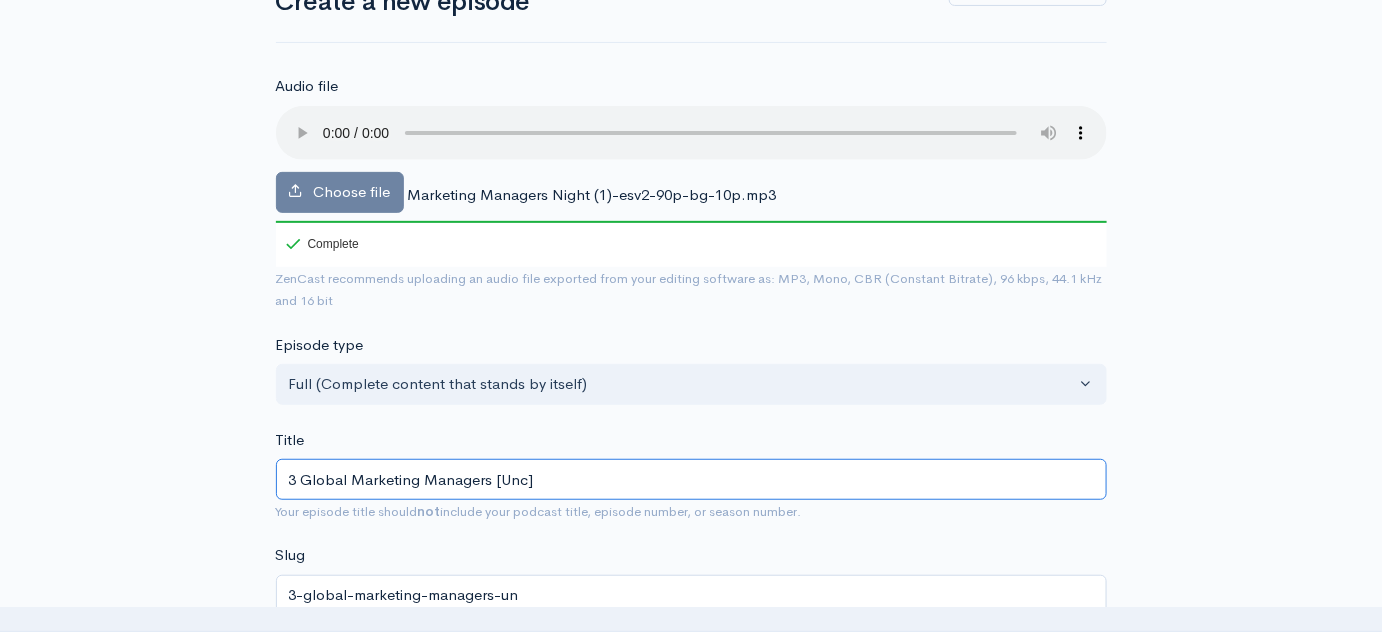 type on "3 Global Marketing Managers [Unce]" 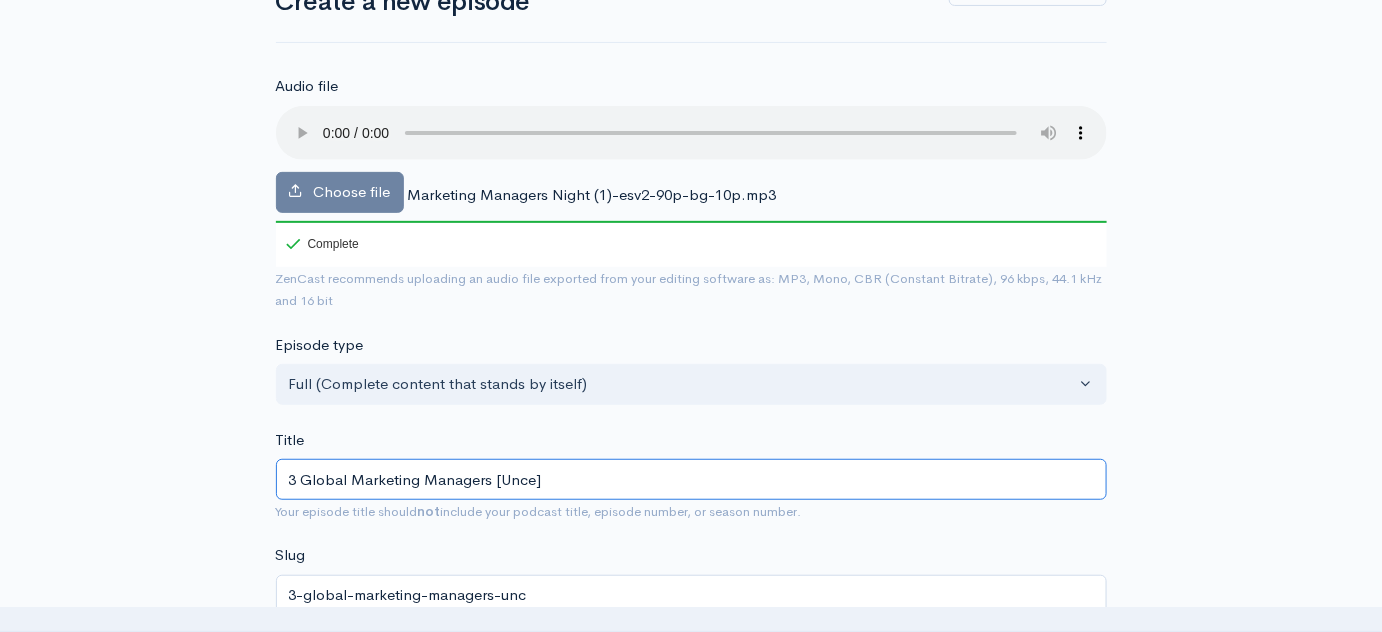 type on "3-global-marketing-managers-unce" 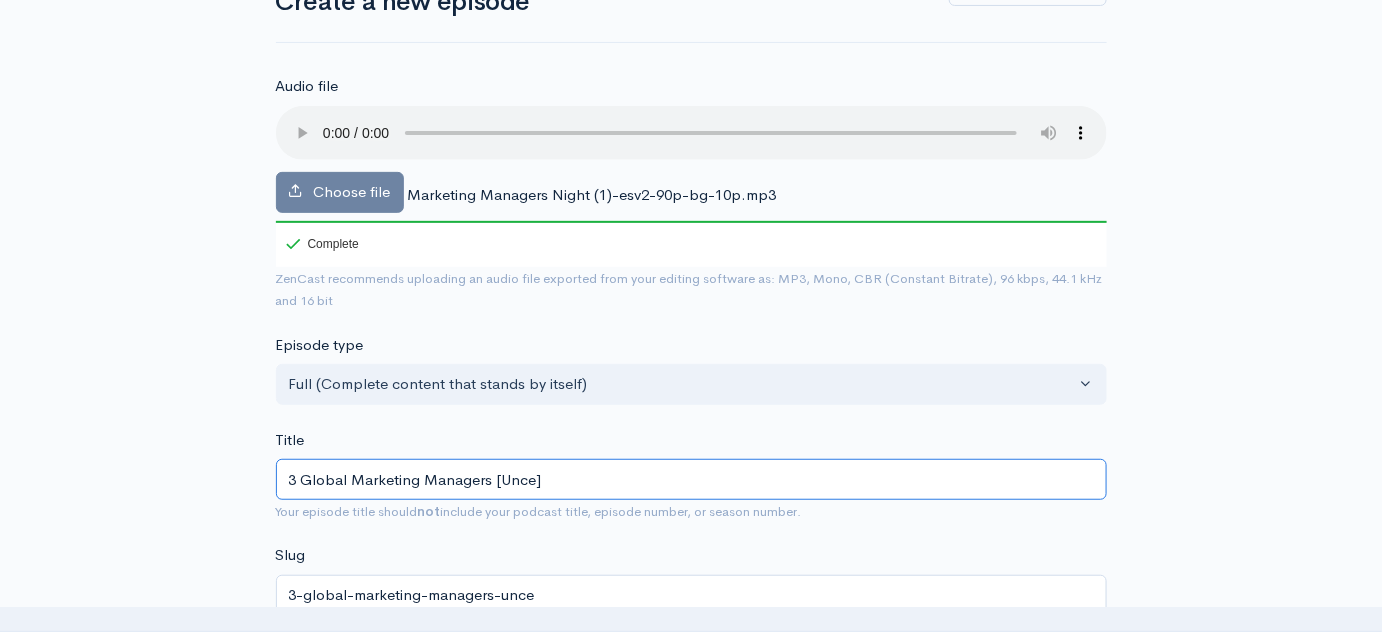 type on "3 Global Marketing Managers [Uncen]" 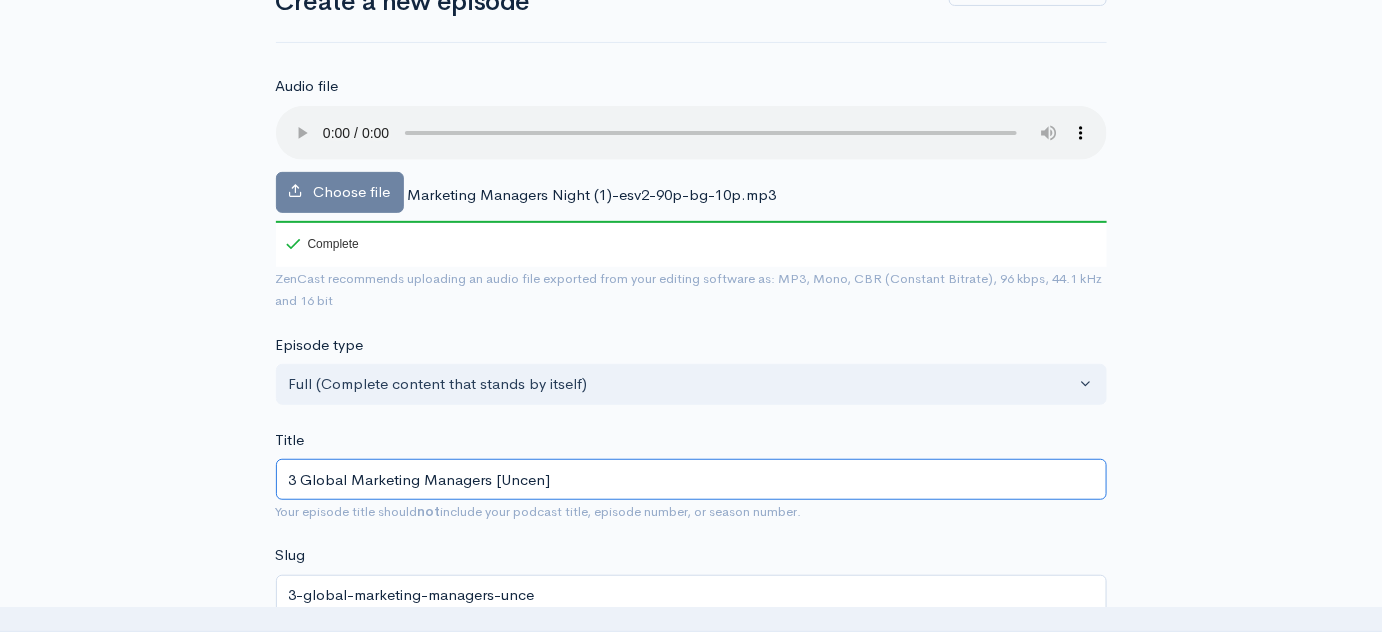 type on "3-global-marketing-managers-uncen" 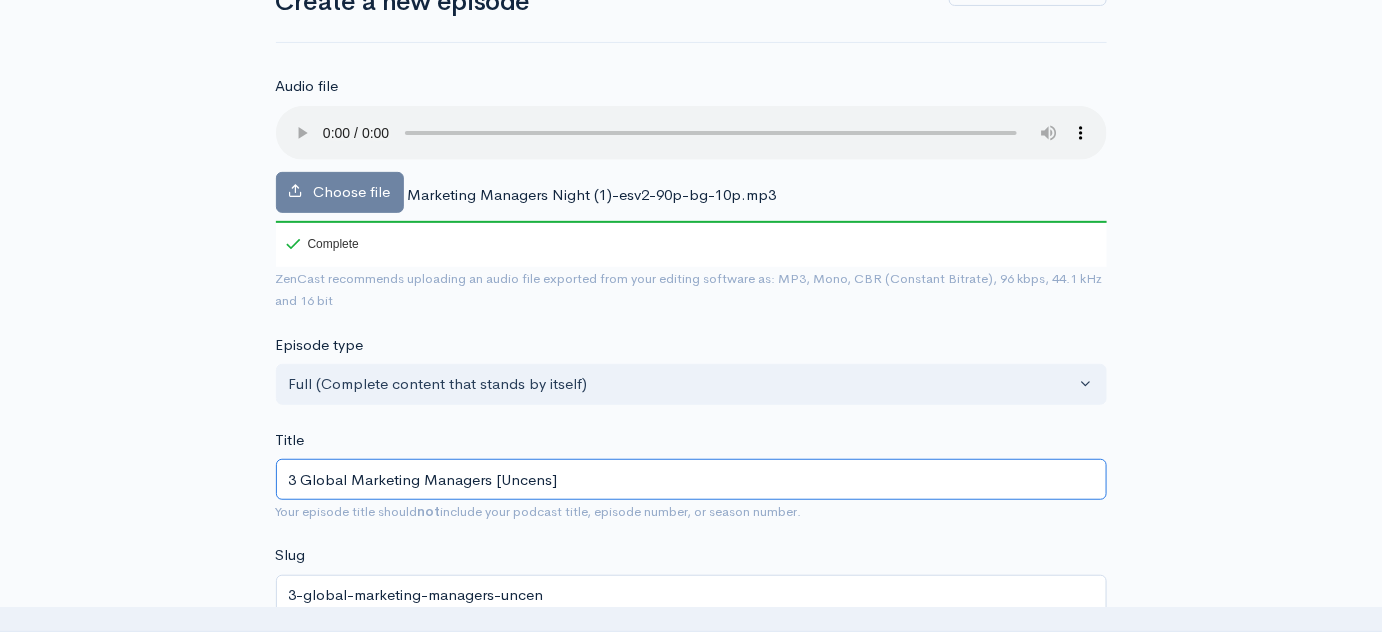 type on "3 Global Marketing Managers [Uncenso]" 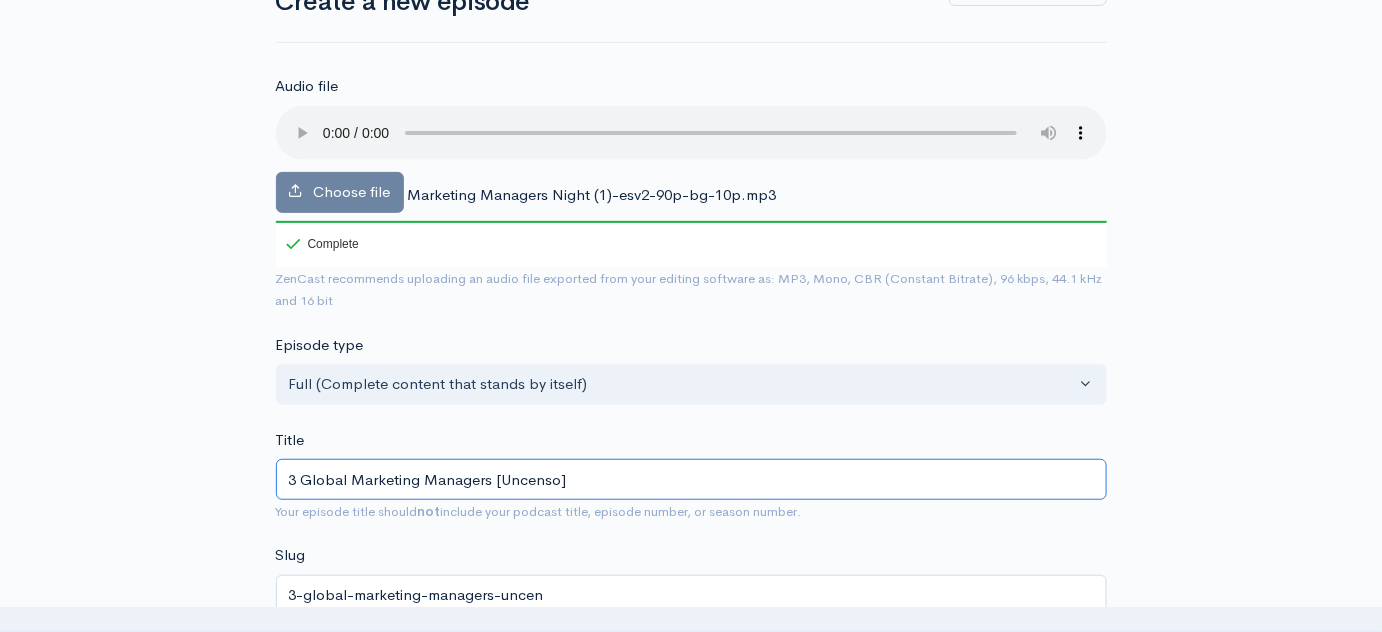 type on "3-global-marketing-managers-uncenso" 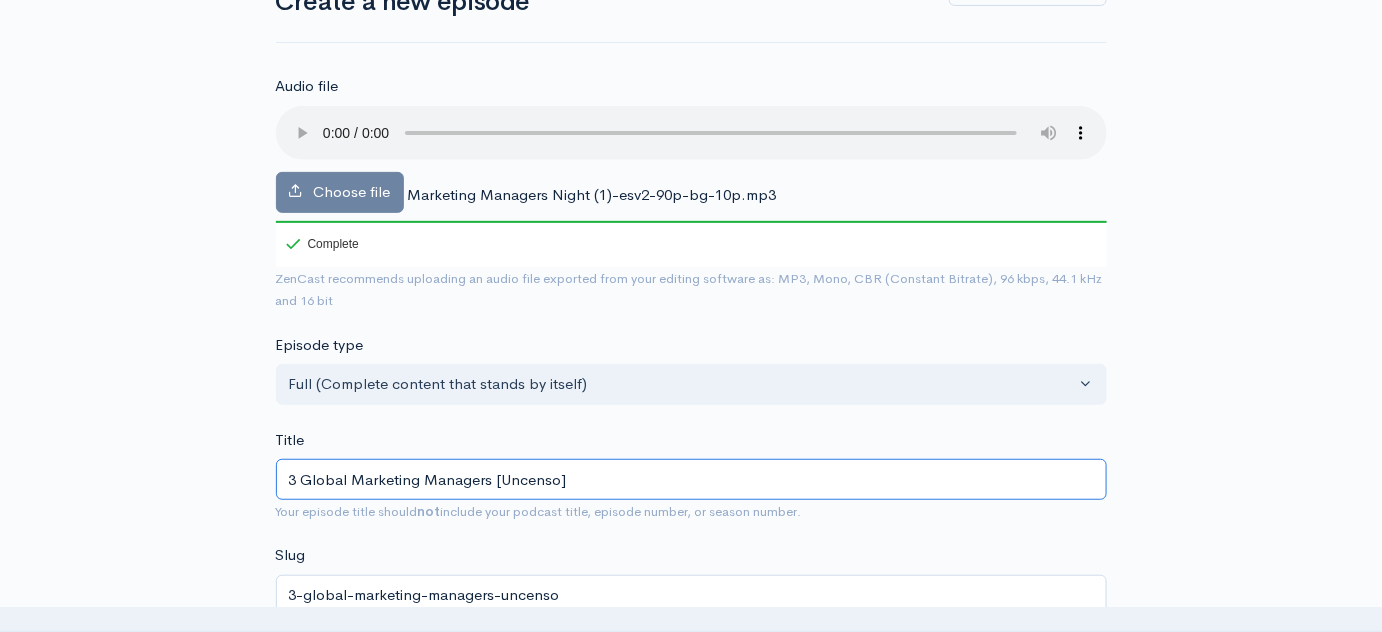 type on "3 Global Marketing Managers [Uncensor]" 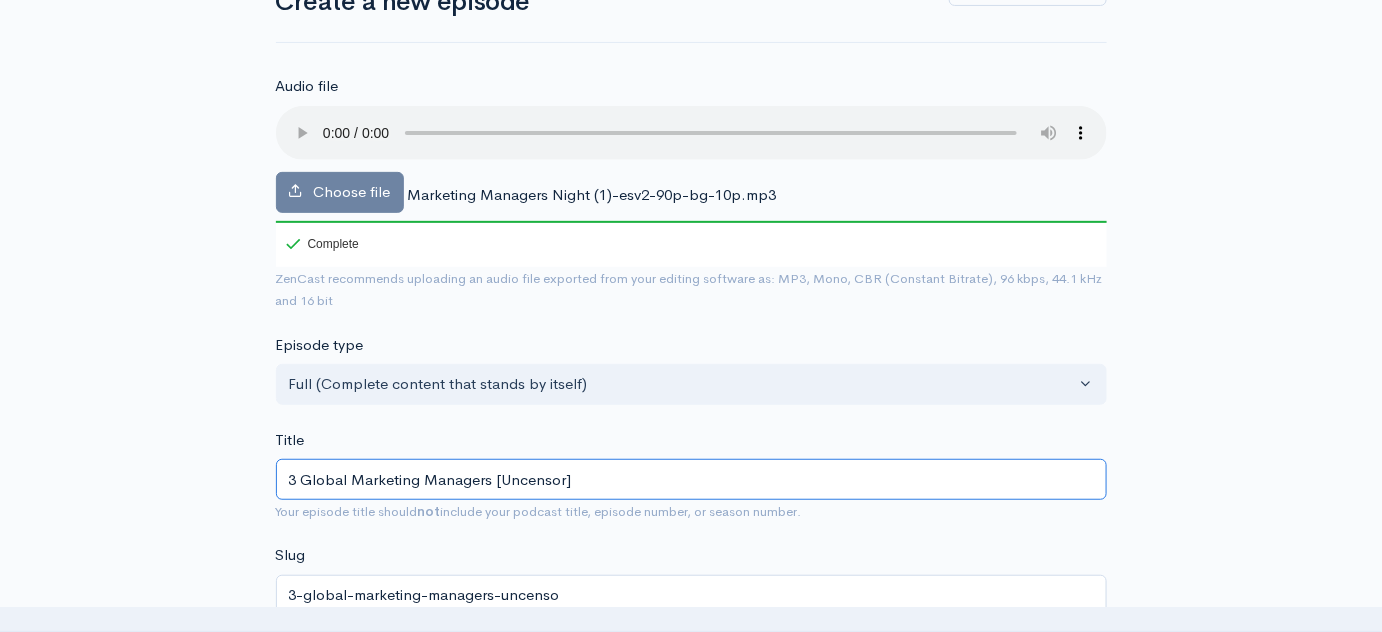 type on "3-global-marketing-managers-uncensor" 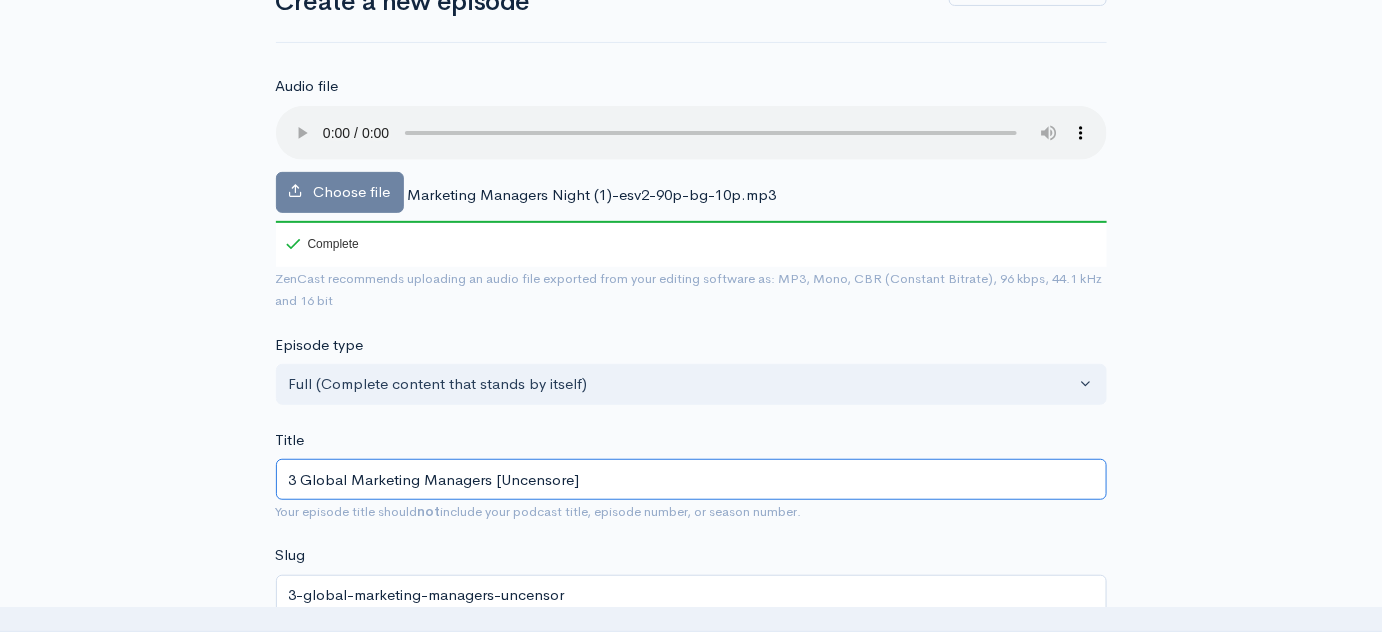 type on "3 Global Marketing Managers [Uncensored]" 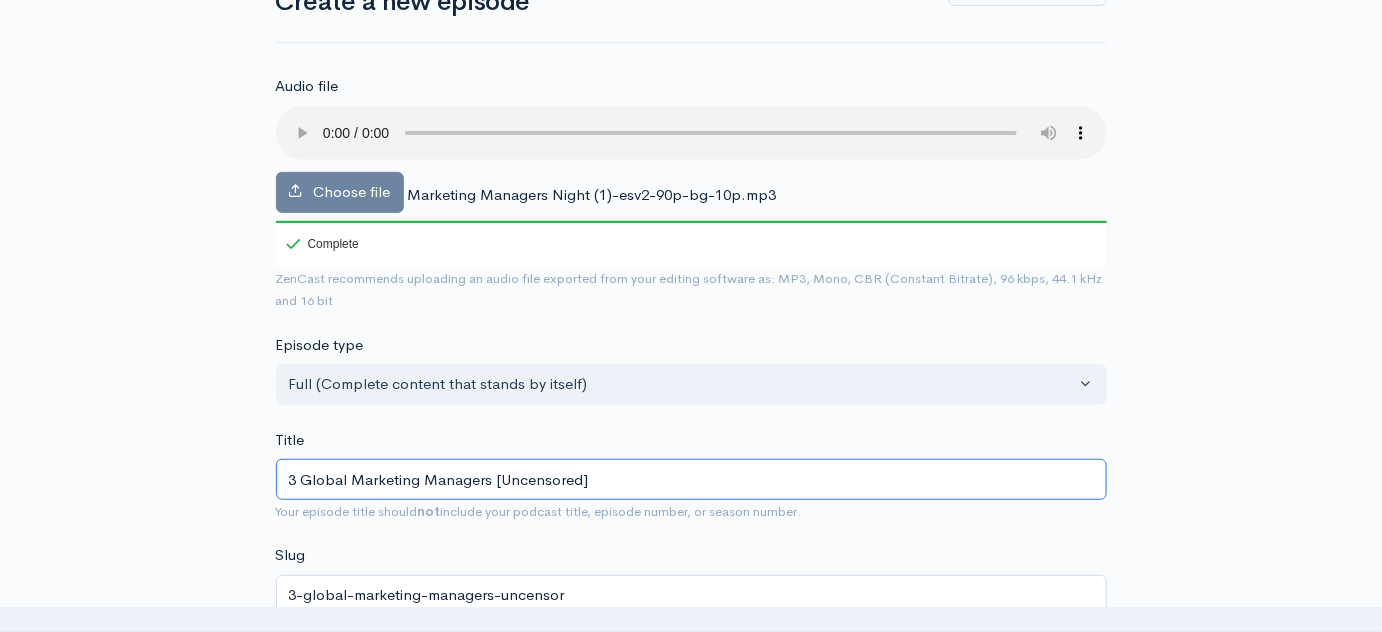 type on "3-global-marketing-managers-uncensored" 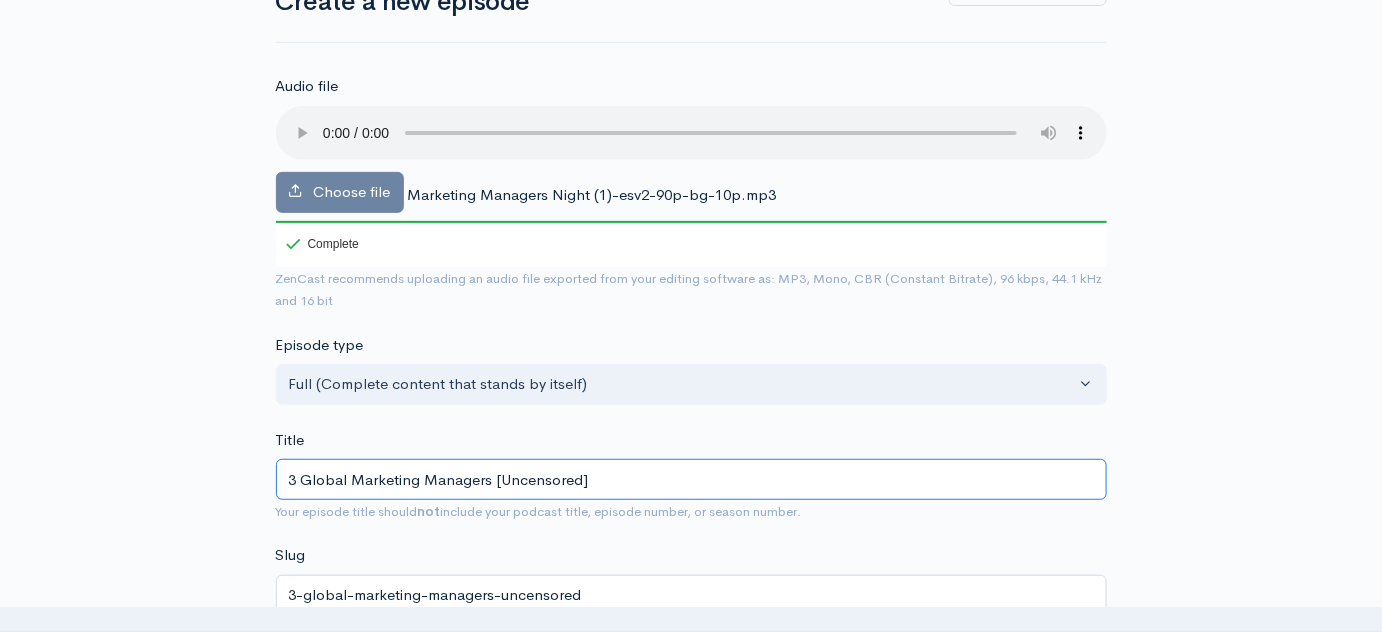 drag, startPoint x: 612, startPoint y: 479, endPoint x: 258, endPoint y: 453, distance: 354.95352 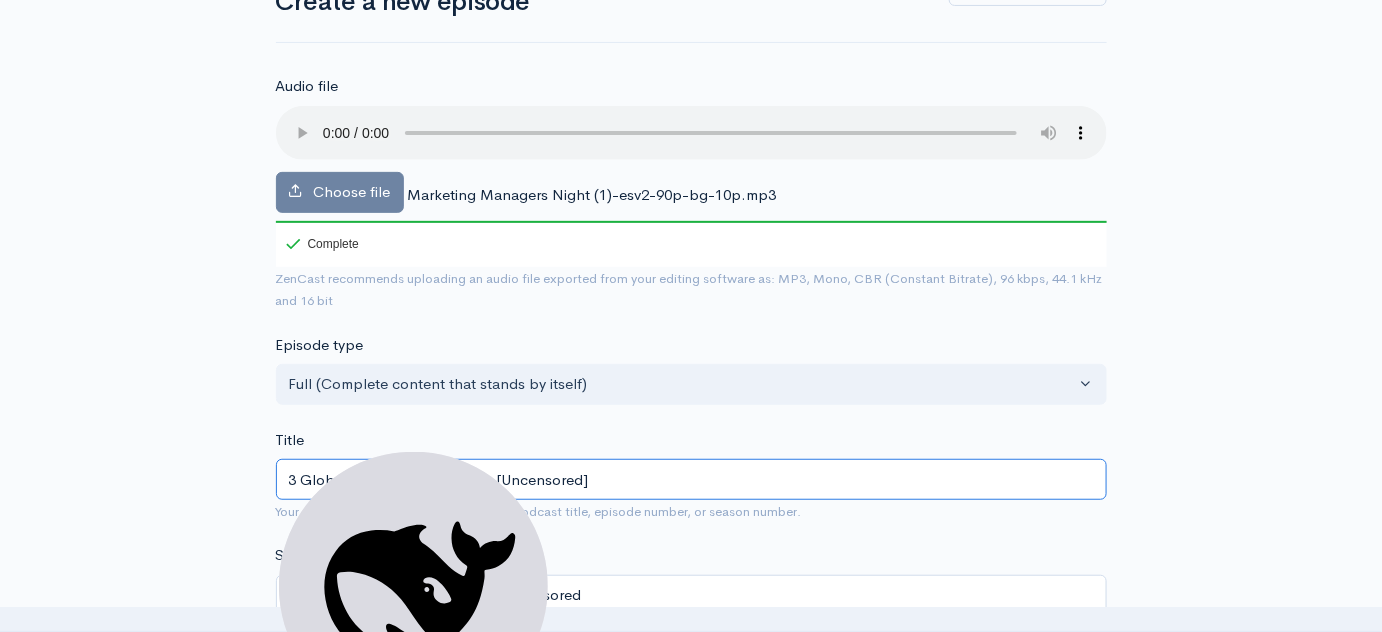 type on "3 Global Marketing Managers [Uncensored]" 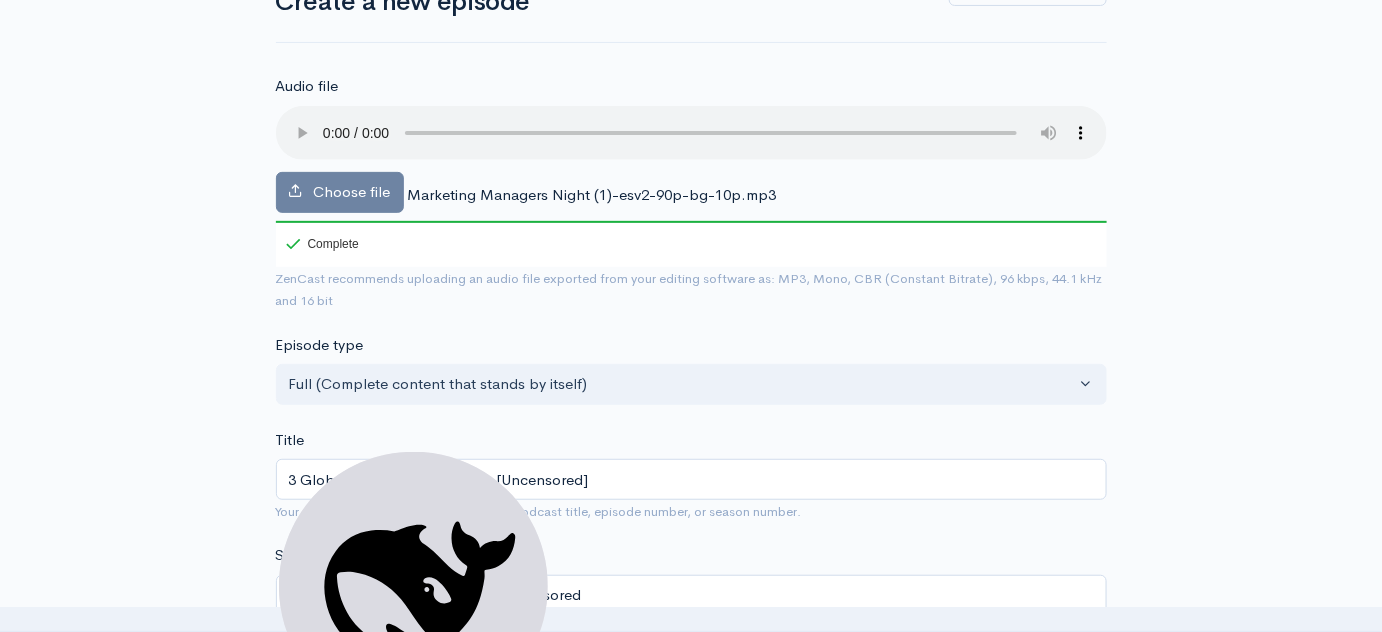 click on "New episode
Create a new episode
Back to episodes
Audio file       Choose file     Marketing Managers Night (1)-esv2-90p-bg-10p.mp3                 100   Complete   ZenCast recommends uploading an audio file exported from your editing
software as: MP3, Mono, CBR (Constant Bitrate), 96 kbps, 44.1 kHz and 16 bit   Episode type   Full (Complete content that stands by itself) Trailer (a short, promotional piece of content that represents a preview for a show) Bonus (extra content for a show (for example, behind the scenes information or interviews with the cast) Full (Complete content that stands by itself)     Title   3 Global Marketing Managers [Uncensored]   Your episode title should  not  include your podcast
title, episode number, or season number.   Slug   3-global-marketing-managers-uncensored   The slug will be used in the URL for the episode.     Subtitle       Publication date and time" at bounding box center (691, 1146) 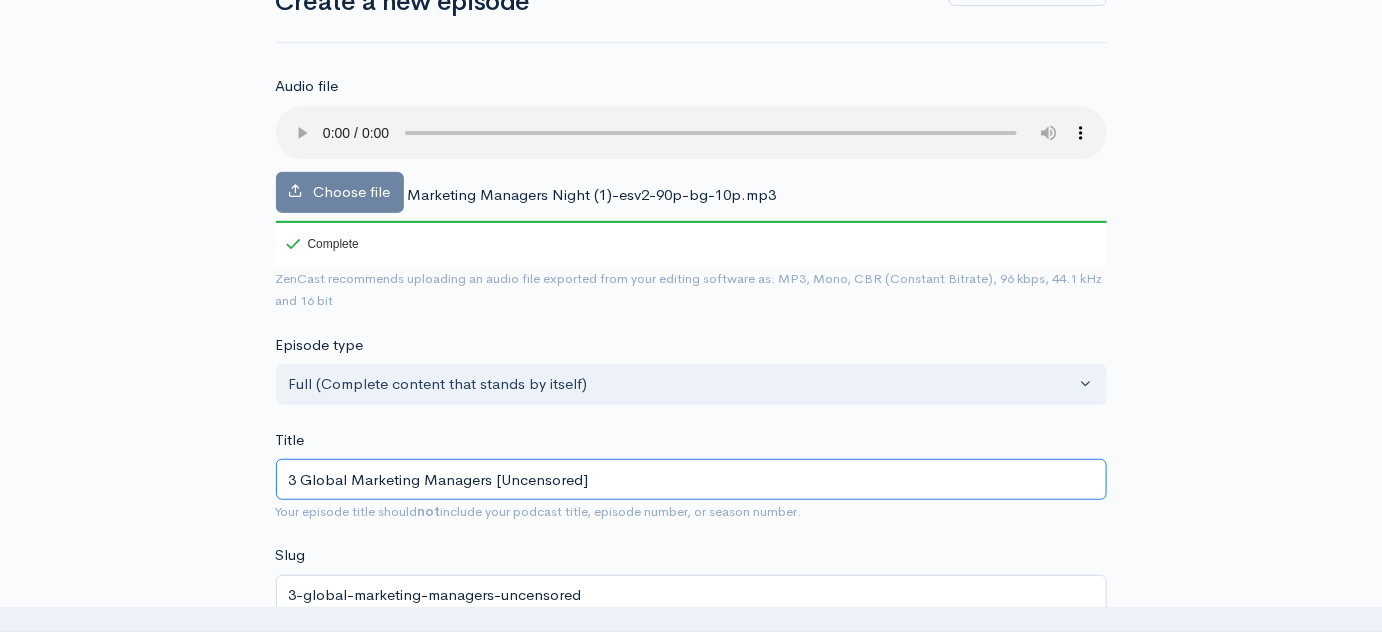 click on "3 Global Marketing Managers [Uncensored]" at bounding box center [691, 479] 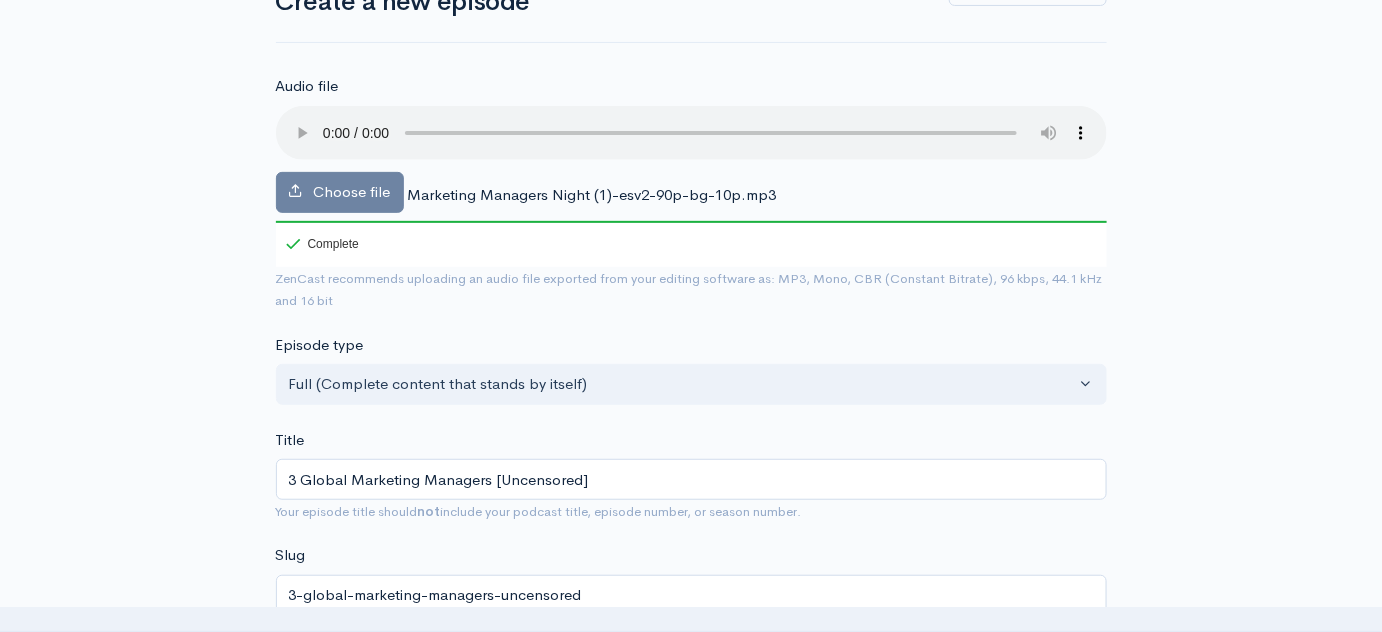 click on "New episode
Create a new episode
Back to episodes
Audio file       Choose file     Marketing Managers Night (1)-esv2-90p-bg-10p.mp3                 100   Complete   ZenCast recommends uploading an audio file exported from your editing
software as: MP3, Mono, CBR (Constant Bitrate), 96 kbps, 44.1 kHz and 16 bit   Episode type   Full (Complete content that stands by itself) Trailer (a short, promotional piece of content that represents a preview for a show) Bonus (extra content for a show (for example, behind the scenes information or interviews with the cast) Full (Complete content that stands by itself)     Title   3 Global Marketing Managers [Uncensored]   Your episode title should  not  include your podcast
title, episode number, or season number.   Slug   3-global-marketing-managers-uncensored   The slug will be used in the URL for the episode.     Subtitle       Publication date and time" at bounding box center (691, 1146) 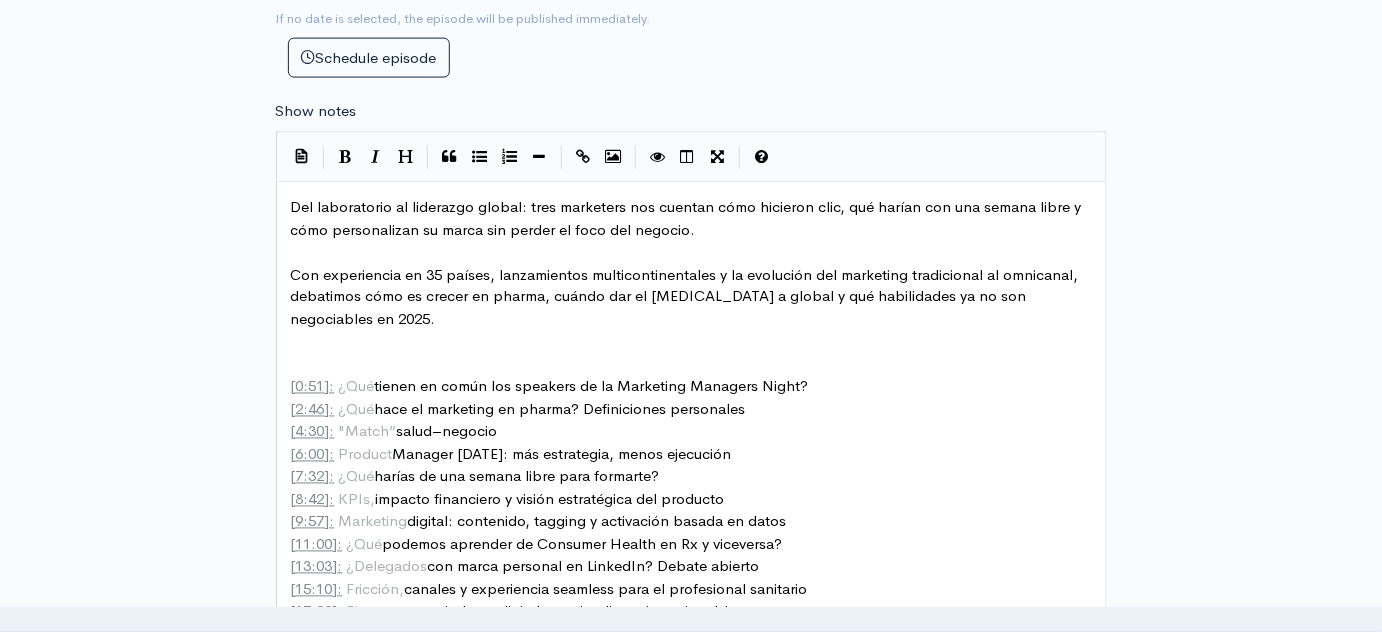 scroll, scrollTop: 981, scrollLeft: 0, axis: vertical 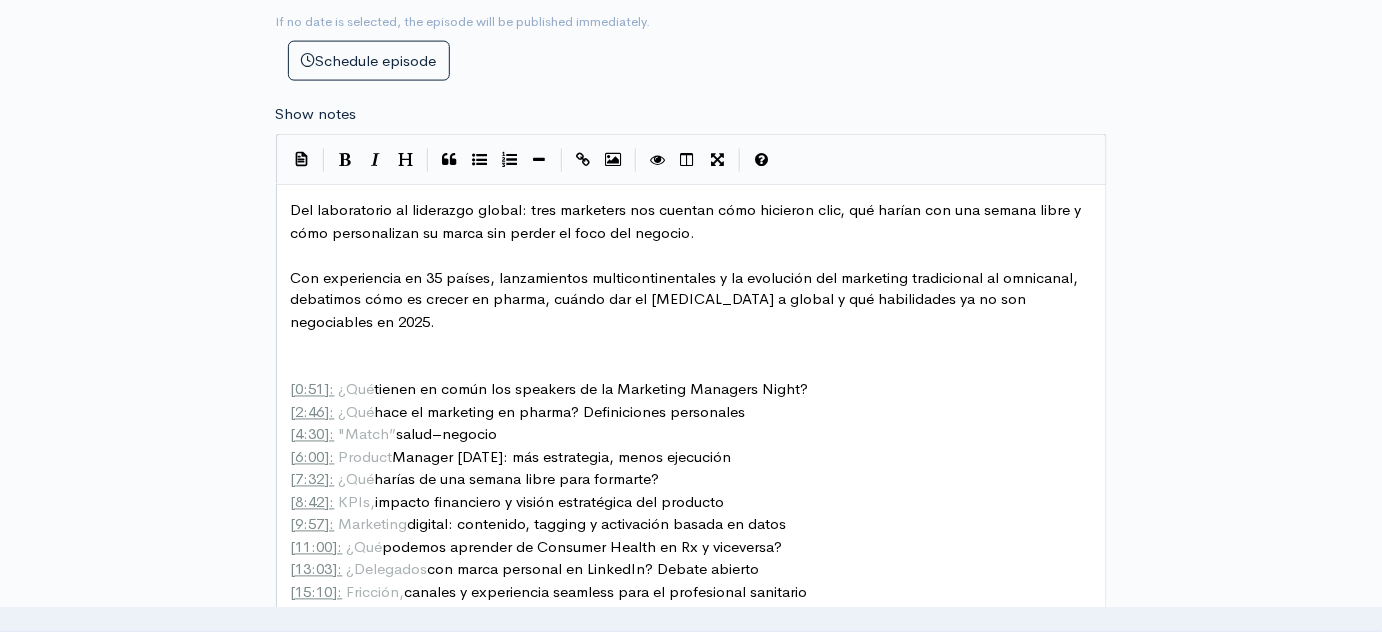 click on "New episode
Create a new episode
Back to episodes
Audio file       Choose file     Marketing Managers Night (1)-esv2-90p-bg-10p.mp3                 100   Complete   ZenCast recommends uploading an audio file exported from your editing
software as: MP3, Mono, CBR (Constant Bitrate), 96 kbps, 44.1 kHz and 16 bit   Episode type   Full (Complete content that stands by itself) Trailer (a short, promotional piece of content that represents a preview for a show) Bonus (extra content for a show (for example, behind the scenes information or interviews with the cast) Full (Complete content that stands by itself)     Title   3 Global Marketing Managers [Uncensored]   Your episode title should  not  include your podcast
title, episode number, or season number.   Slug   3-global-marketing-managers-uncensored   The slug will be used in the URL for the episode.     Subtitle       Publication date and time" at bounding box center [691, 328] 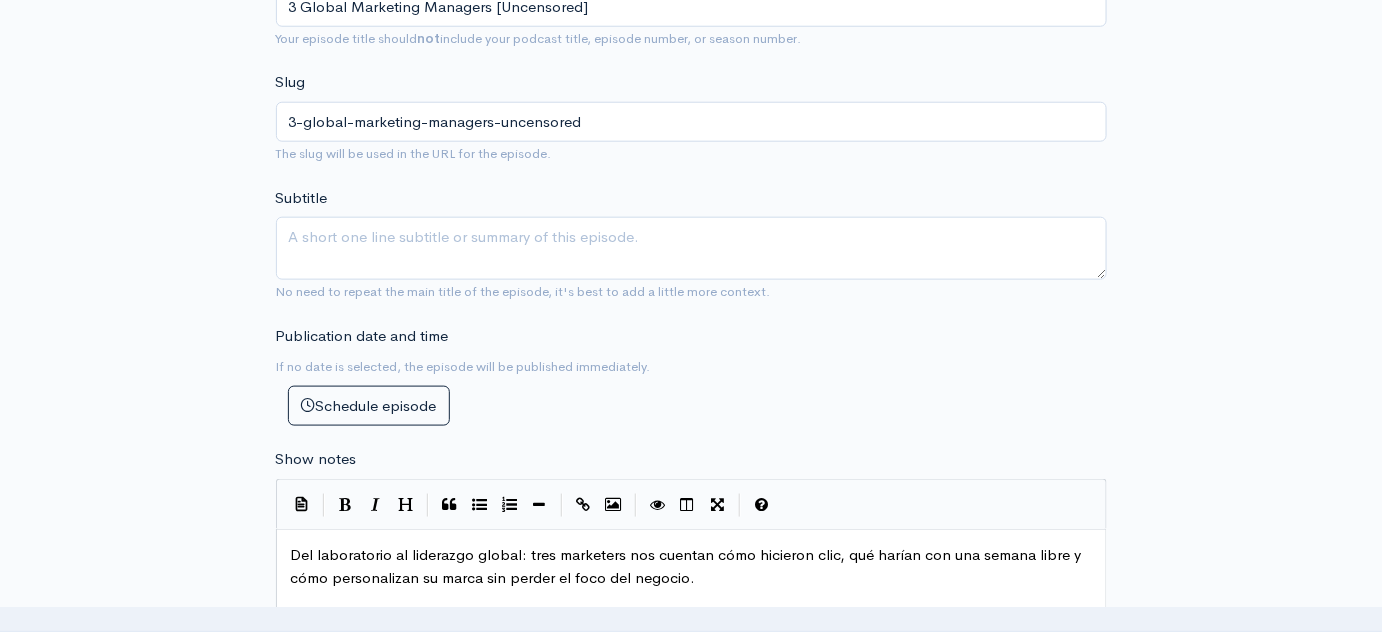 scroll, scrollTop: 1000, scrollLeft: 0, axis: vertical 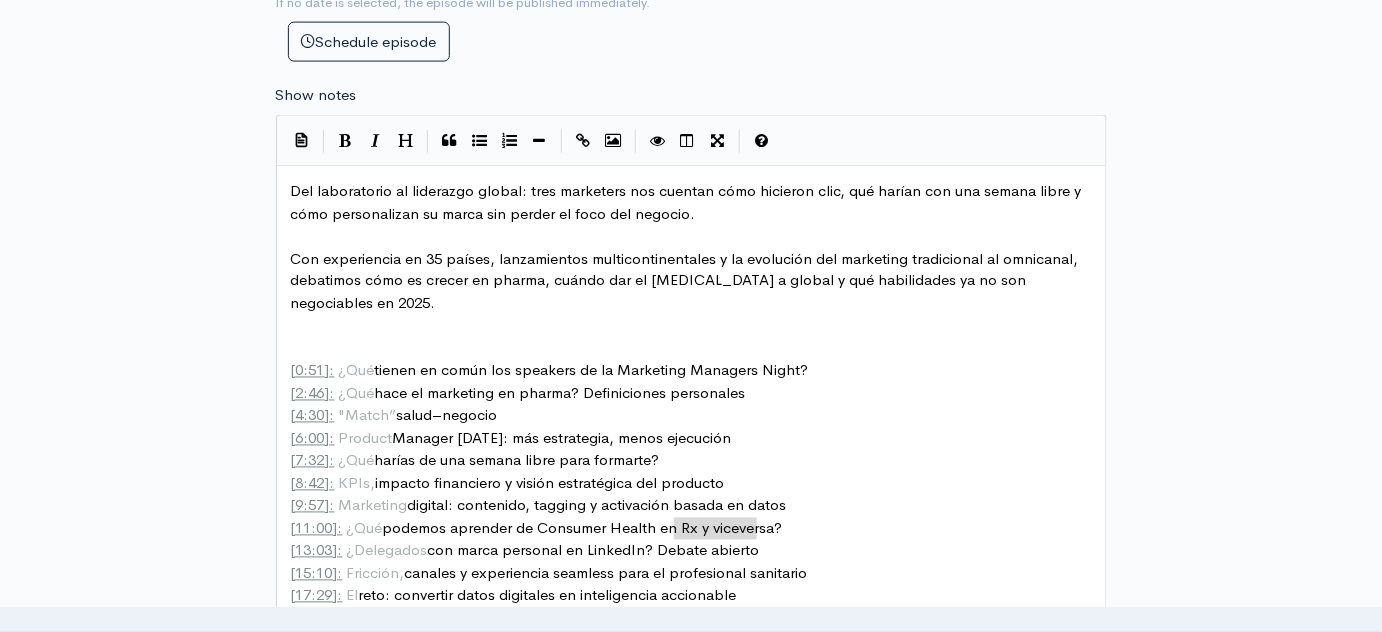 type on "Debate abierto" 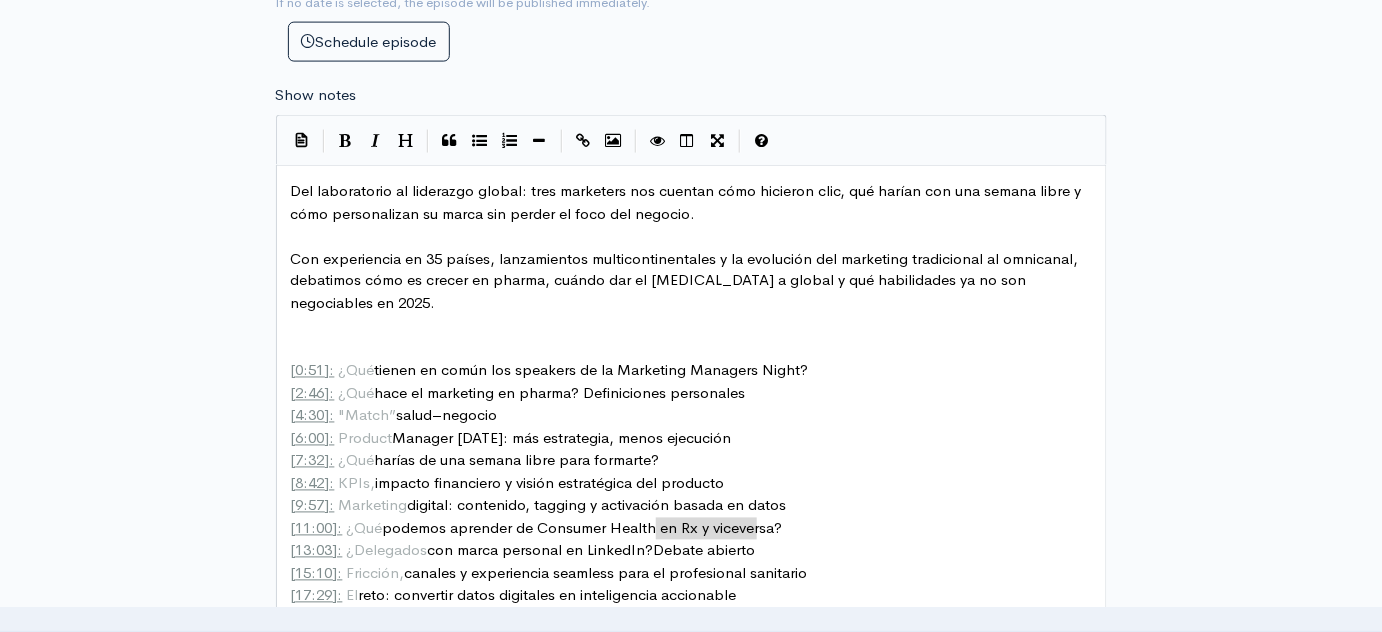 drag, startPoint x: 775, startPoint y: 521, endPoint x: 656, endPoint y: 522, distance: 119.0042 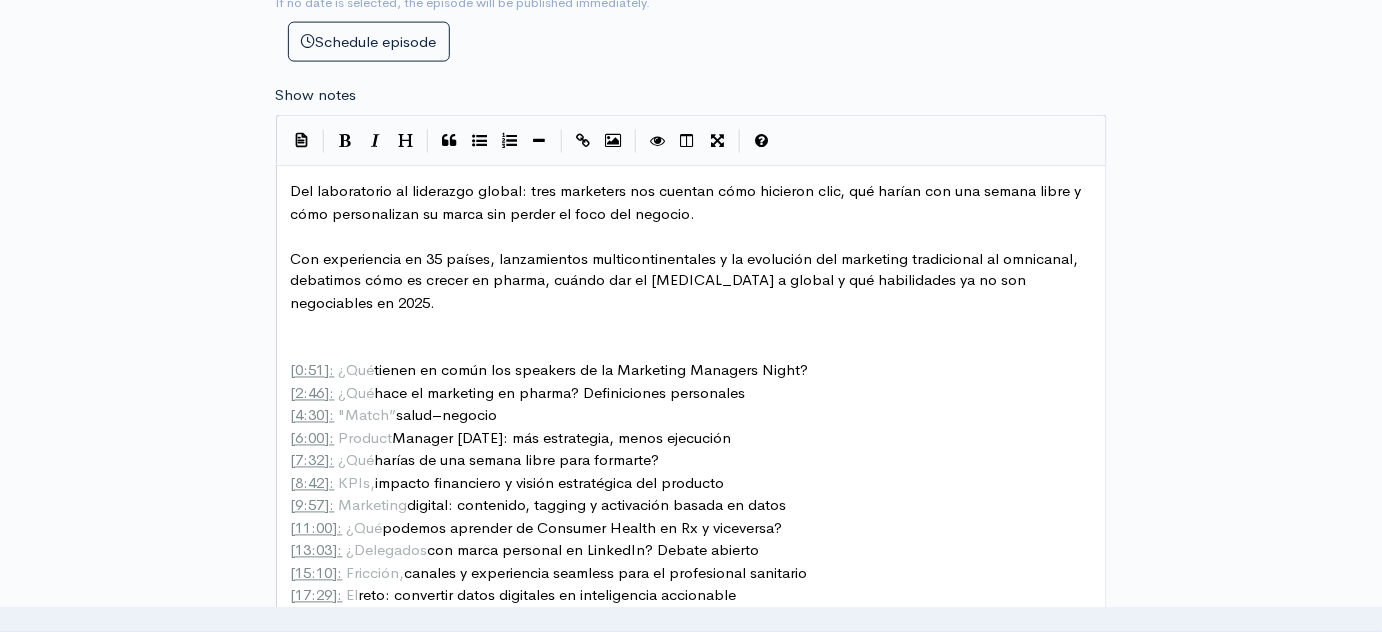click on "[ 13:03 ]:   ¿Delegados  con marca personal en LinkedIn? Debate abierto" at bounding box center [525, 550] 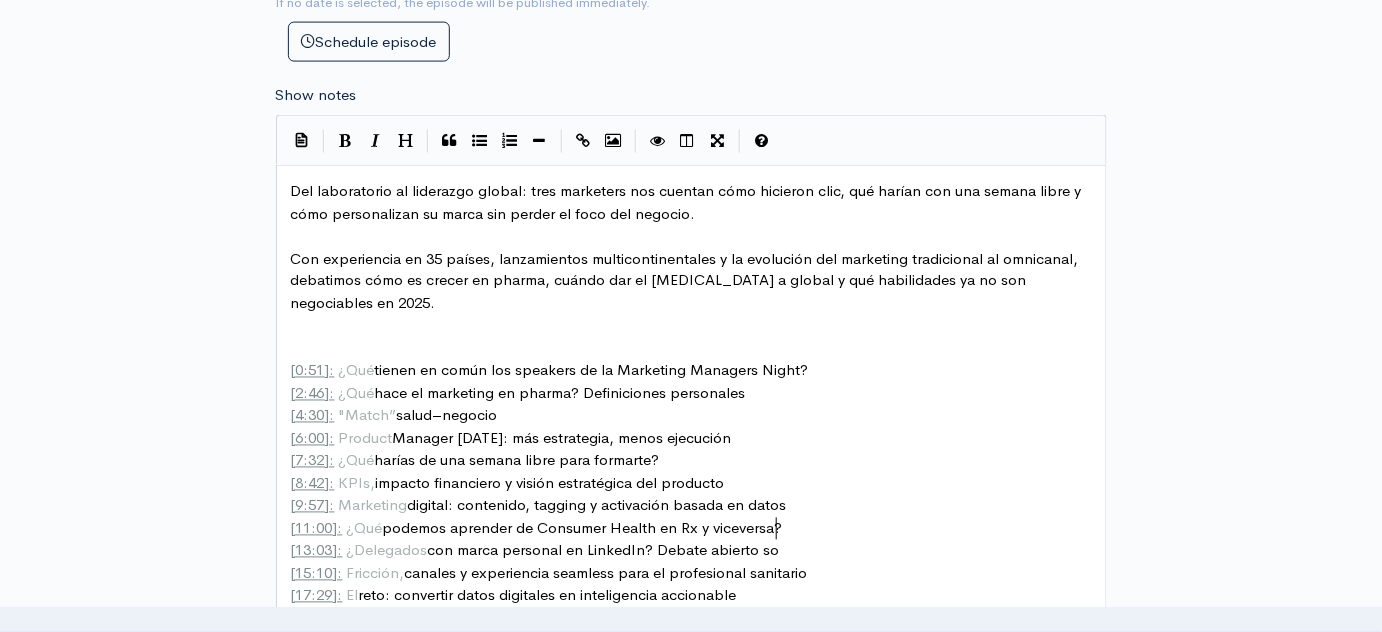 type on "sorb" 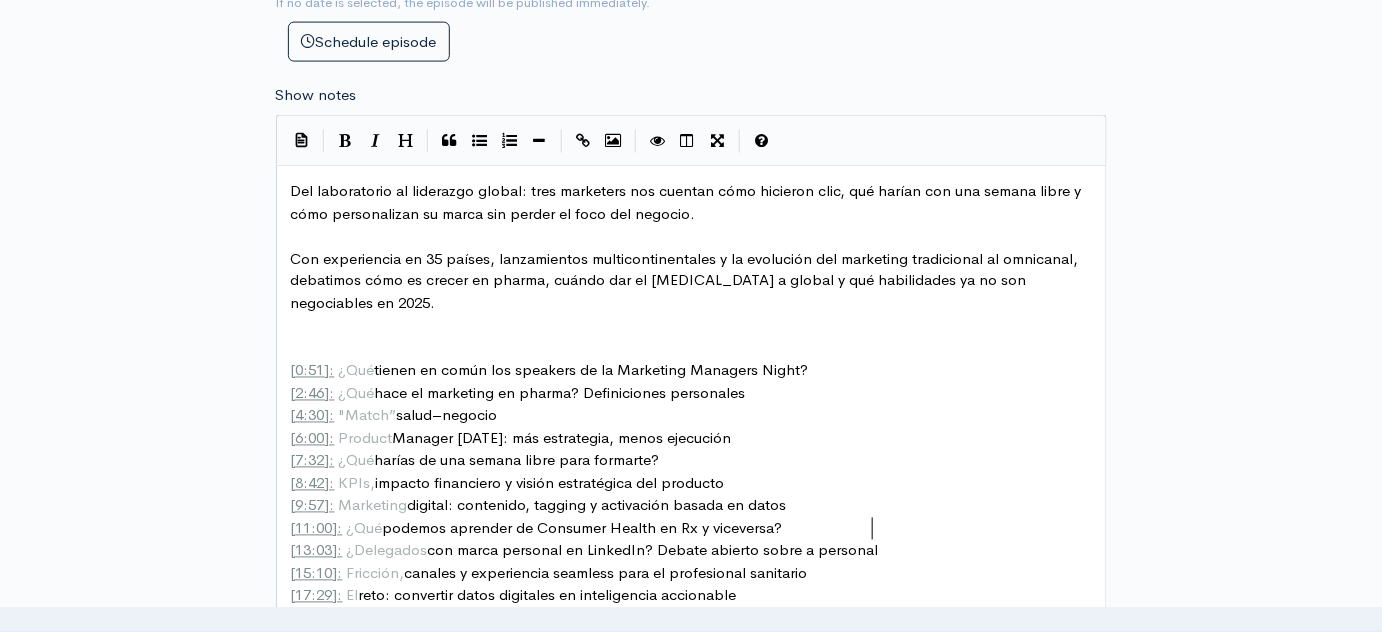 type on "bre a personalza" 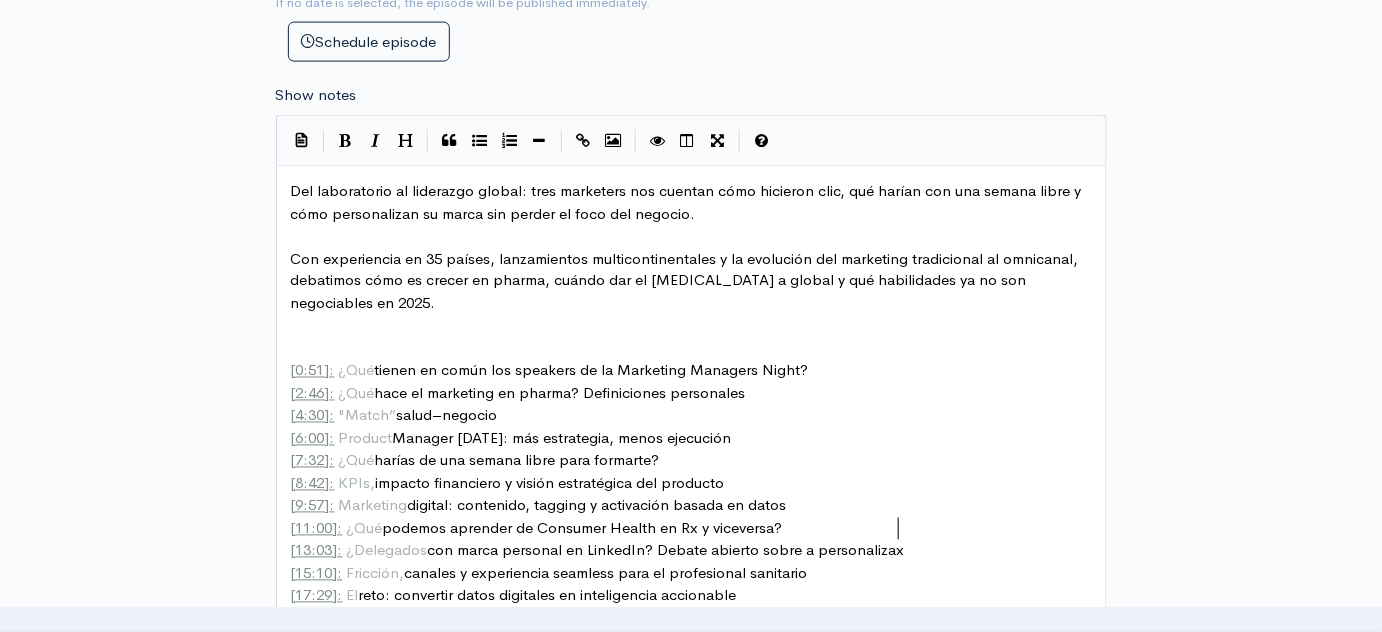 type on "izaxi" 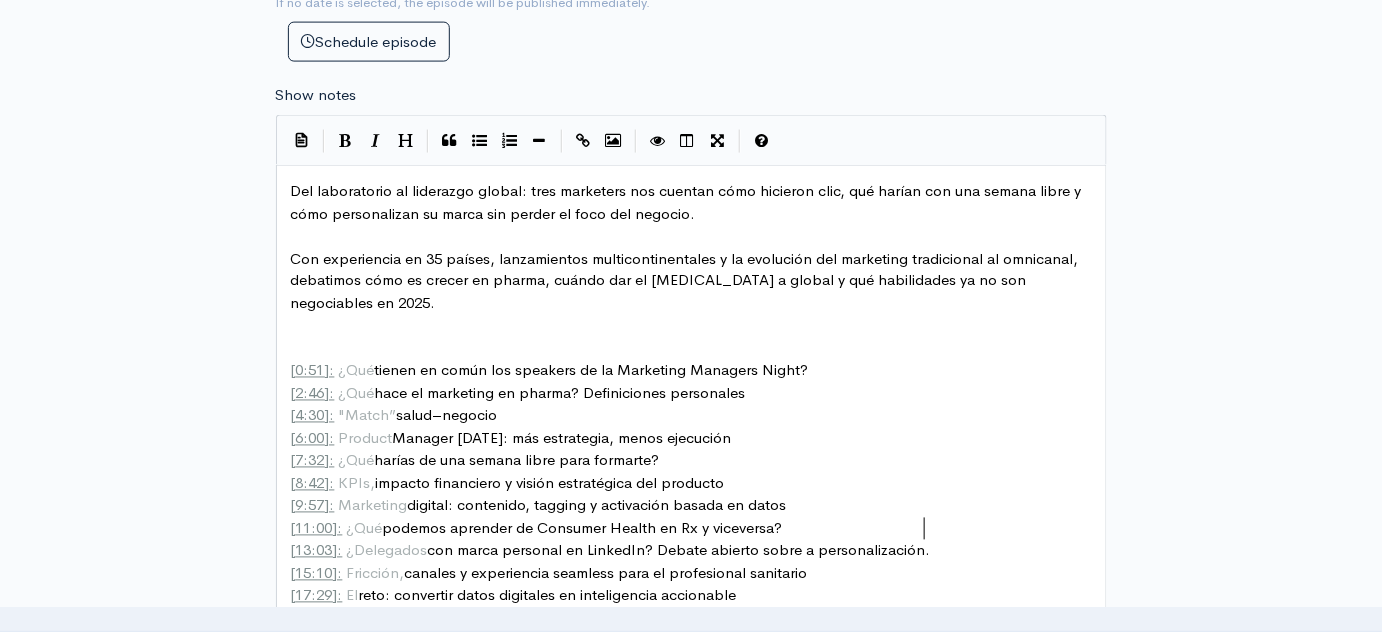 scroll, scrollTop: 7, scrollLeft: 35, axis: both 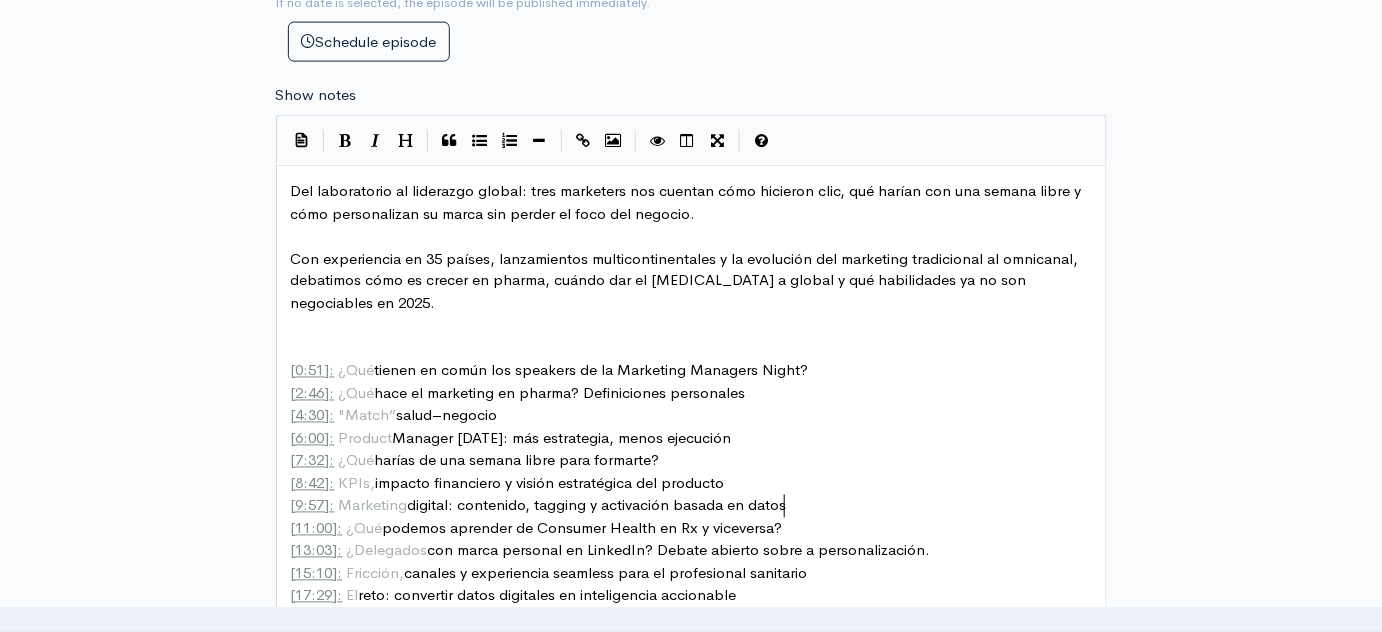 type on "." 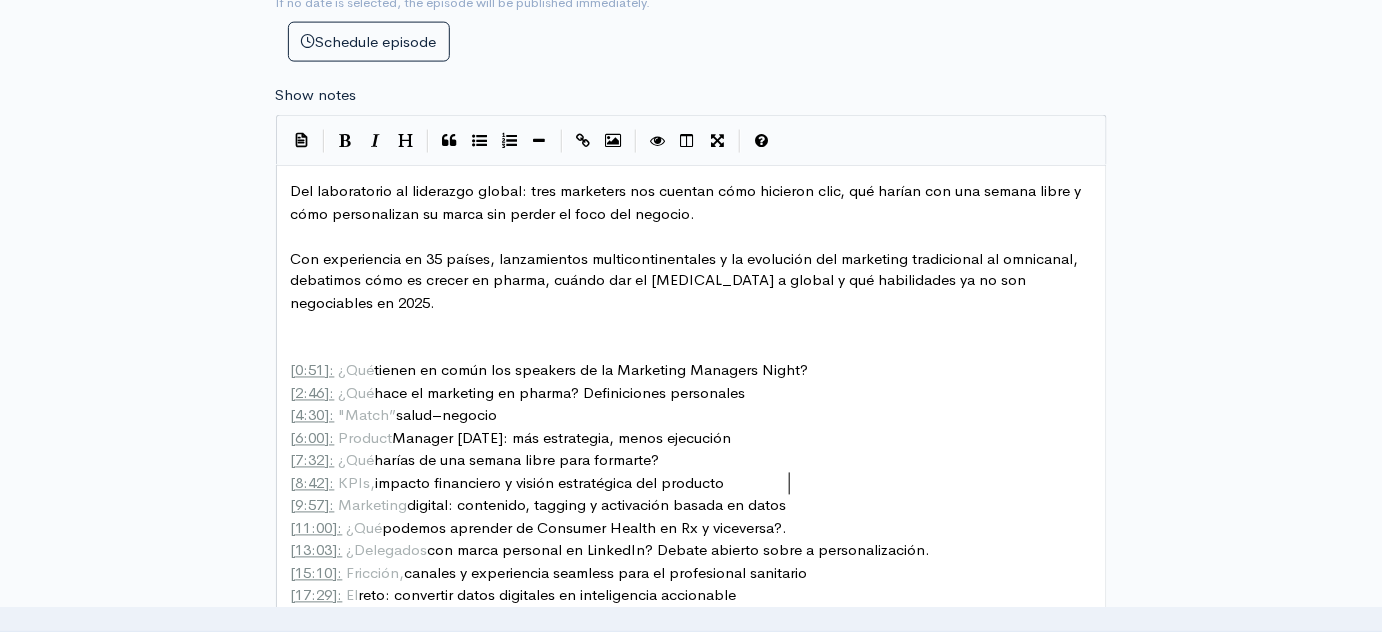 type on "." 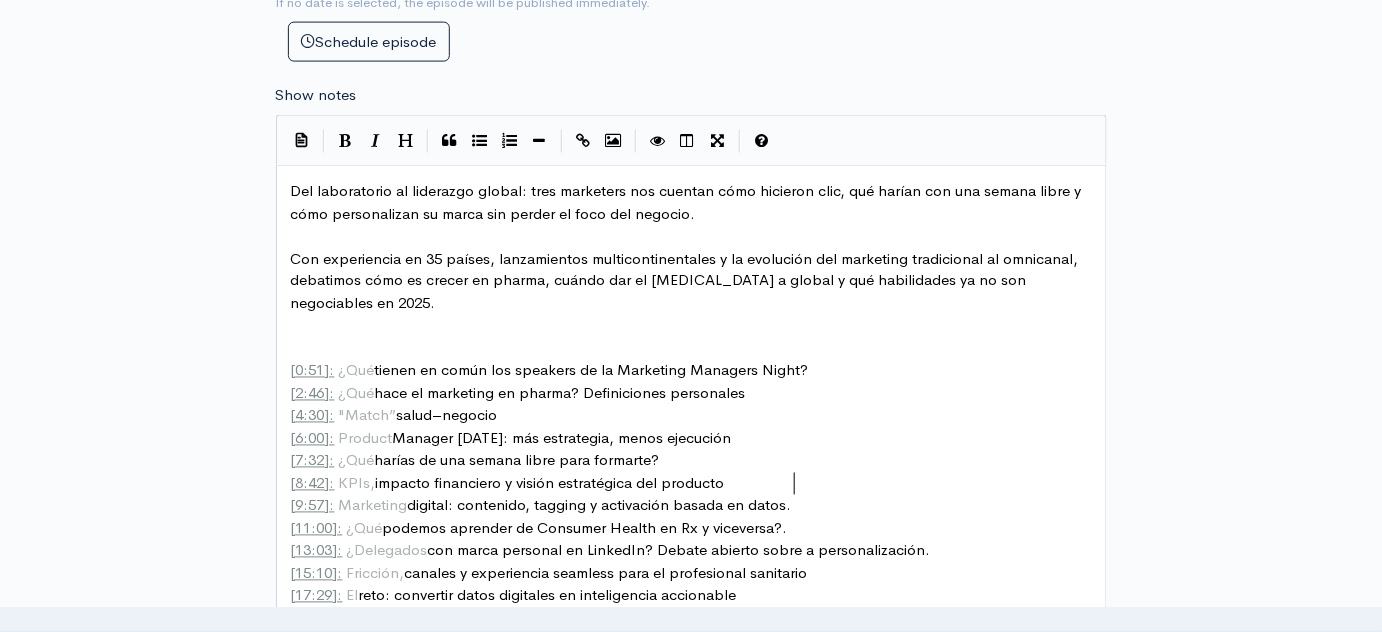 scroll, scrollTop: 7, scrollLeft: 4, axis: both 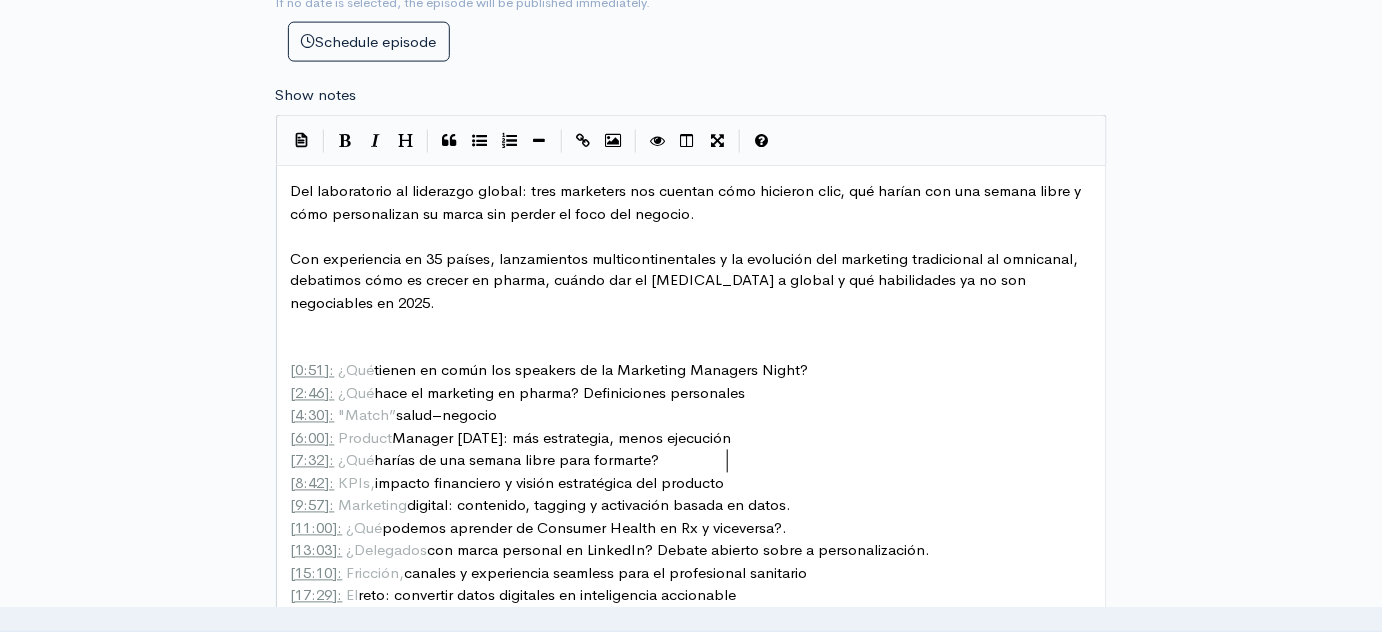 type on "." 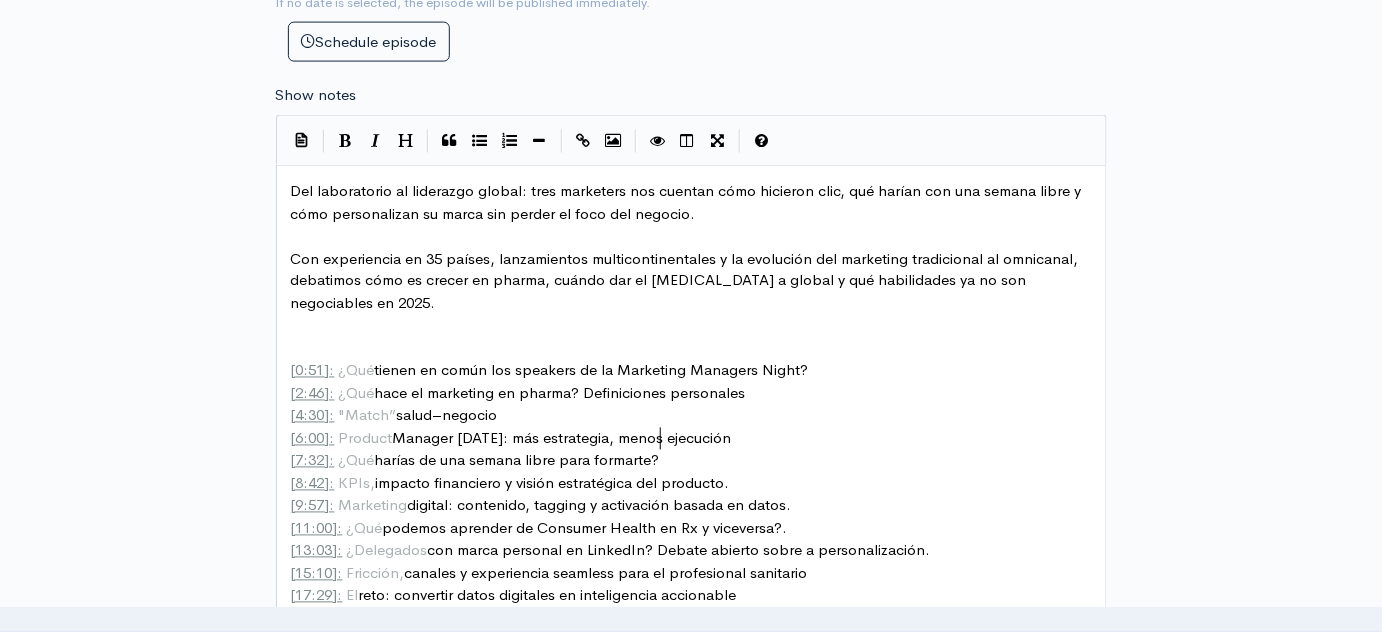 type on "." 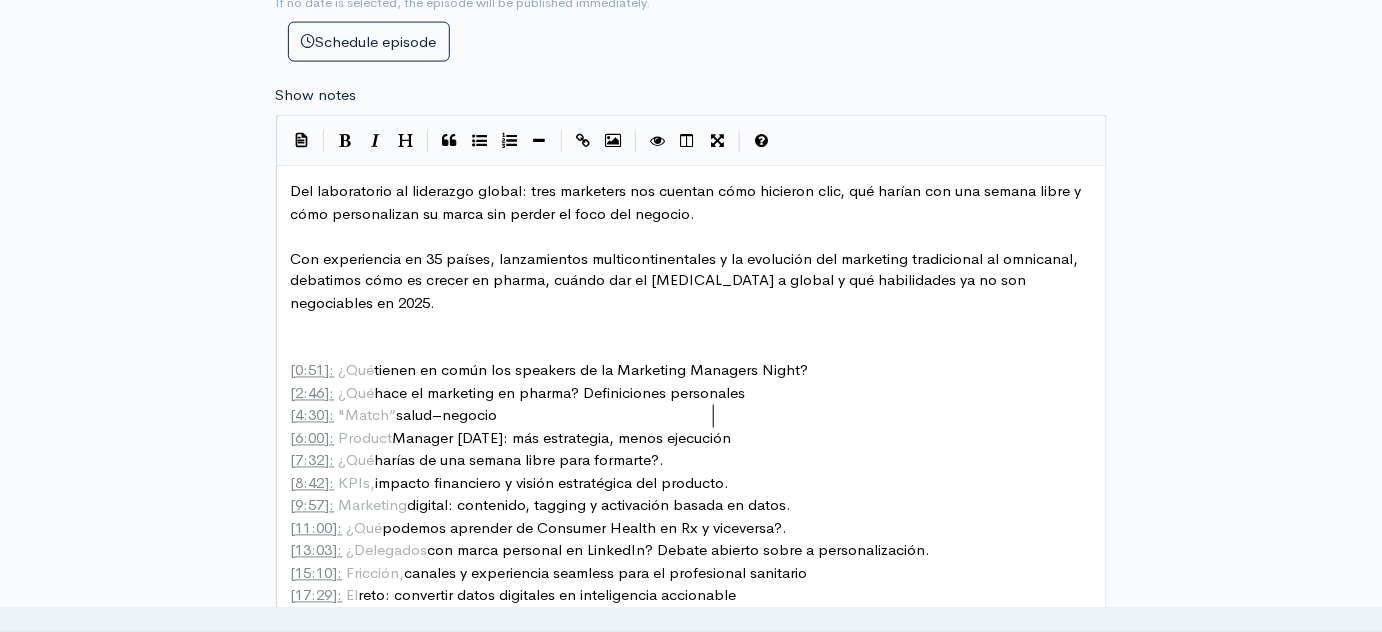 type on "." 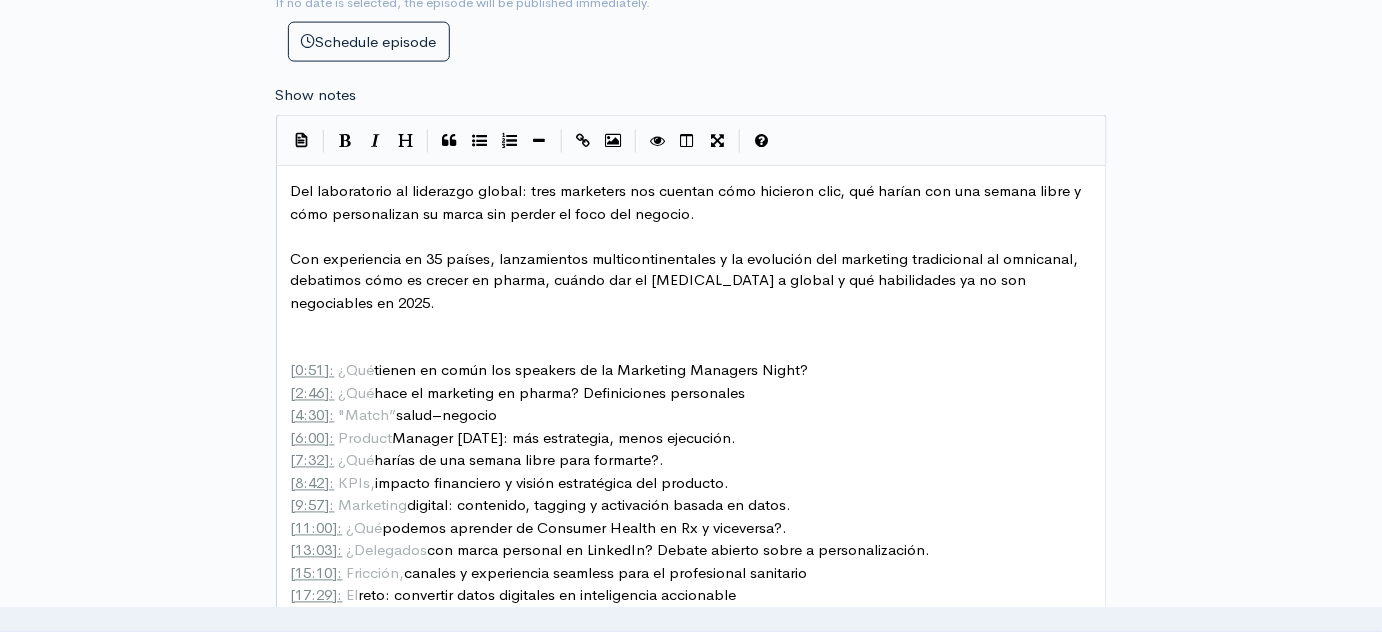 type on "." 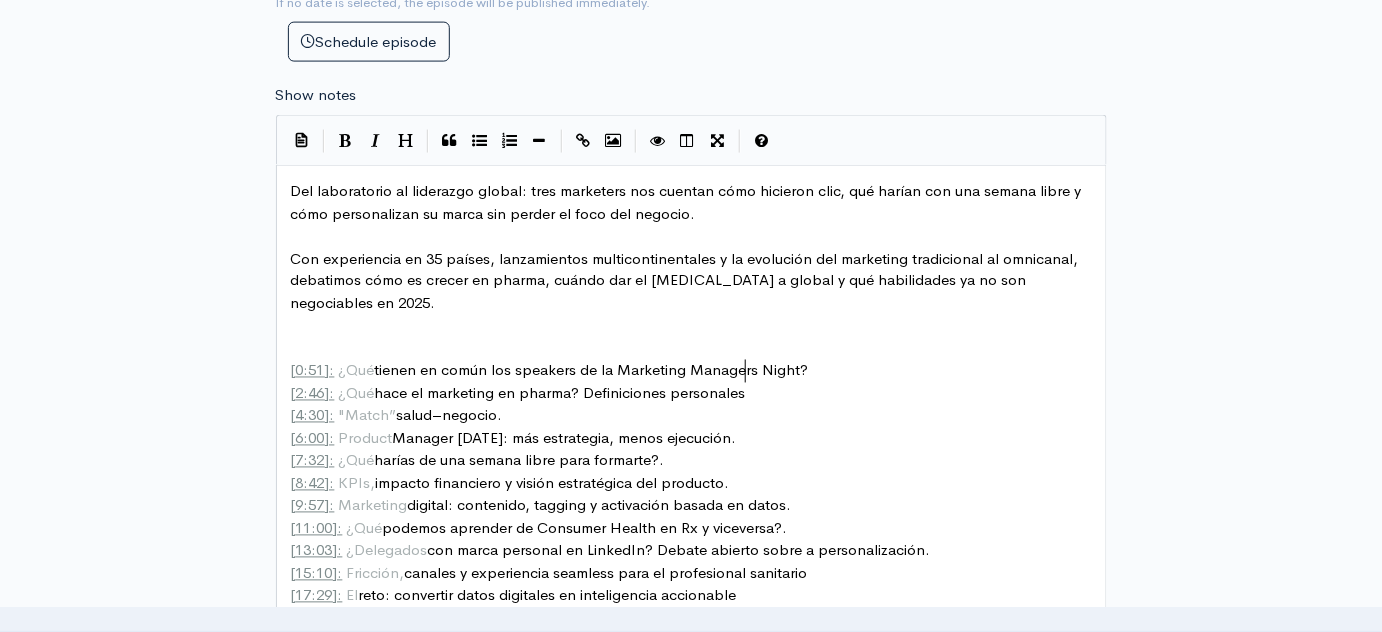 type on "." 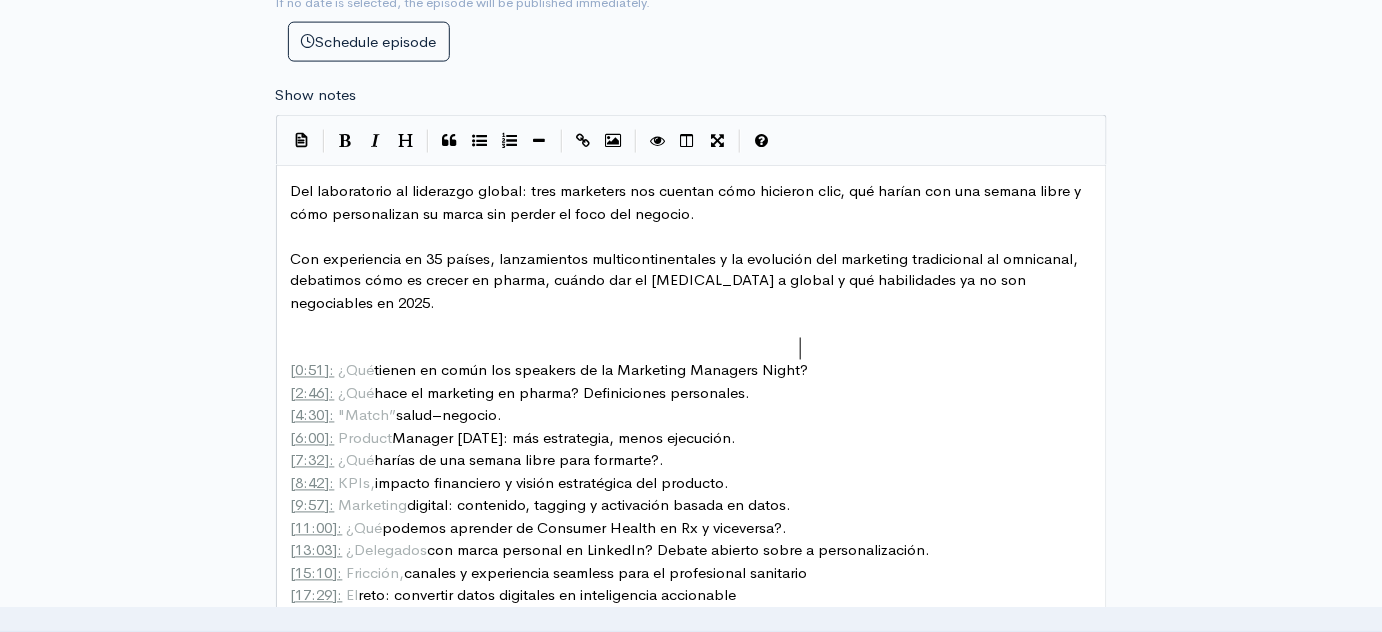 type on "." 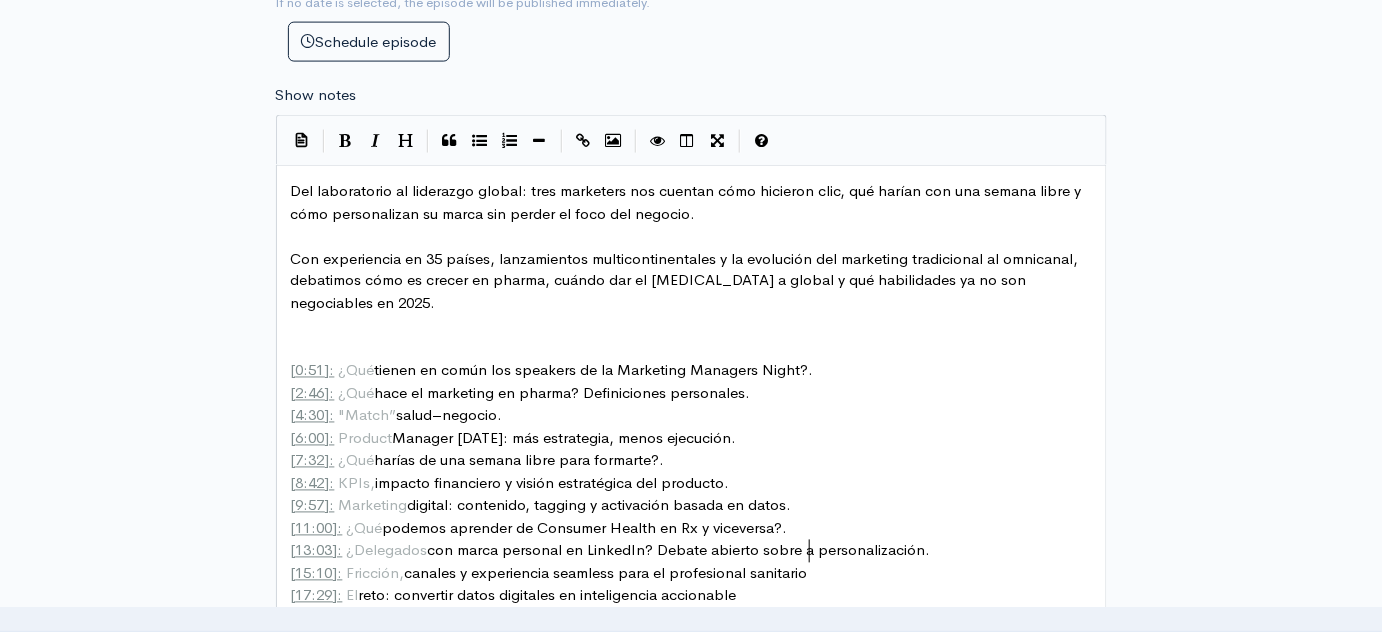 type on "." 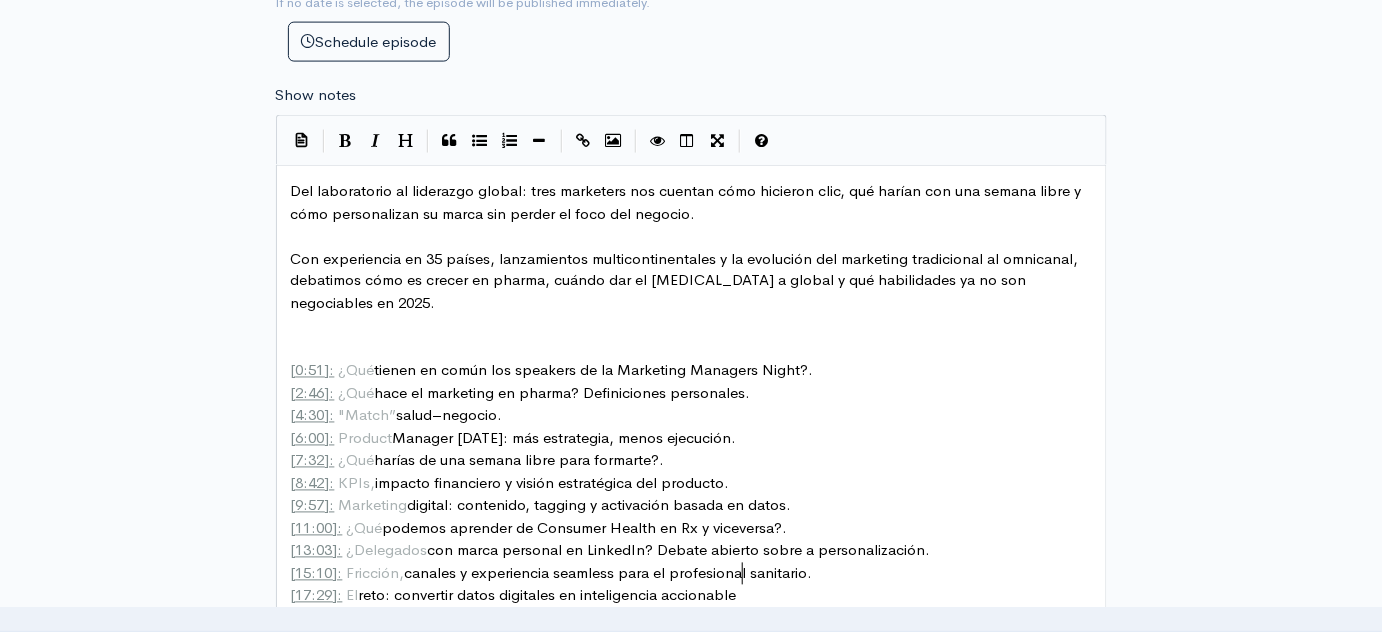 type on "." 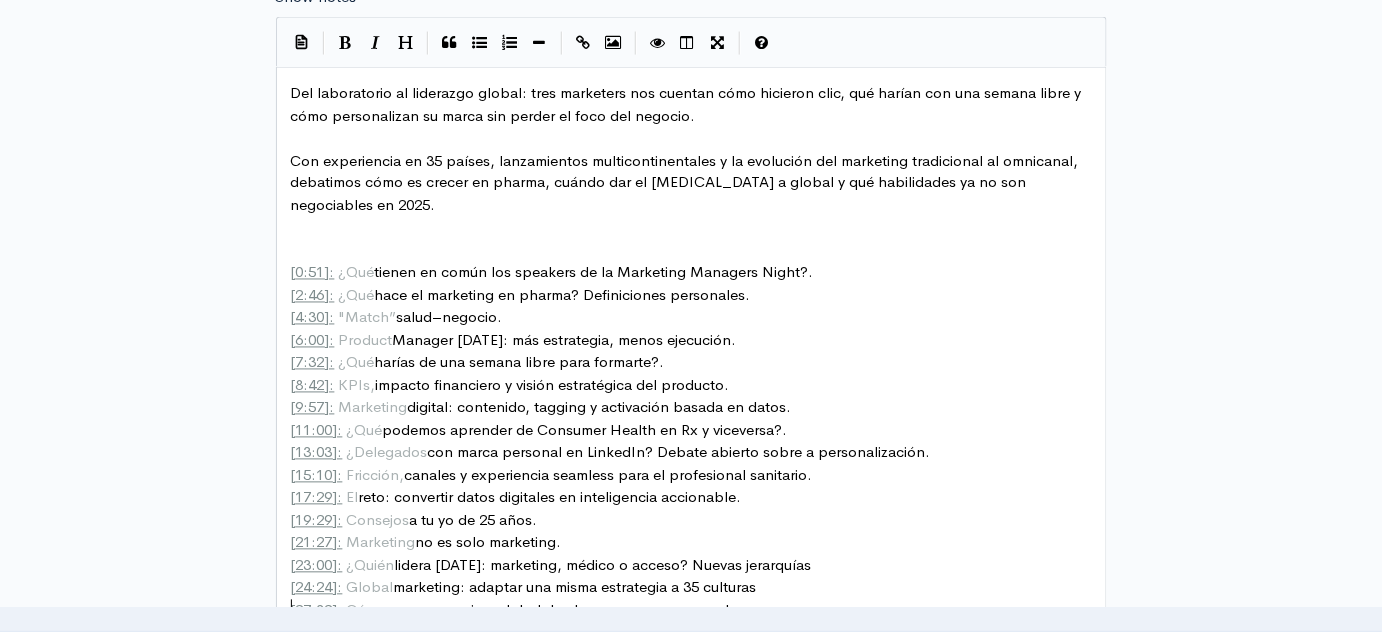 scroll, scrollTop: 1142, scrollLeft: 0, axis: vertical 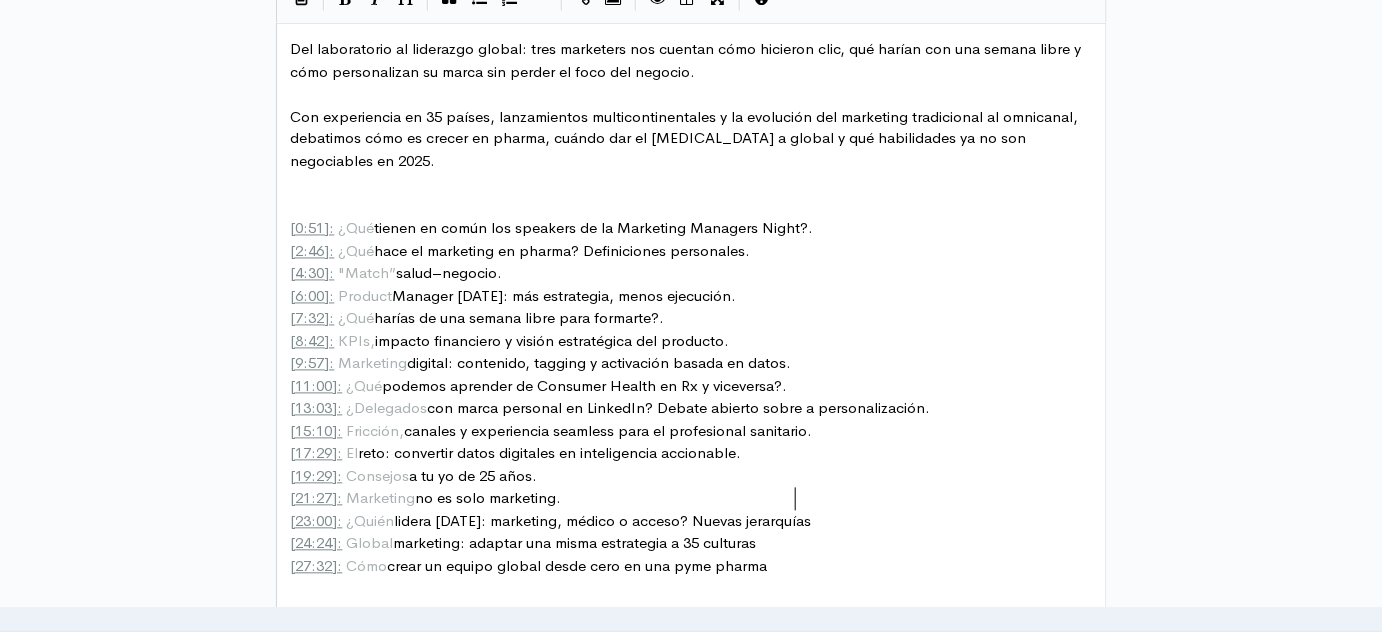 type on "." 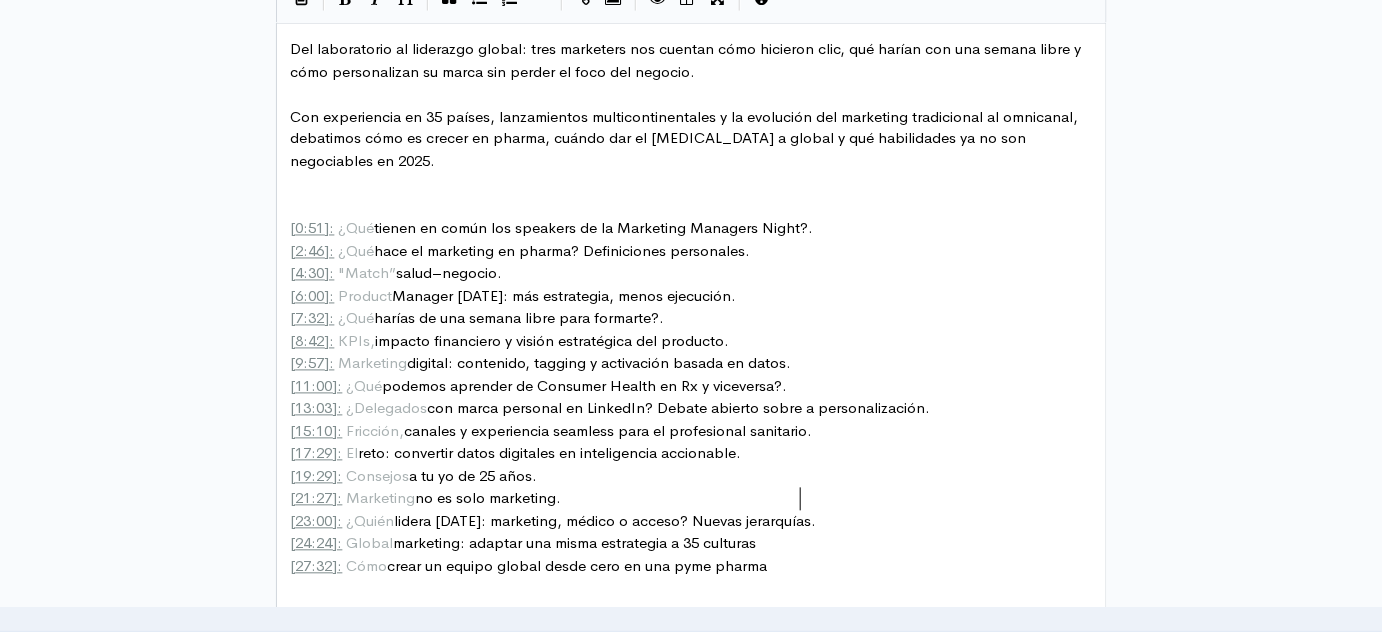 type on "." 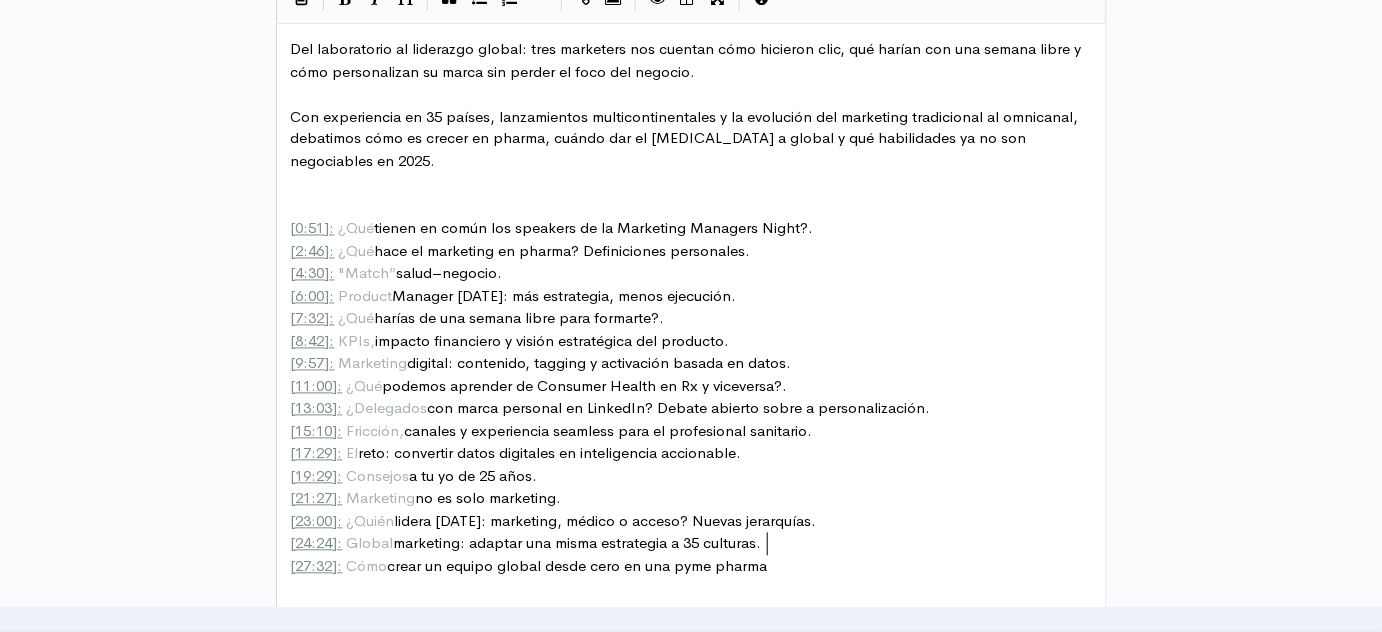 type on "." 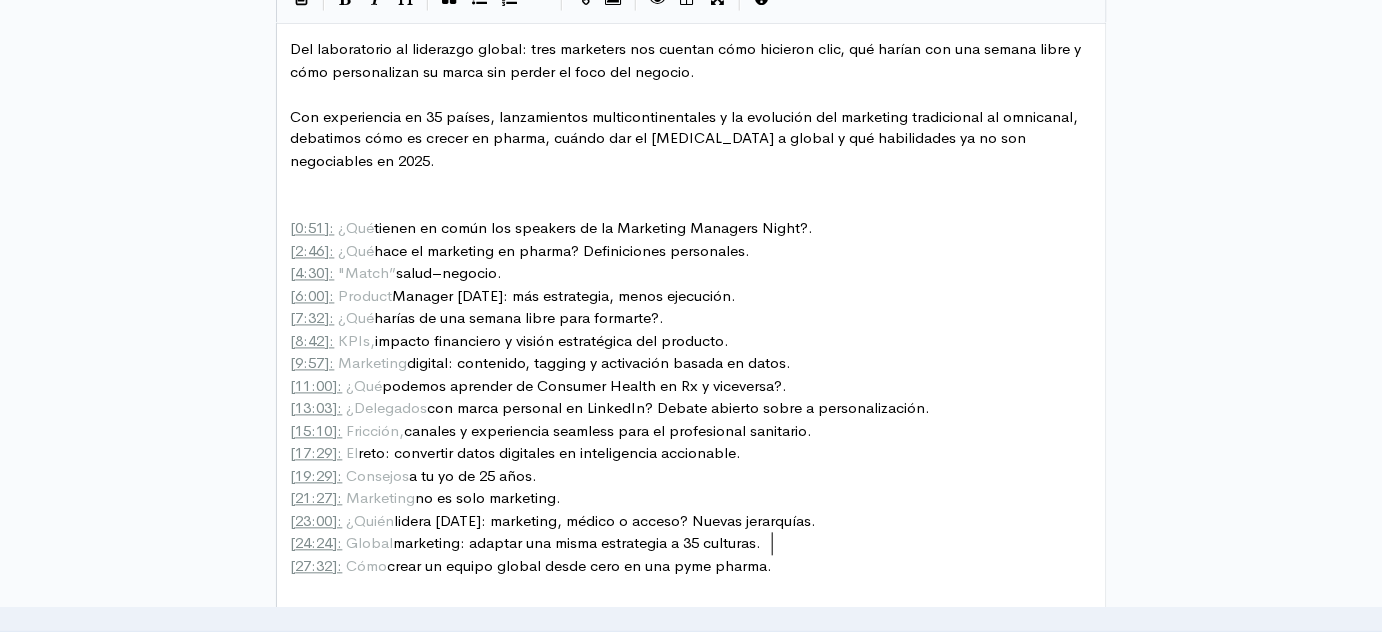 type 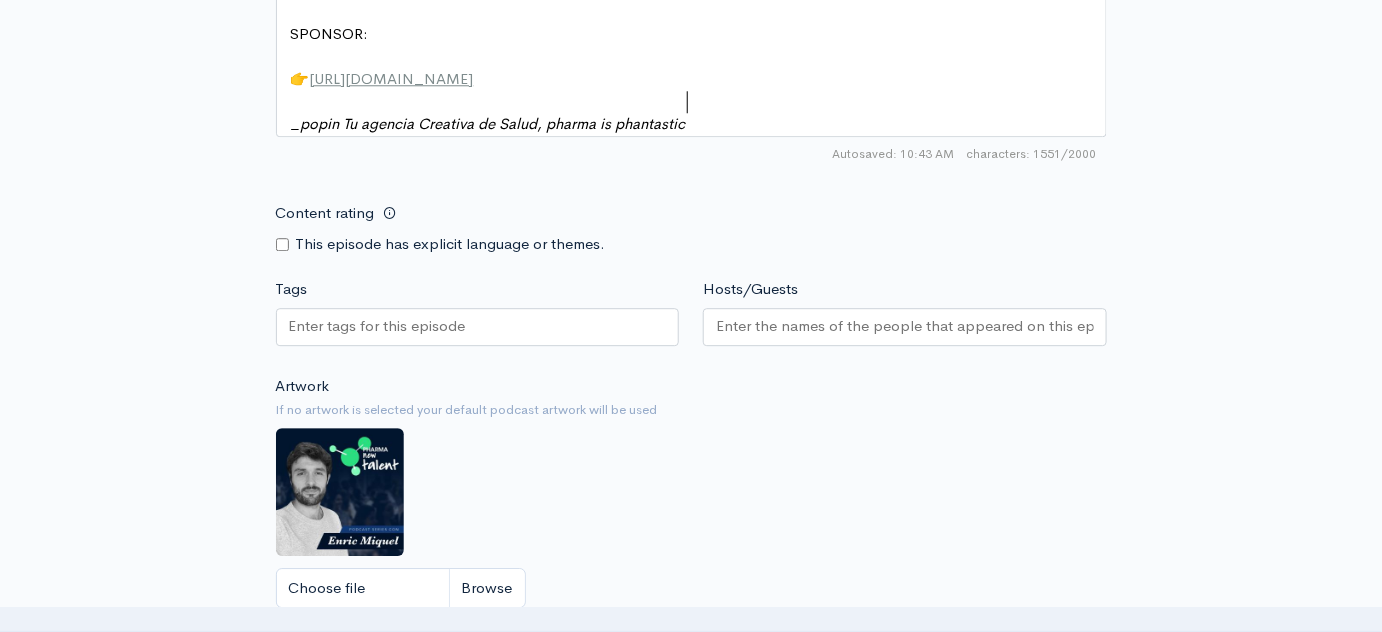 scroll, scrollTop: 1778, scrollLeft: 0, axis: vertical 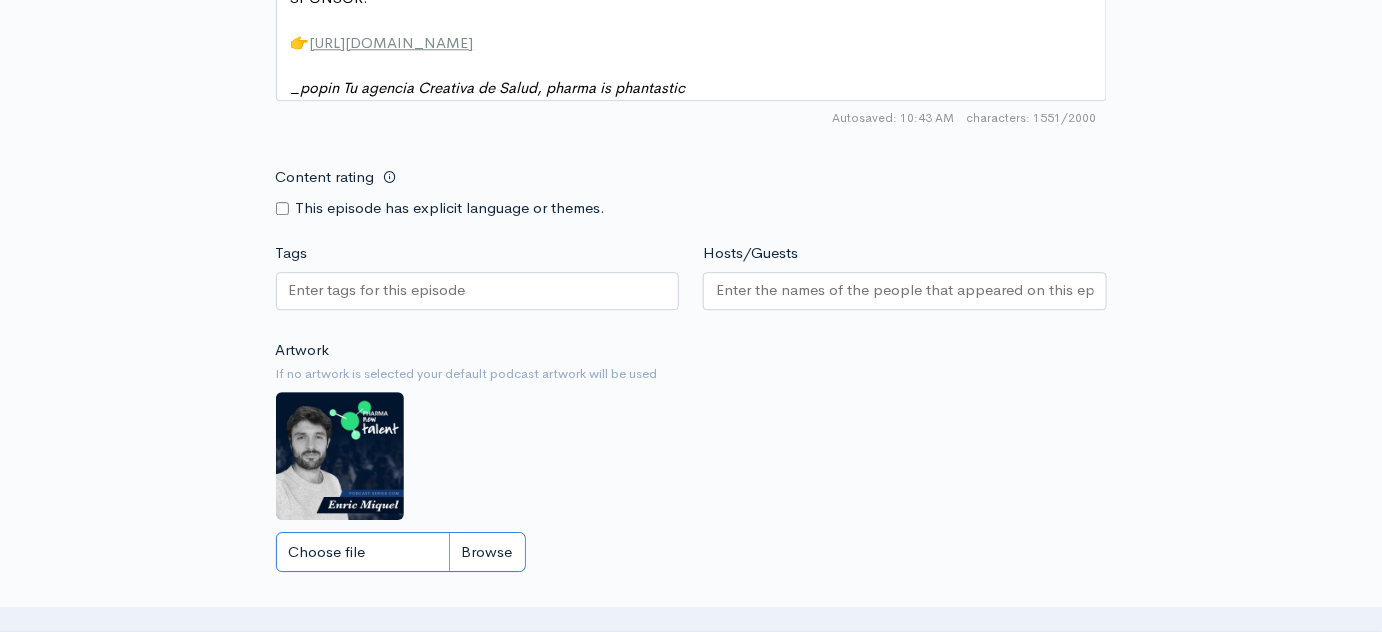 click on "Choose file" at bounding box center (401, 552) 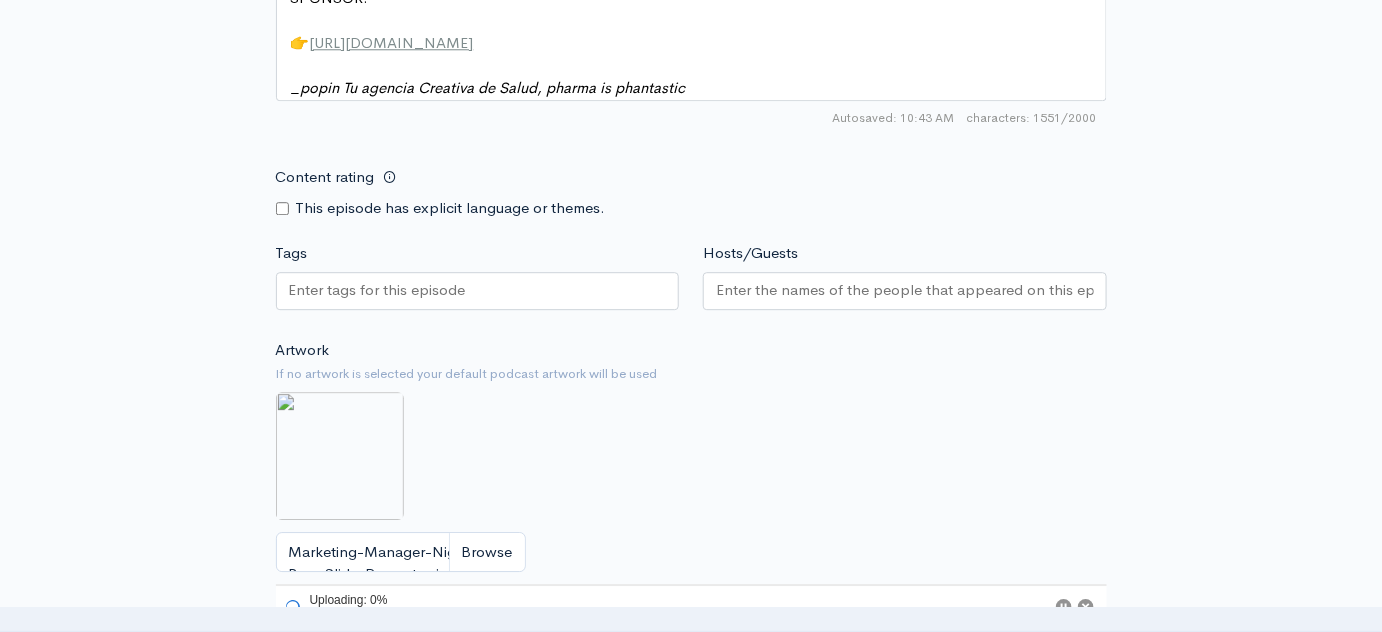 click at bounding box center [340, 456] 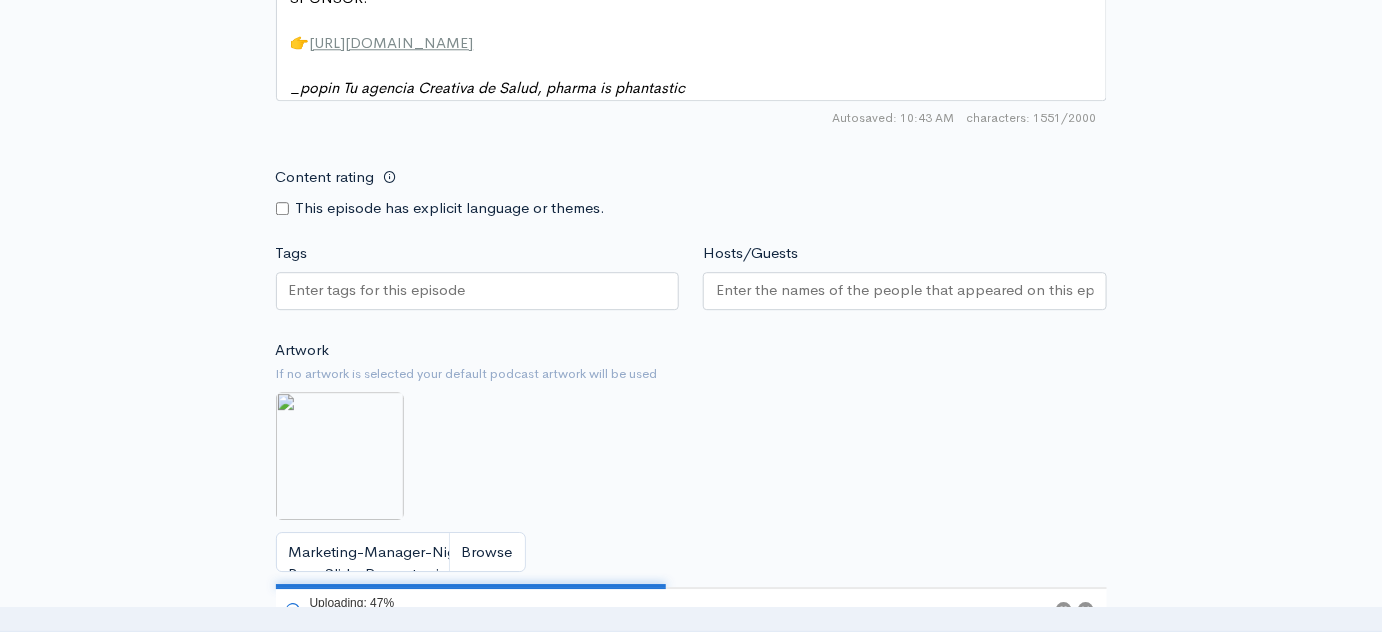 click on "Artwork
If no artwork is selected your default podcast artwork will be used
Marketing-Manager-Night-Bcn_Slide-Proyector.jpg   47   Uploading: 47% 144 KB of 308 KB  ·  3s left" at bounding box center [691, 486] 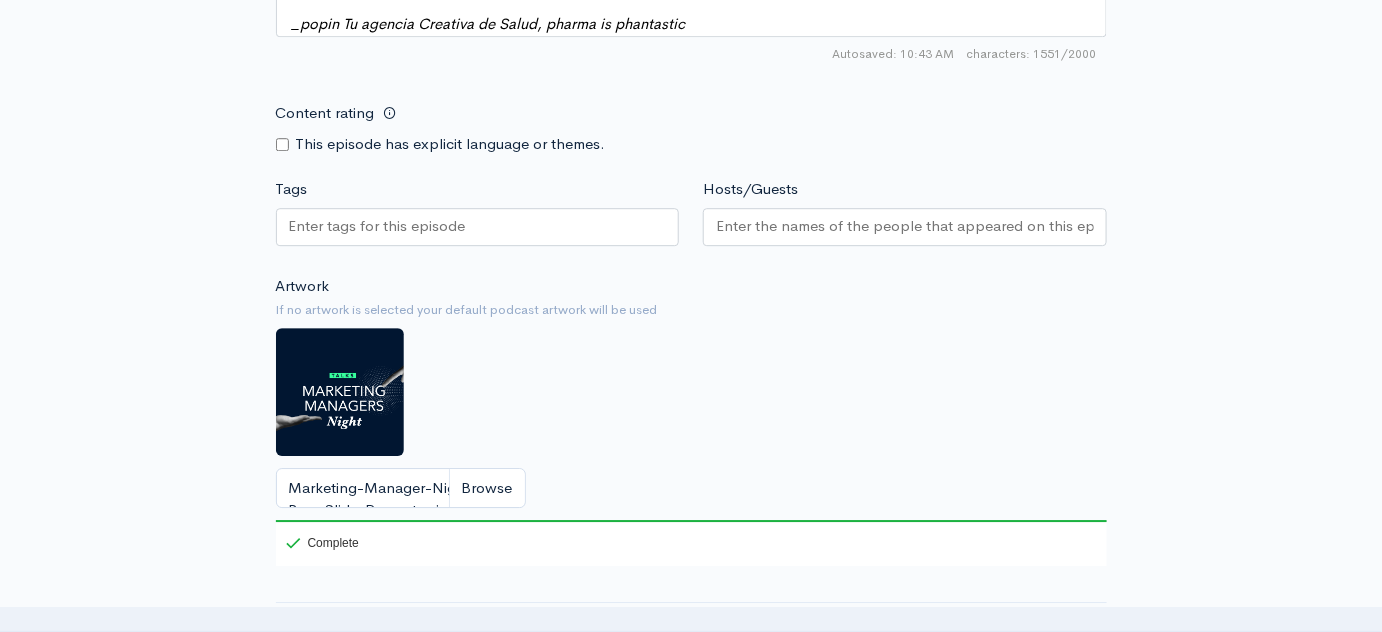 scroll, scrollTop: 2050, scrollLeft: 0, axis: vertical 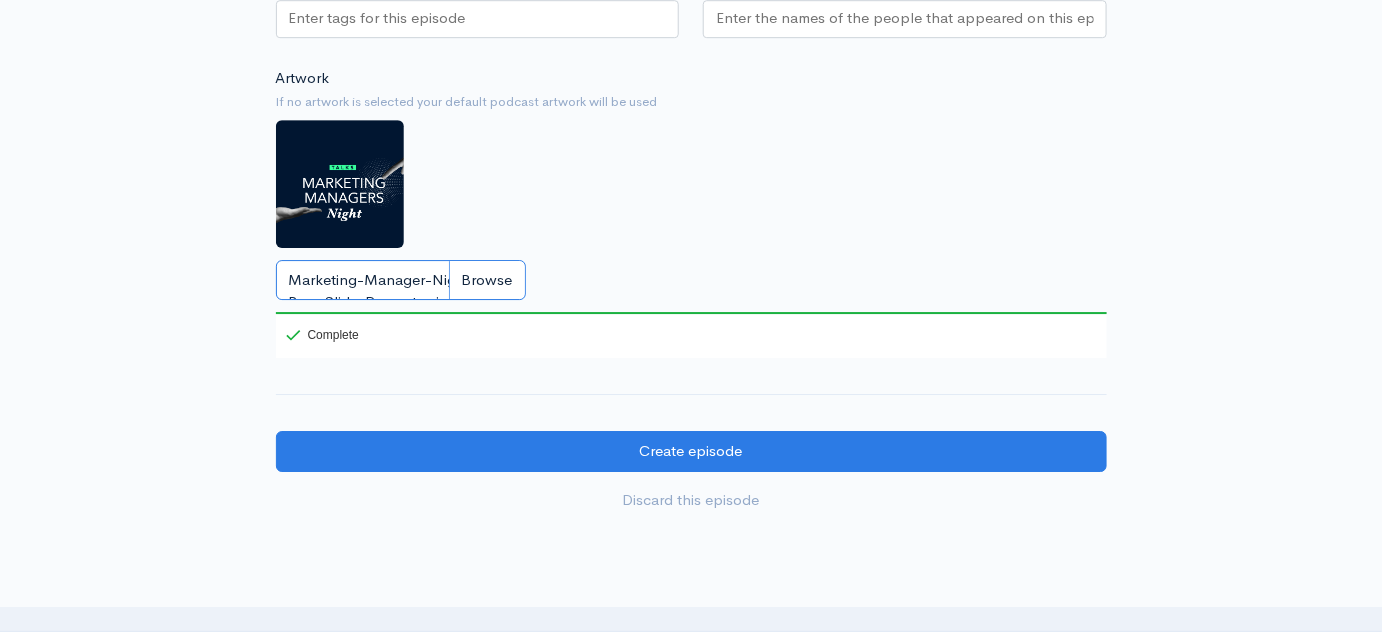 click on "Marketing-Manager-Night-Bcn_Slide-Proyector.jpg" at bounding box center (401, 280) 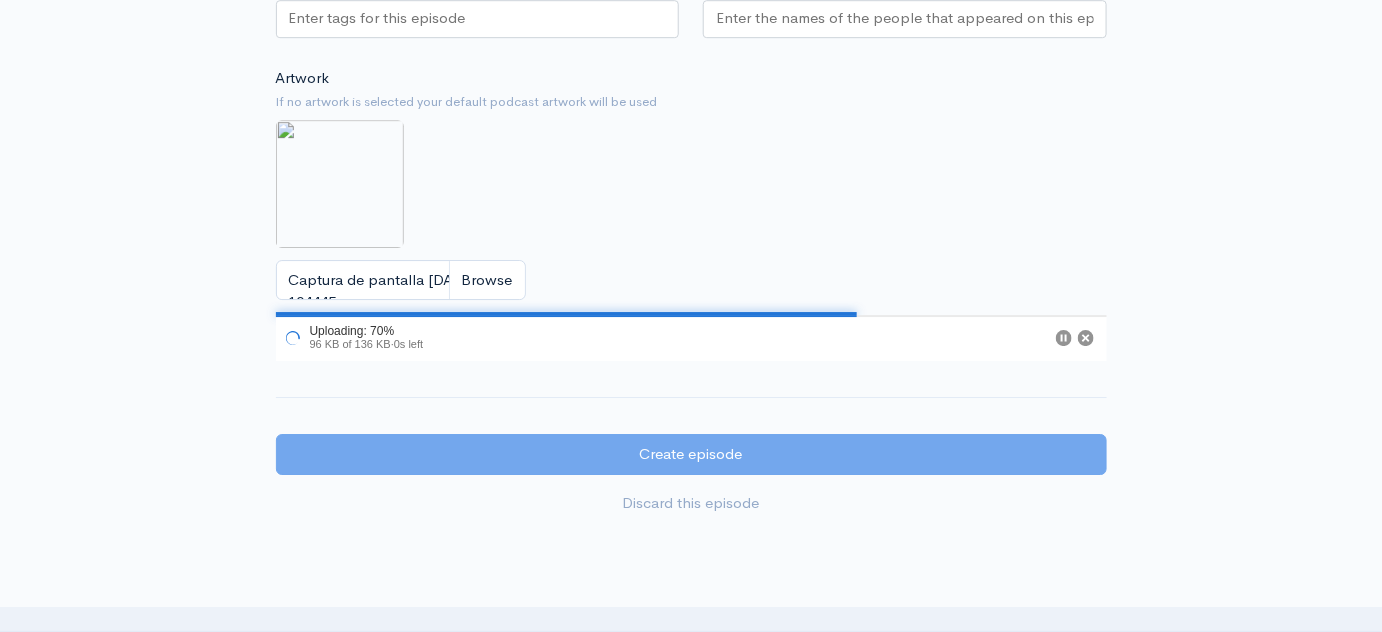 click on "New episode
Create a new episode
Back to episodes
Audio file       Choose file     Marketing Managers Night (1)-esv2-90p-bg-10p.mp3                 100   Complete   ZenCast recommends uploading an audio file exported from your editing
software as: MP3, Mono, CBR (Constant Bitrate), 96 kbps, 44.1 kHz and 16 bit   Episode type   Full (Complete content that stands by itself) Trailer (a short, promotional piece of content that represents a preview for a show) Bonus (extra content for a show (for example, behind the scenes information or interviews with the cast) Full (Complete content that stands by itself)     Title   3 Global Marketing Managers [Uncensored]   Your episode title should  not  include your podcast
title, episode number, or season number.   Slug   3-global-marketing-managers-uncensored   The slug will be used in the URL for the episode.     Subtitle       Publication date and time" at bounding box center (691, -717) 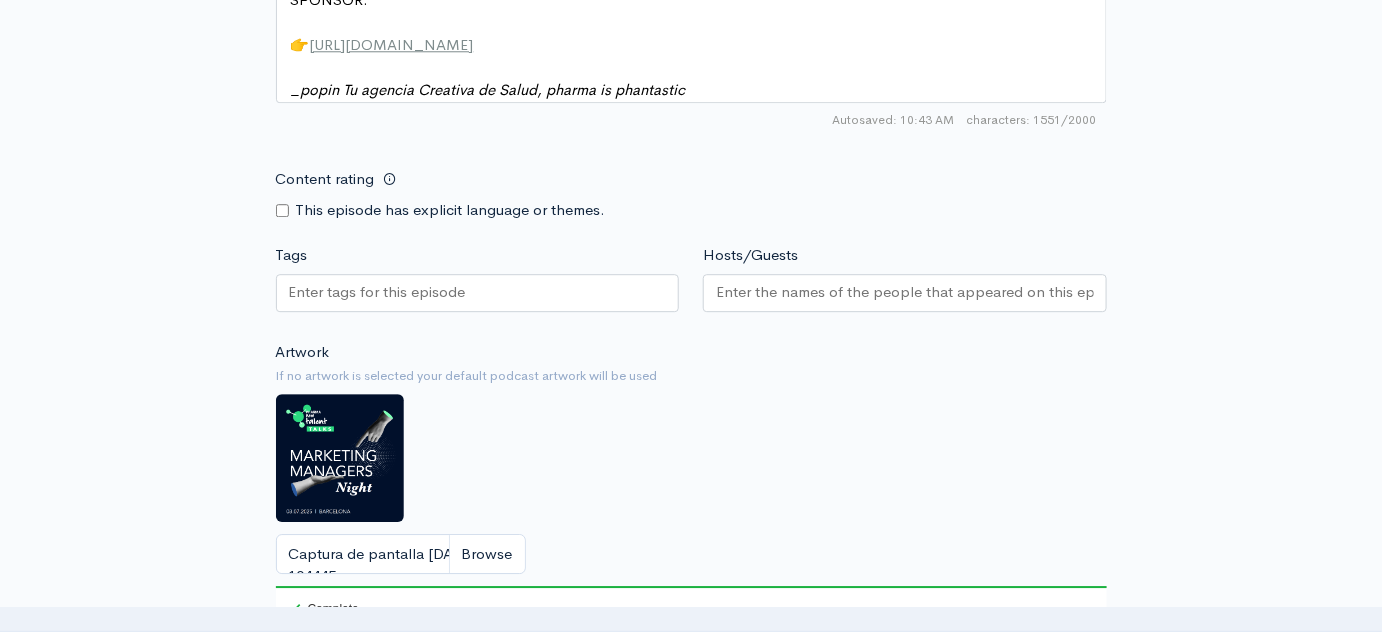 scroll, scrollTop: 1869, scrollLeft: 0, axis: vertical 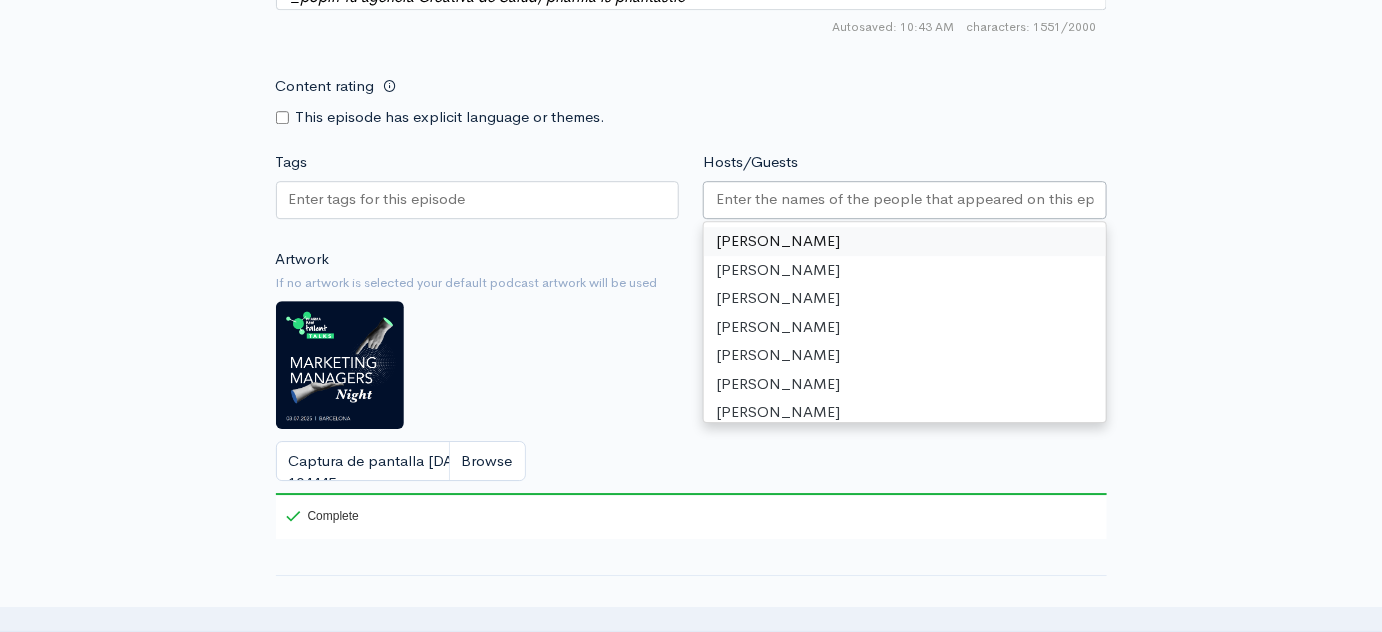 click at bounding box center [905, 200] 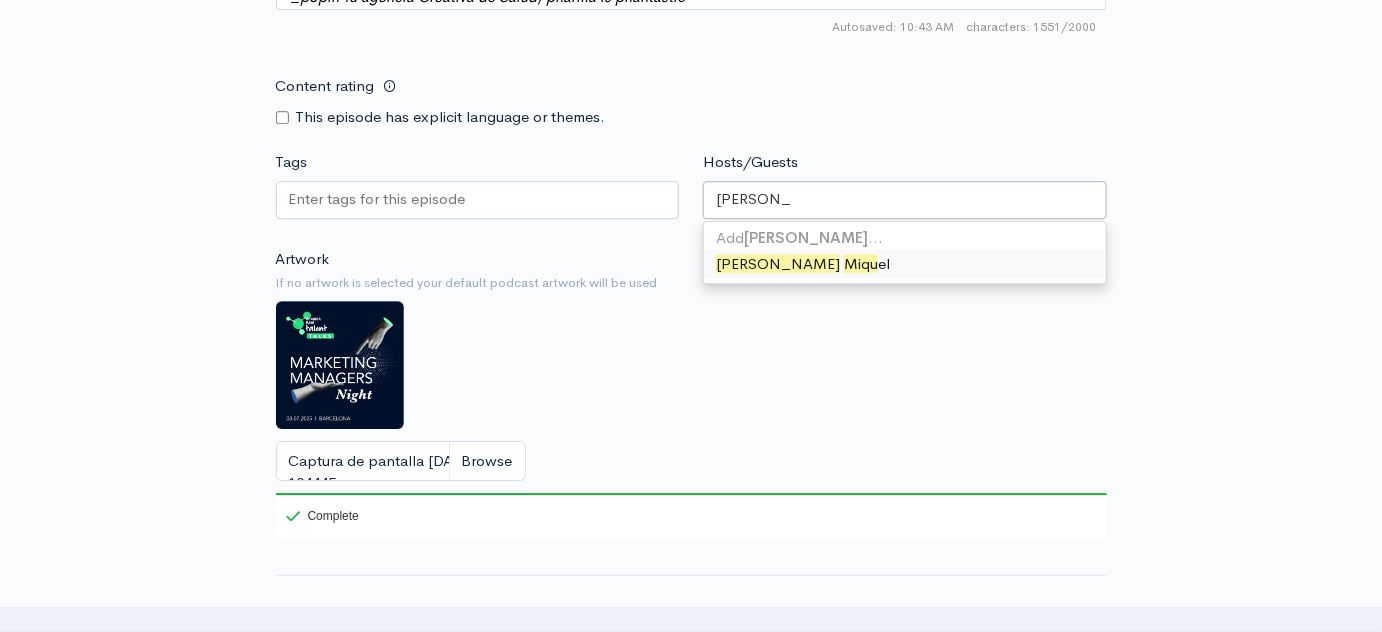 type on "[PERSON_NAME]" 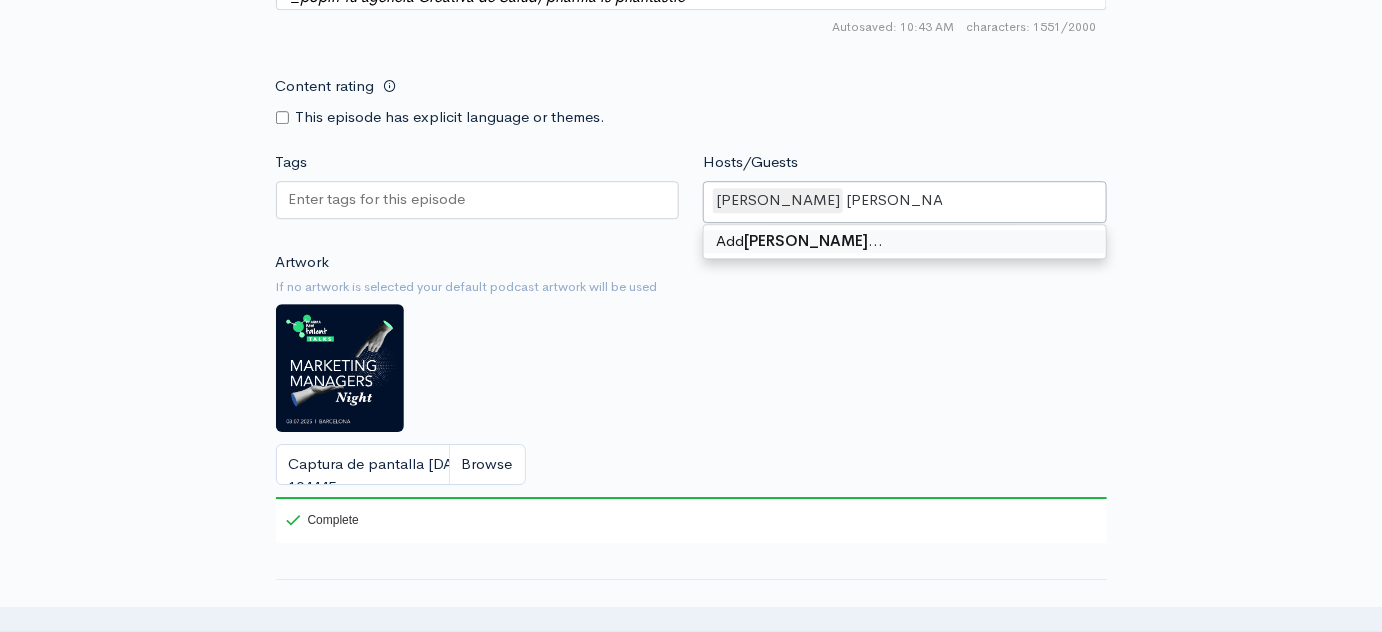type on "[PERSON_NAME]" 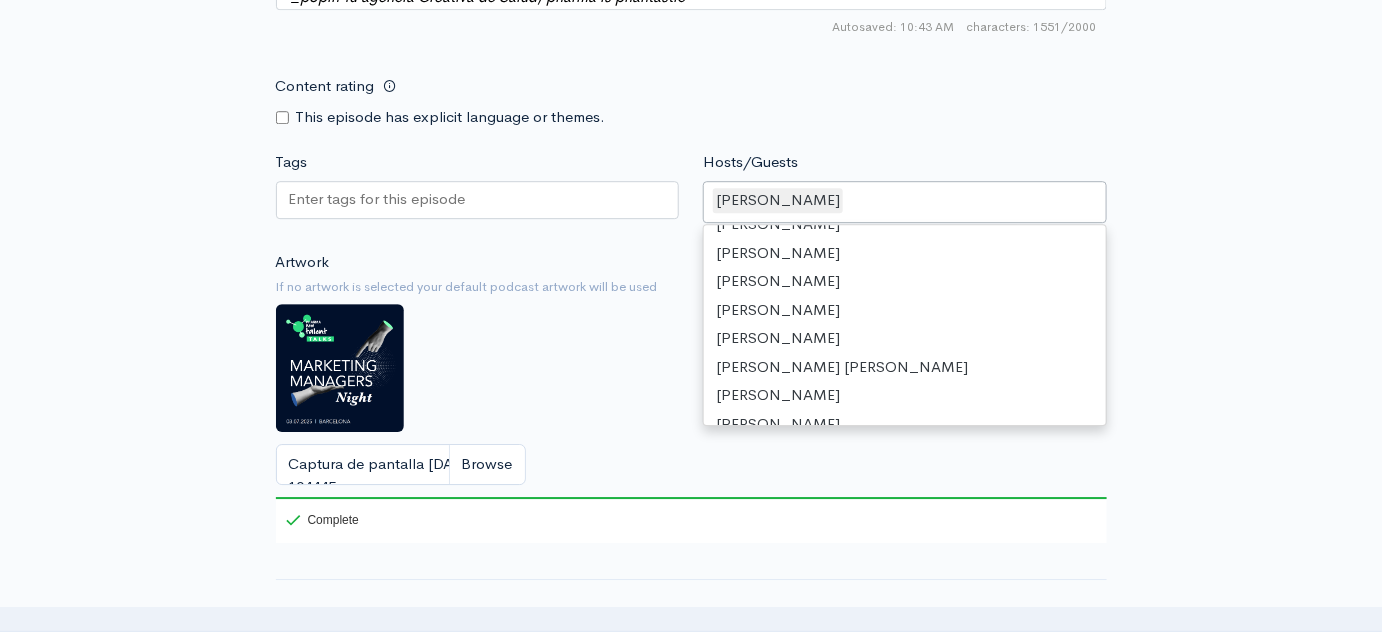 scroll, scrollTop: 363, scrollLeft: 0, axis: vertical 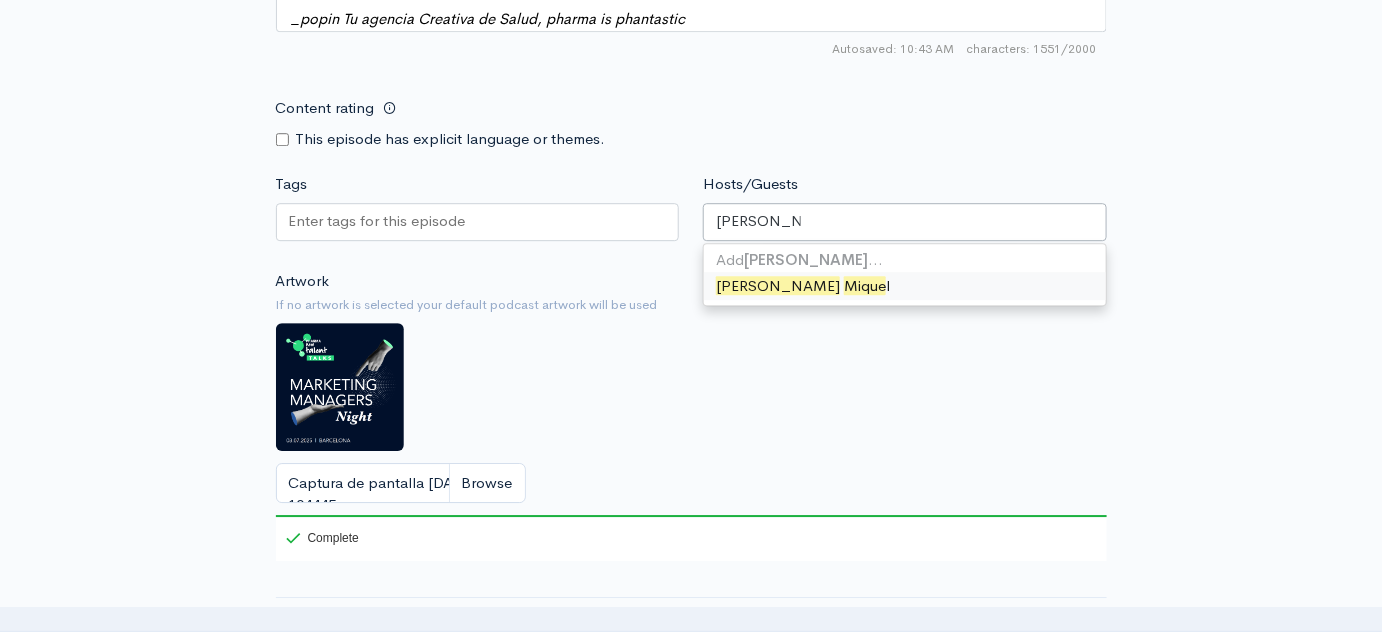 type on "[PERSON_NAME]" 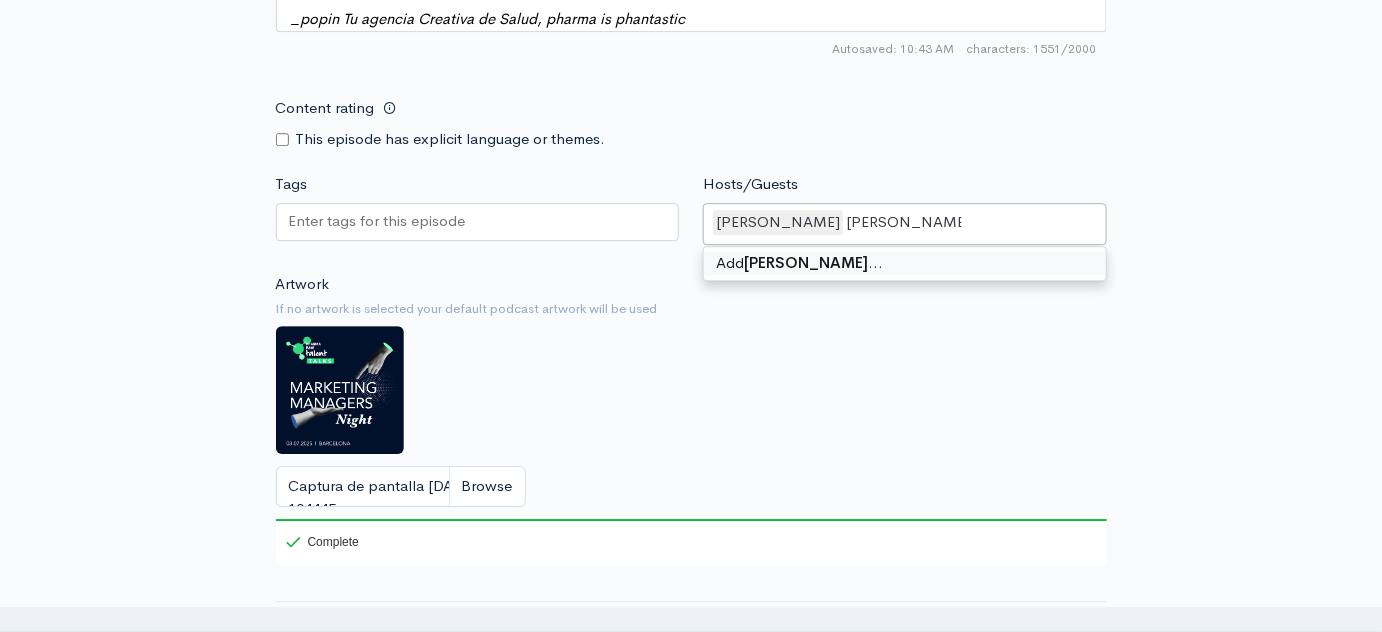 type on "[PERSON_NAME]" 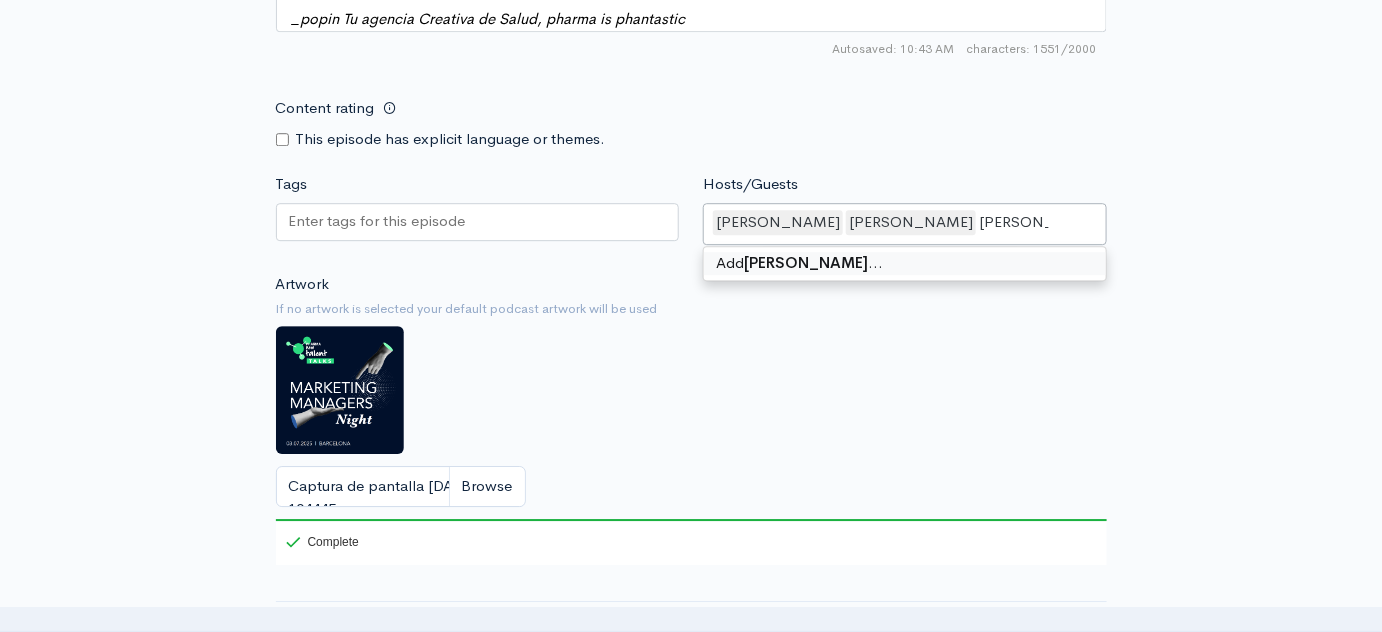 type on "[PERSON_NAME]" 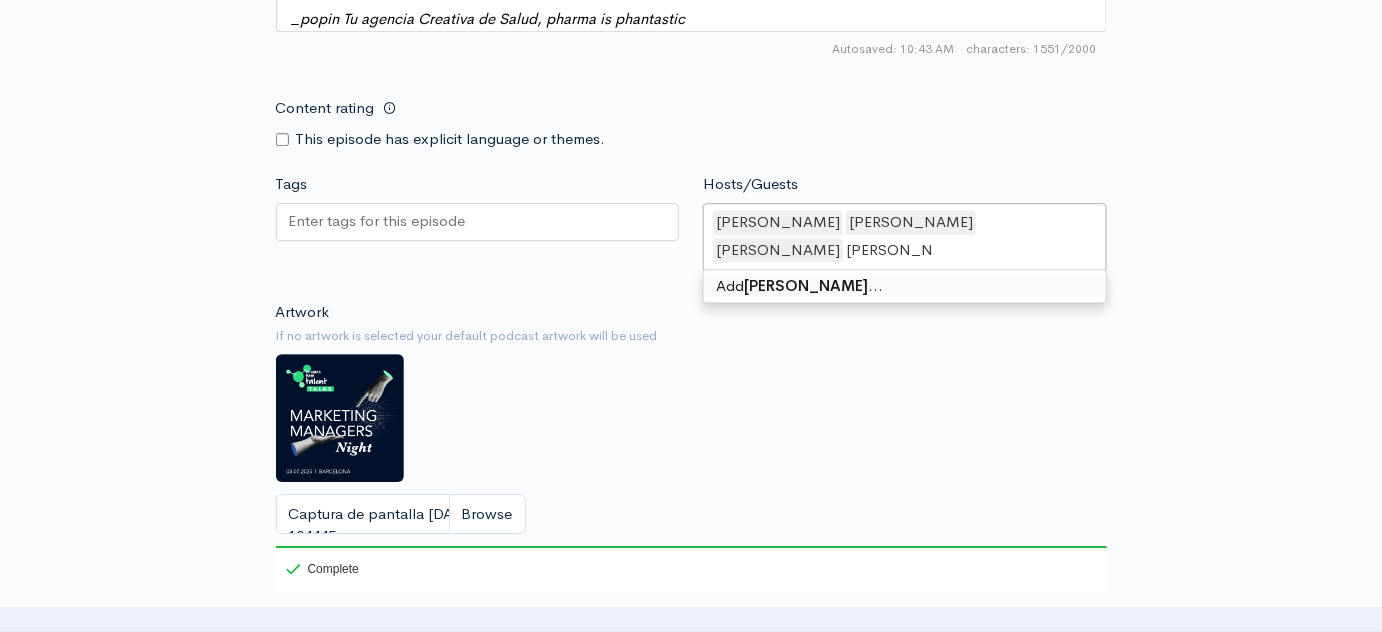 type on "[PERSON_NAME]" 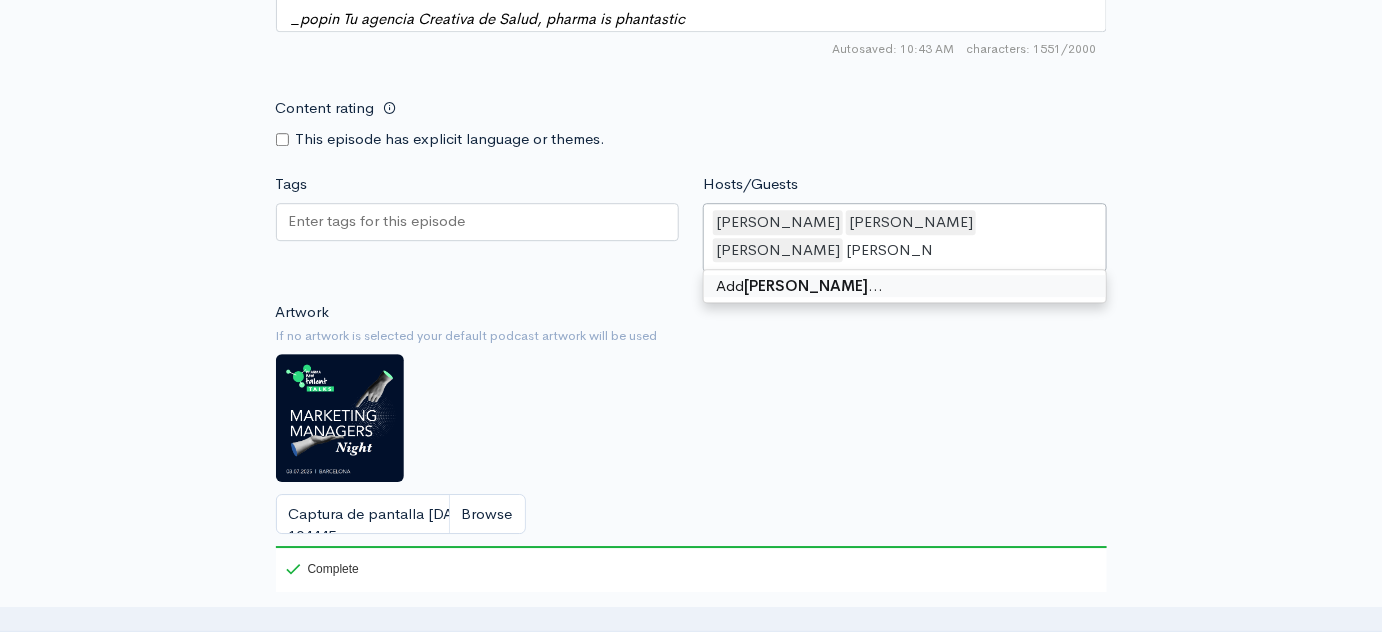 type 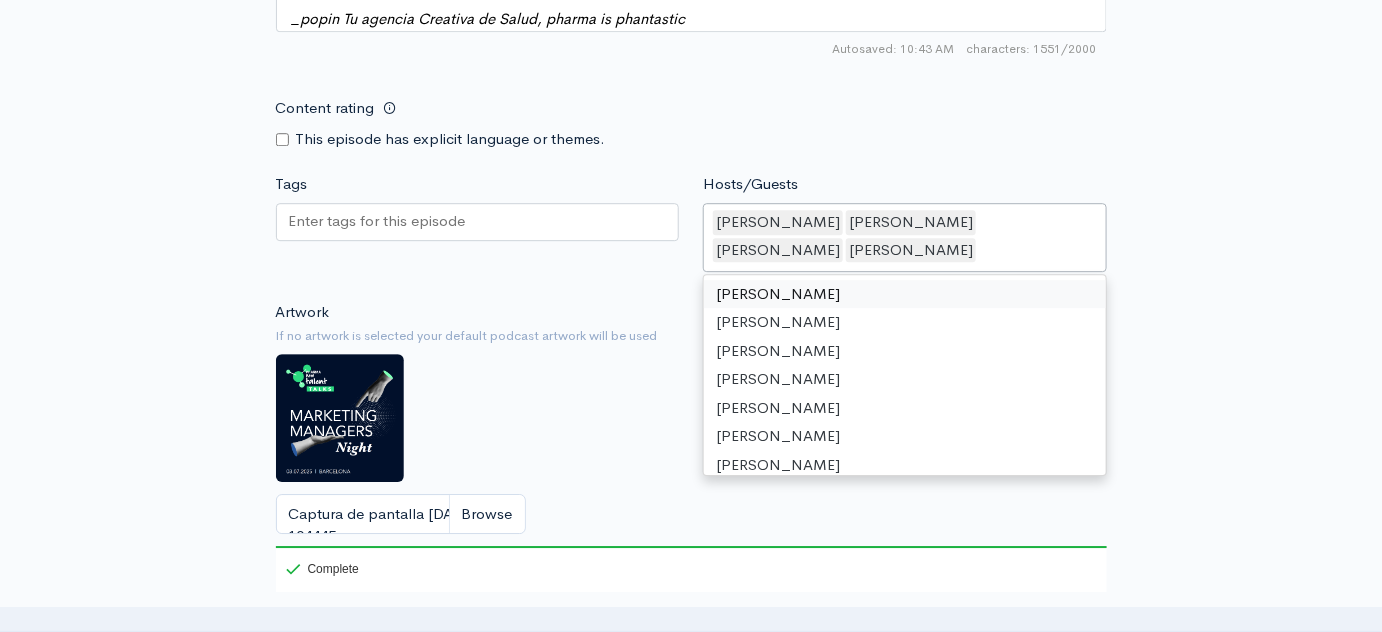 click on "New episode
Create a new episode
Back to episodes
Audio file       Choose file     Marketing Managers Night (1)-esv2-90p-bg-10p.mp3                 100   Complete   ZenCast recommends uploading an audio file exported from your editing
software as: MP3, Mono, CBR (Constant Bitrate), 96 kbps, 44.1 kHz and 16 bit   Episode type   Full (Complete content that stands by itself) Trailer (a short, promotional piece of content that represents a preview for a show) Bonus (extra content for a show (for example, behind the scenes information or interviews with the cast) Full (Complete content that stands by itself)     Title   3 Global Marketing Managers [Uncensored]   Your episode title should  not  include your podcast
title, episode number, or season number.   Slug   3-global-marketing-managers-uncensored   The slug will be used in the URL for the episode.     Subtitle       Publication date and time" at bounding box center [691, -500] 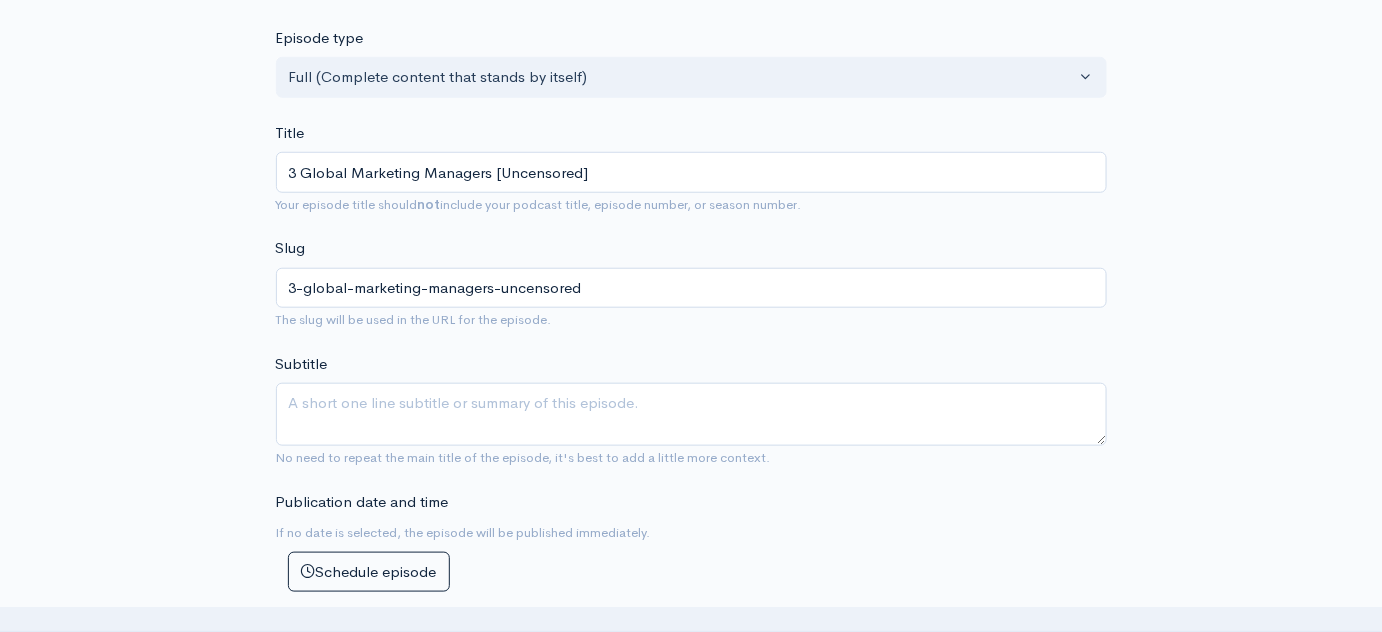 scroll, scrollTop: 818, scrollLeft: 0, axis: vertical 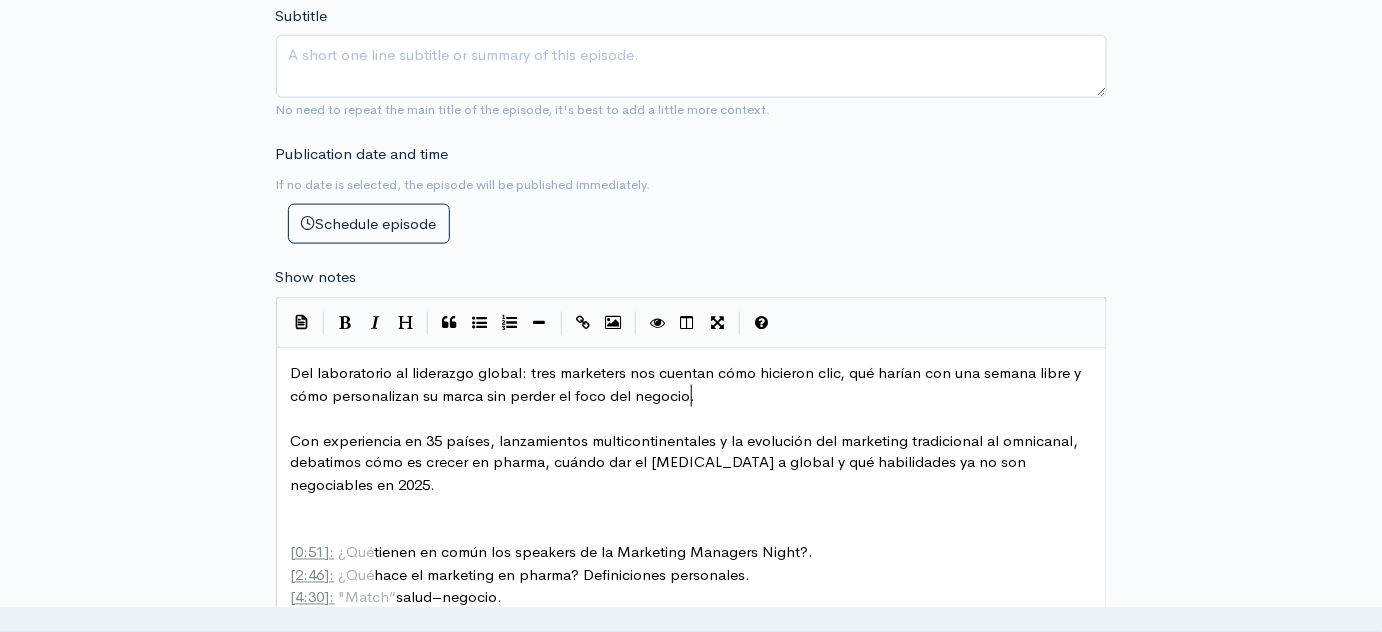 click on "Del laboratorio al liderazgo global: tres marketers nos cuentan cómo hicieron clic, qué harían con una semana libre y cómo personalizan su marca sin perder el foco del negocio." at bounding box center [698, 384] 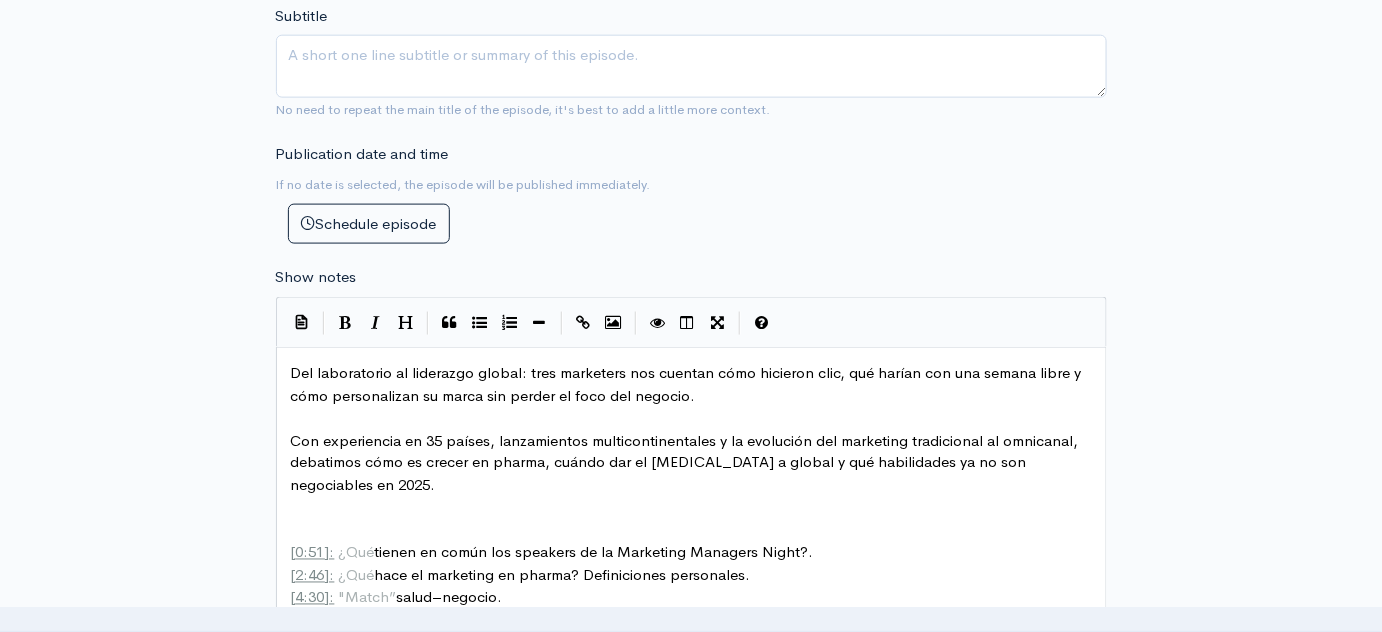 click on "Con experiencia en 35 países, lanzamientos multicontinentales y la evolución del marketing tradicional al omnicanal, debatimos cómo es crecer en pharma, cuándo dar el [MEDICAL_DATA] a global y qué habilidades ya no son negociables en 2025." at bounding box center [687, 463] 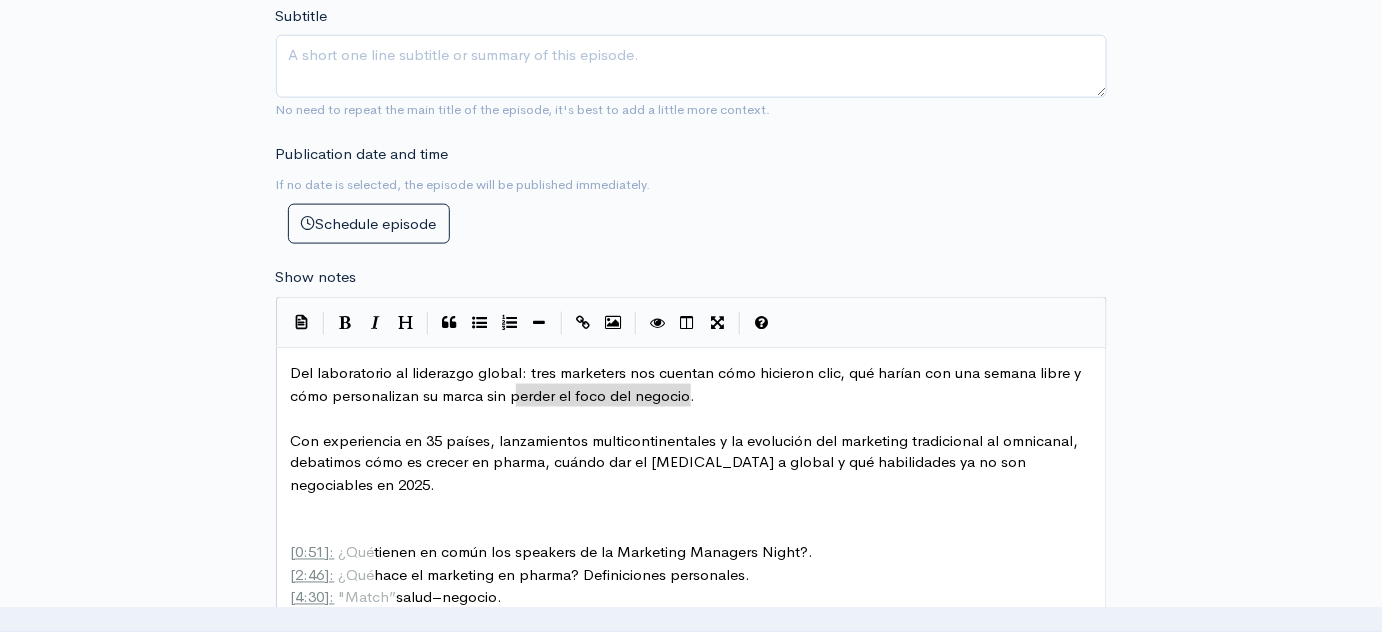 type on "marca sin perder el foco del negocio." 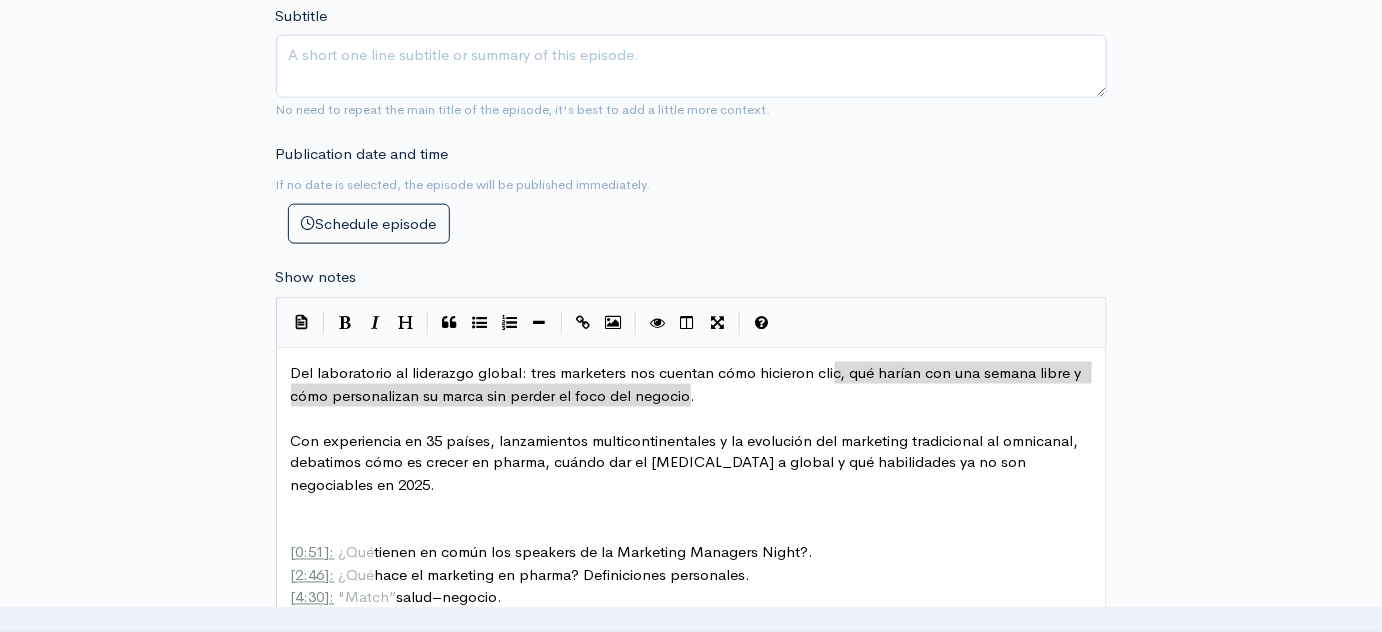 drag, startPoint x: 720, startPoint y: 392, endPoint x: 834, endPoint y: 360, distance: 118.40608 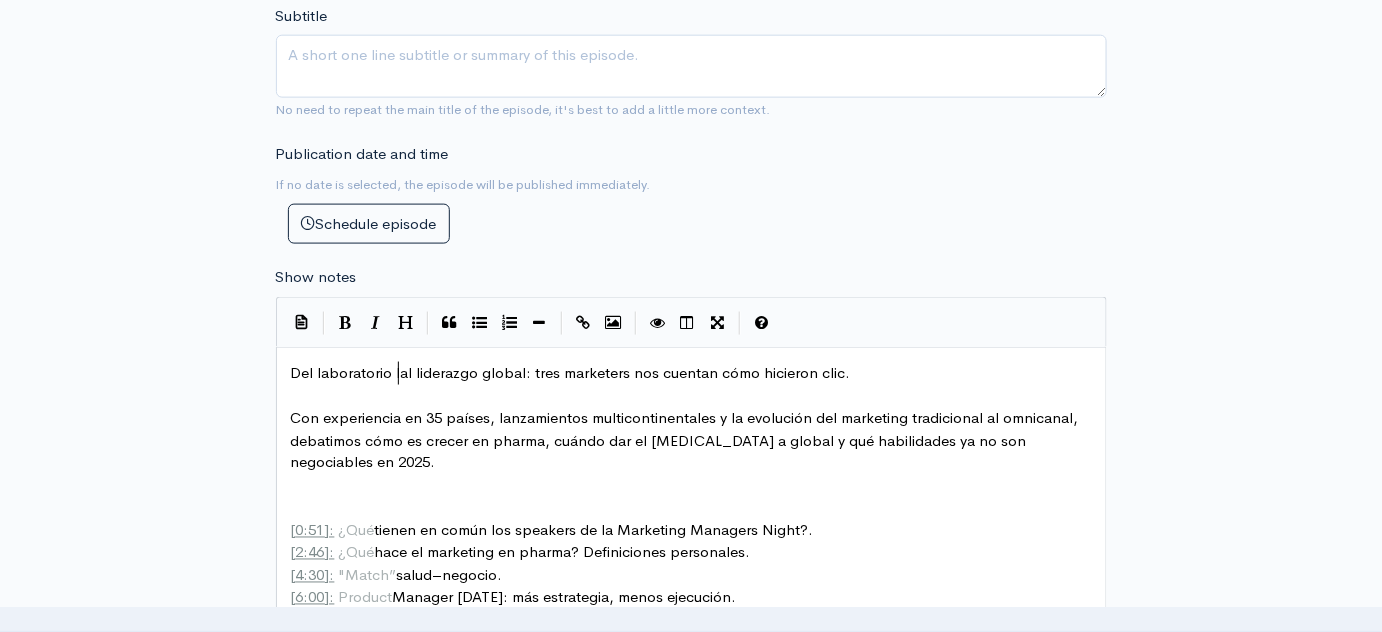 type on "lca" 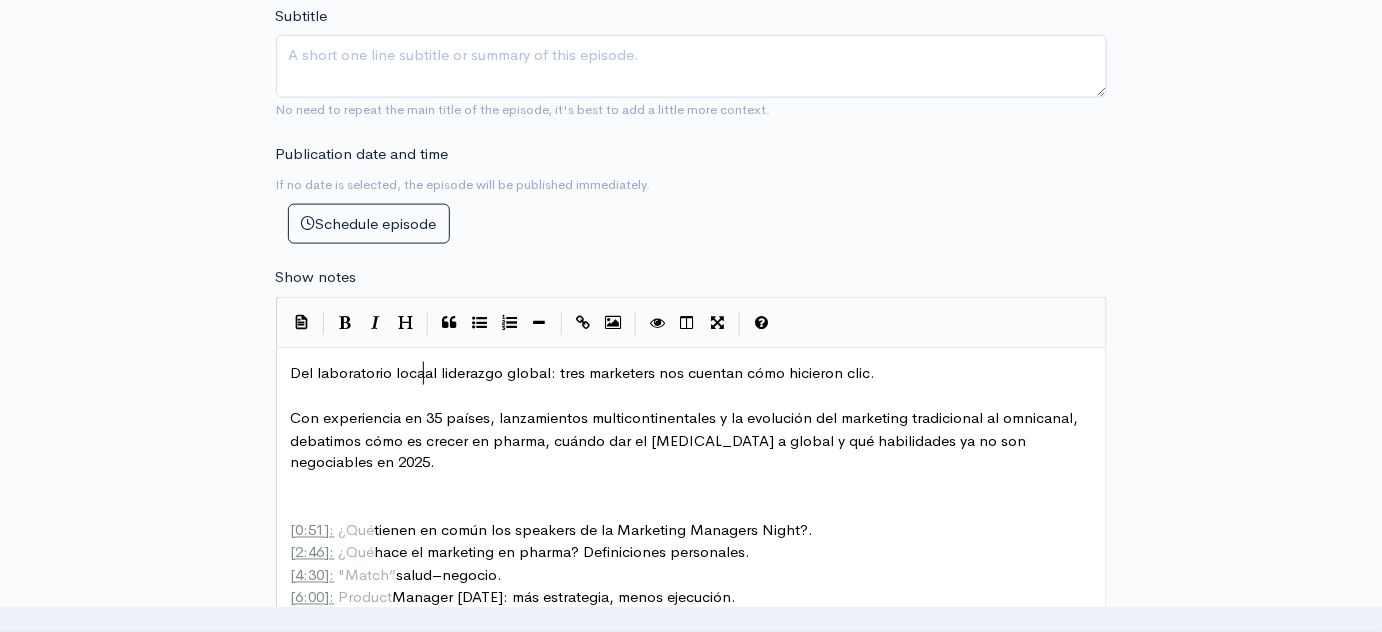 type on "ocal" 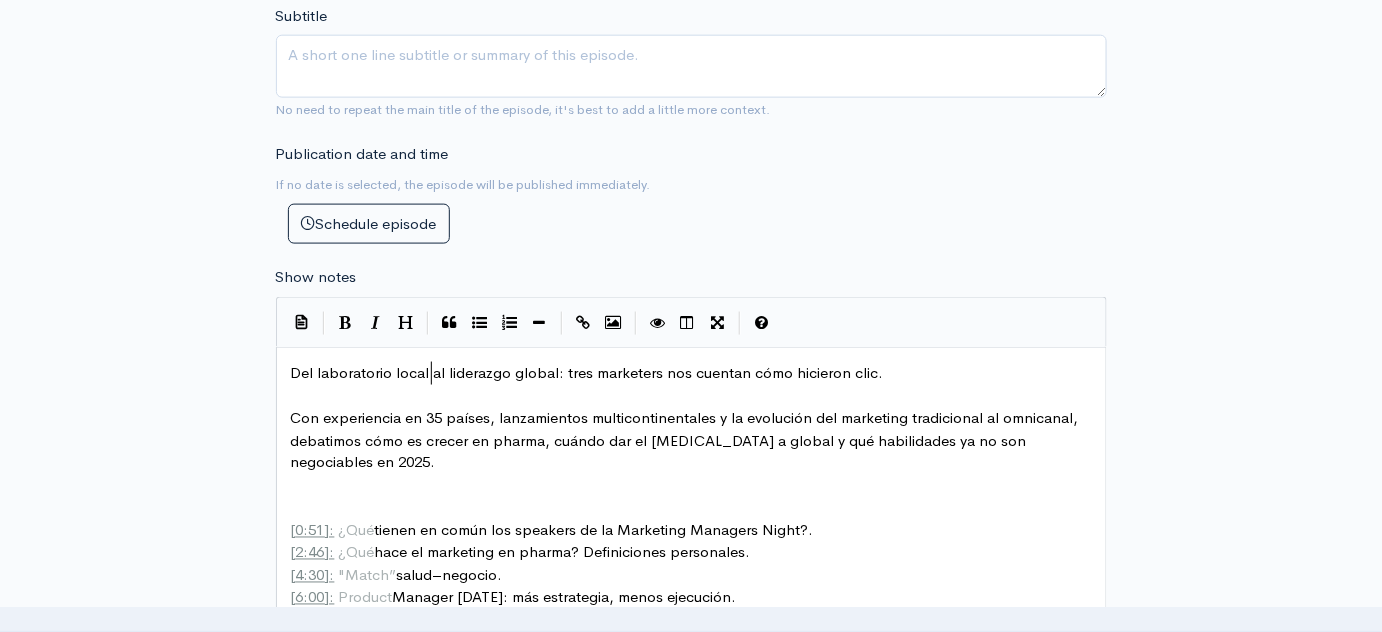 scroll, scrollTop: 7, scrollLeft: 31, axis: both 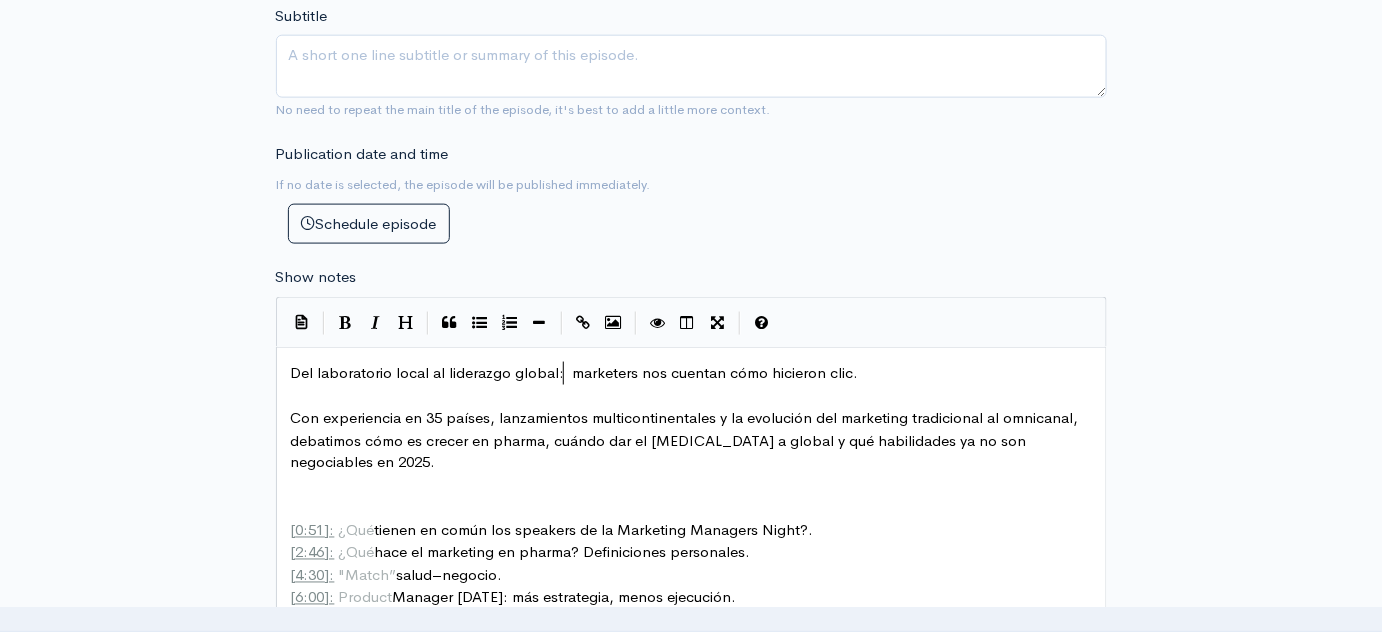 type on "3" 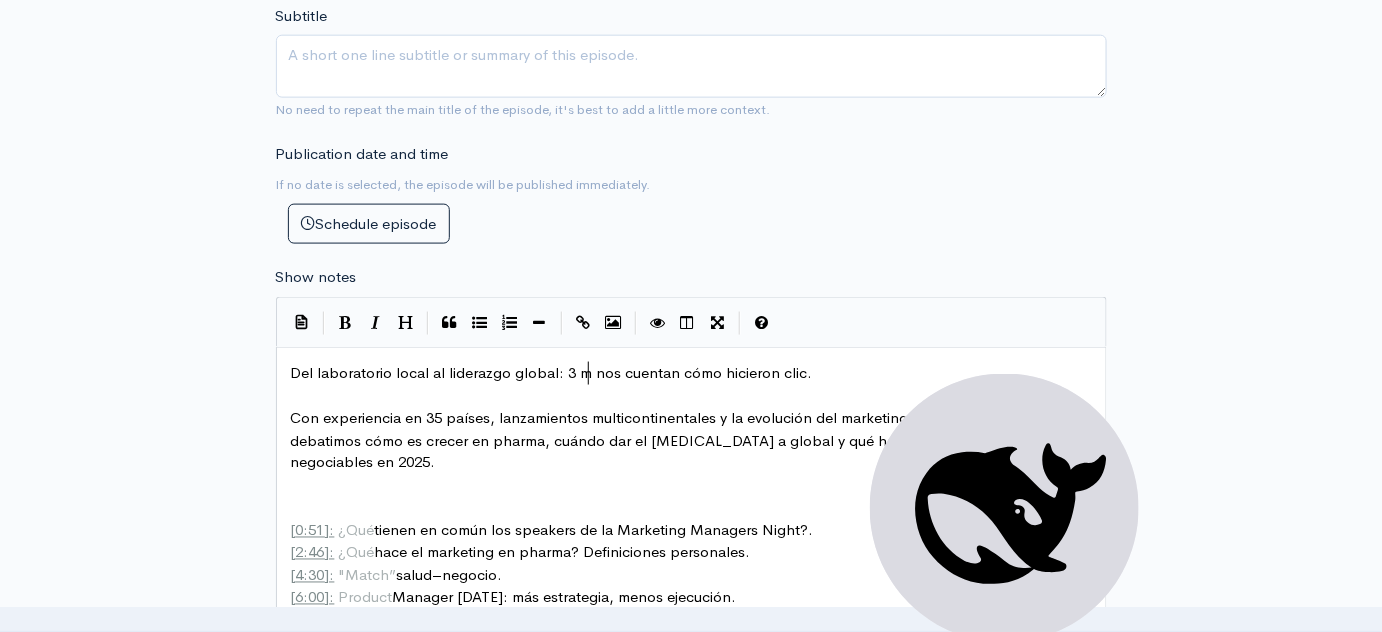 type on "ma" 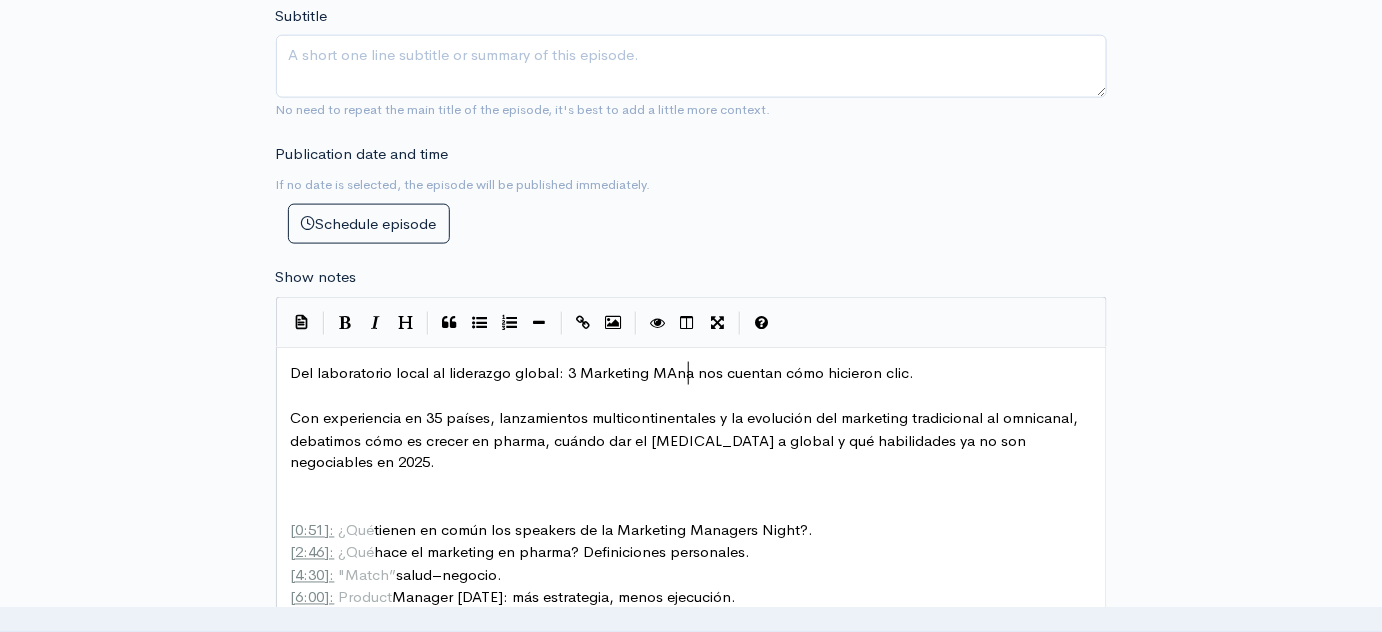 type on "Marketing MAnager" 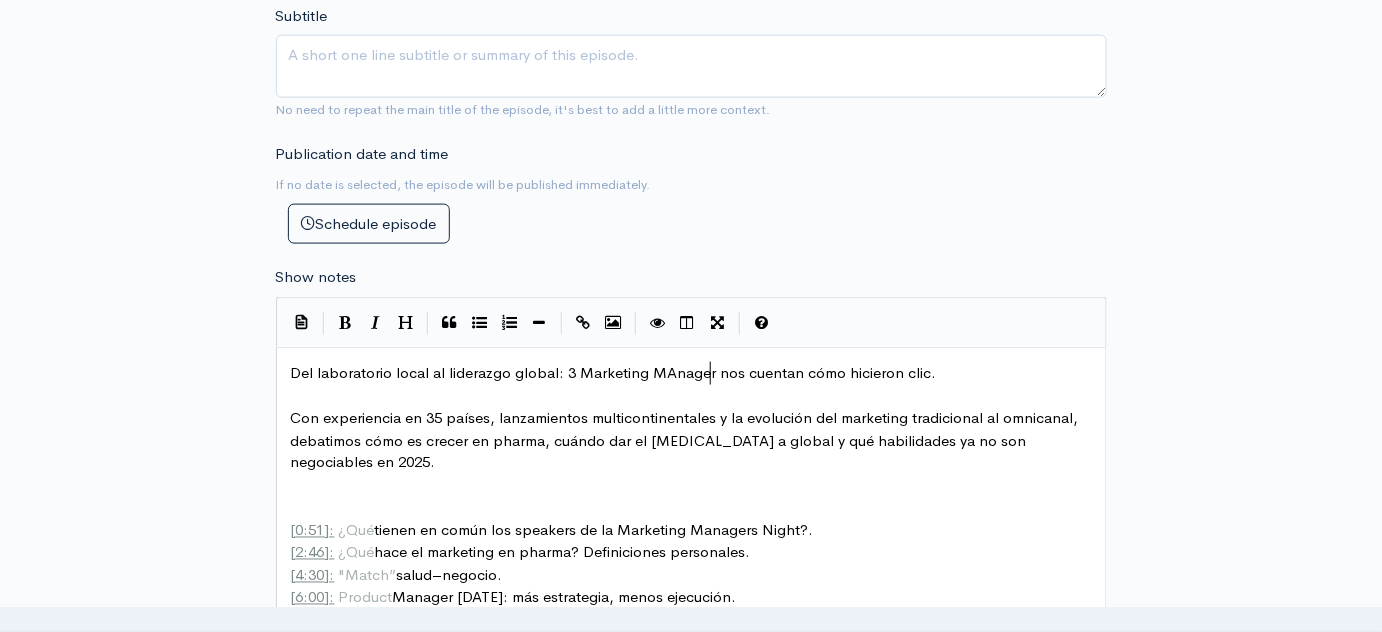 scroll, scrollTop: 7, scrollLeft: 133, axis: both 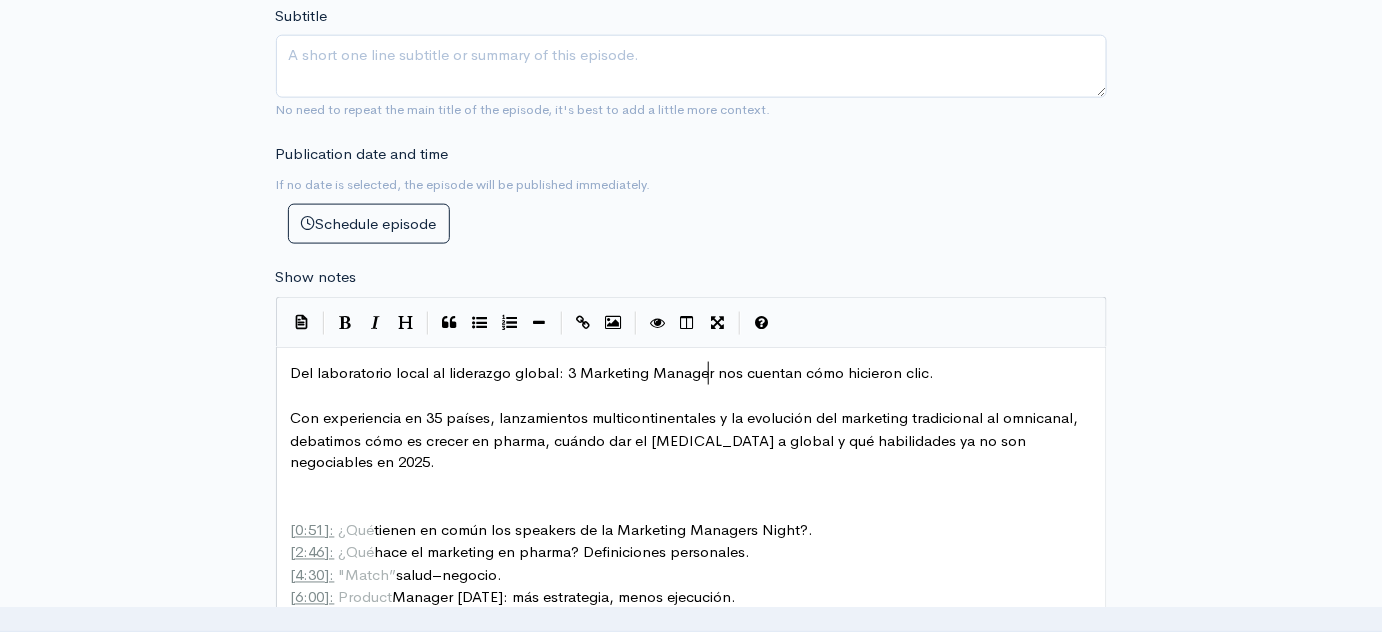 type on "anagers" 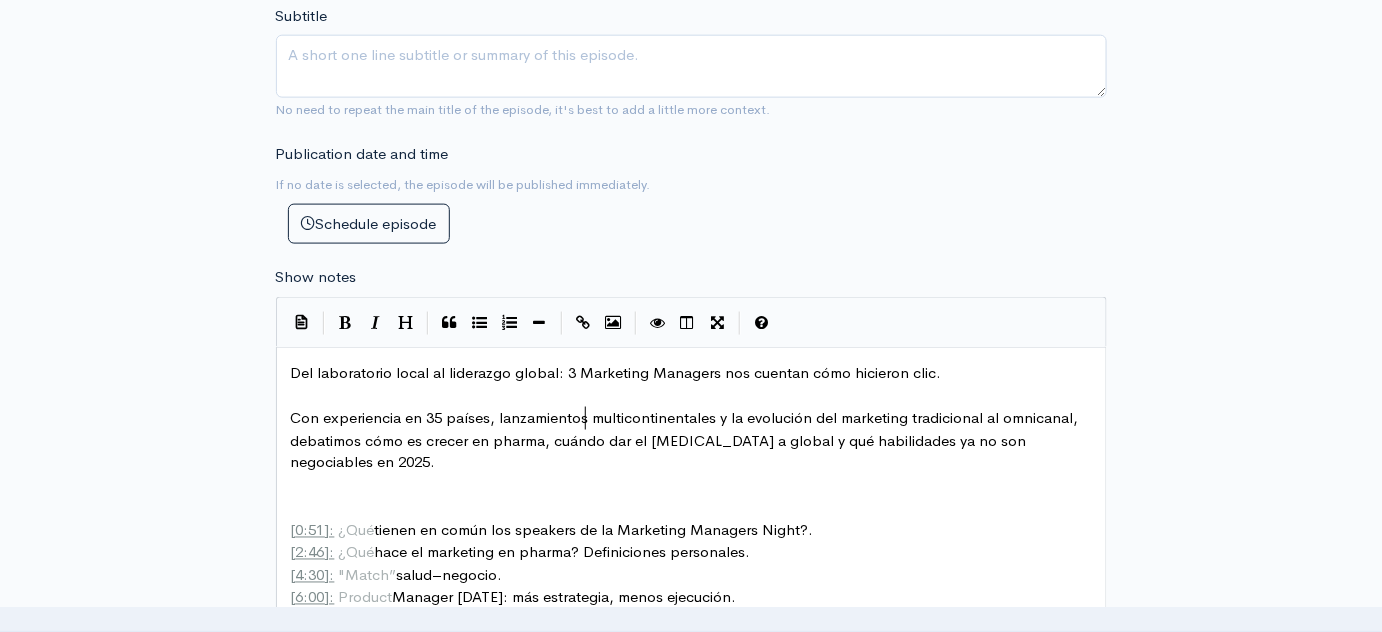 click on "Con experiencia en 35 países, lanzamientos multicontinentales y la evolución del marketing tradicional al omnicanal, debatimos cómo es crecer en pharma, cuándo dar el [MEDICAL_DATA] a global y qué habilidades ya no son negociables en 2025." at bounding box center (687, 440) 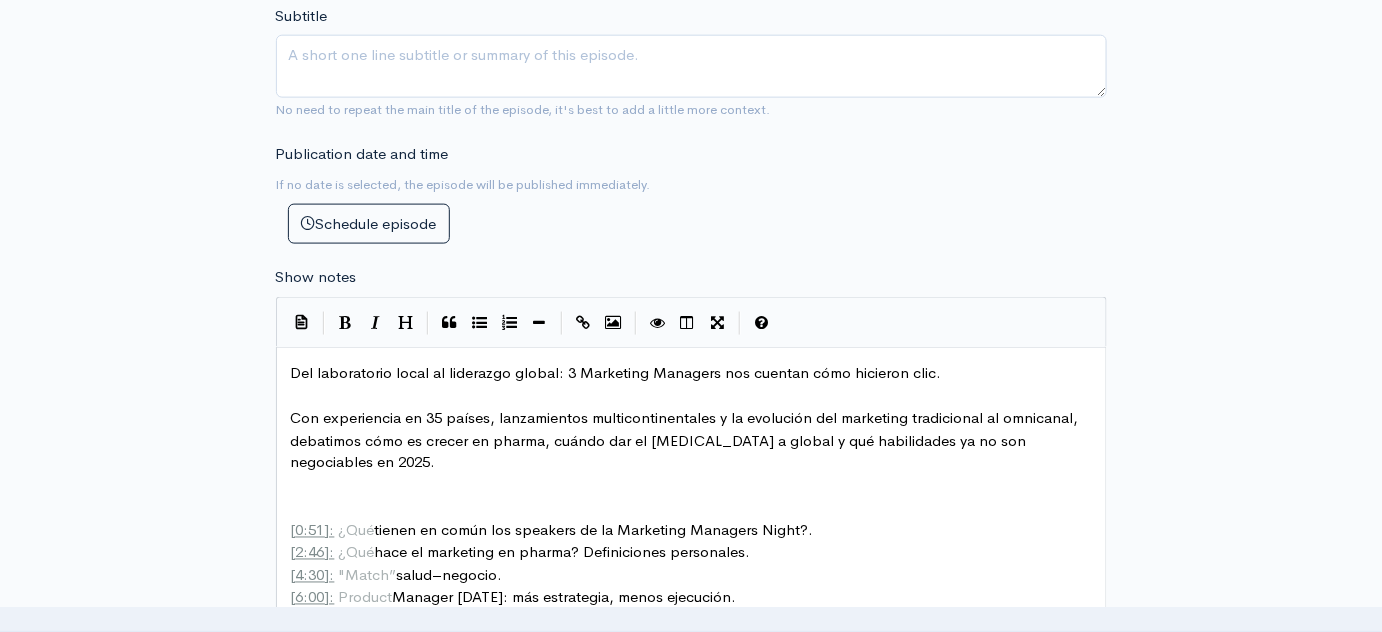 click on "Con experiencia en 35 países, lanzamientos multicontinentales y la evolución del marketing tradicional al omnicanal, debatimos cómo es crecer en pharma, cuándo dar el [MEDICAL_DATA] a global y qué habilidades ya no son negociables en 2025." at bounding box center [687, 440] 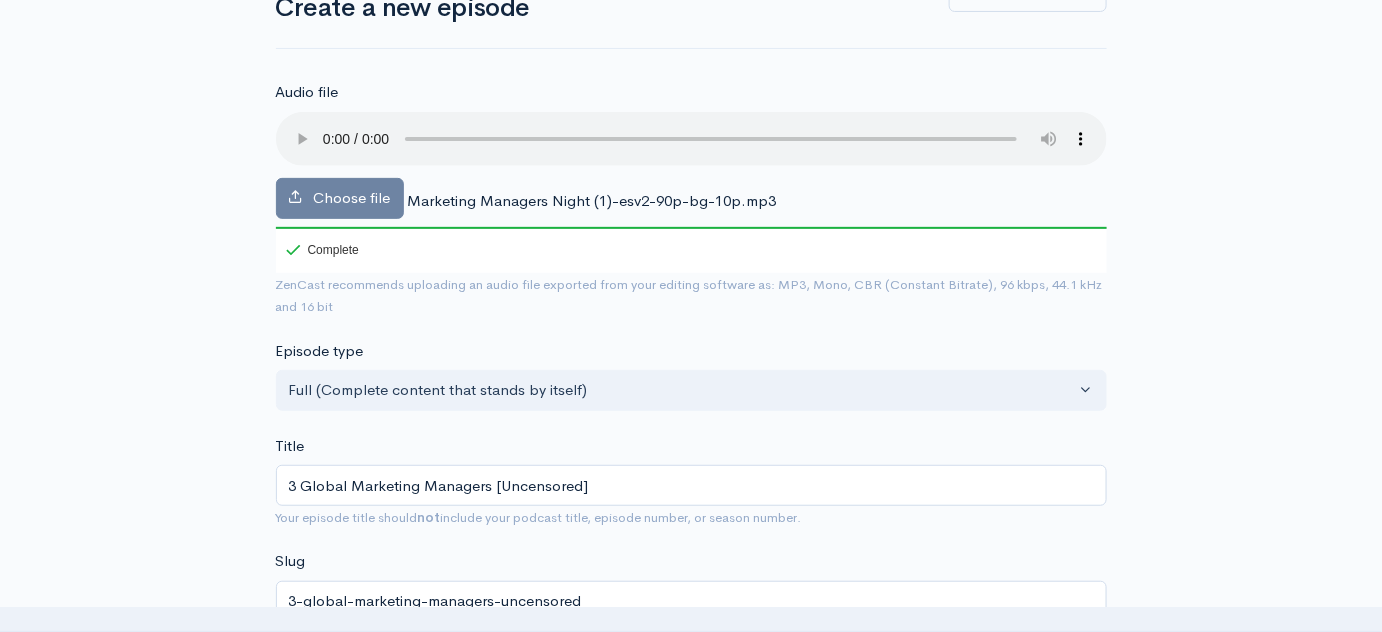 scroll, scrollTop: 0, scrollLeft: 0, axis: both 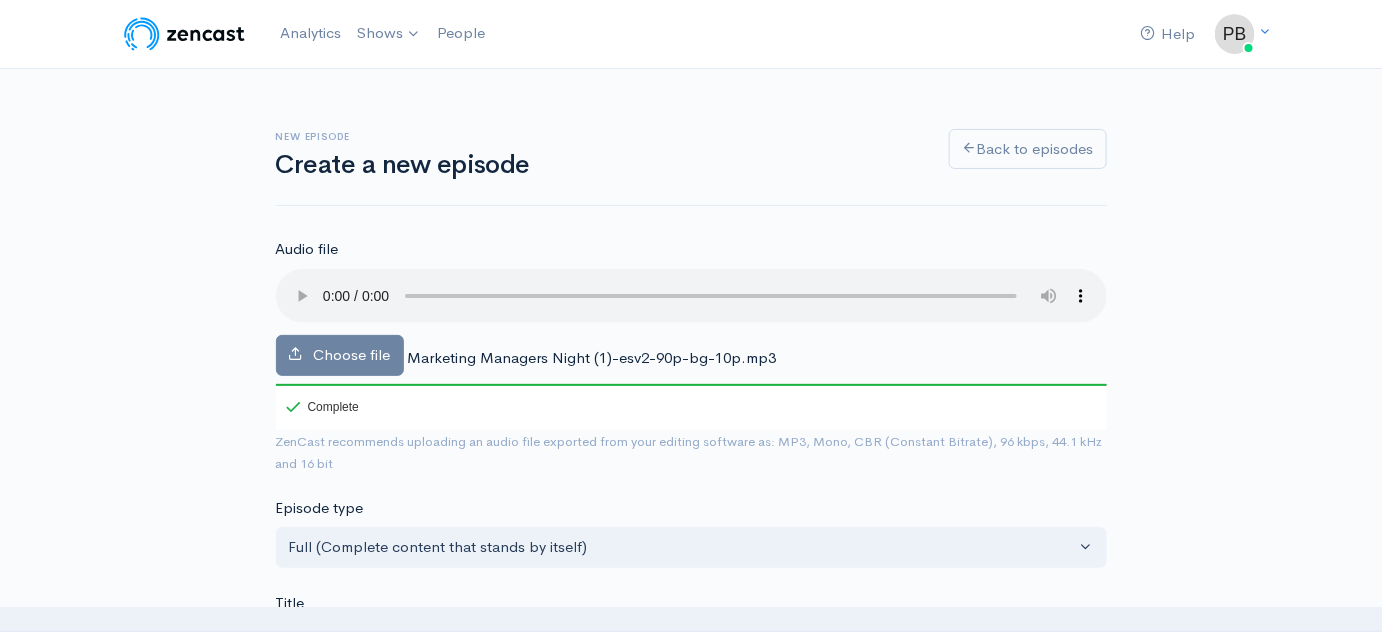 type 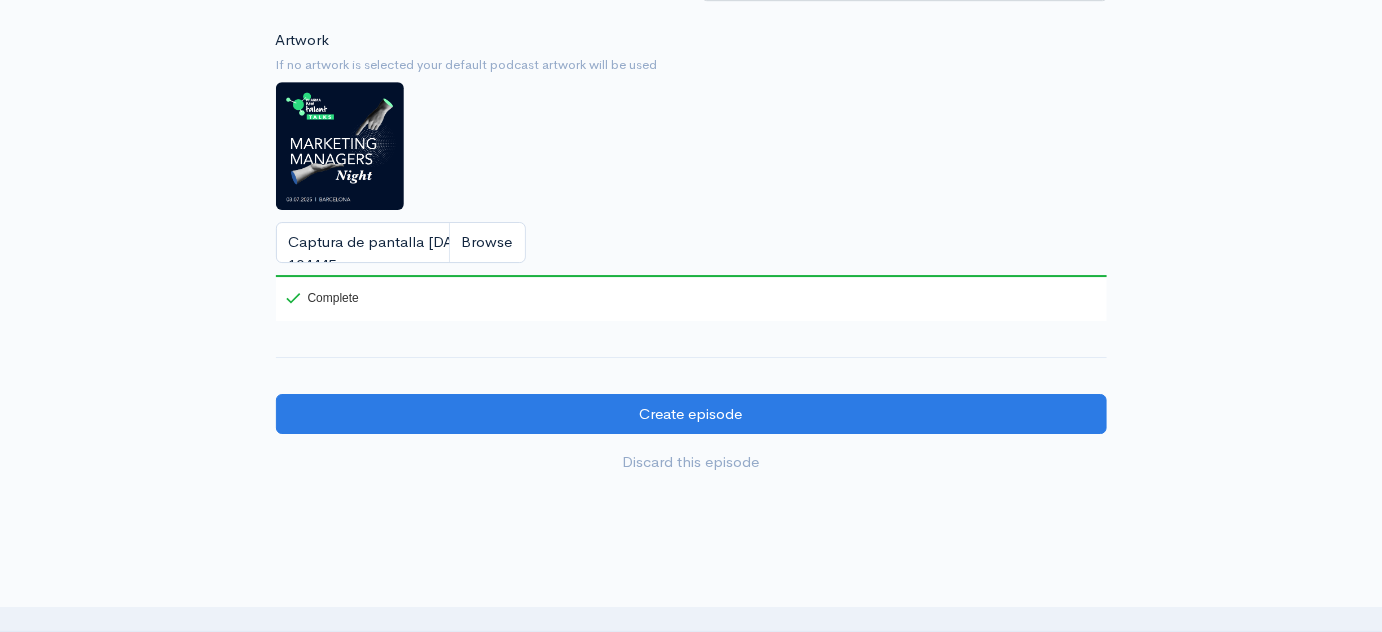 scroll, scrollTop: 2216, scrollLeft: 0, axis: vertical 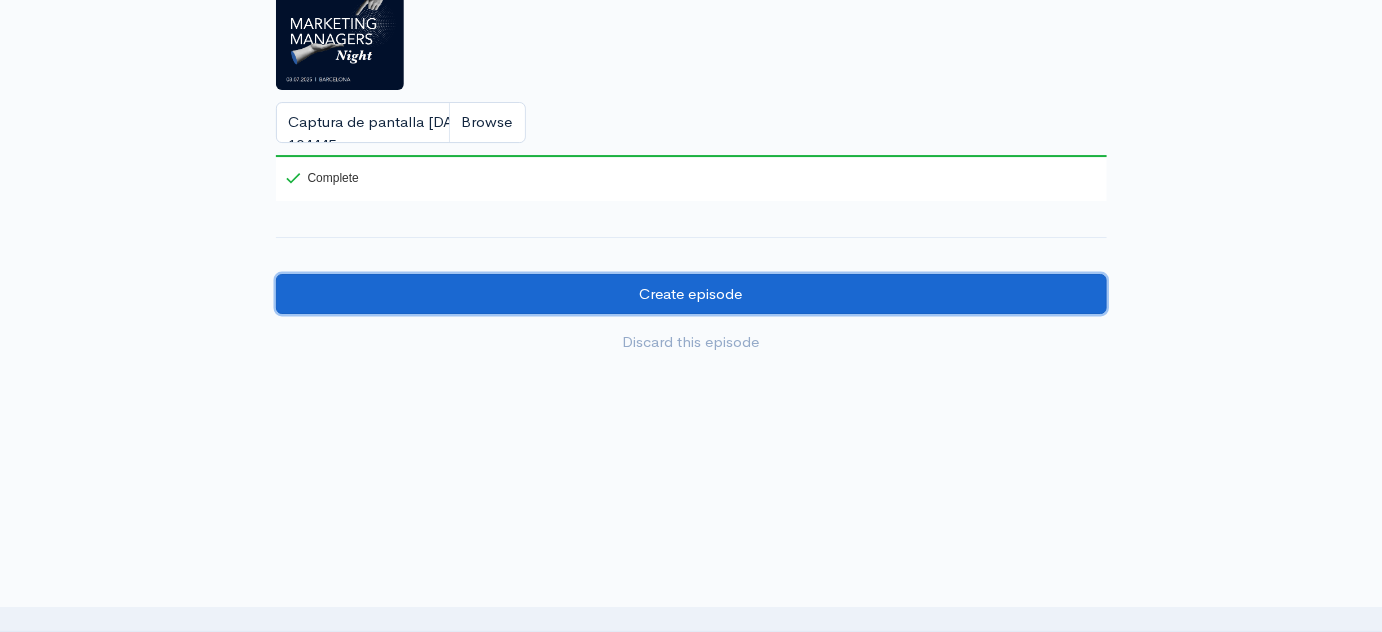 click on "Create episode" at bounding box center (691, 294) 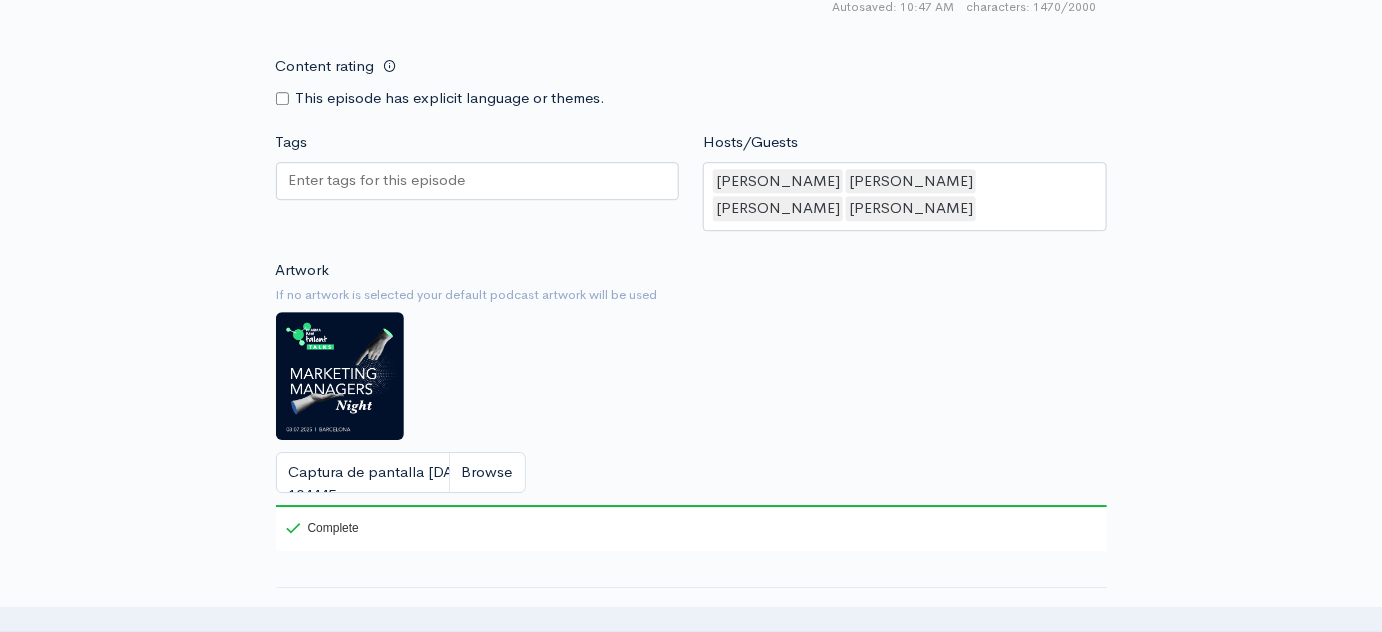 scroll, scrollTop: 1853, scrollLeft: 0, axis: vertical 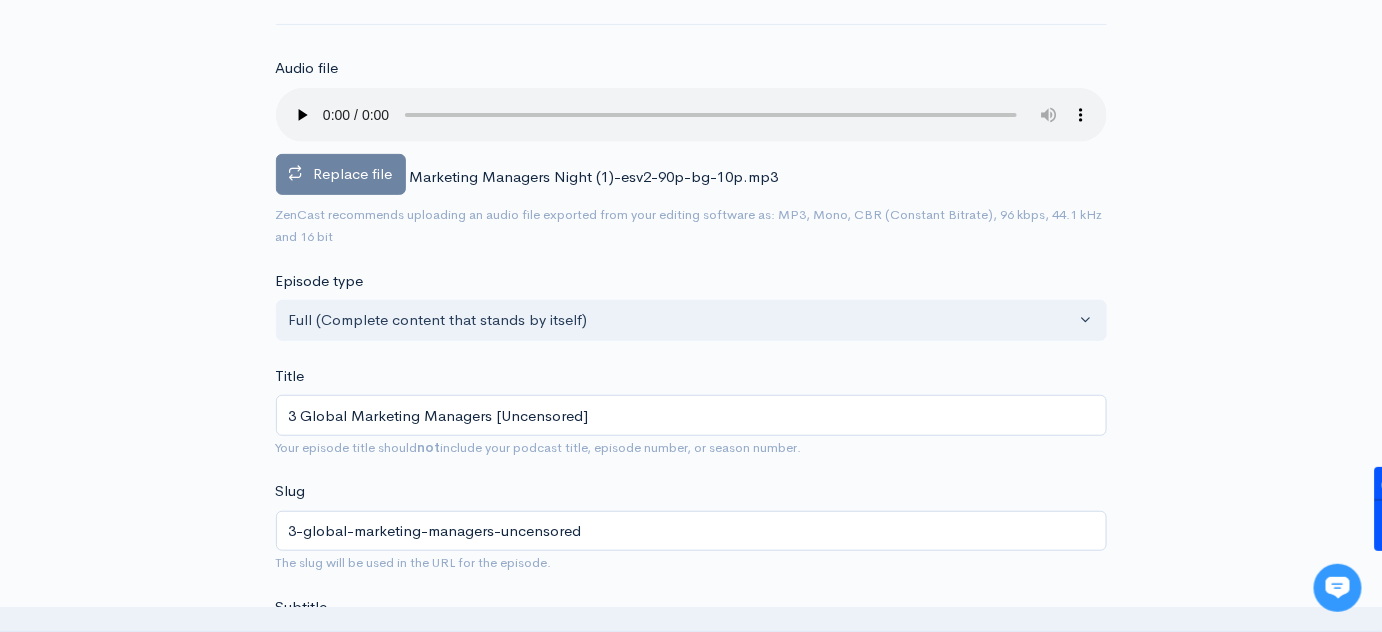 click on "Replace file" at bounding box center (341, 174) 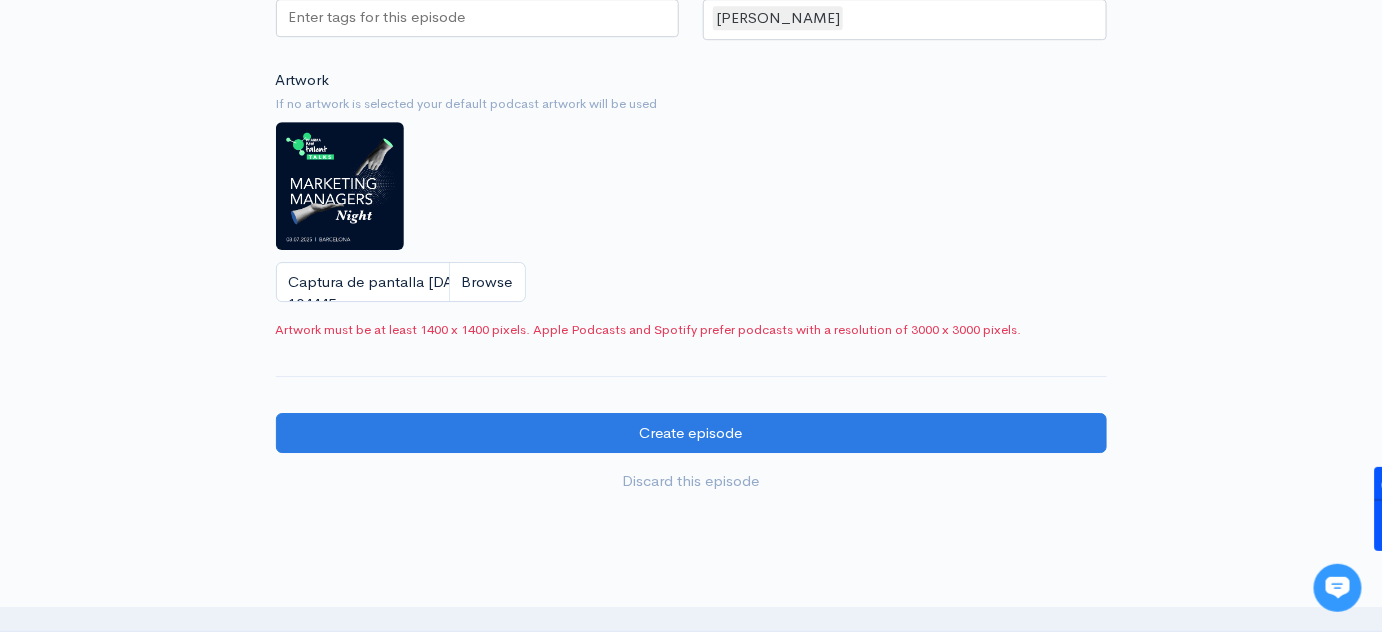 scroll, scrollTop: 2077, scrollLeft: 0, axis: vertical 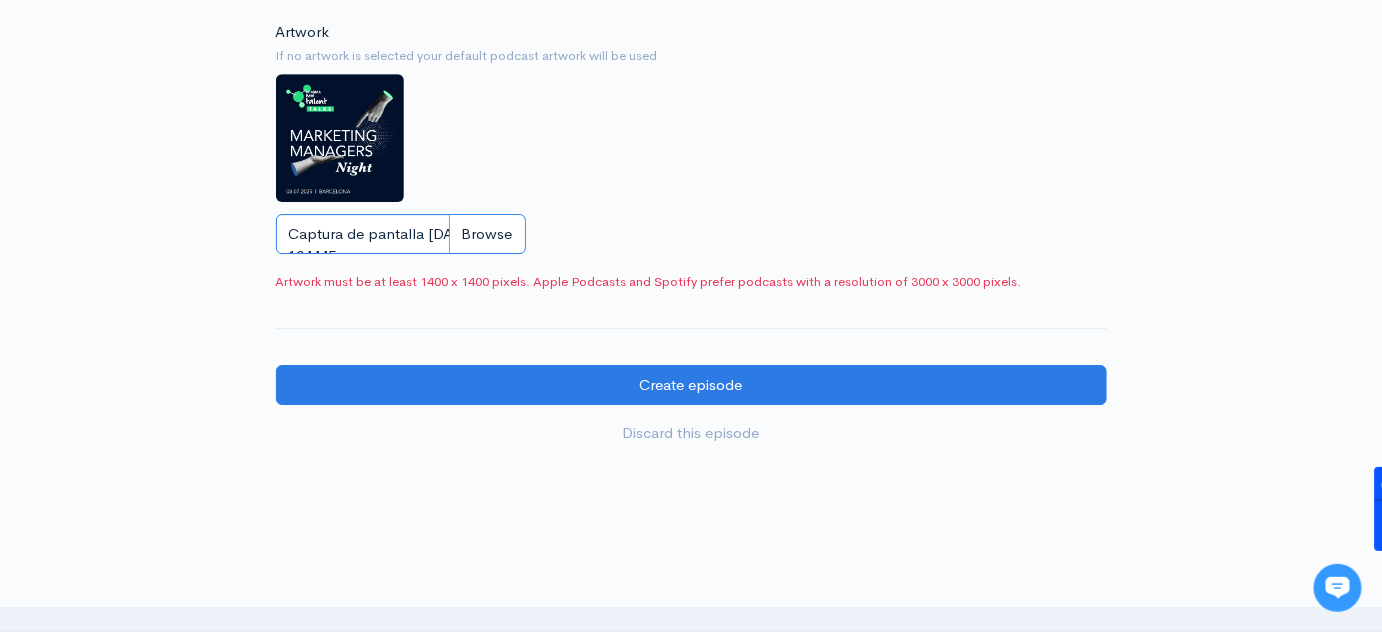 click on "Captura de pantalla [DATE] 104445.png" at bounding box center [401, 234] 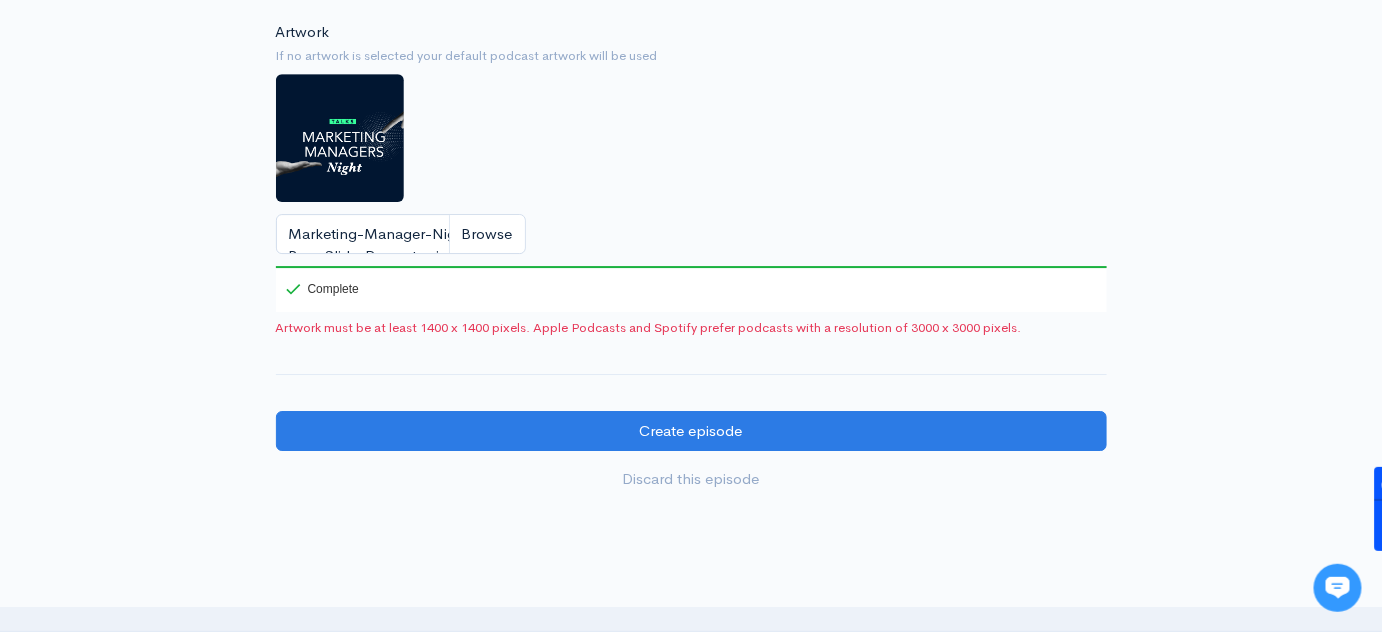 click on "New episode
Create a new episode
Back to episodes
Audio file       Replace file     Marketing Managers Night (1)-esv2-90p-bg-10p.mp3                 100   Complete   ZenCast recommends uploading an audio file exported from your editing
software as: MP3, Mono, CBR (Constant Bitrate), 96 kbps, 44.1 kHz and 16 bit   Episode type   Full (Complete content that stands by itself) Trailer (a short, promotional piece of content that represents a preview for a show) Bonus (extra content for a show (for example, behind the scenes information or interviews with the cast) Full (Complete content that stands by itself)     Title   3 Global Marketing Managers [Uncensored]   Your episode title should  not  include your podcast
title, episode number, or season number.   Slug   3-global-marketing-managers-uncensored   The slug will be used in the URL for the episode.     Subtitle       Publication date and time" at bounding box center [691, -742] 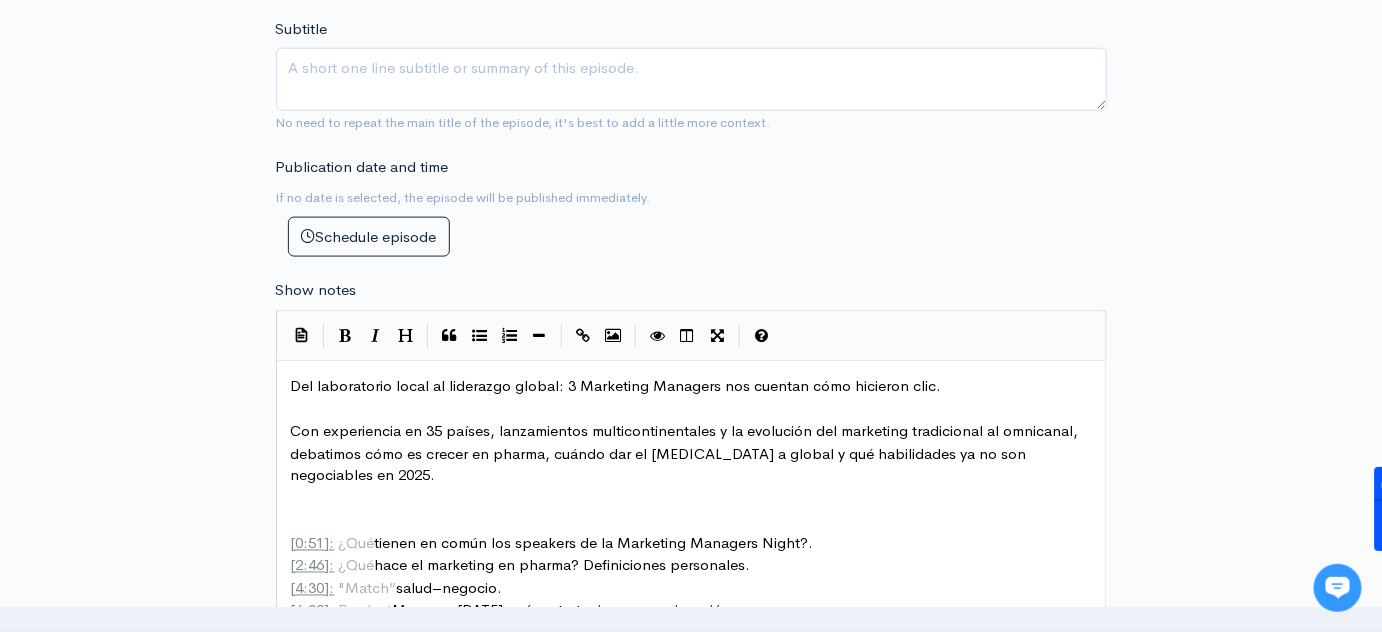 scroll, scrollTop: 441, scrollLeft: 0, axis: vertical 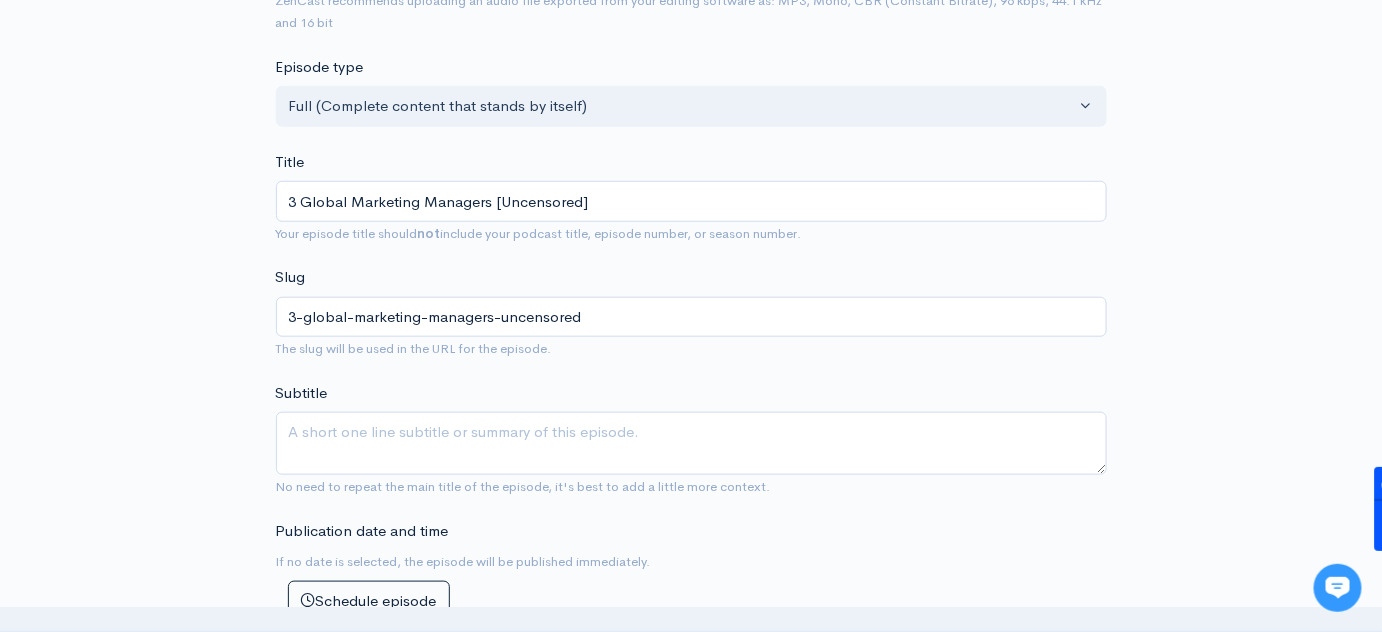 click on "New episode
Create a new episode
Back to episodes
Audio file       Replace file     Marketing Managers Night (1)-esv2-90p-bg-10p.mp3                 100   Complete   ZenCast recommends uploading an audio file exported from your editing
software as: MP3, Mono, CBR (Constant Bitrate), 96 kbps, 44.1 kHz and 16 bit   Episode type   Full (Complete content that stands by itself) Trailer (a short, promotional piece of content that represents a preview for a show) Bonus (extra content for a show (for example, behind the scenes information or interviews with the cast) Full (Complete content that stands by itself)     Title   3 Global Marketing Managers [Uncensored]   Your episode title should  not  include your podcast
title, episode number, or season number.   Slug   3-global-marketing-managers-uncensored   The slug will be used in the URL for the episode.     Subtitle       Publication date and time" at bounding box center (691, 894) 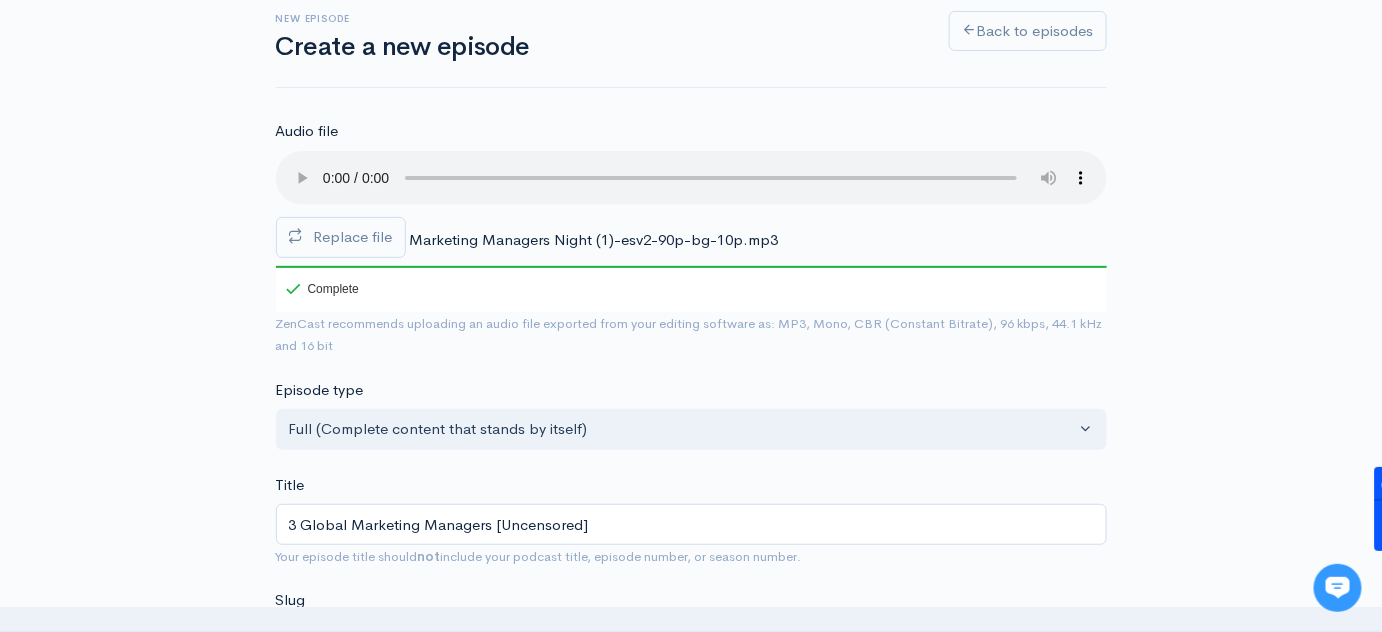 scroll, scrollTop: 77, scrollLeft: 0, axis: vertical 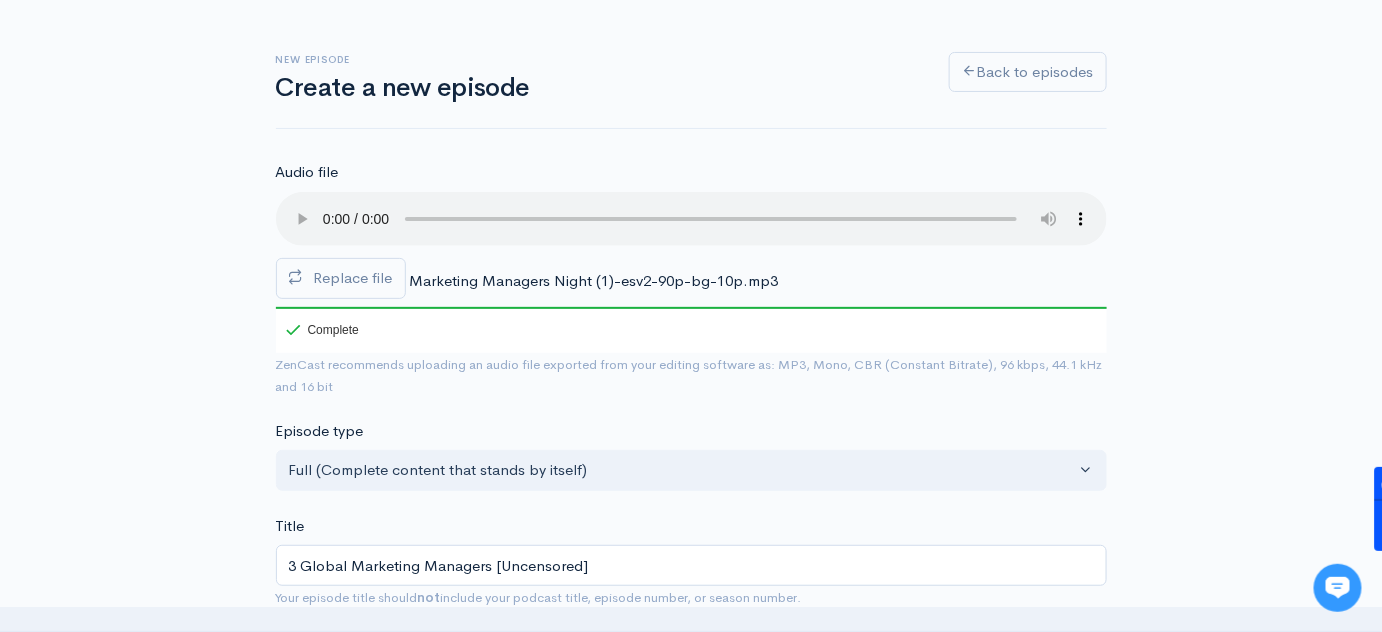 type 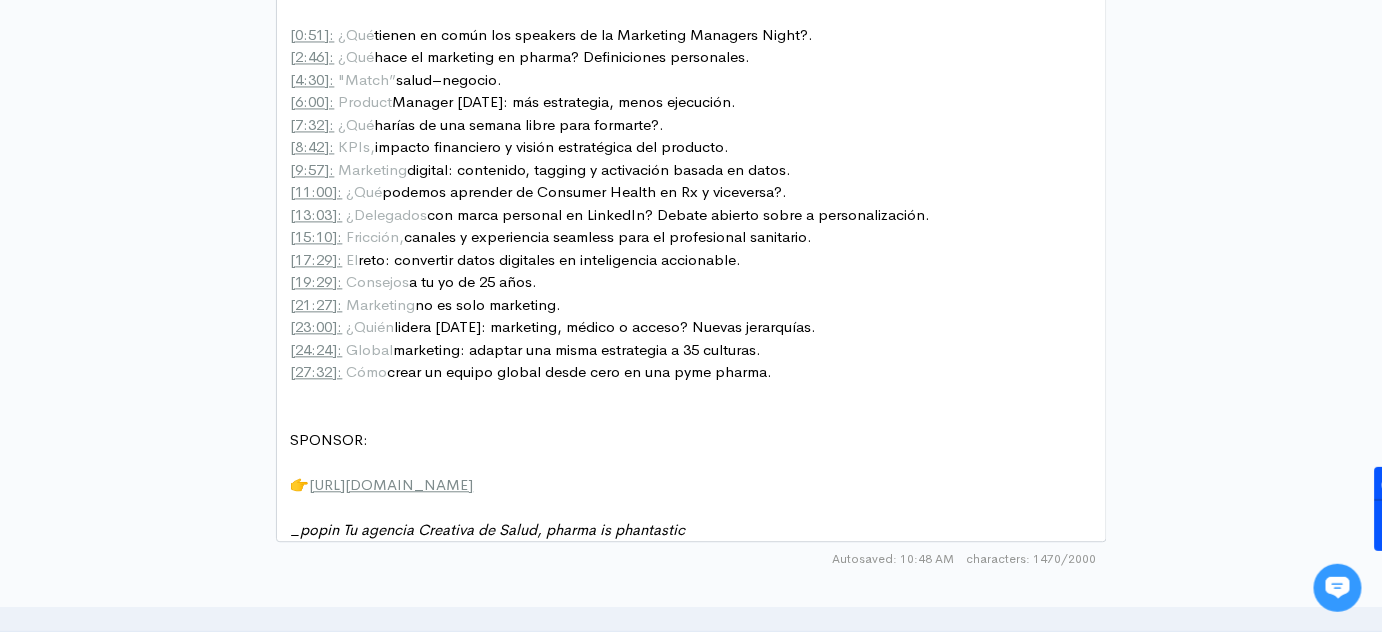 scroll, scrollTop: 1363, scrollLeft: 0, axis: vertical 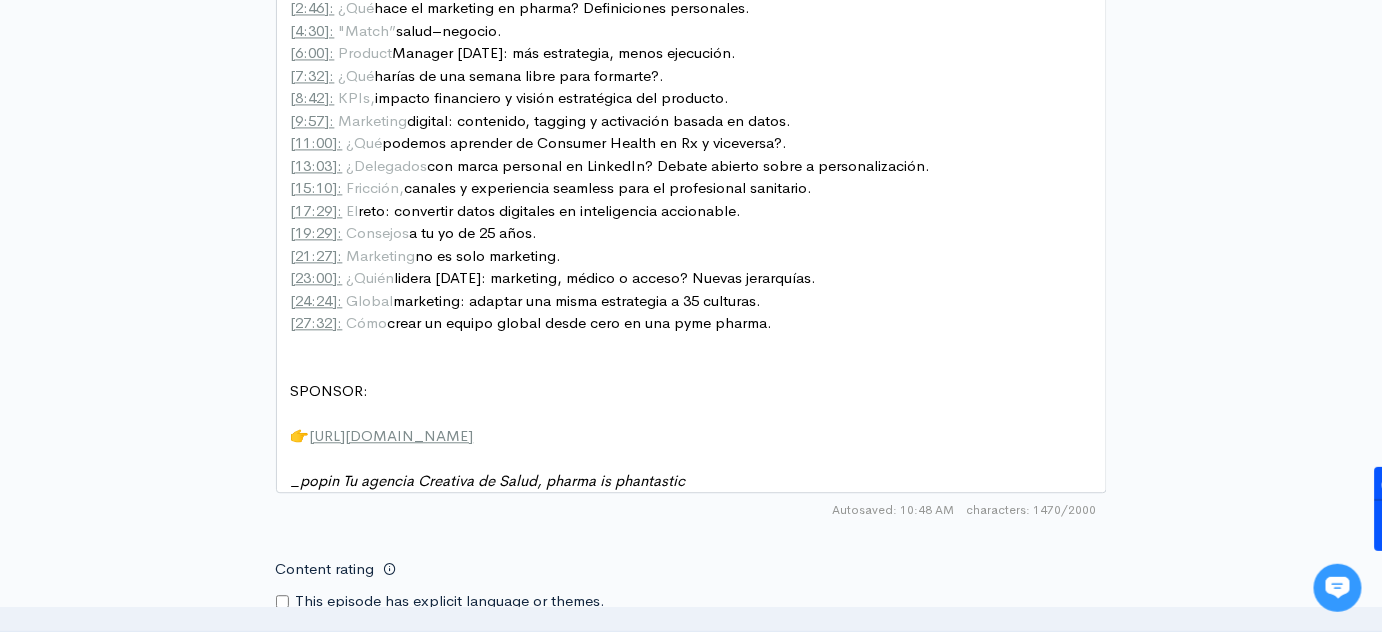 click on "SPONSOR:" at bounding box center [330, 390] 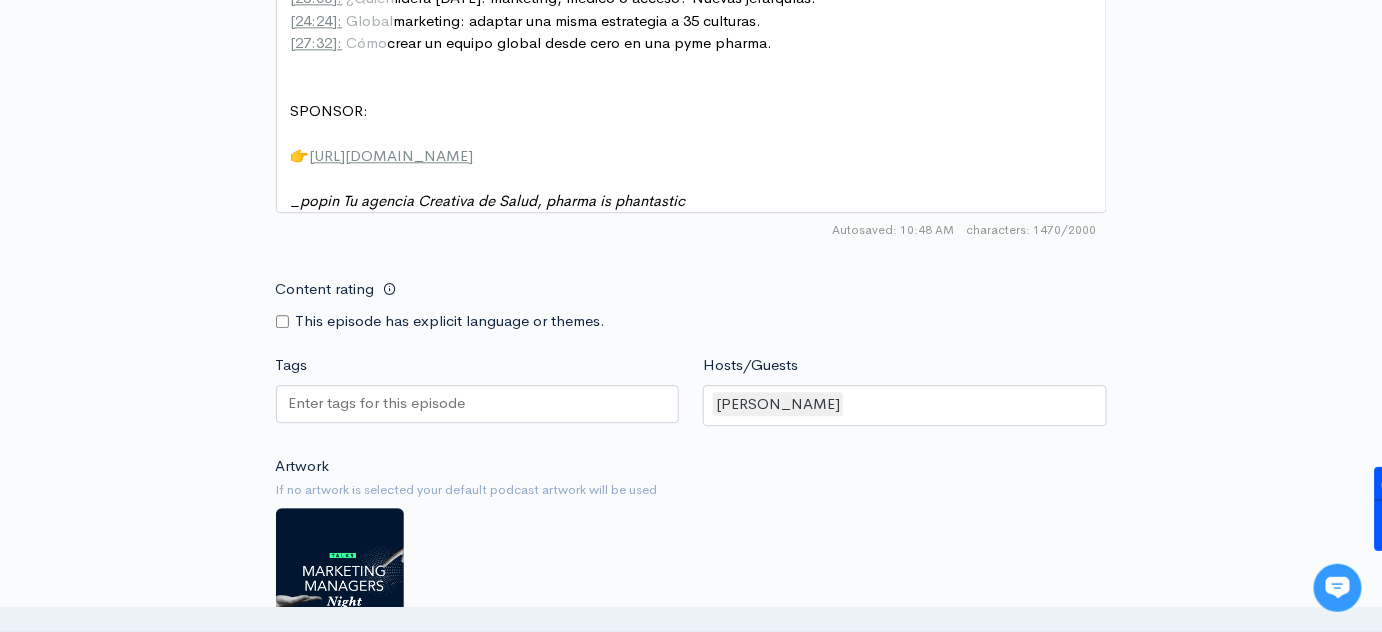 scroll, scrollTop: 1818, scrollLeft: 0, axis: vertical 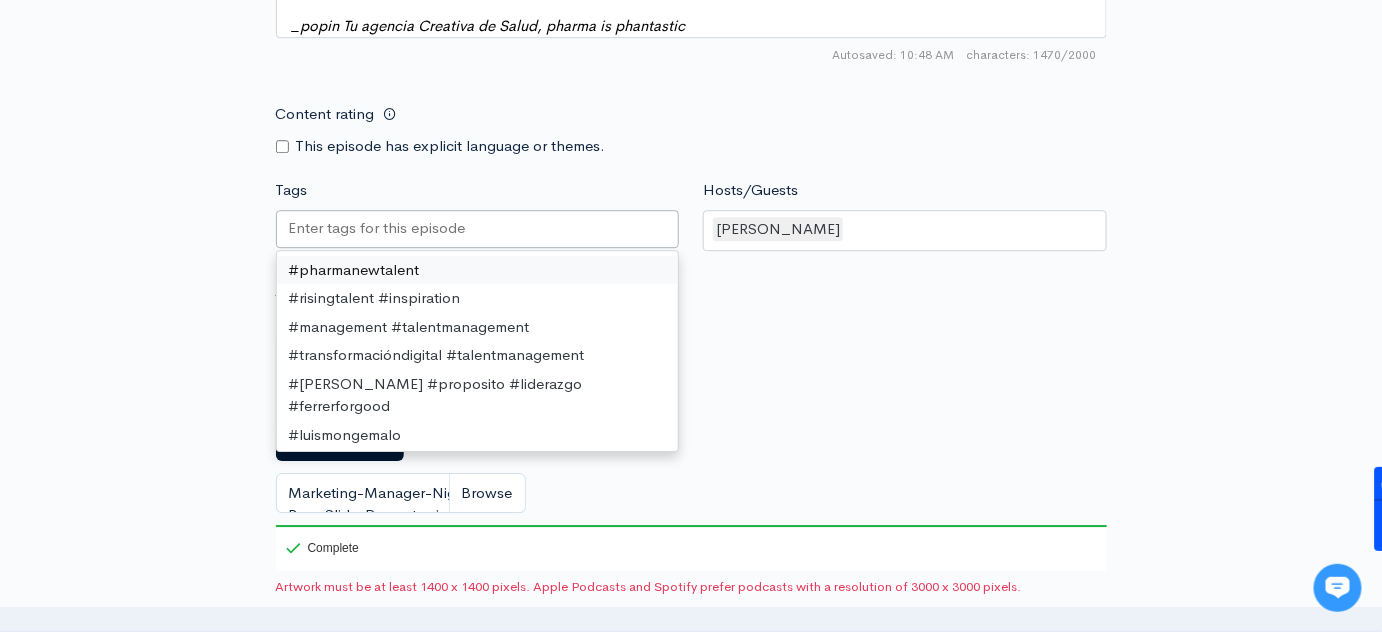 click at bounding box center [478, 229] 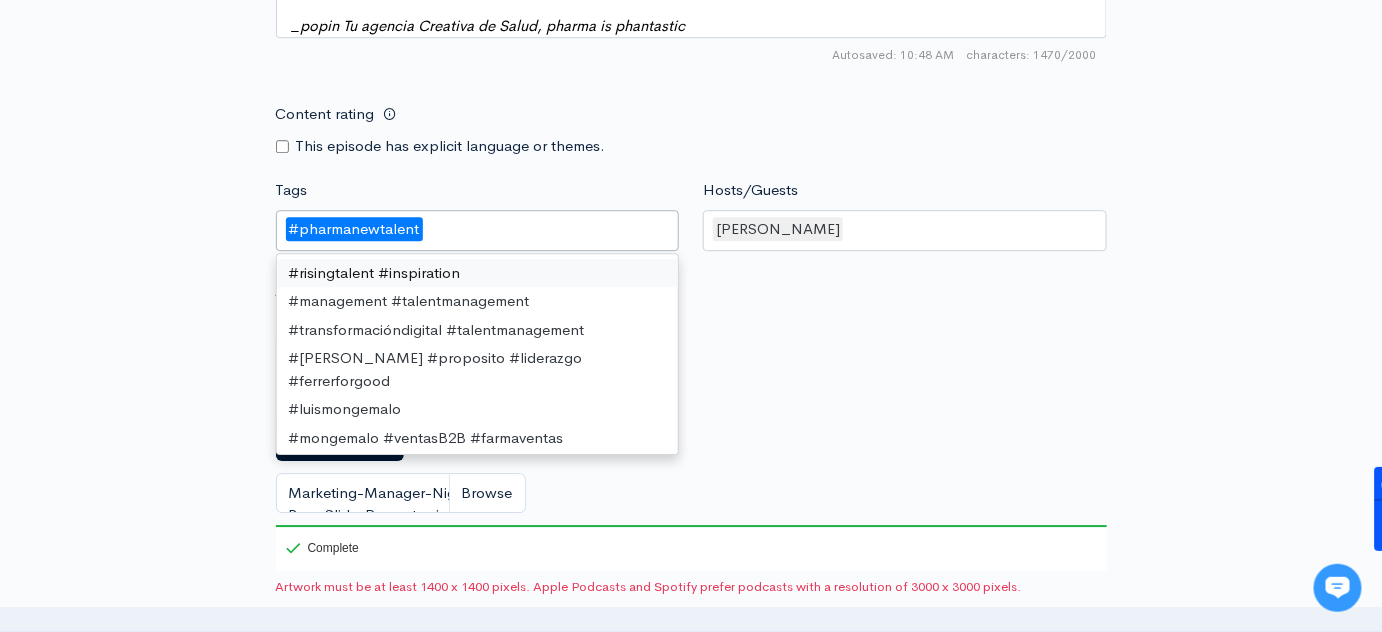 click on "#pharmanewtalent" at bounding box center (354, 229) 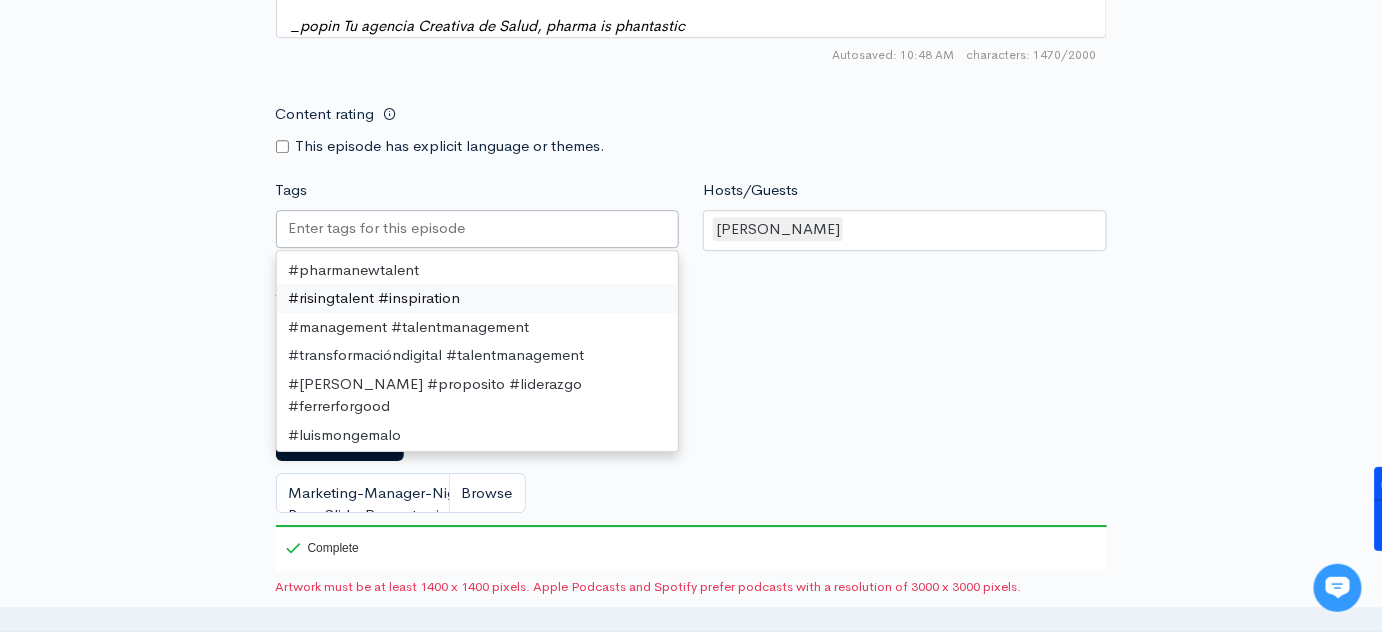 paste on "#PharmaNewTalent #PharmaNewTalentTalks #MarketingManagersNight #GlobalMarketing #PharmaMarketing #CarreraEnPharma #TalentoFarma #DigitalPharma #HealthcareMarketing #BrandManagement #MarketingSinFiltro #PopinSponsor #LiderazgoFarma #OmnichannelPharma" 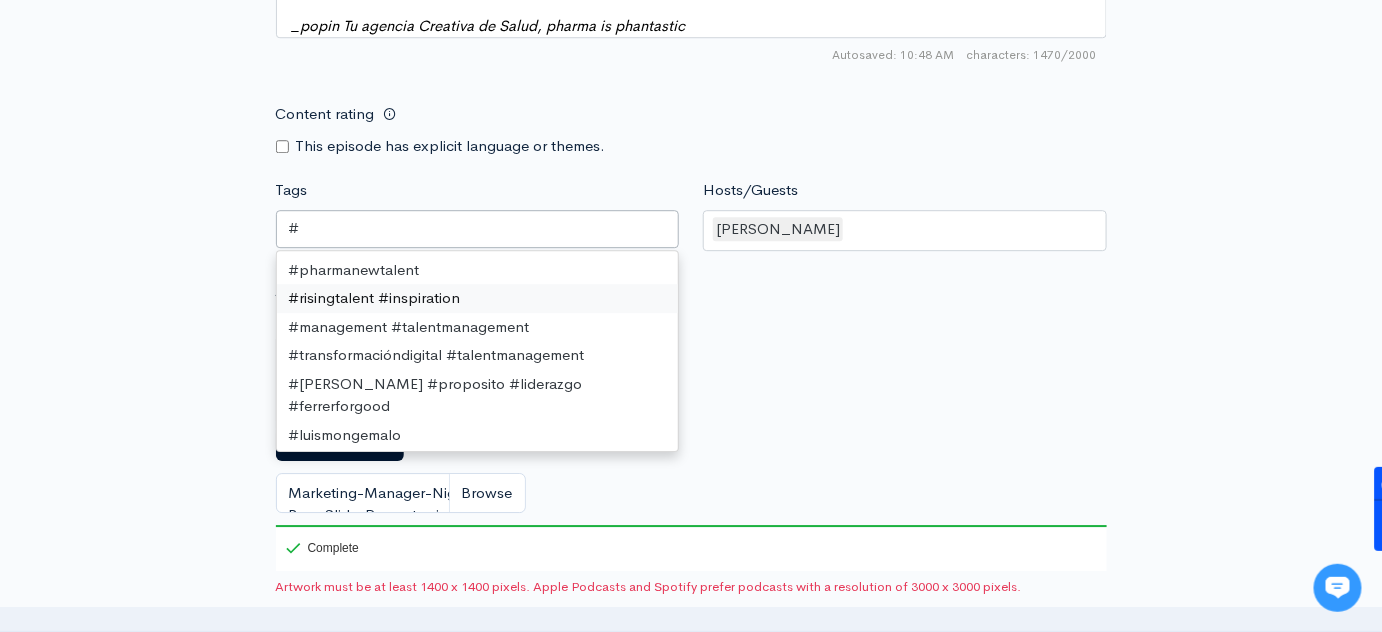 scroll, scrollTop: 0, scrollLeft: 1541, axis: horizontal 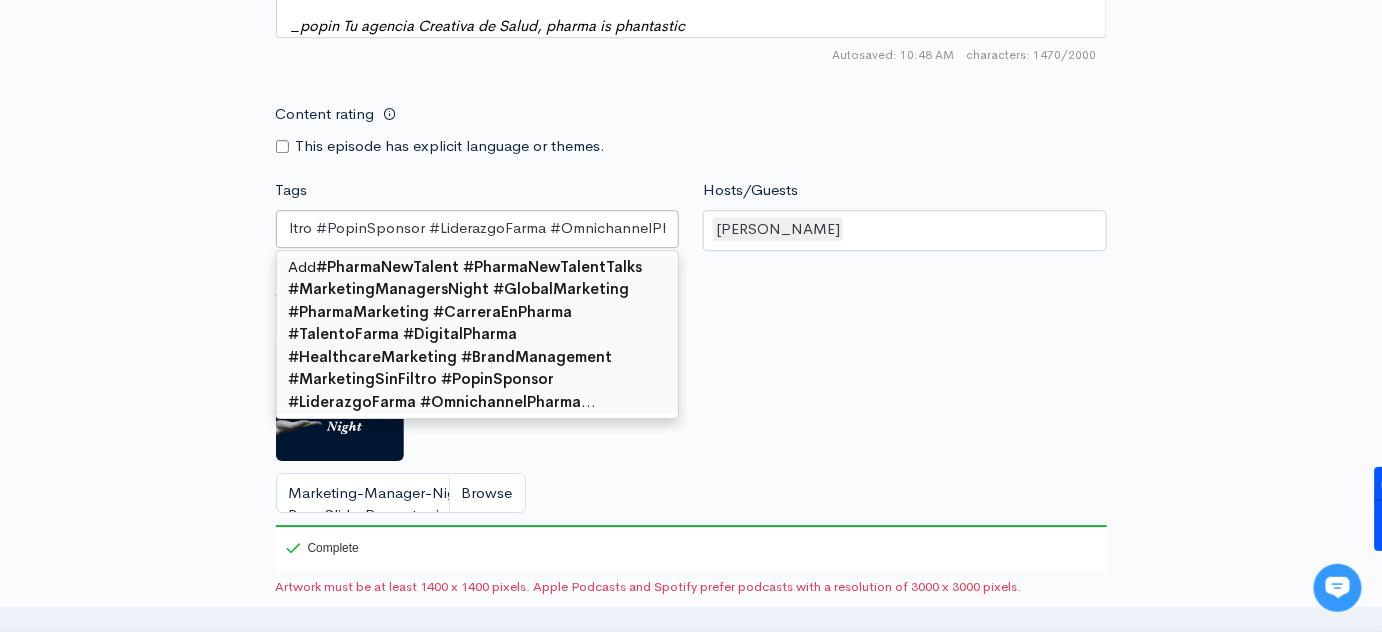 type 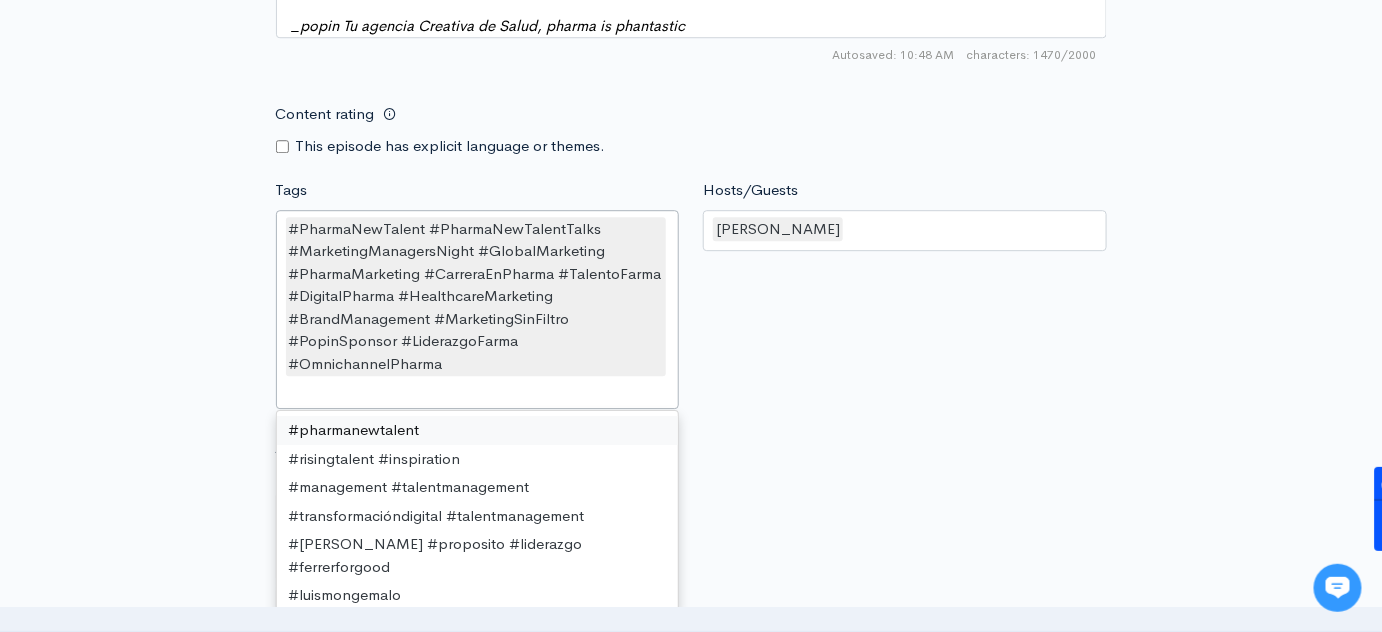 scroll, scrollTop: 0, scrollLeft: 0, axis: both 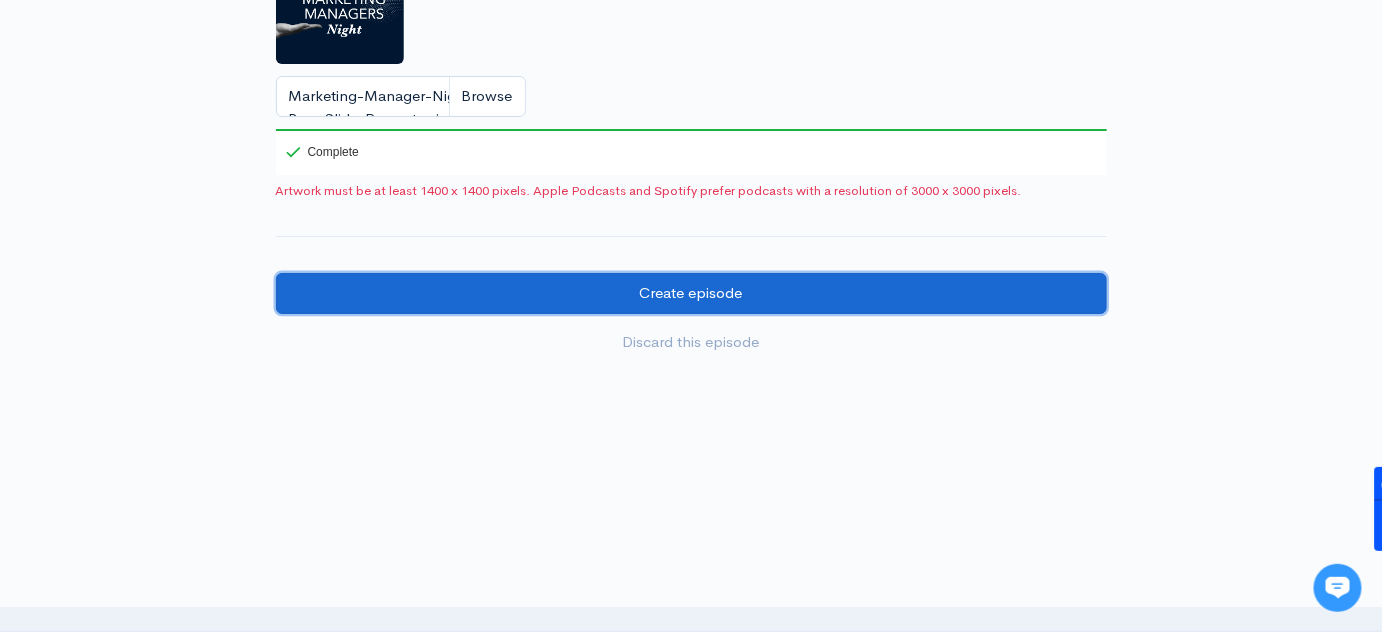 click on "Create episode" at bounding box center (691, 293) 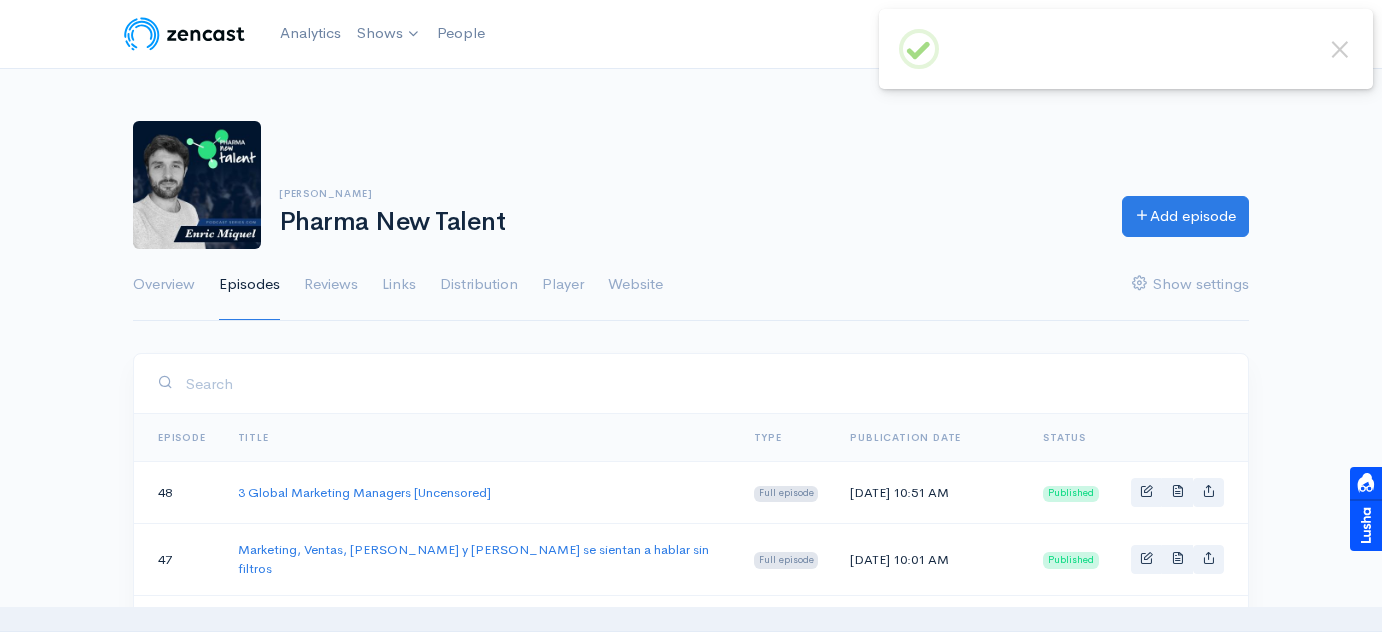 scroll, scrollTop: 90, scrollLeft: 0, axis: vertical 